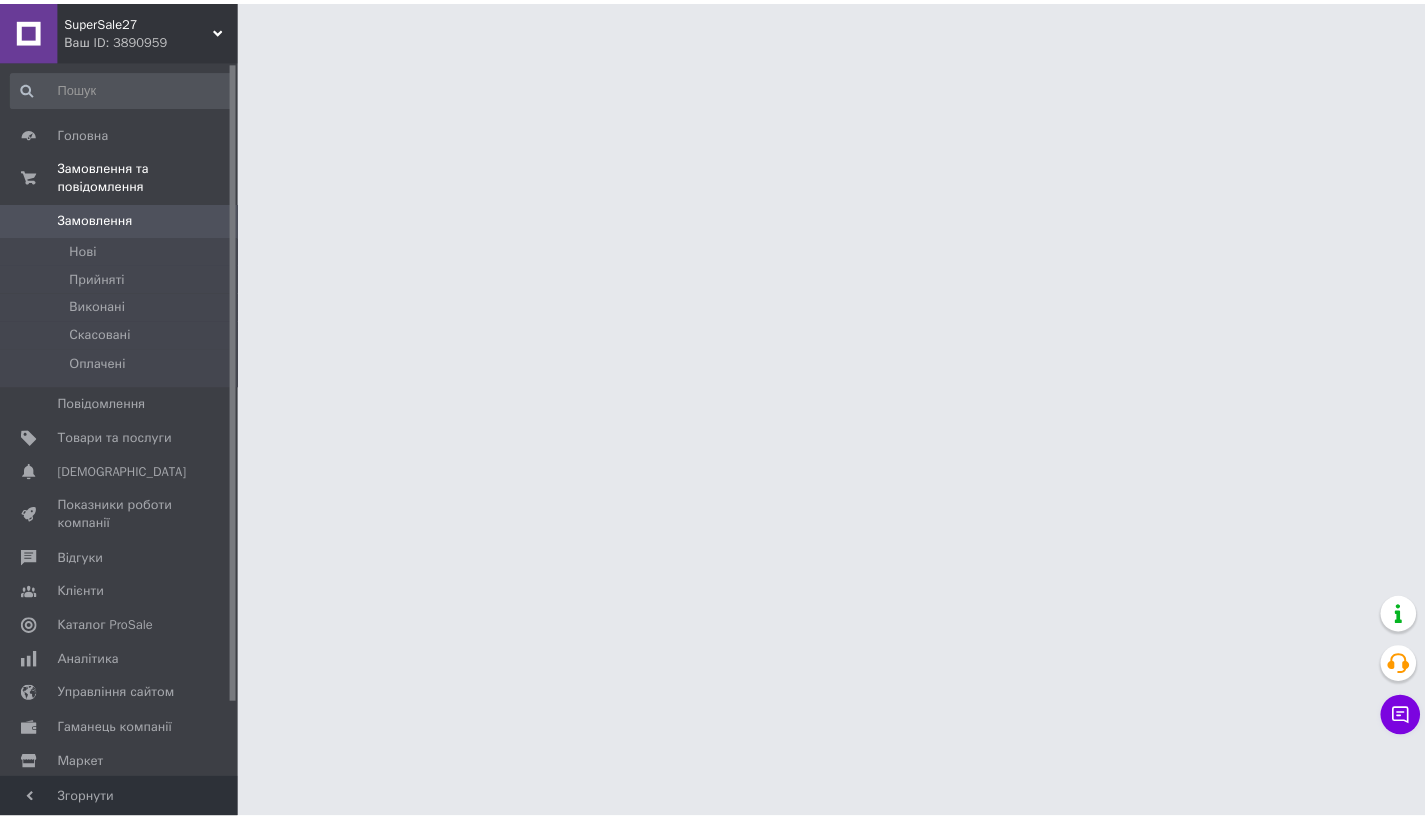 scroll, scrollTop: 0, scrollLeft: 0, axis: both 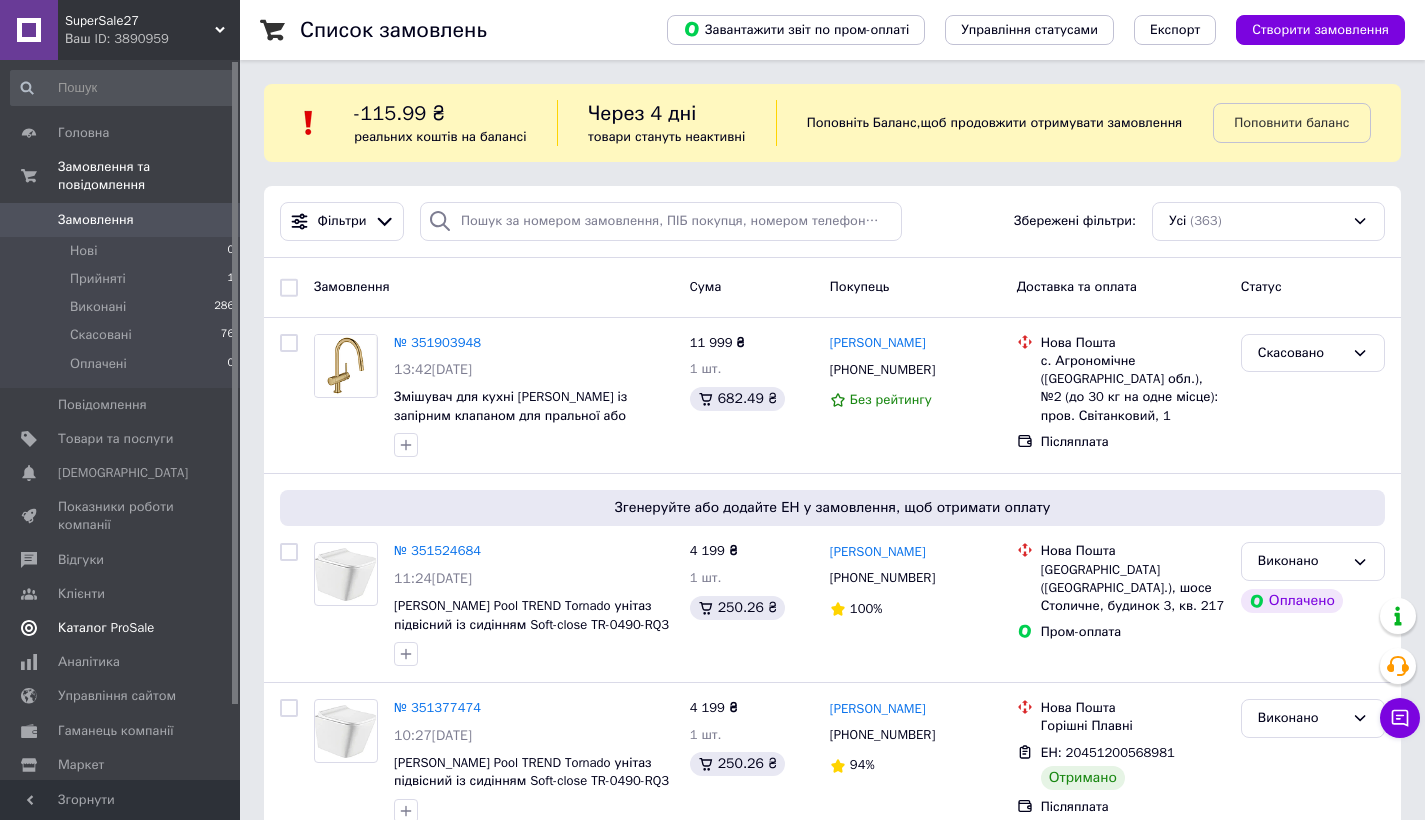 click on "Каталог ProSale" at bounding box center [106, 628] 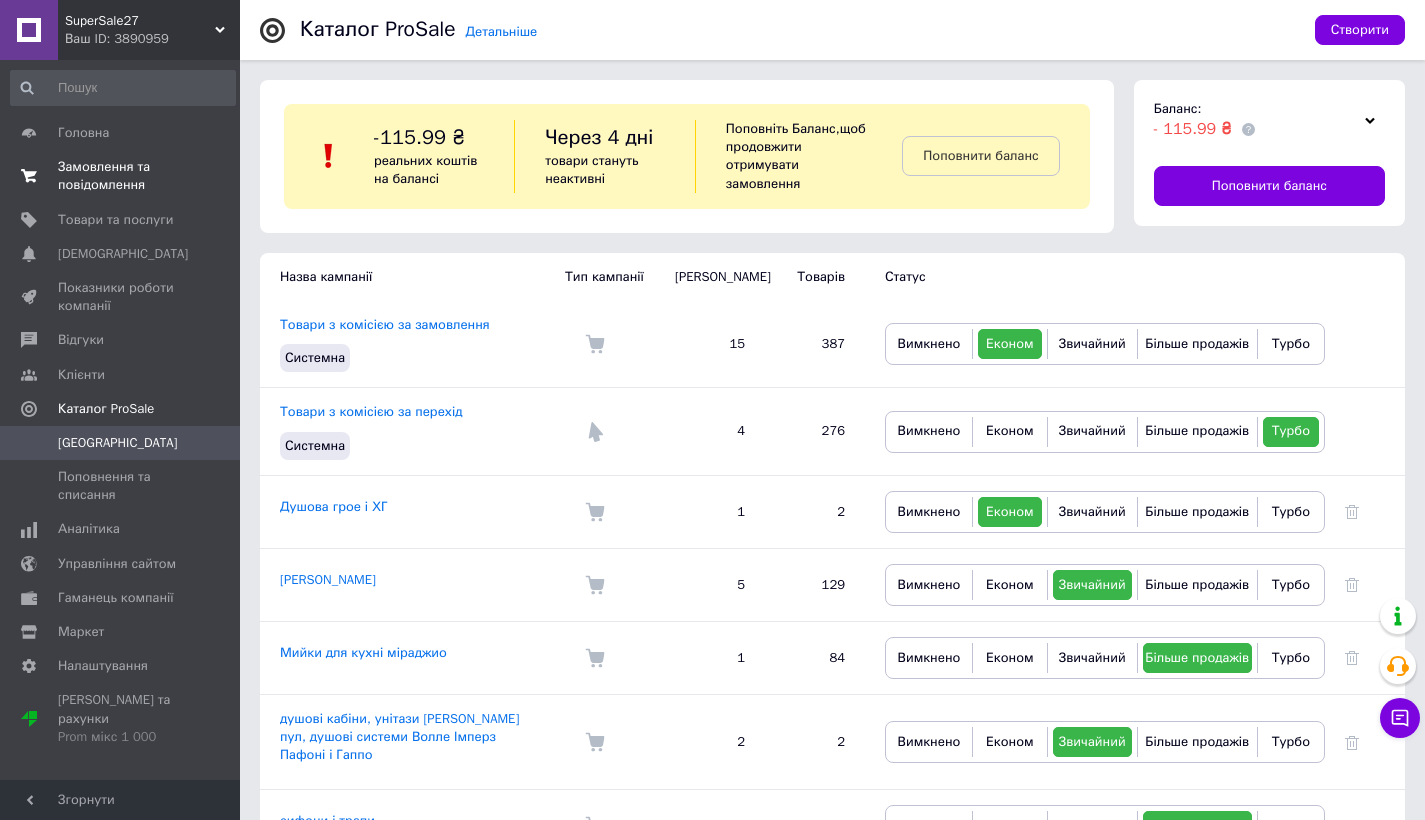 click on "Замовлення та повідомлення" at bounding box center [121, 176] 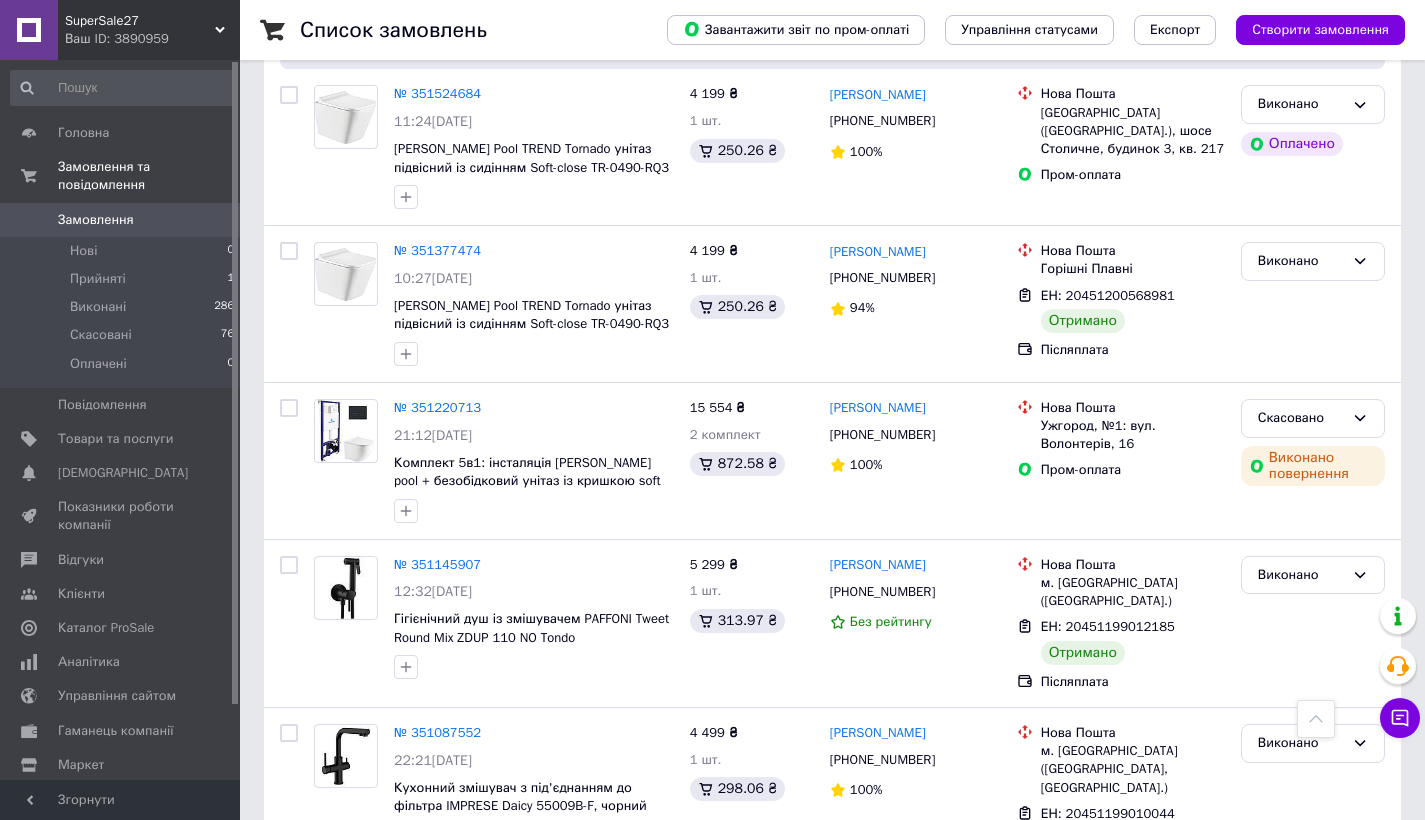 scroll, scrollTop: 0, scrollLeft: 0, axis: both 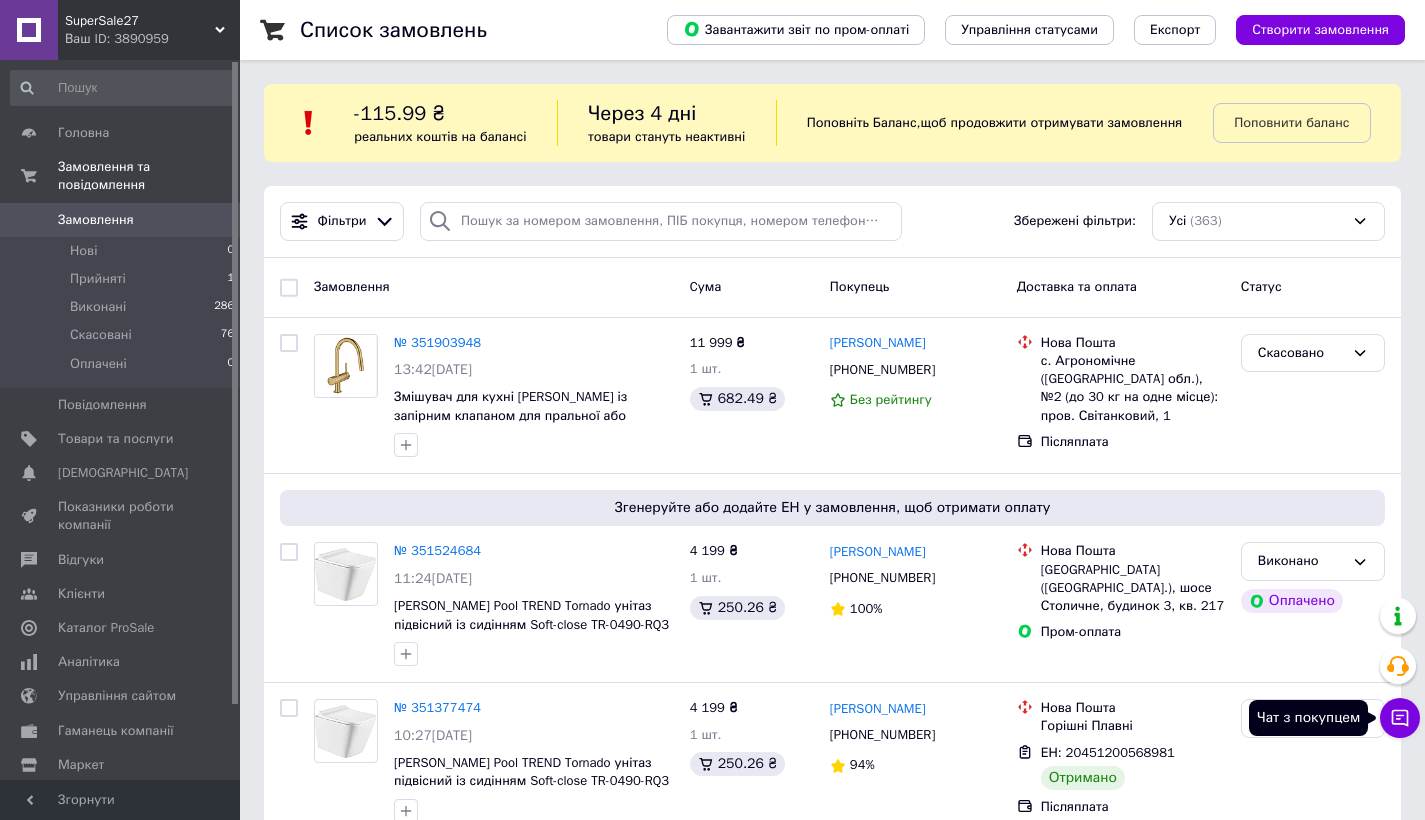 click 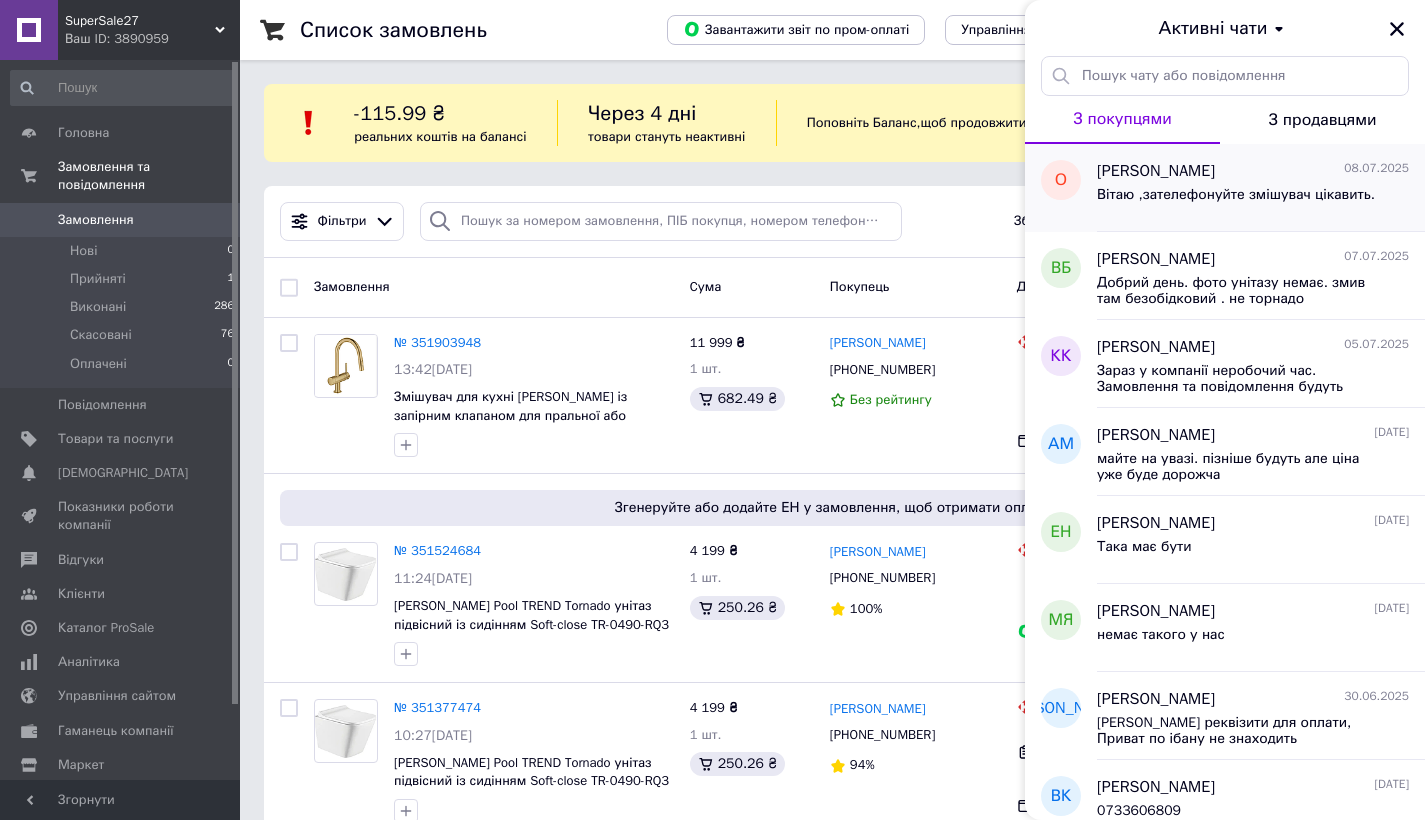 click on "Вітаю ,зателефонуйте  змішувач  цікавить." at bounding box center (1236, 201) 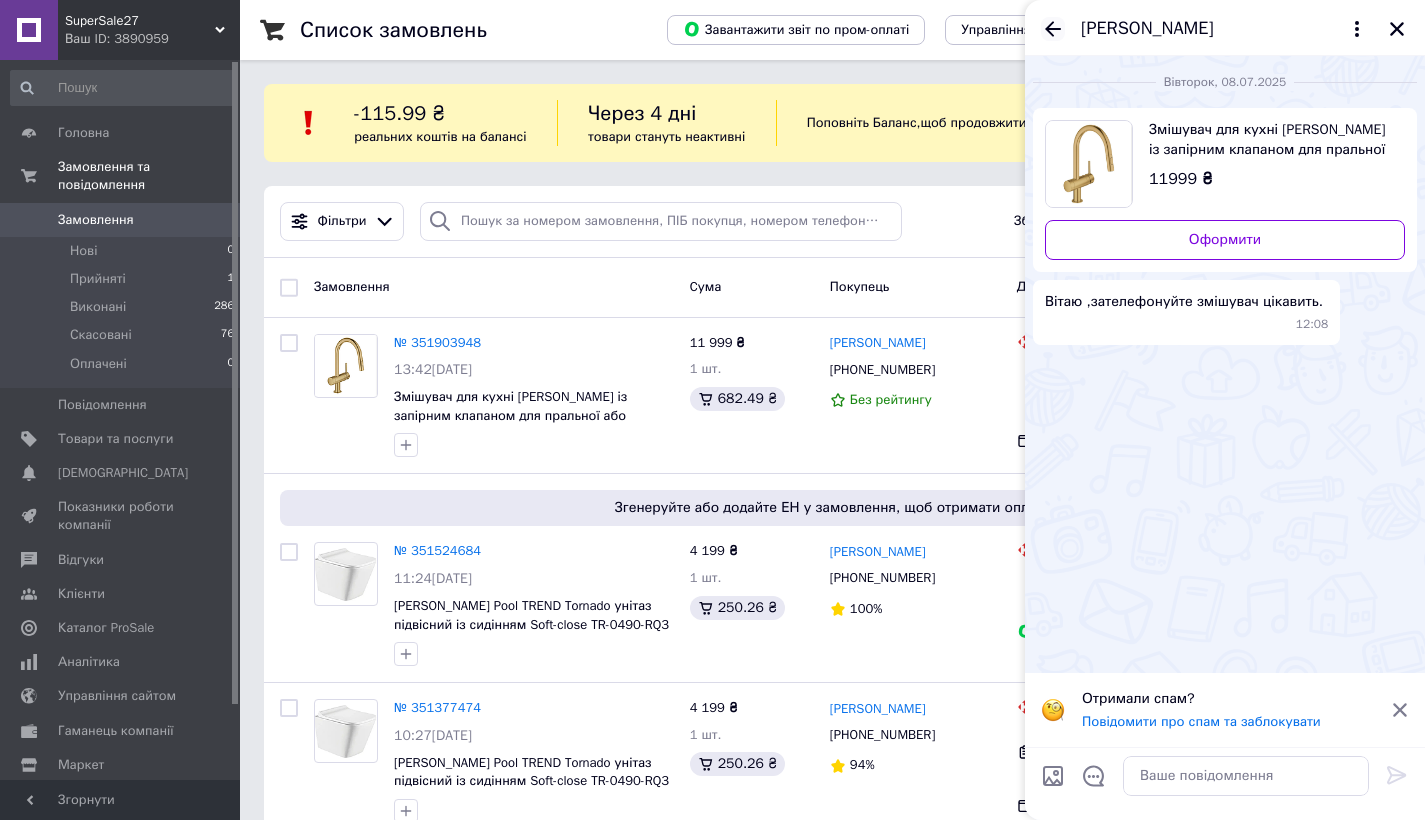 click 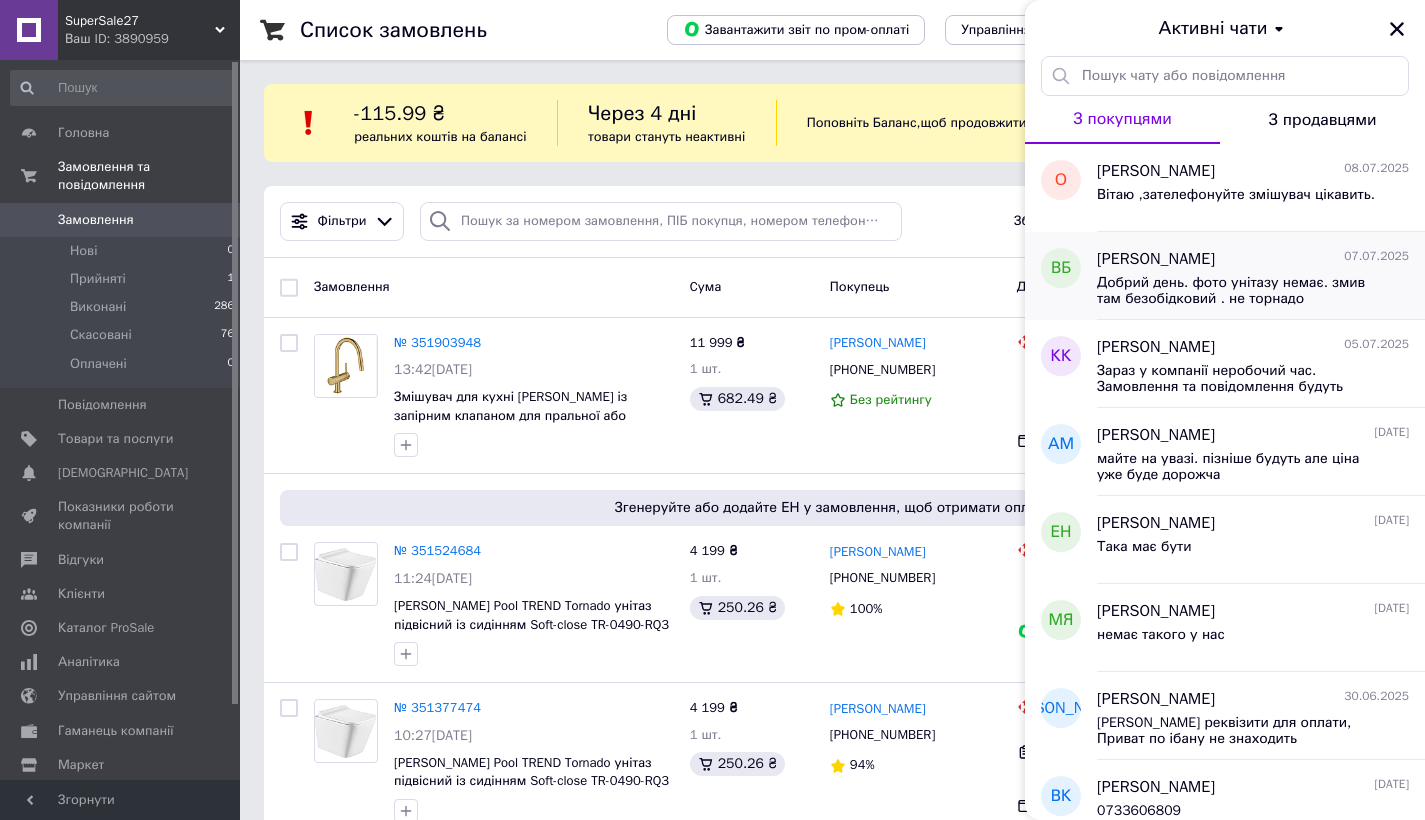 click on "Вікторія Білик" at bounding box center [1156, 259] 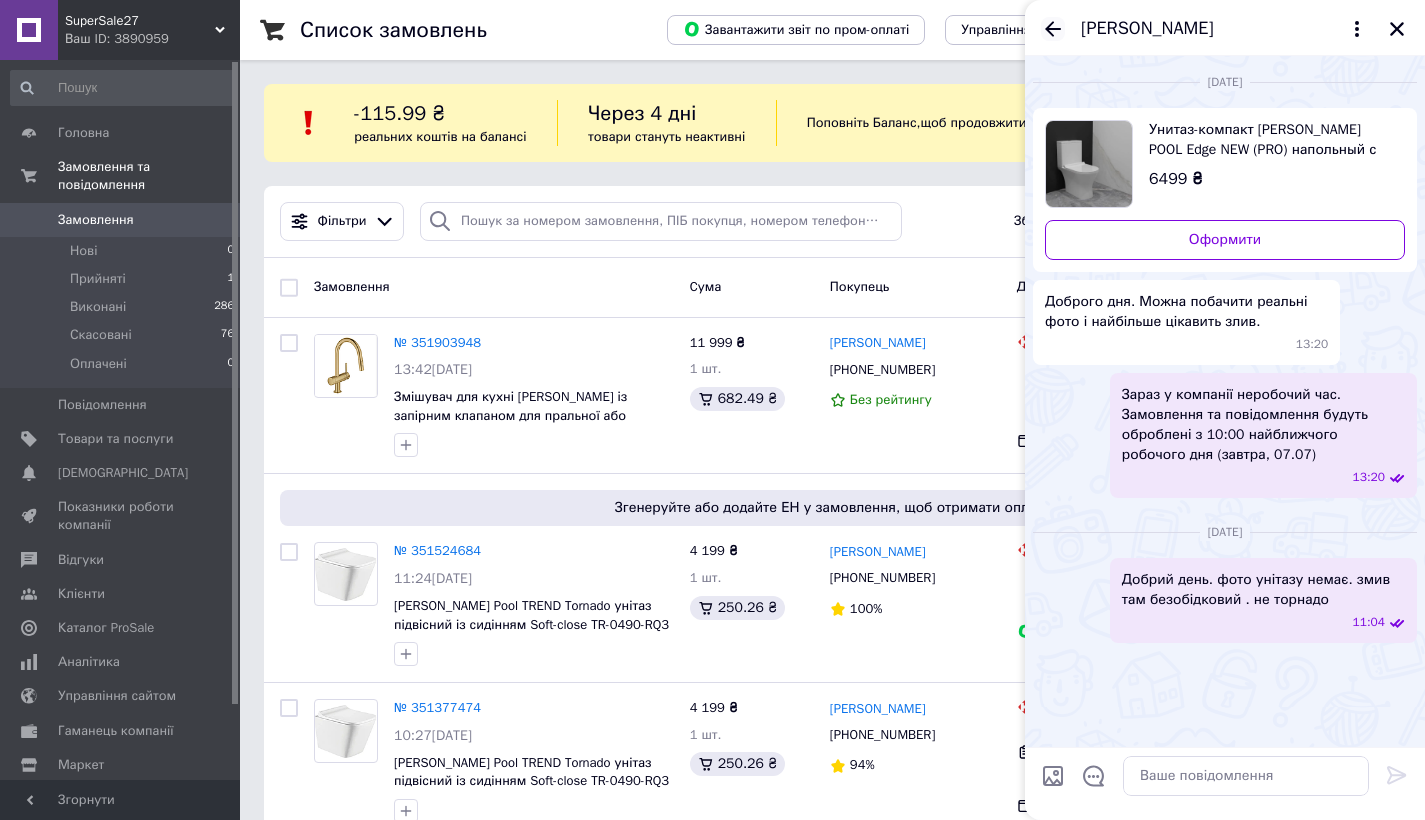 click 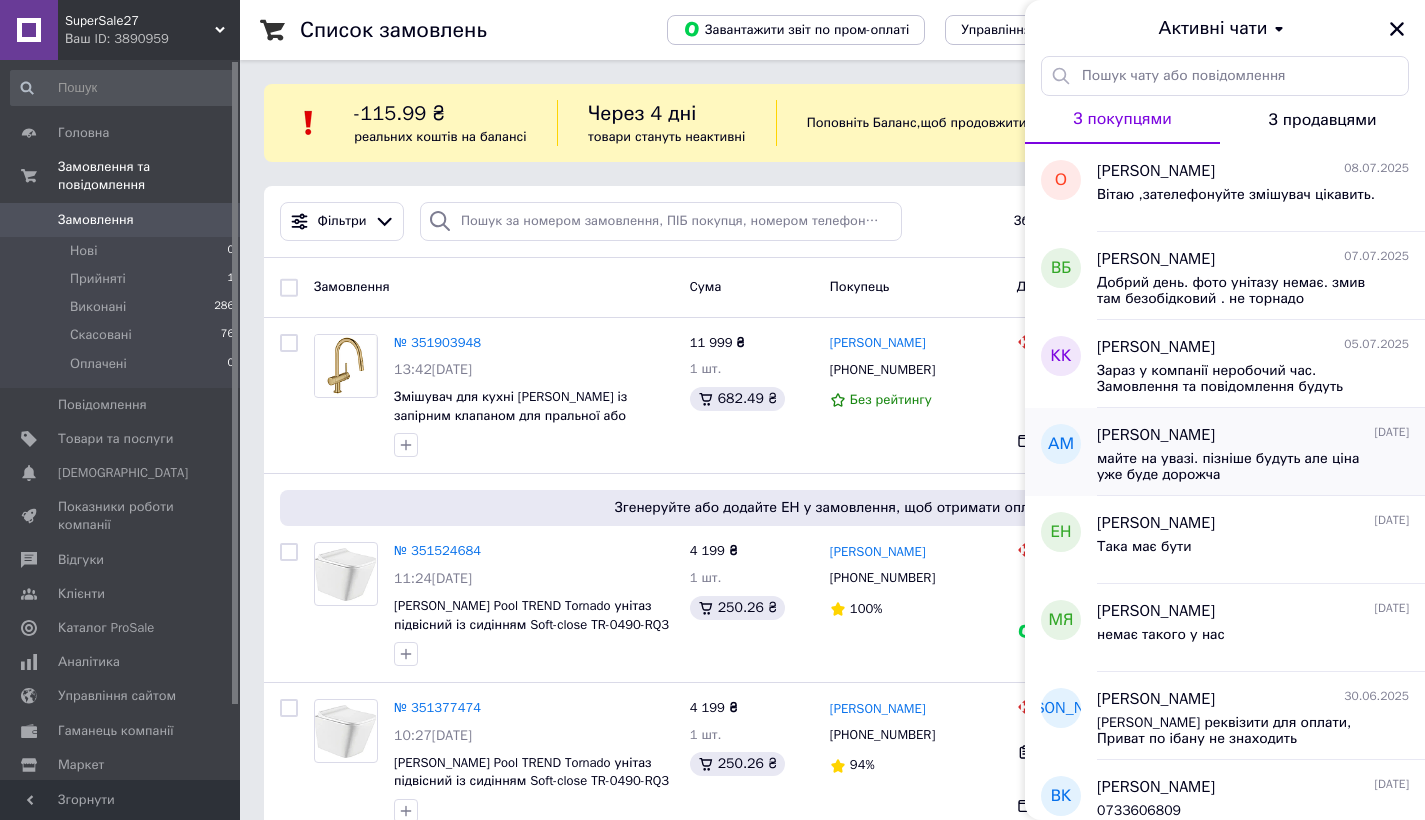 click on "майте на увазі. пізніше будуть але ціна уже буде дорожча" at bounding box center [1239, 467] 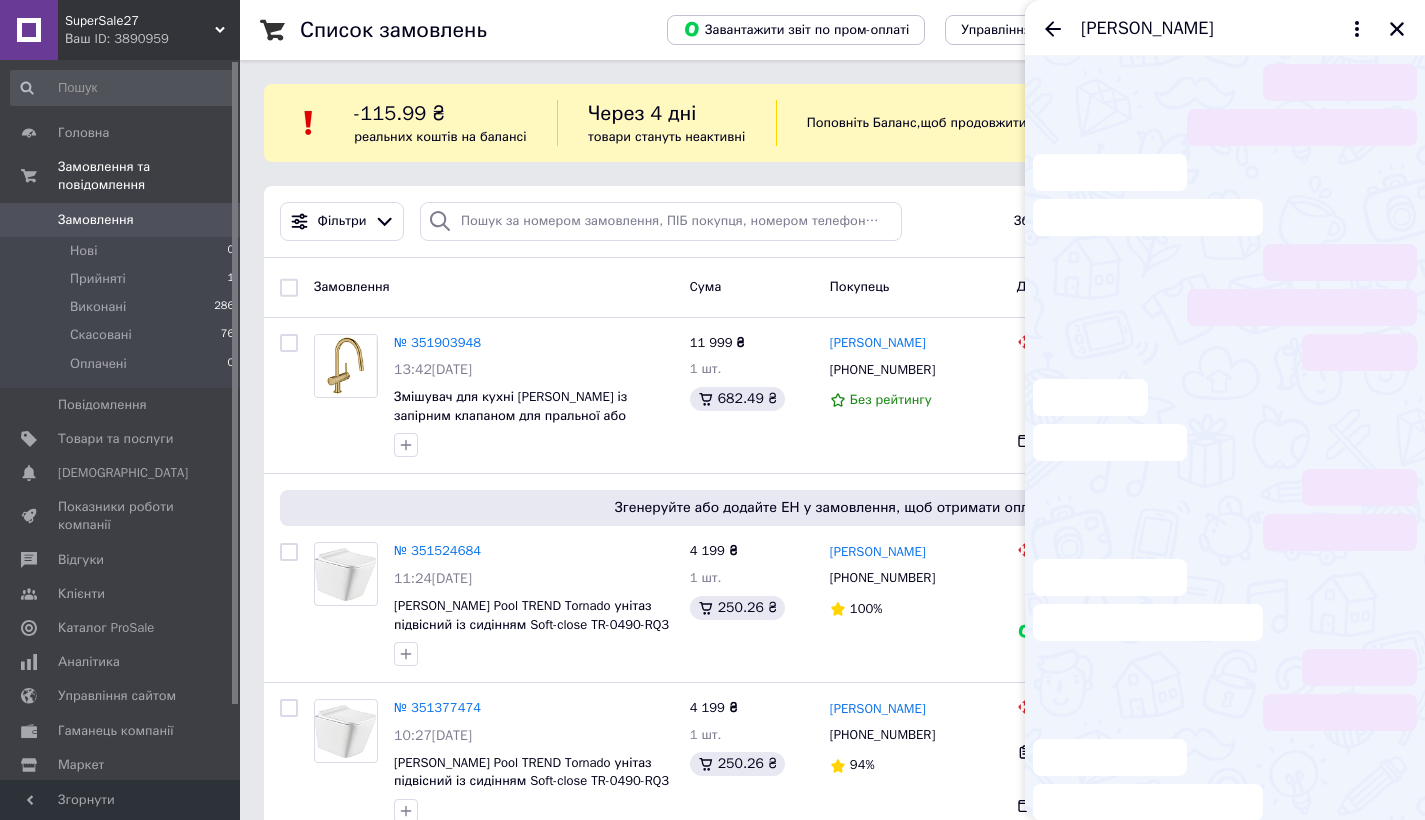 scroll, scrollTop: 694, scrollLeft: 0, axis: vertical 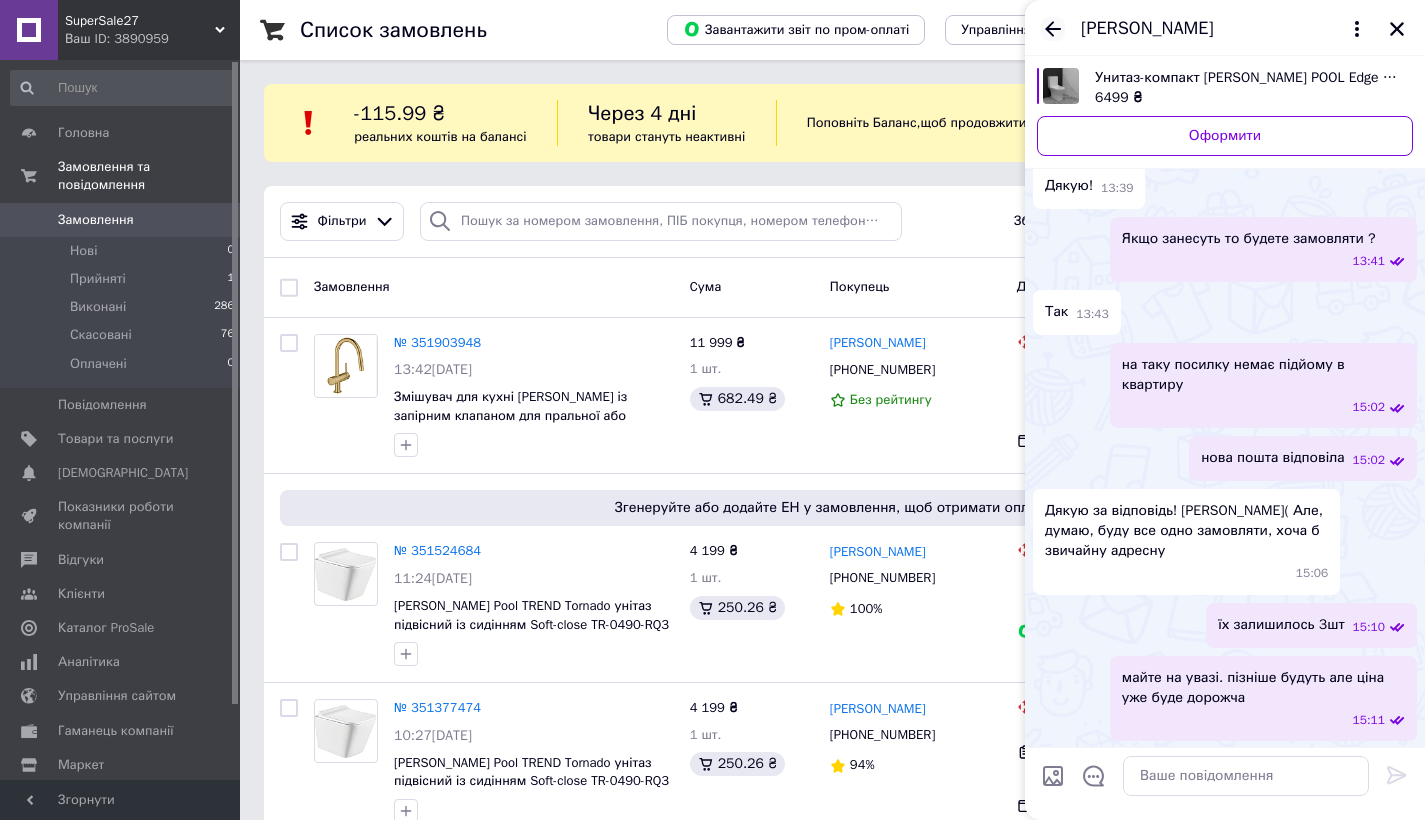 click 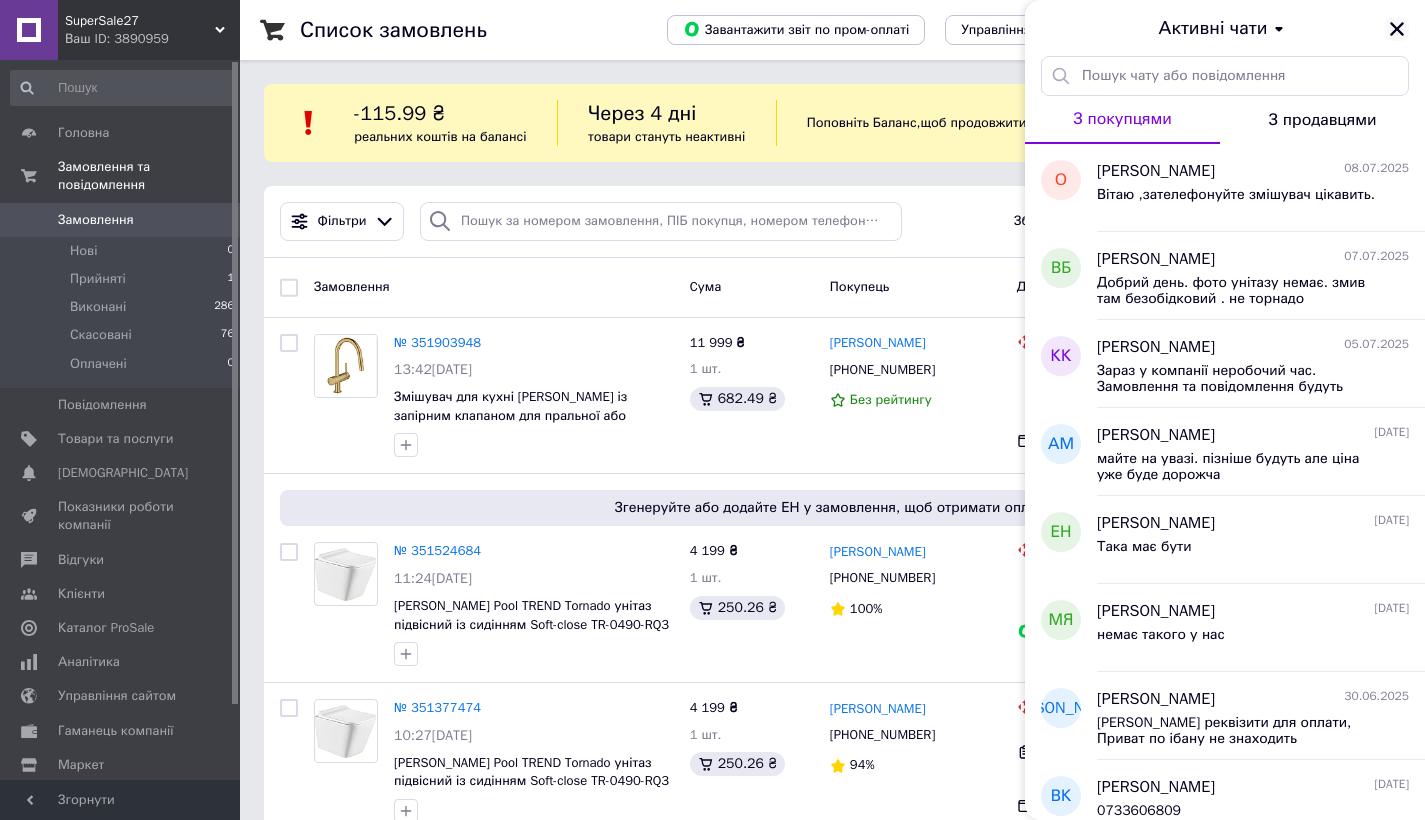 click 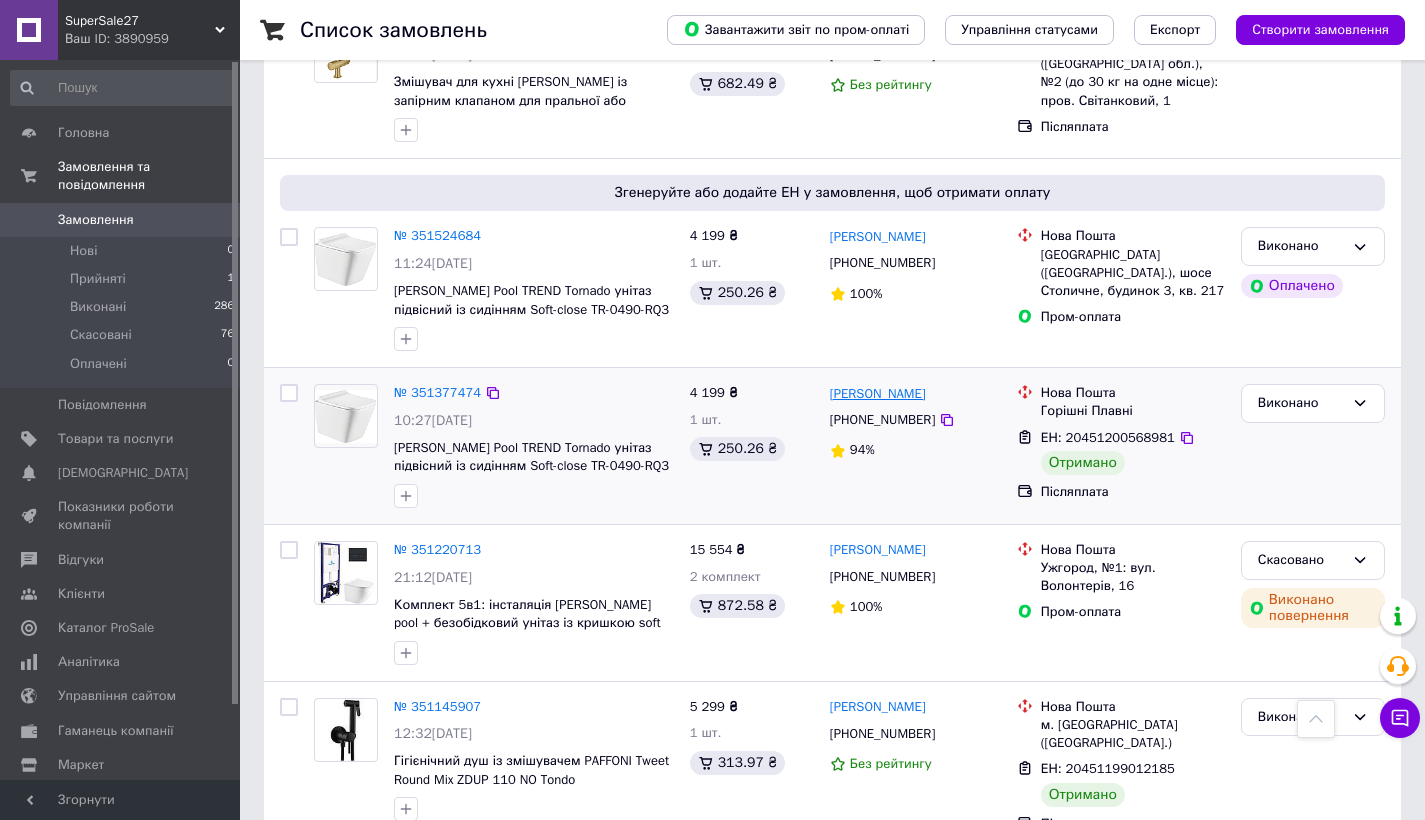 scroll, scrollTop: 977, scrollLeft: 0, axis: vertical 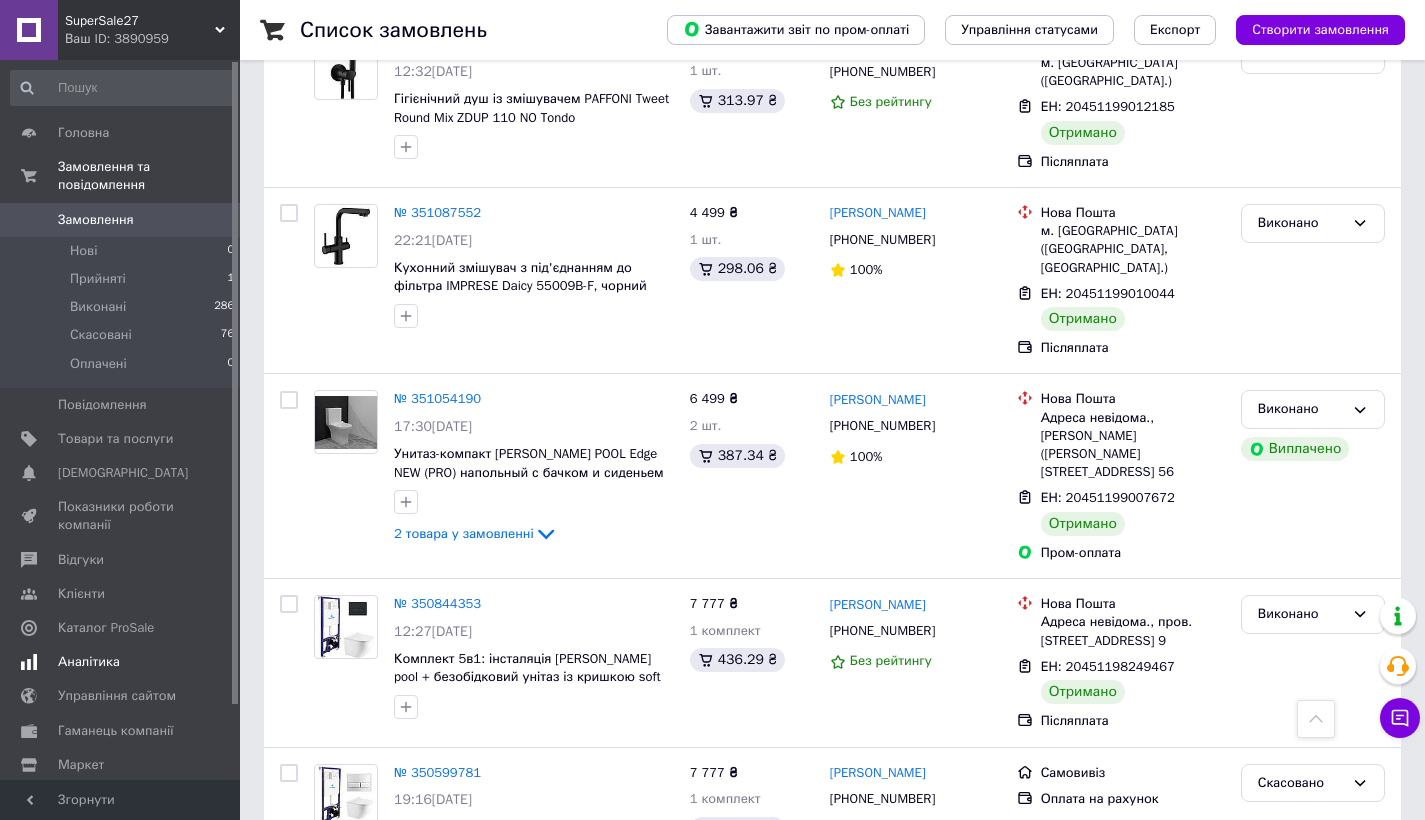 click on "Аналітика" at bounding box center [89, 662] 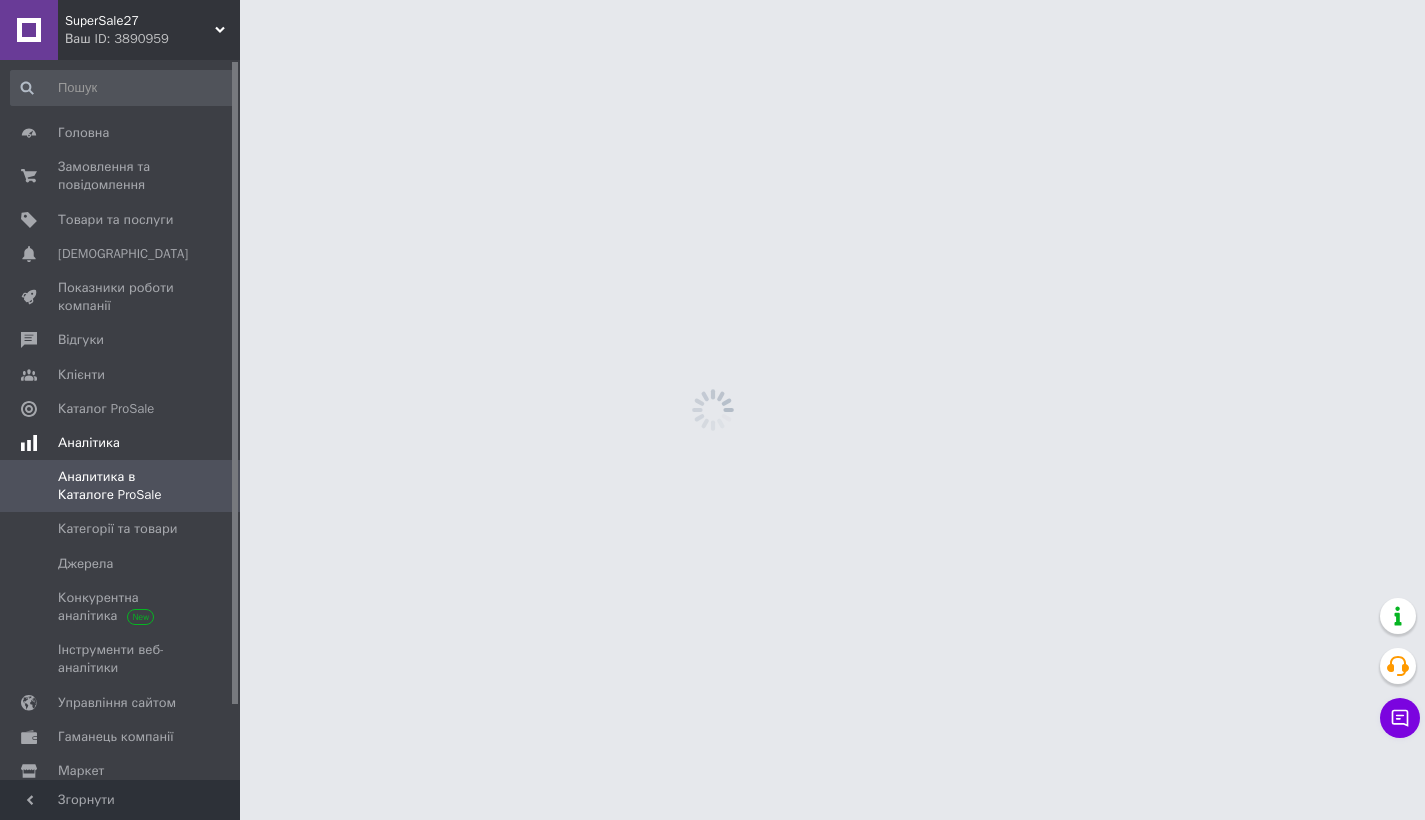 scroll, scrollTop: 0, scrollLeft: 0, axis: both 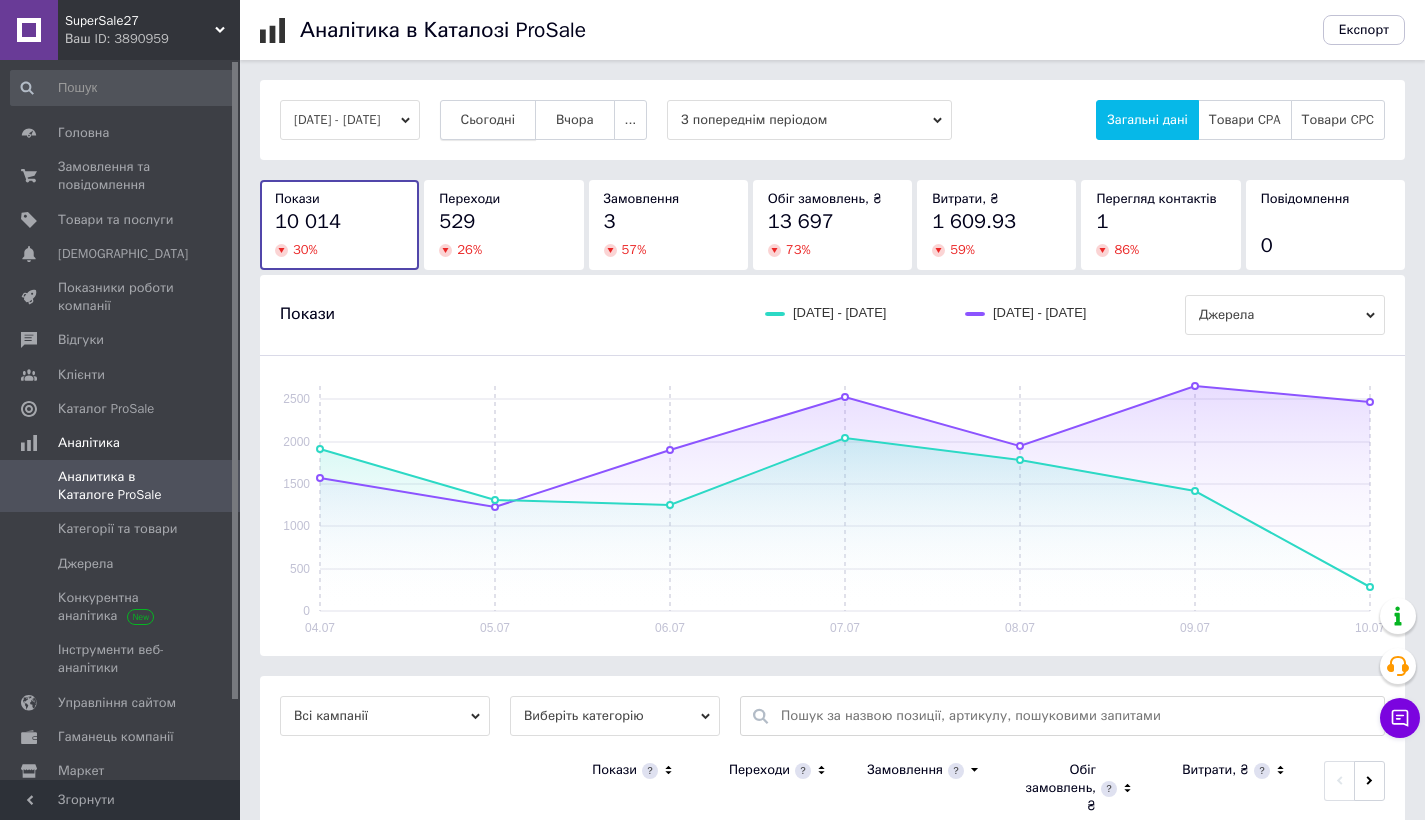 click on "Сьогодні" at bounding box center (488, 120) 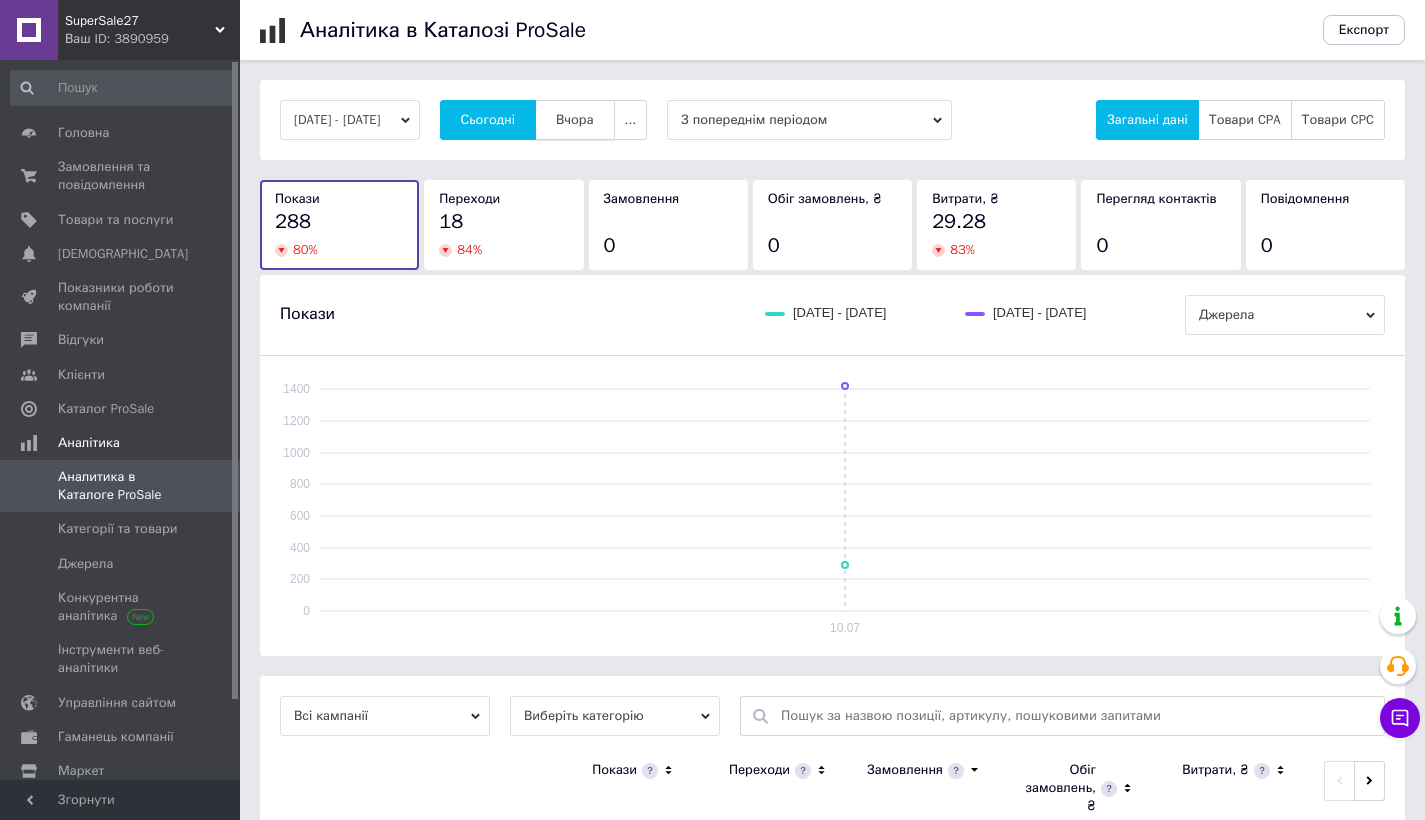 click on "Вчора" at bounding box center (575, 120) 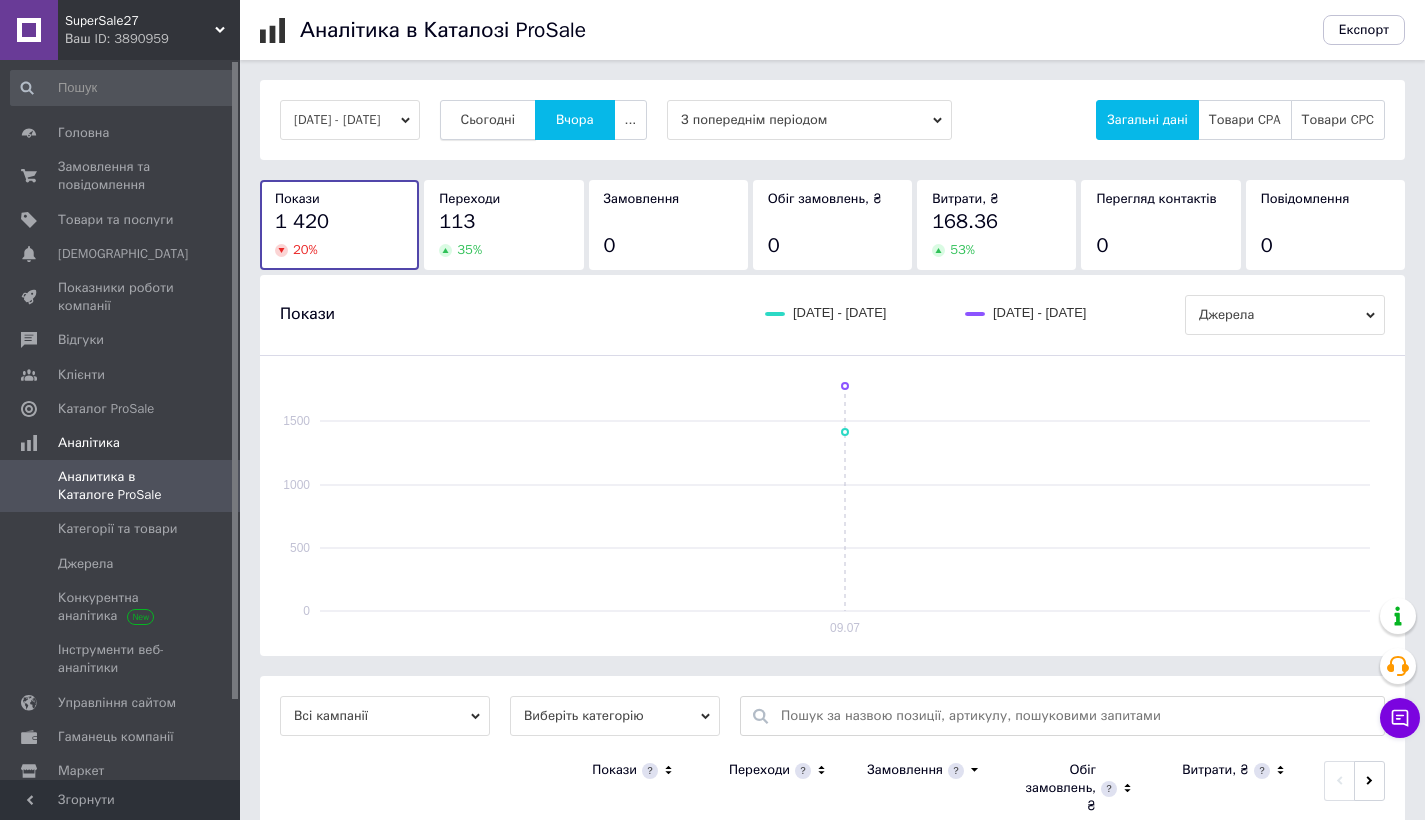 click on "Сьогодні" at bounding box center [488, 120] 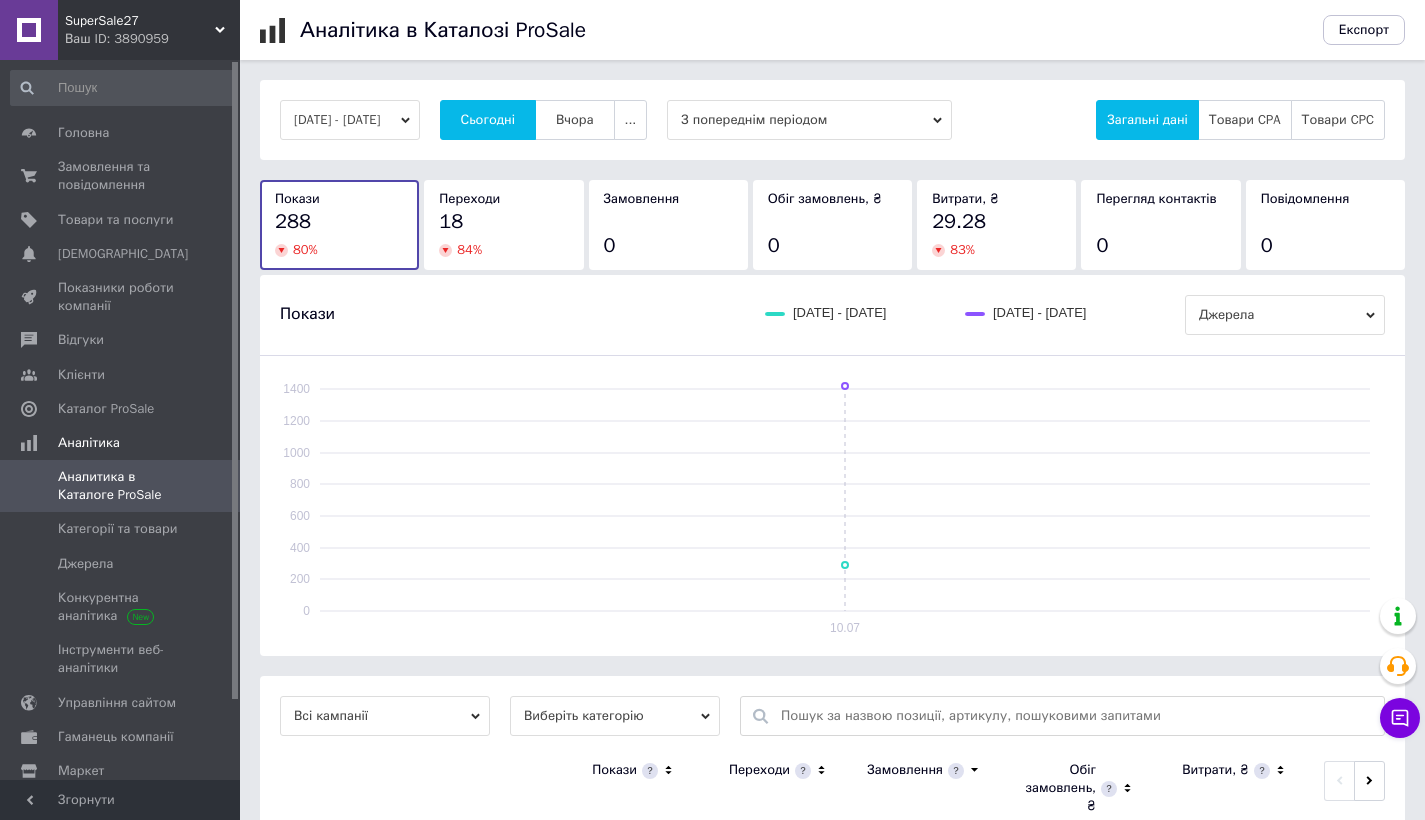 click on "SuperSale27" at bounding box center (140, 21) 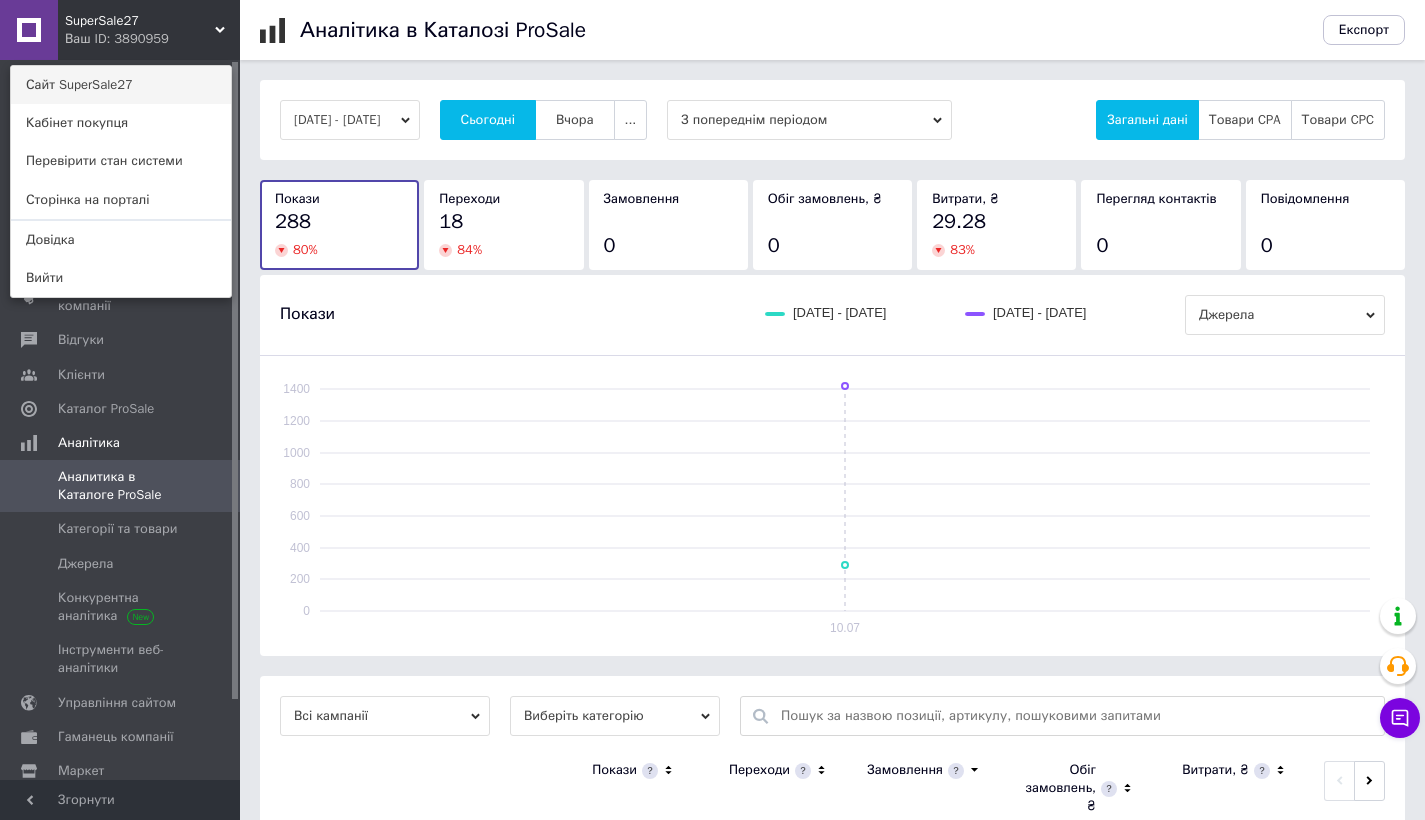 click on "Сайт SuperSale27" at bounding box center [121, 85] 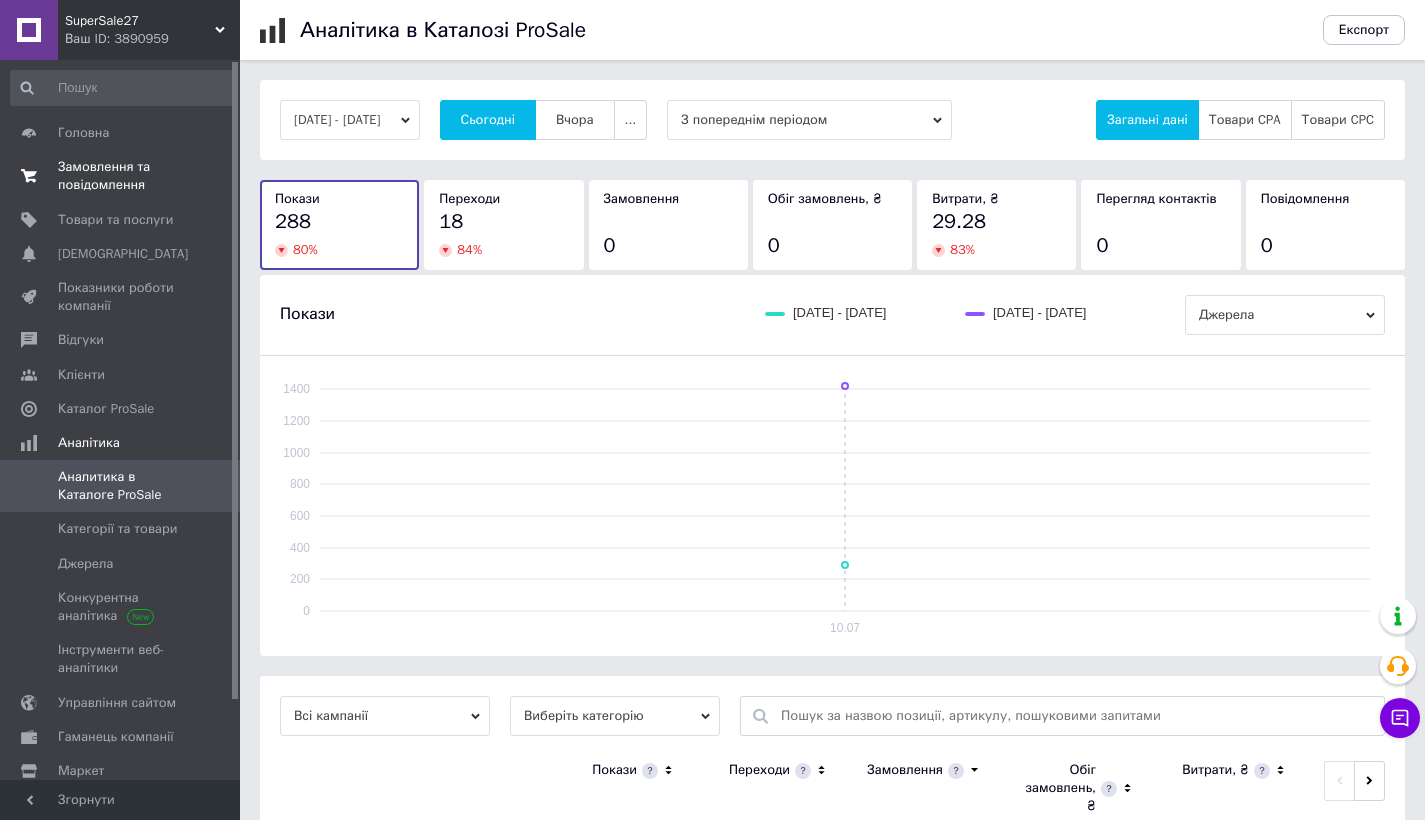 click on "Замовлення та повідомлення" at bounding box center [121, 176] 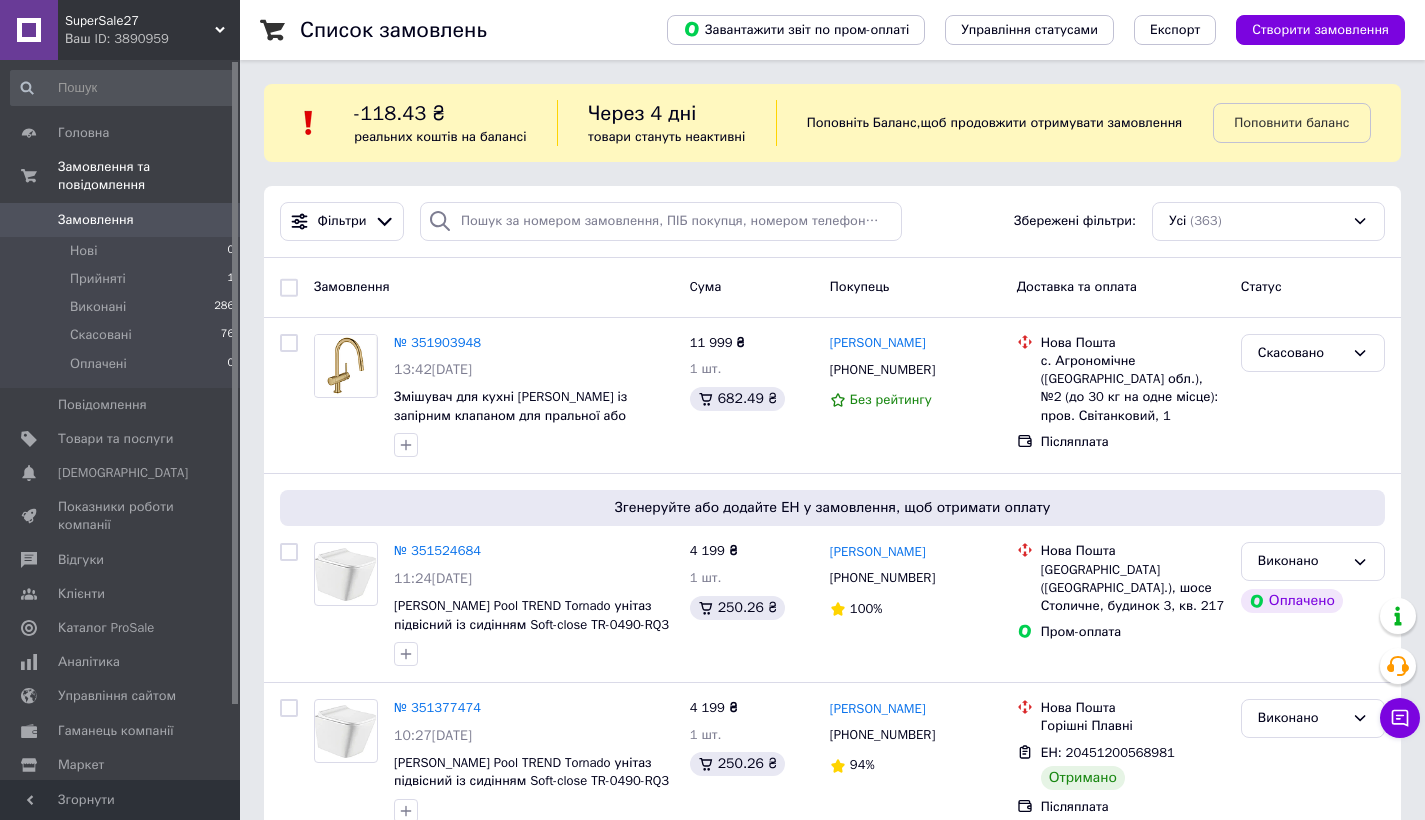 click on "Ваш ID: 3890959" at bounding box center [152, 39] 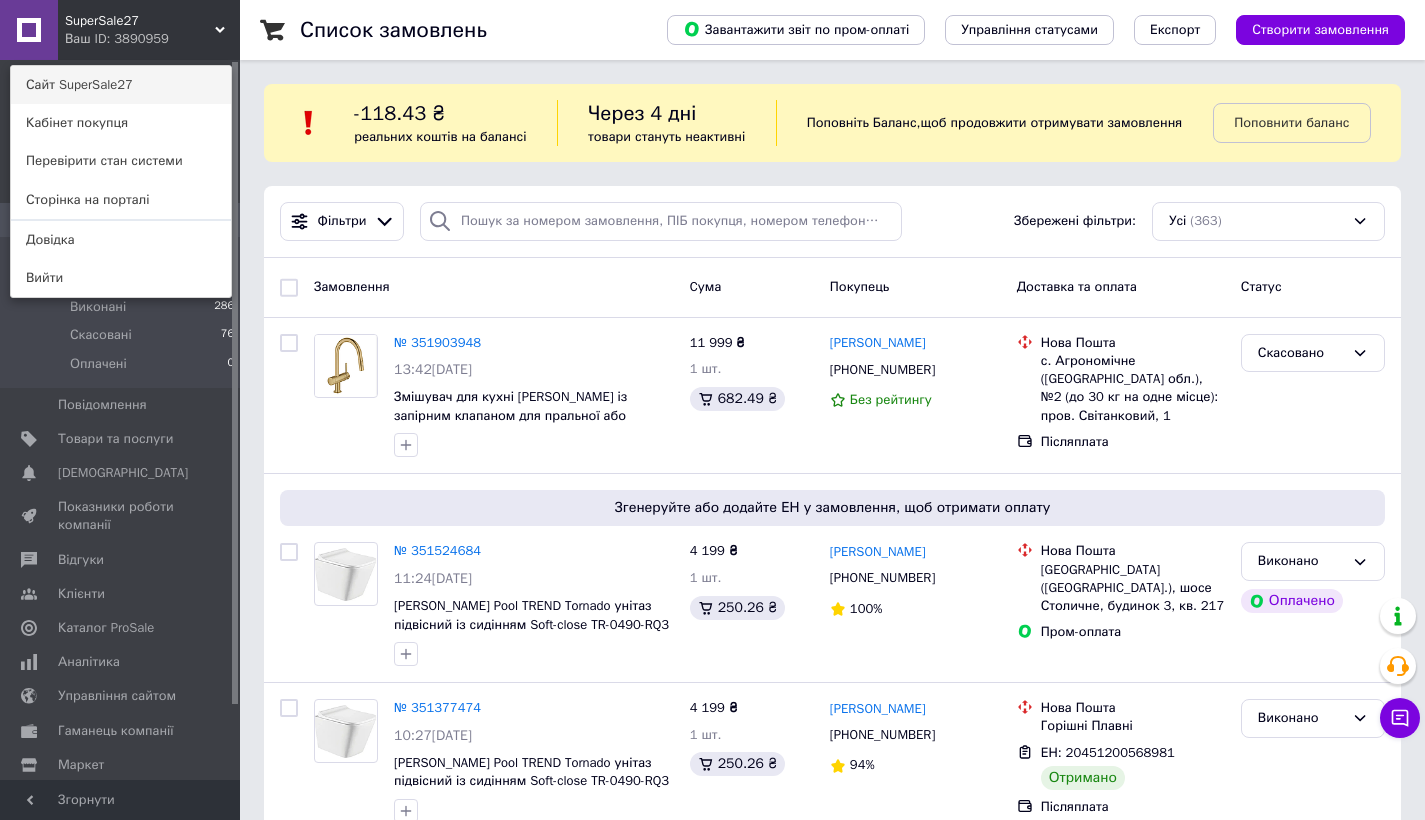 click on "Сайт SuperSale27" at bounding box center (121, 85) 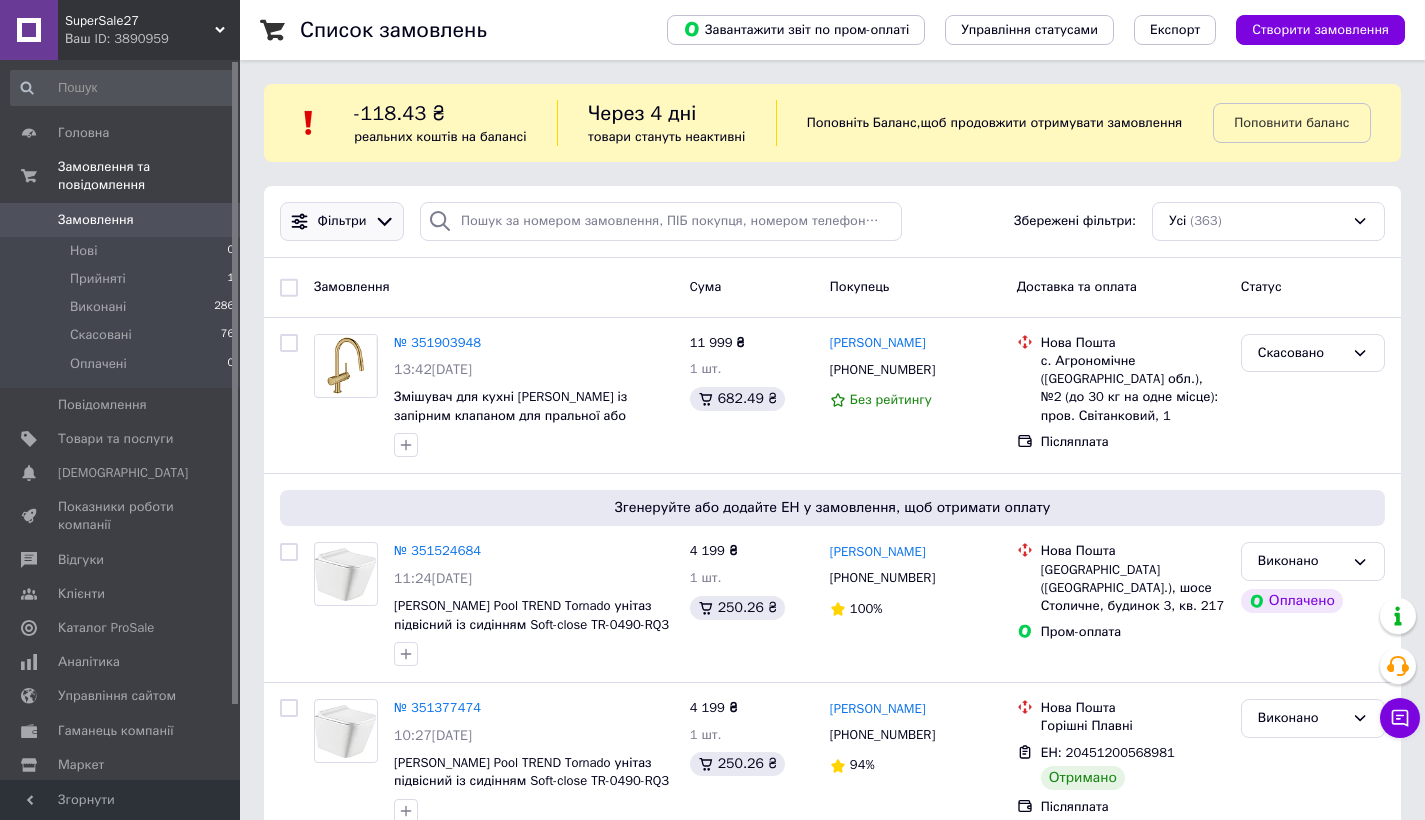 click at bounding box center (384, 221) 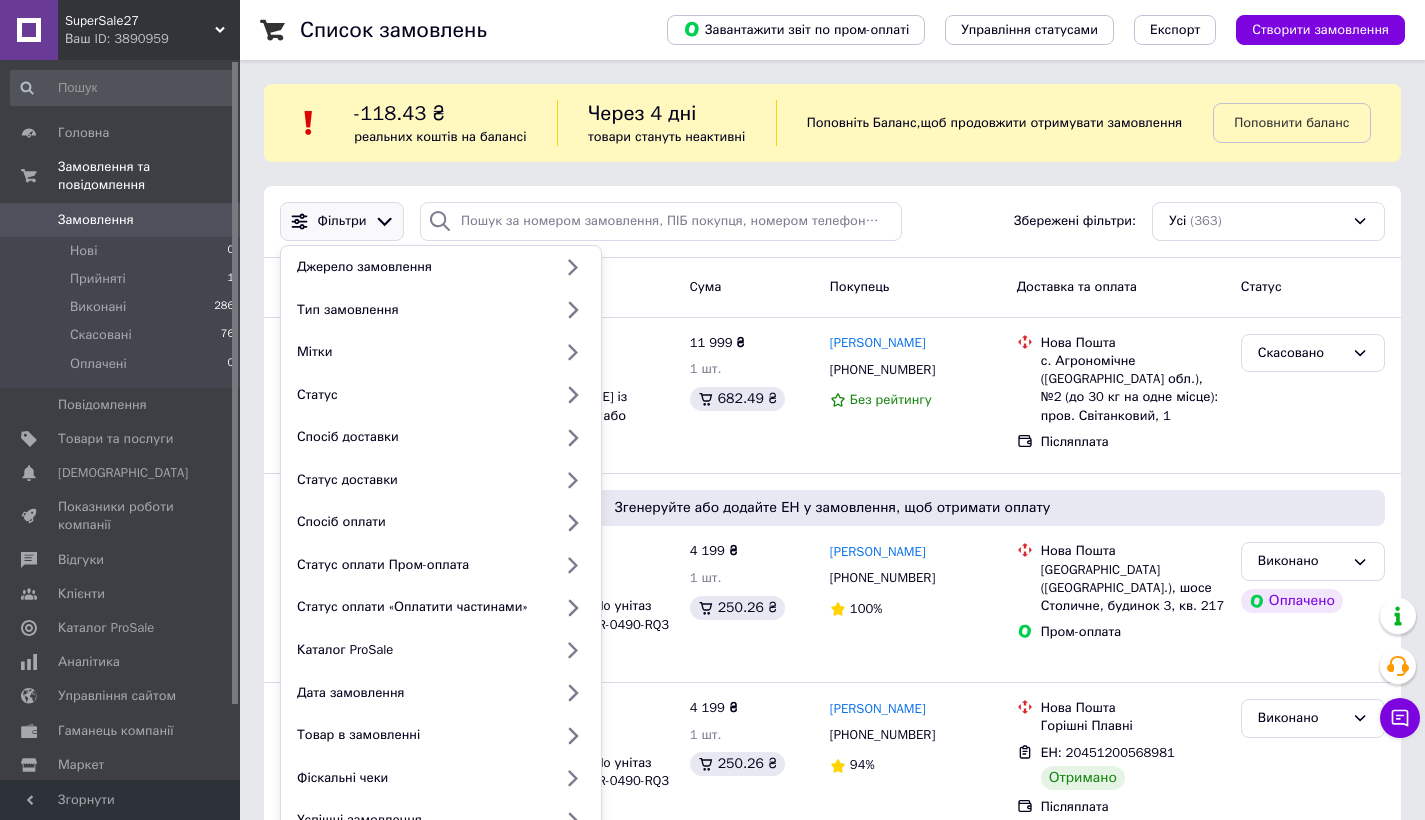 click on "Фільтри Джерело замовлення Тип замовлення Мітки Статус Спосіб доставки Статус доставки Спосіб оплати Статус оплати Пром-оплата Статус оплати «Оплатити частинами» Каталог ProSale Дата замовлення Товар в замовленні Фіскальні чеки Успішні замовлення Збережені фільтри: Усі (363)" at bounding box center (832, 222) 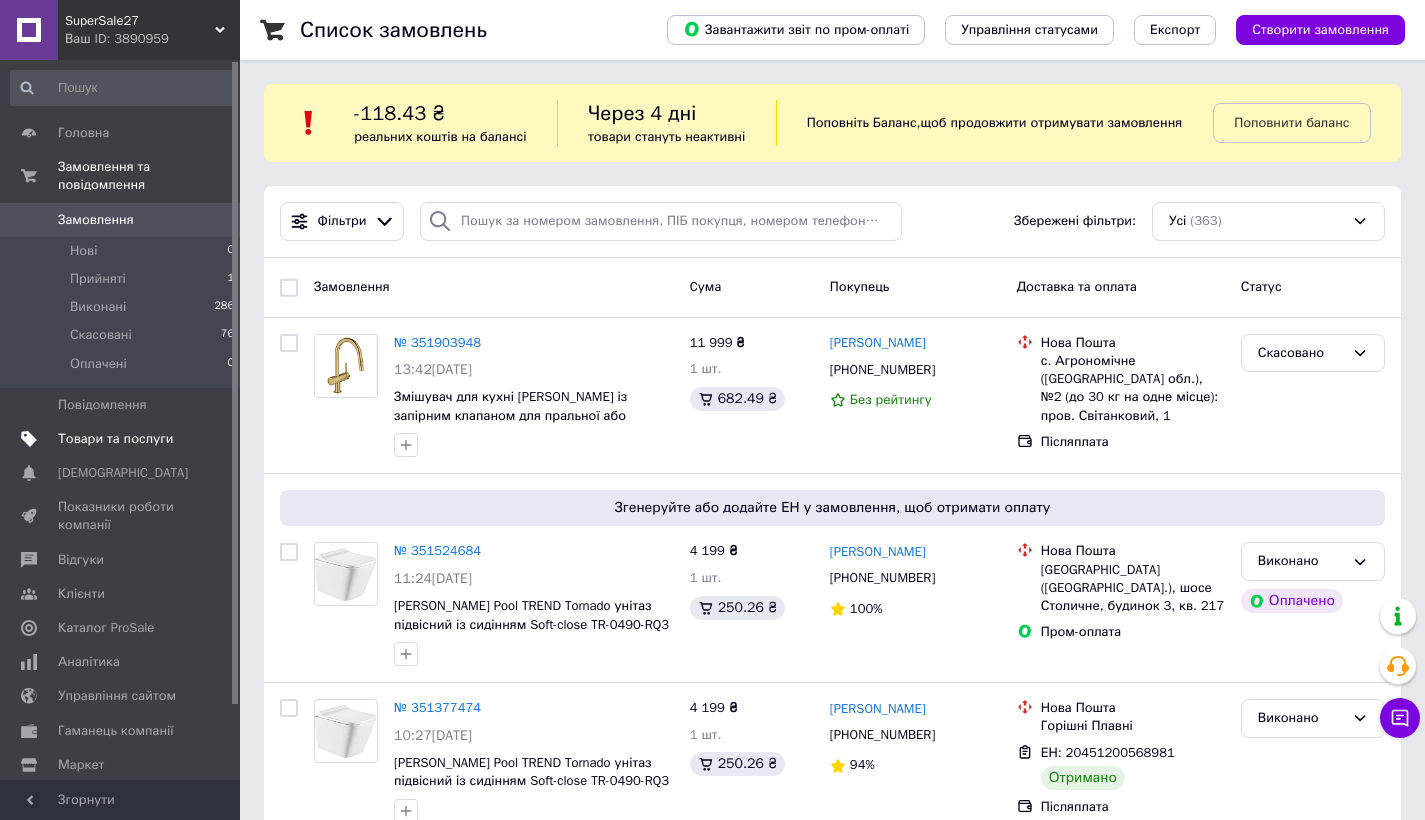click on "Товари та послуги" at bounding box center (115, 439) 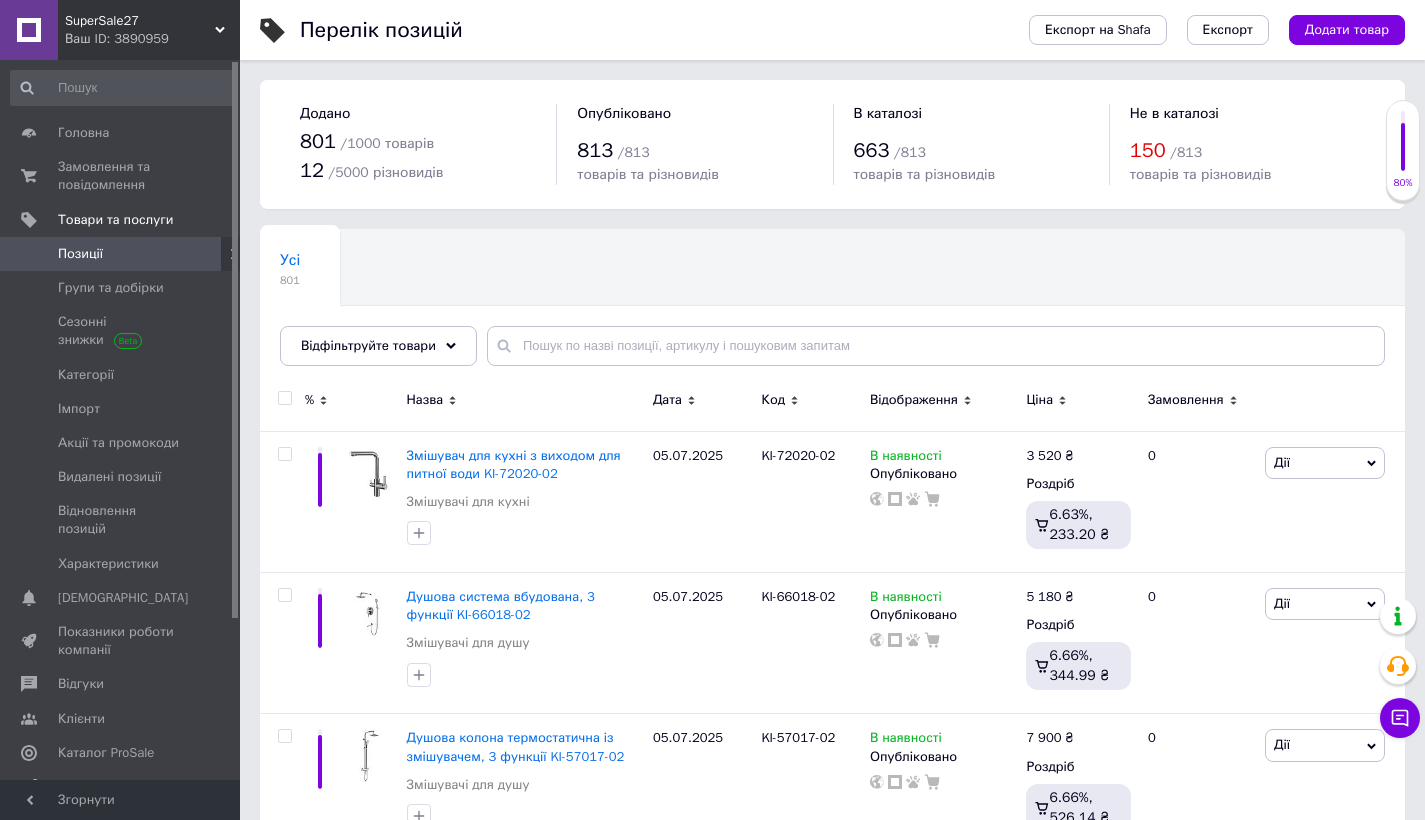 click on "Відфільтруйте товари" at bounding box center (368, 345) 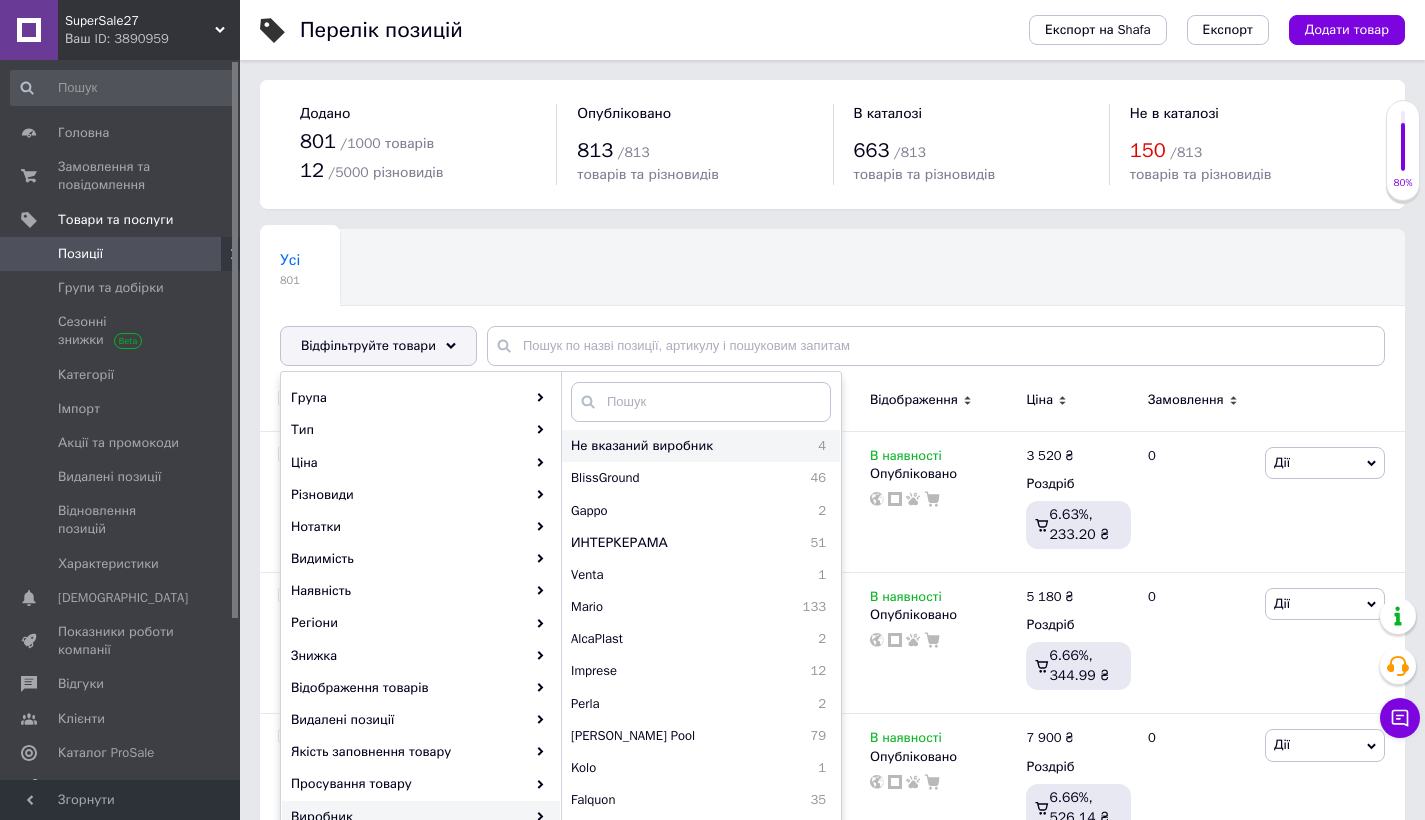 click on "Не вказаний виробник" at bounding box center [684, 446] 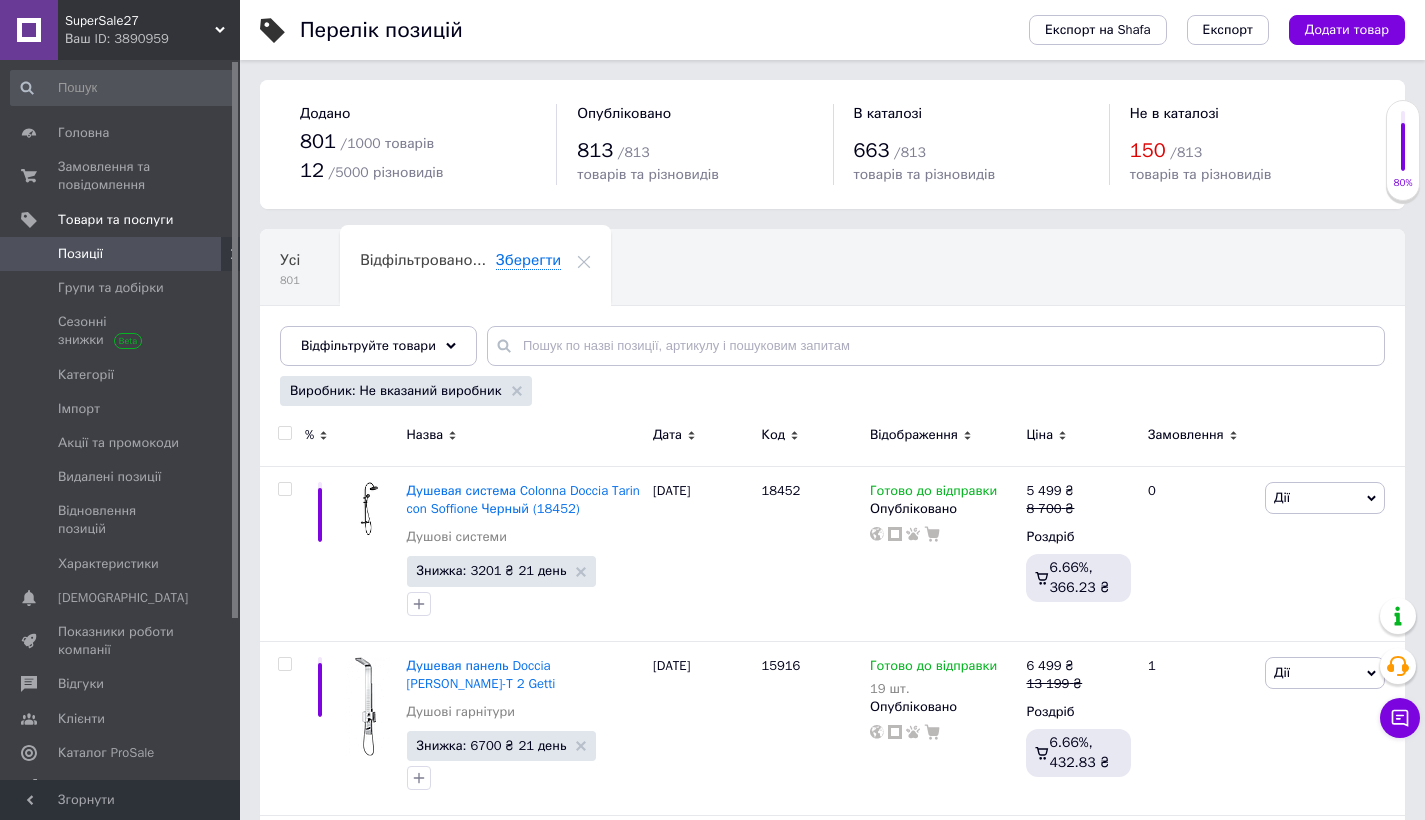 scroll, scrollTop: 361, scrollLeft: 0, axis: vertical 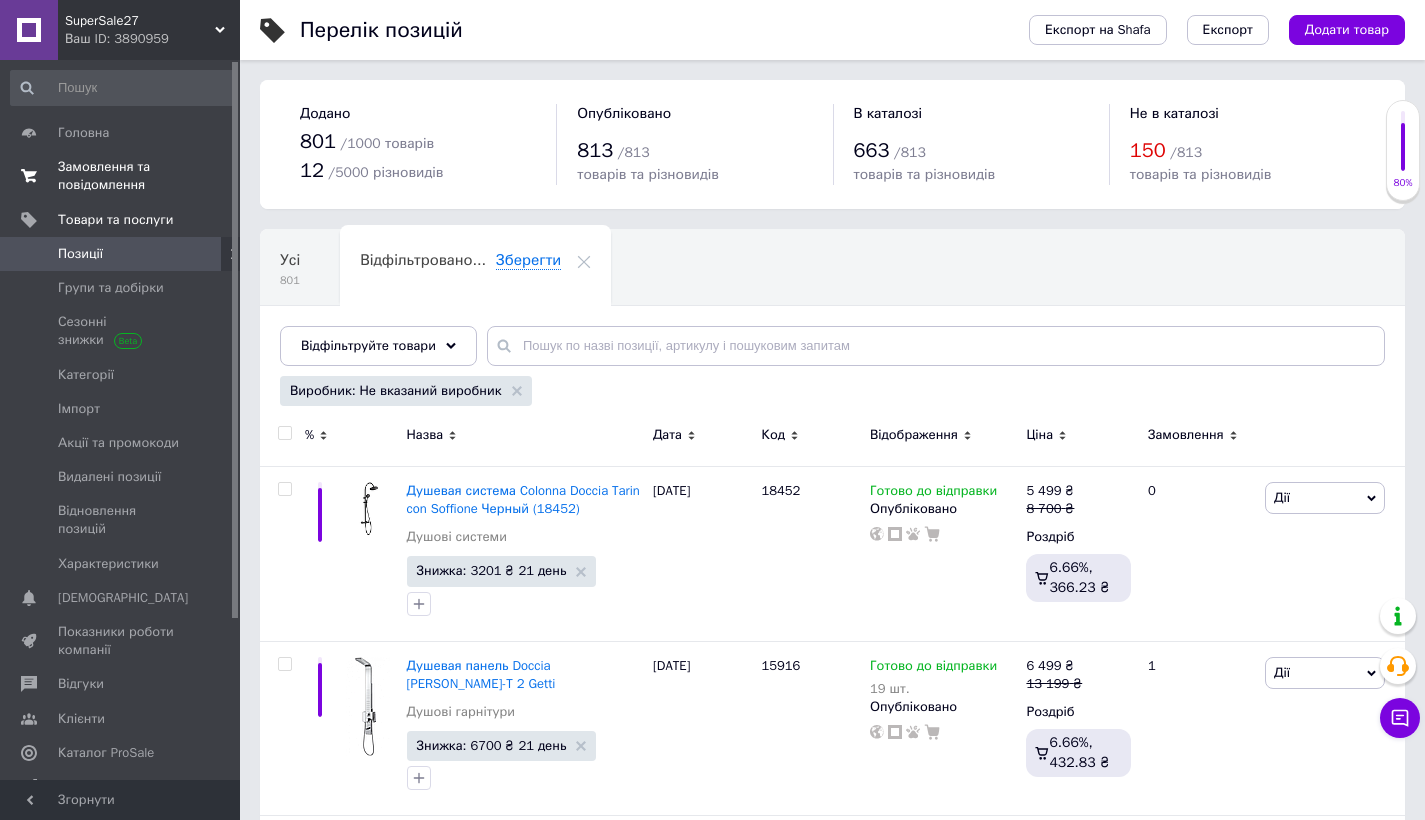 click on "Замовлення та повідомлення" at bounding box center [121, 176] 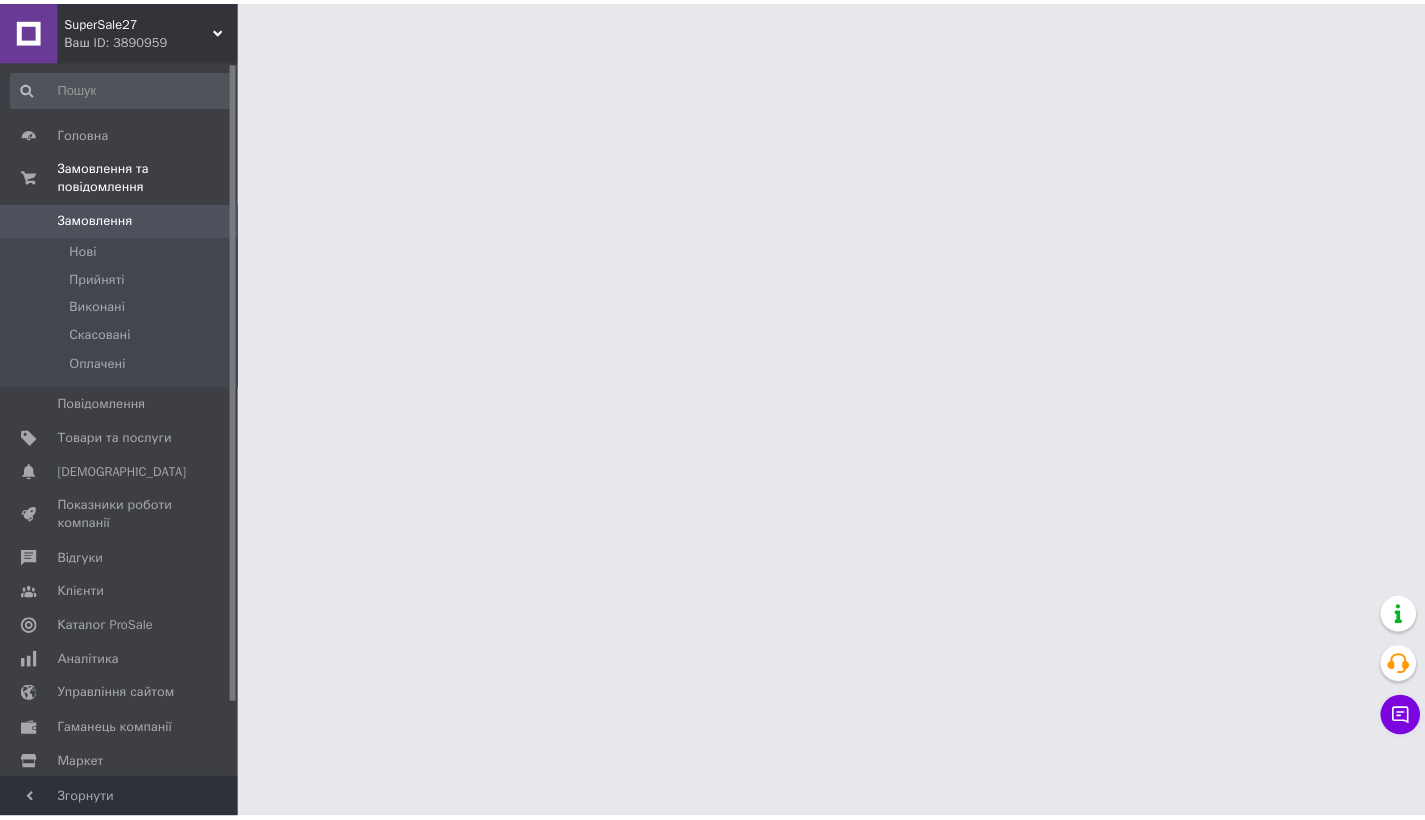 scroll, scrollTop: 0, scrollLeft: 0, axis: both 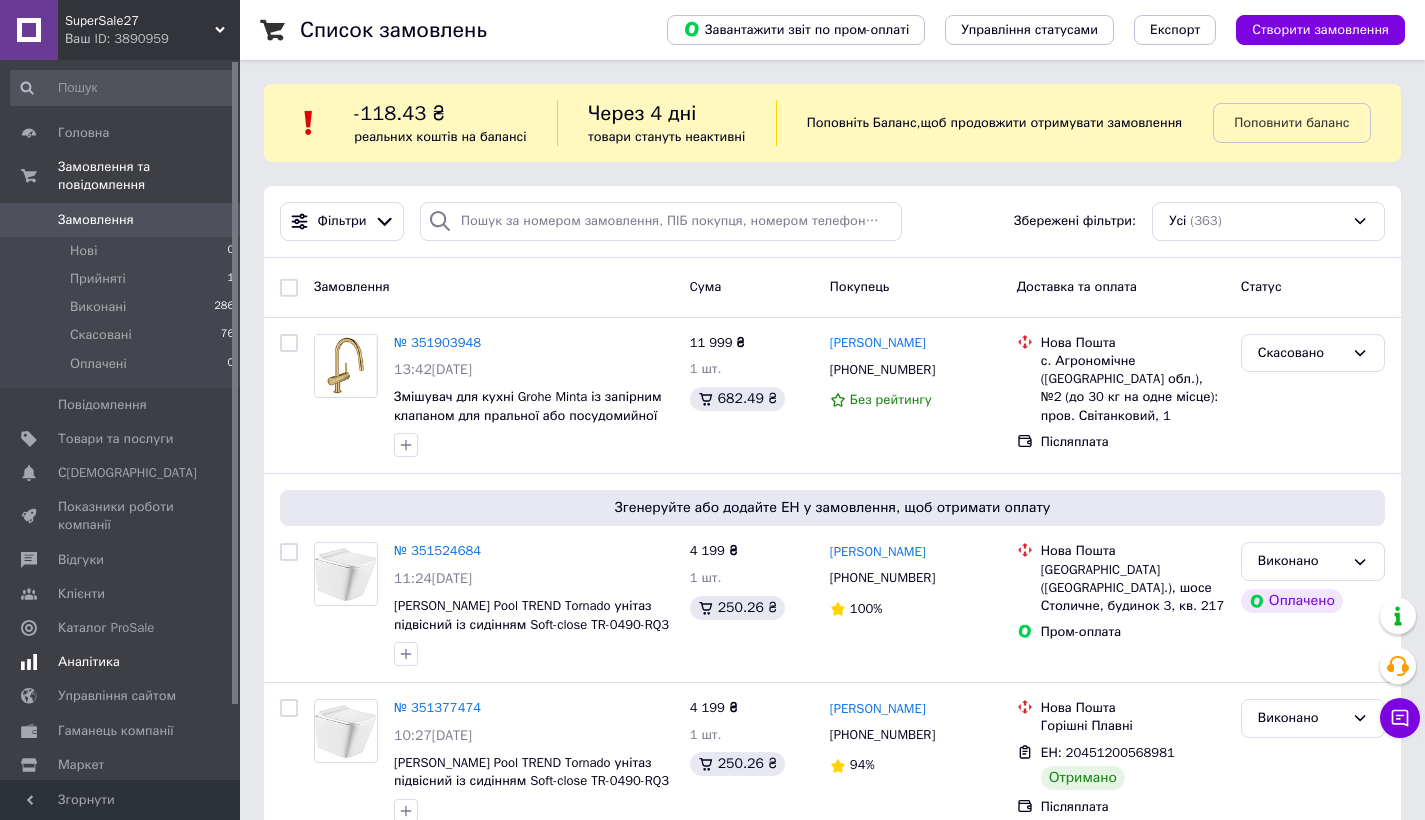 click on "Аналітика" at bounding box center [123, 662] 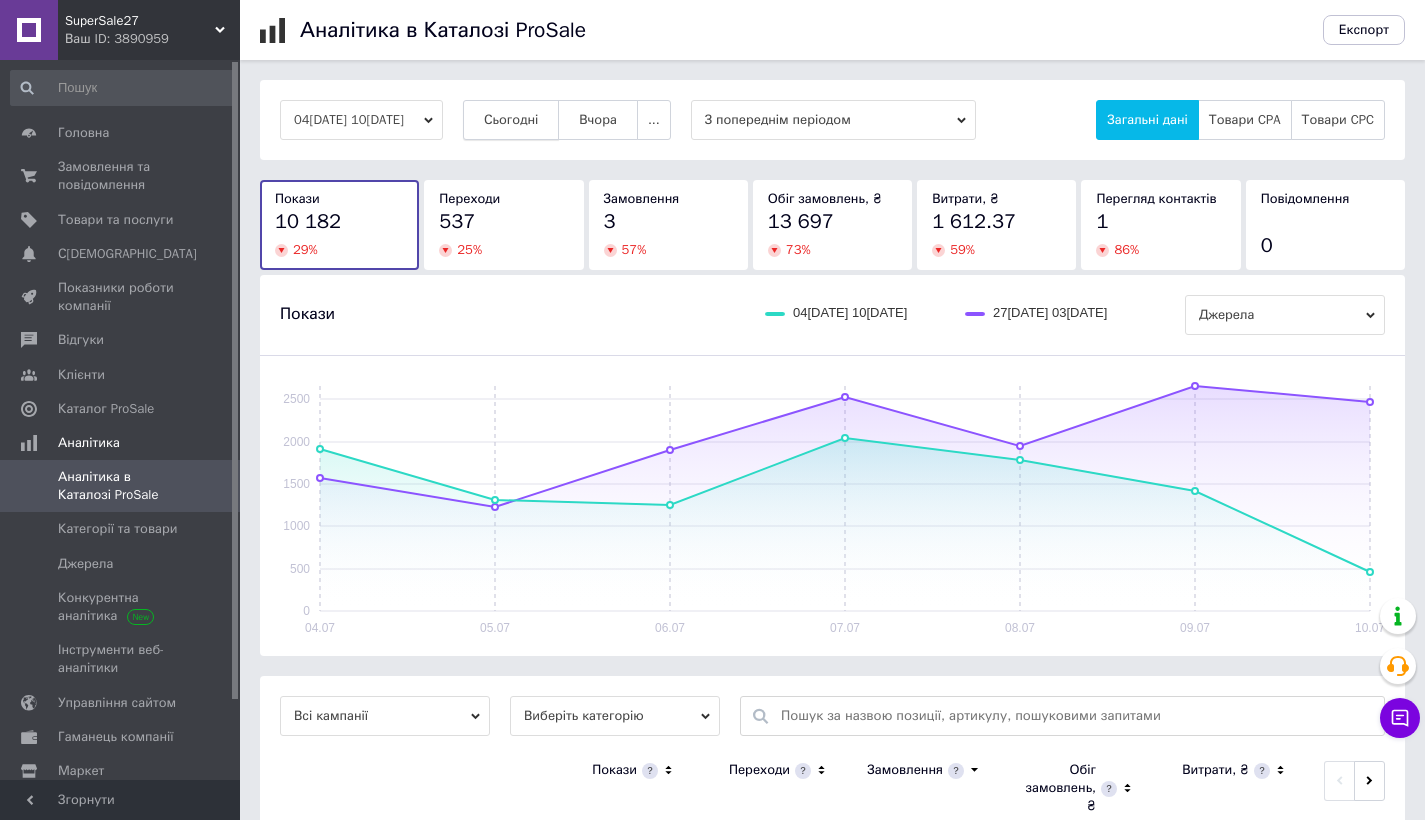 click on "Сьогодні" at bounding box center (511, 120) 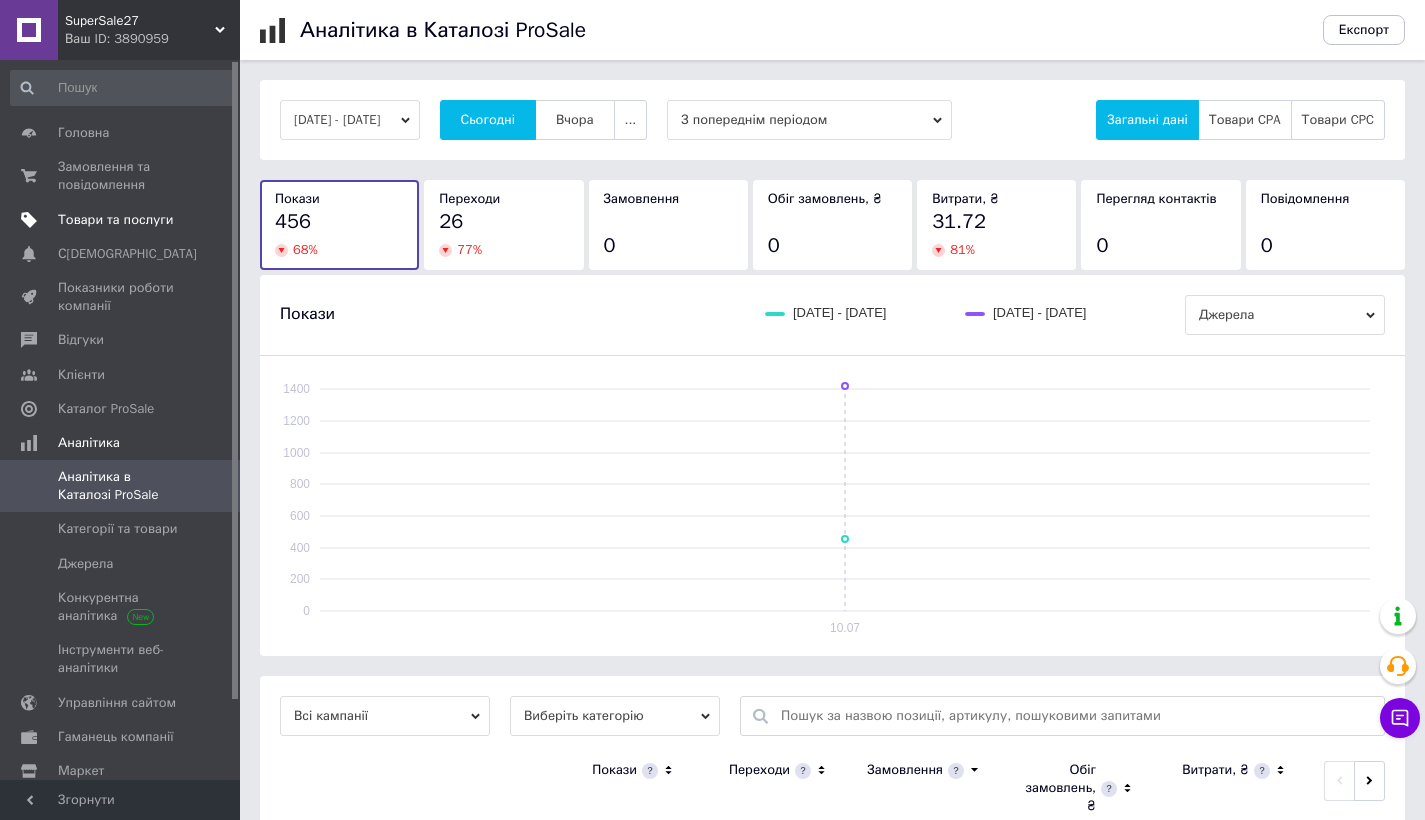 click on "Товари та послуги" at bounding box center (123, 220) 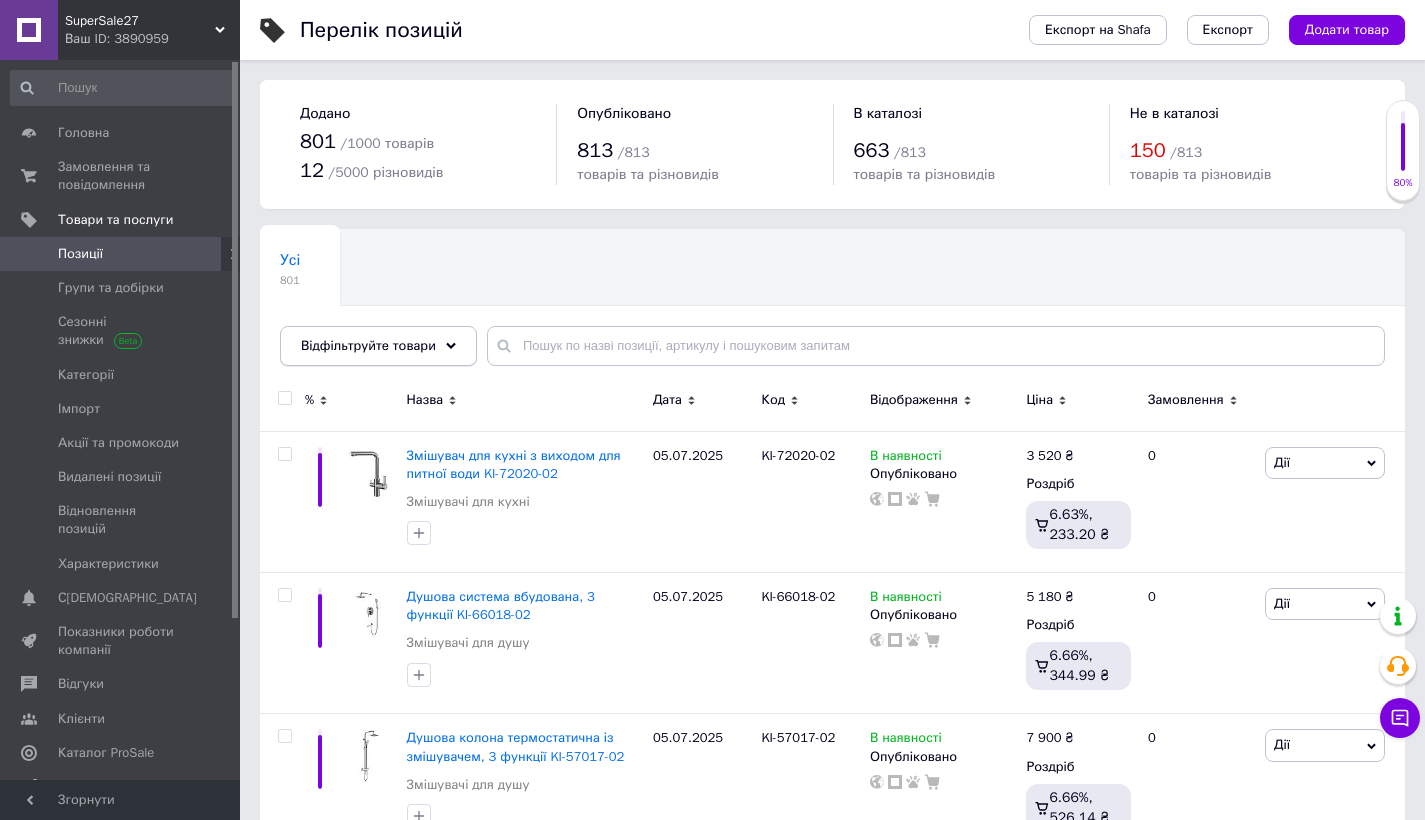 click on "Відфільтруйте товари" at bounding box center [368, 345] 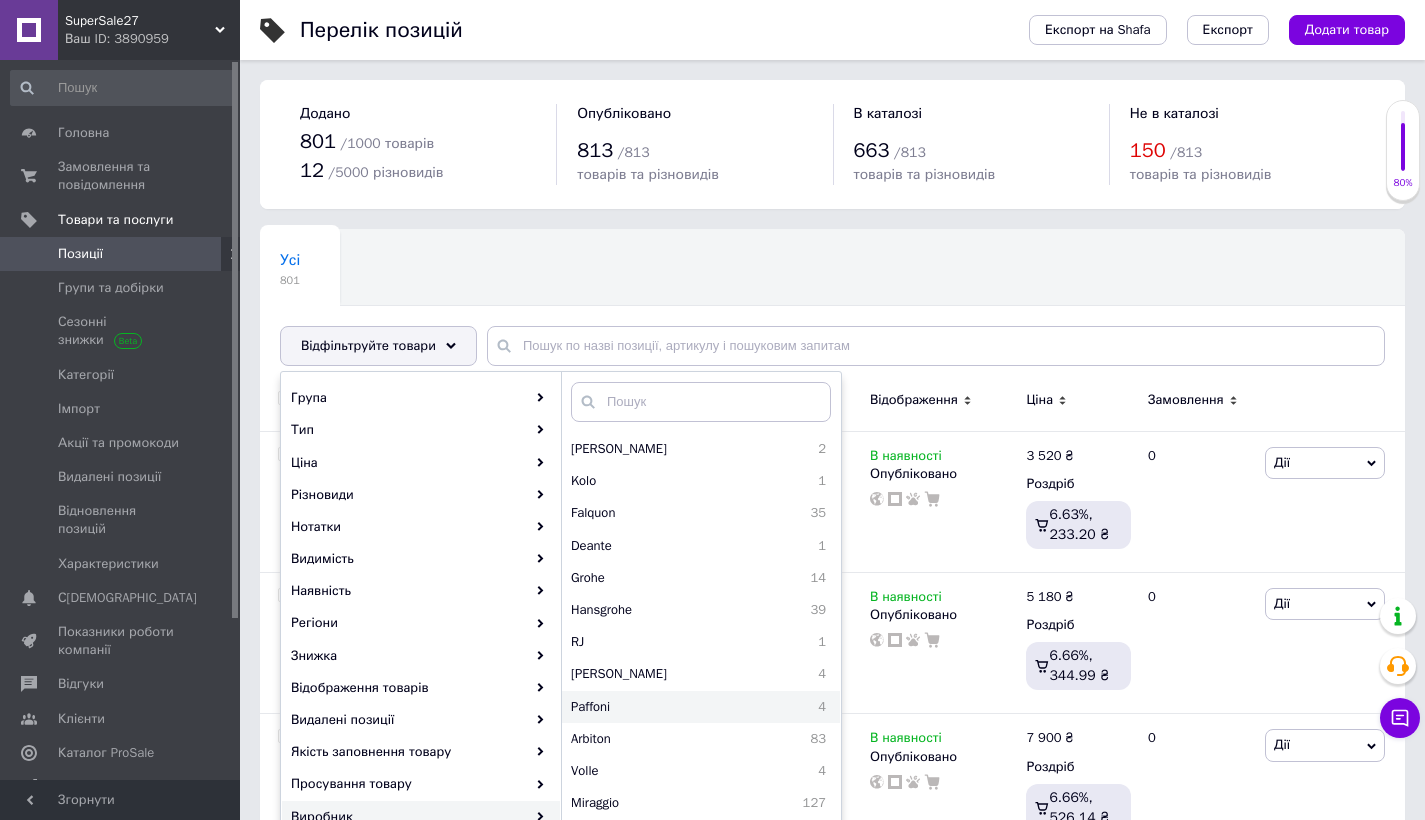 scroll, scrollTop: 528, scrollLeft: 0, axis: vertical 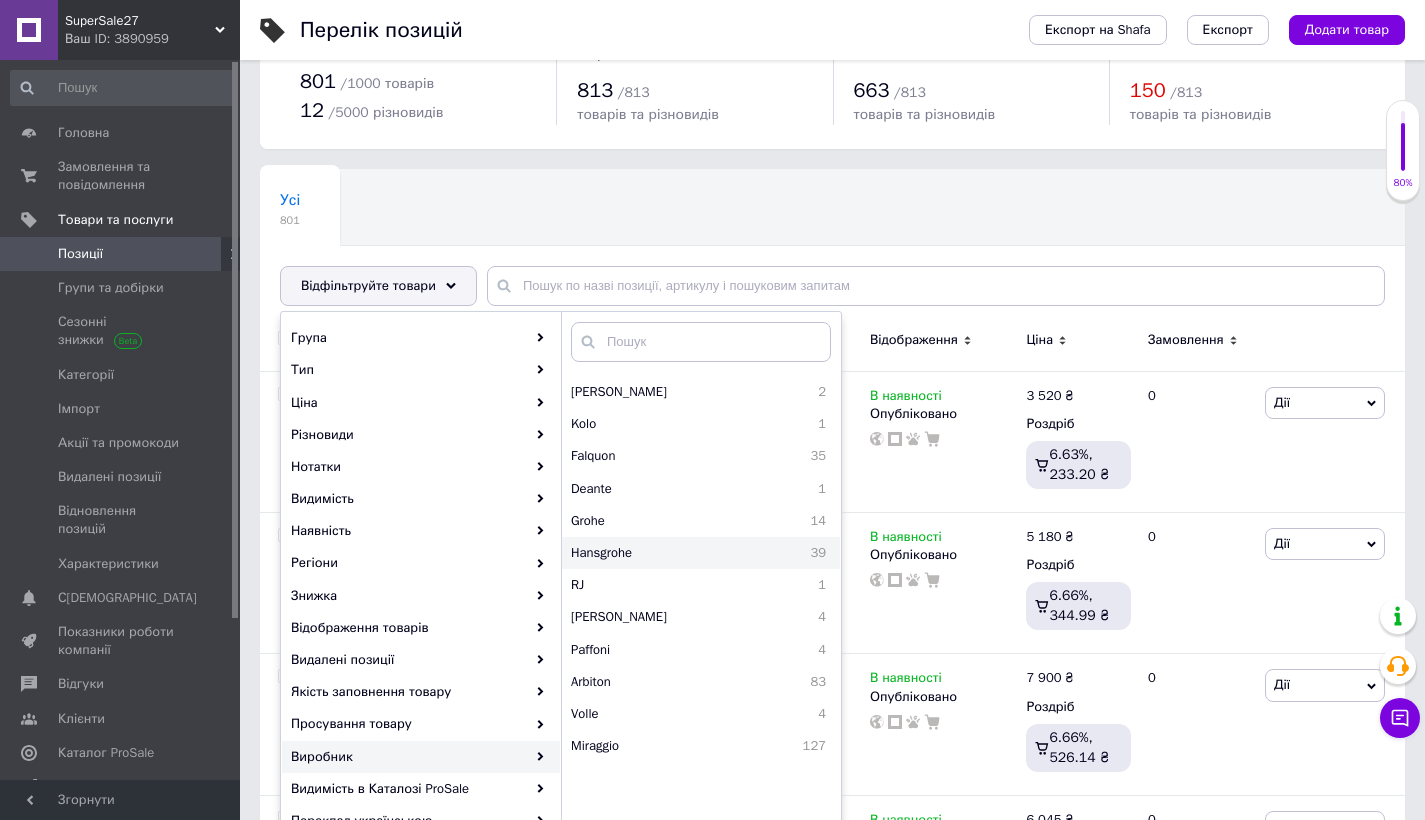 click on "Hansgrohe" at bounding box center [661, 553] 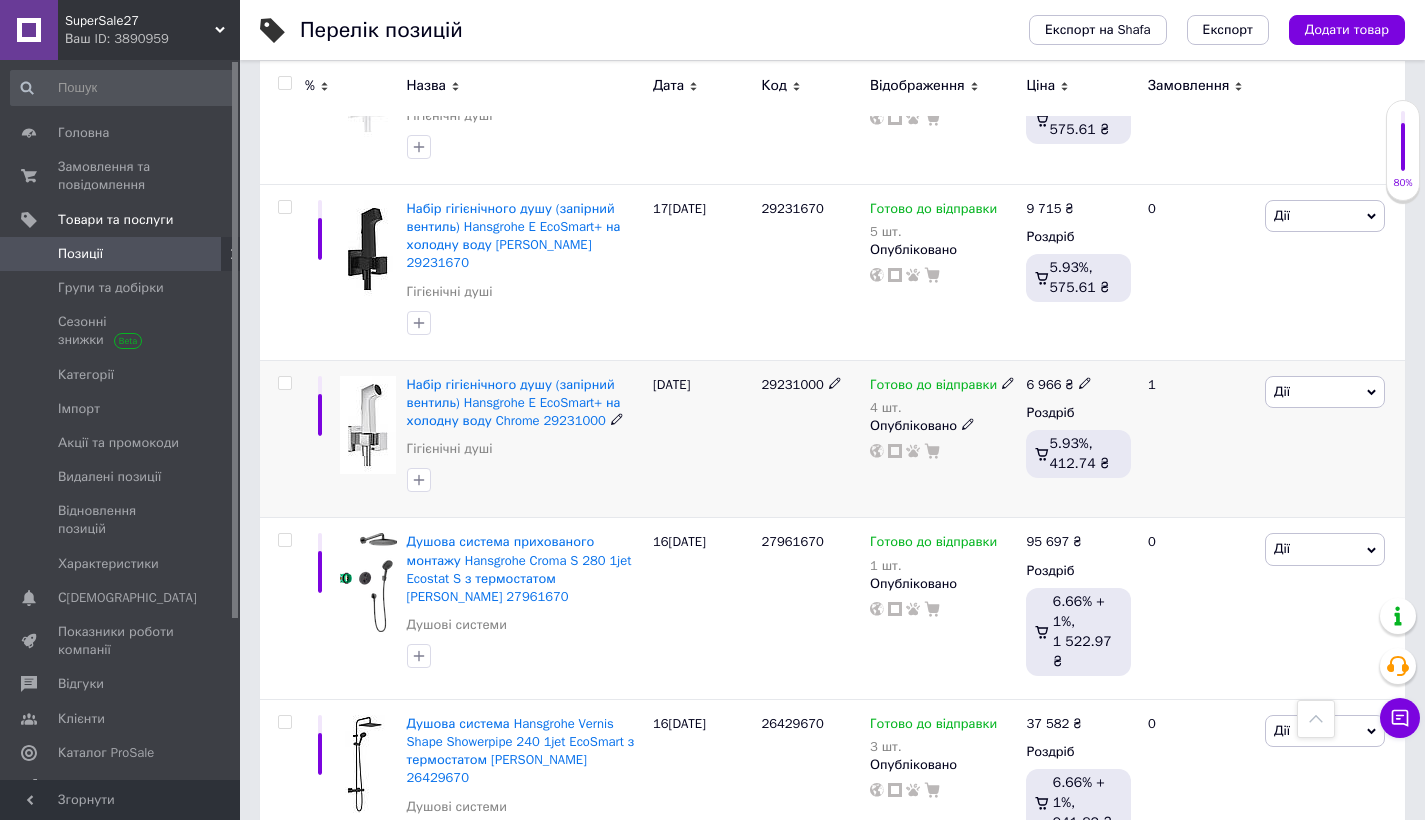 scroll, scrollTop: 1433, scrollLeft: 0, axis: vertical 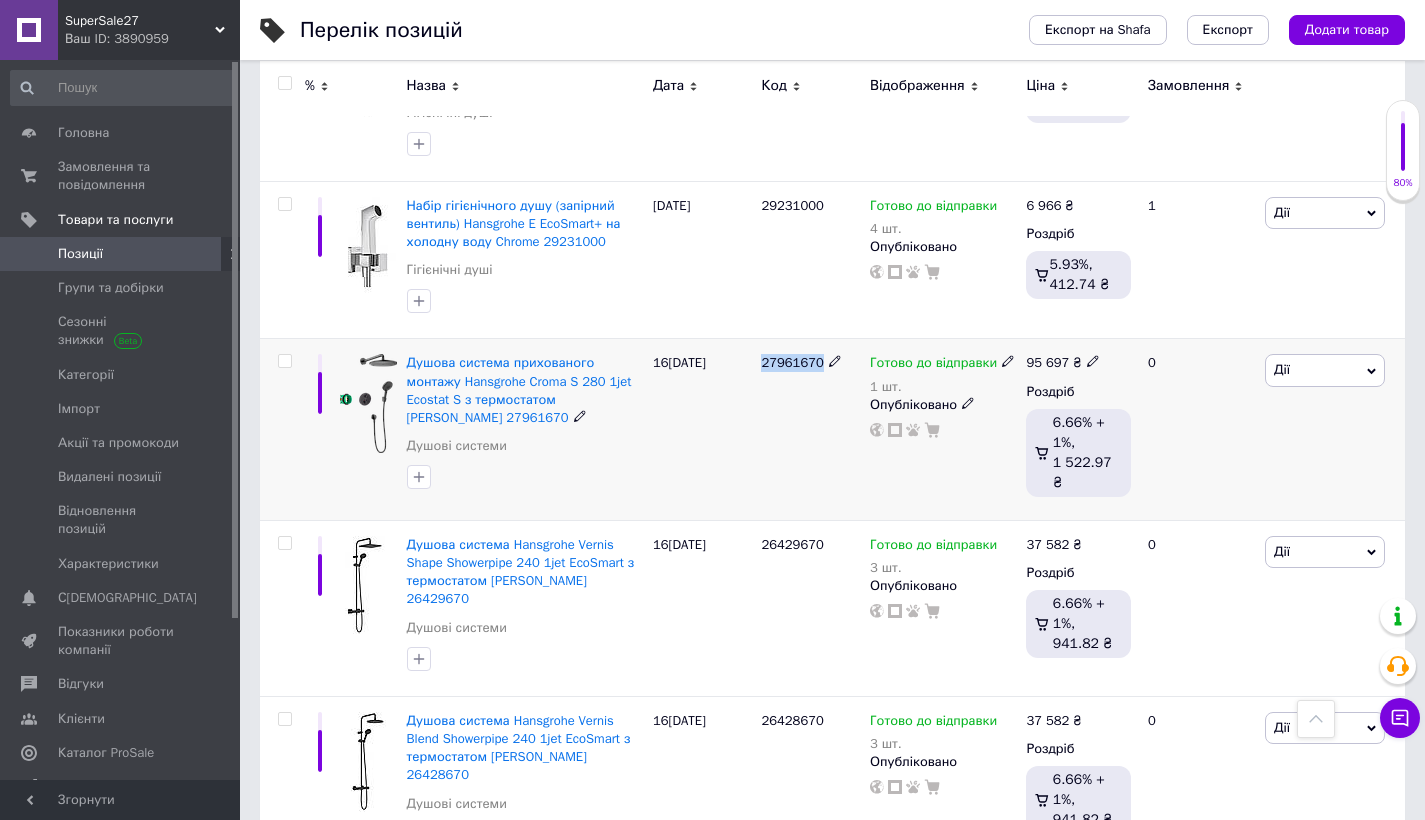 drag, startPoint x: 763, startPoint y: 338, endPoint x: 824, endPoint y: 334, distance: 61.13101 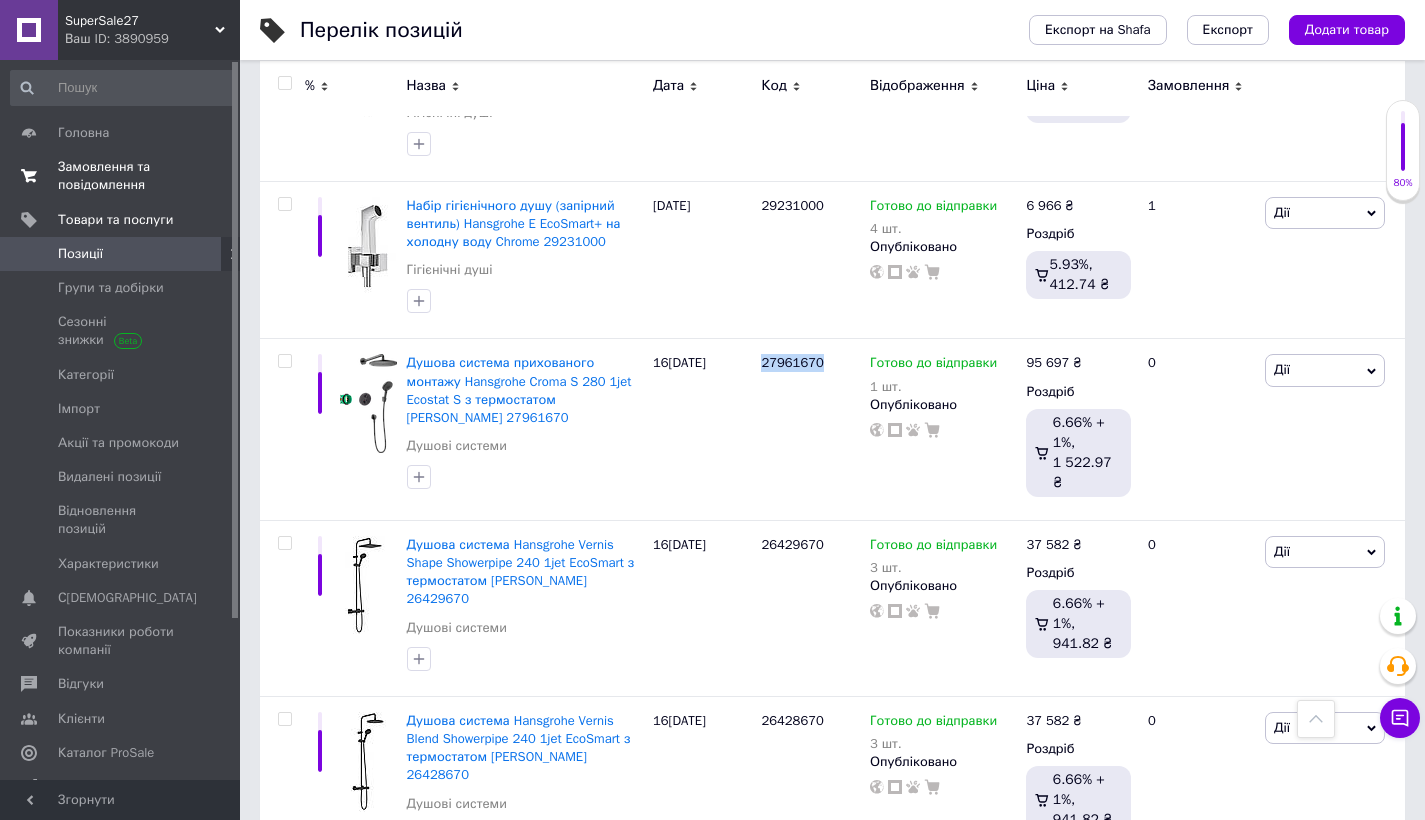 click on "Замовлення та повідомлення" at bounding box center (121, 176) 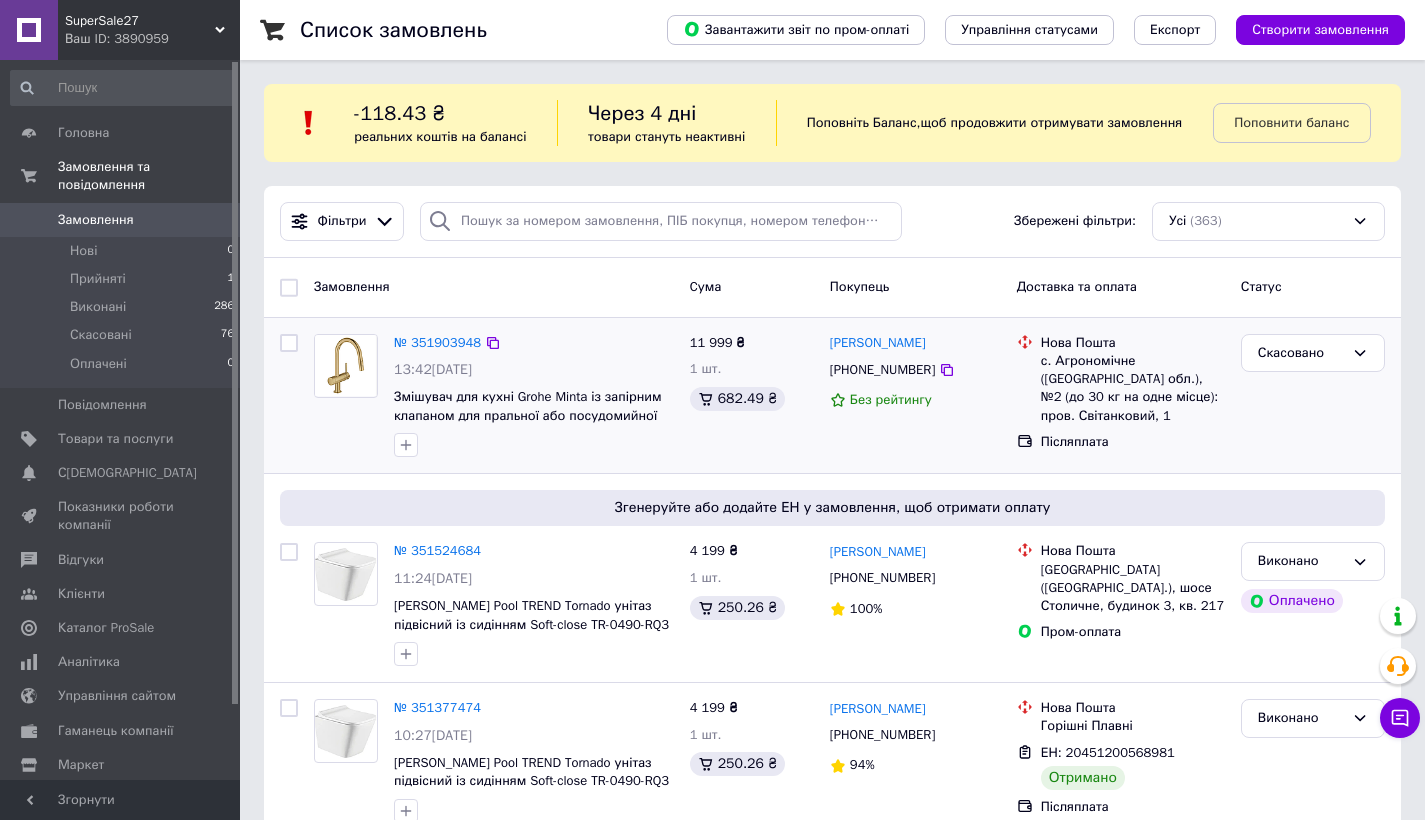 scroll, scrollTop: 319, scrollLeft: 0, axis: vertical 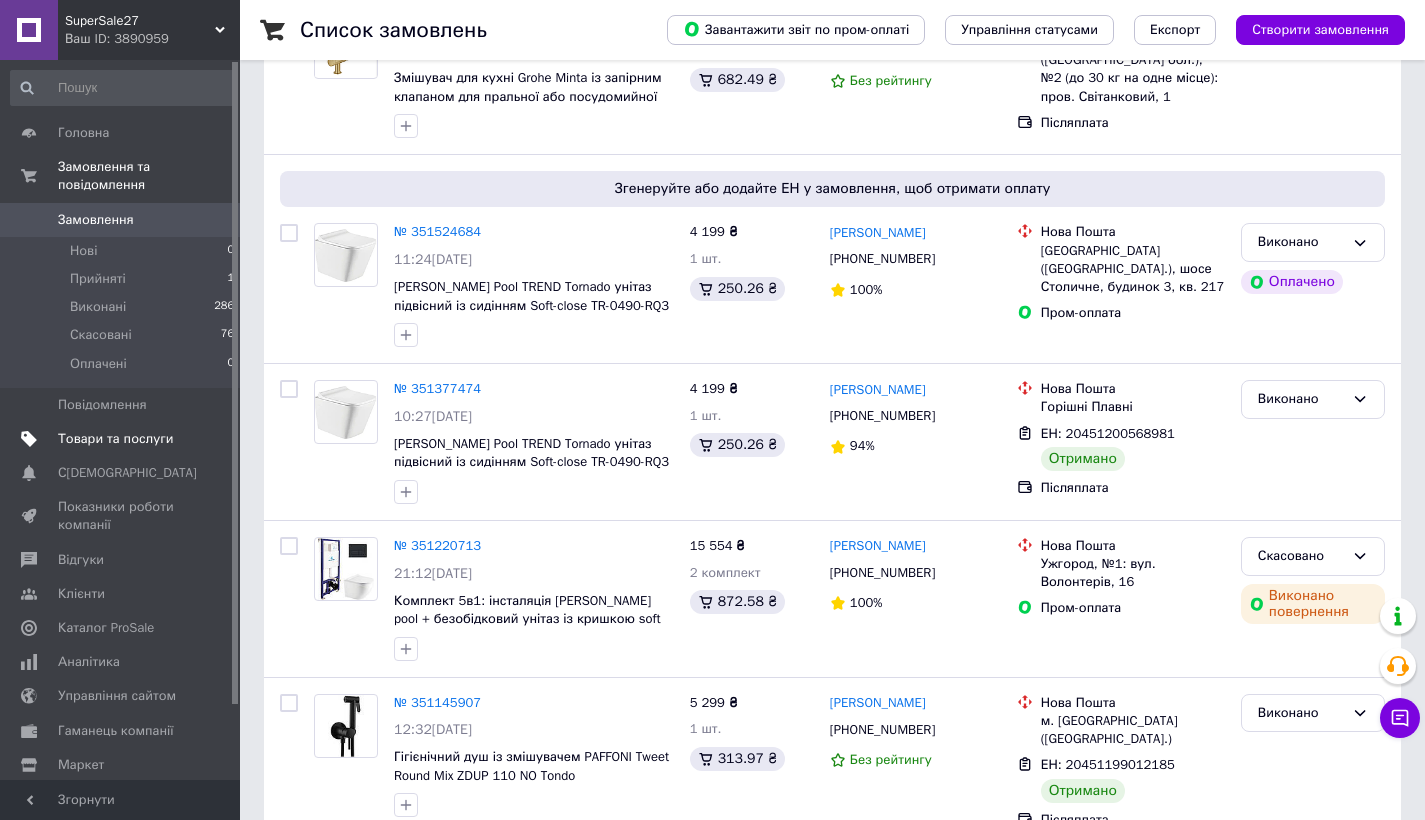 click on "Товари та послуги" at bounding box center (115, 439) 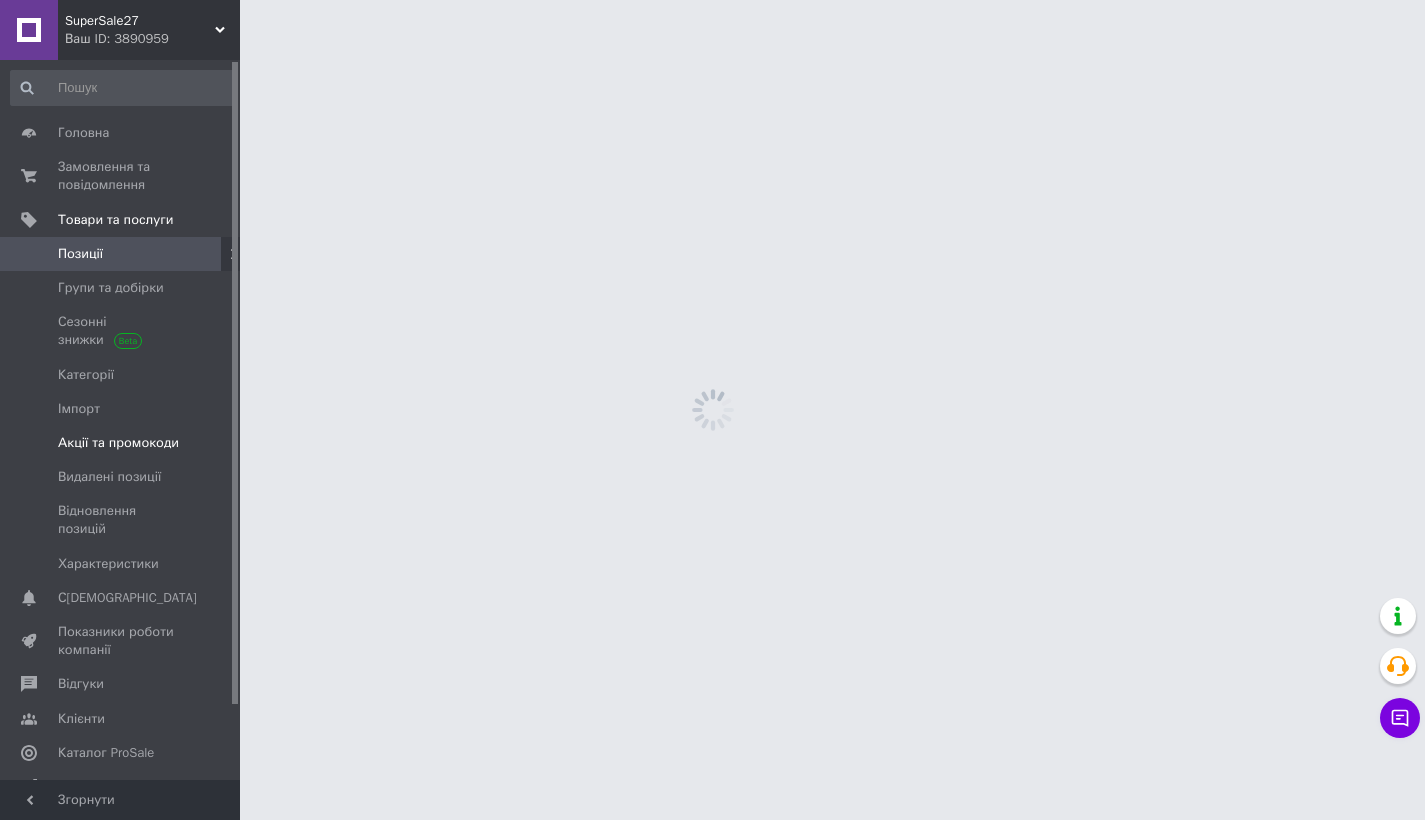 scroll, scrollTop: 0, scrollLeft: 0, axis: both 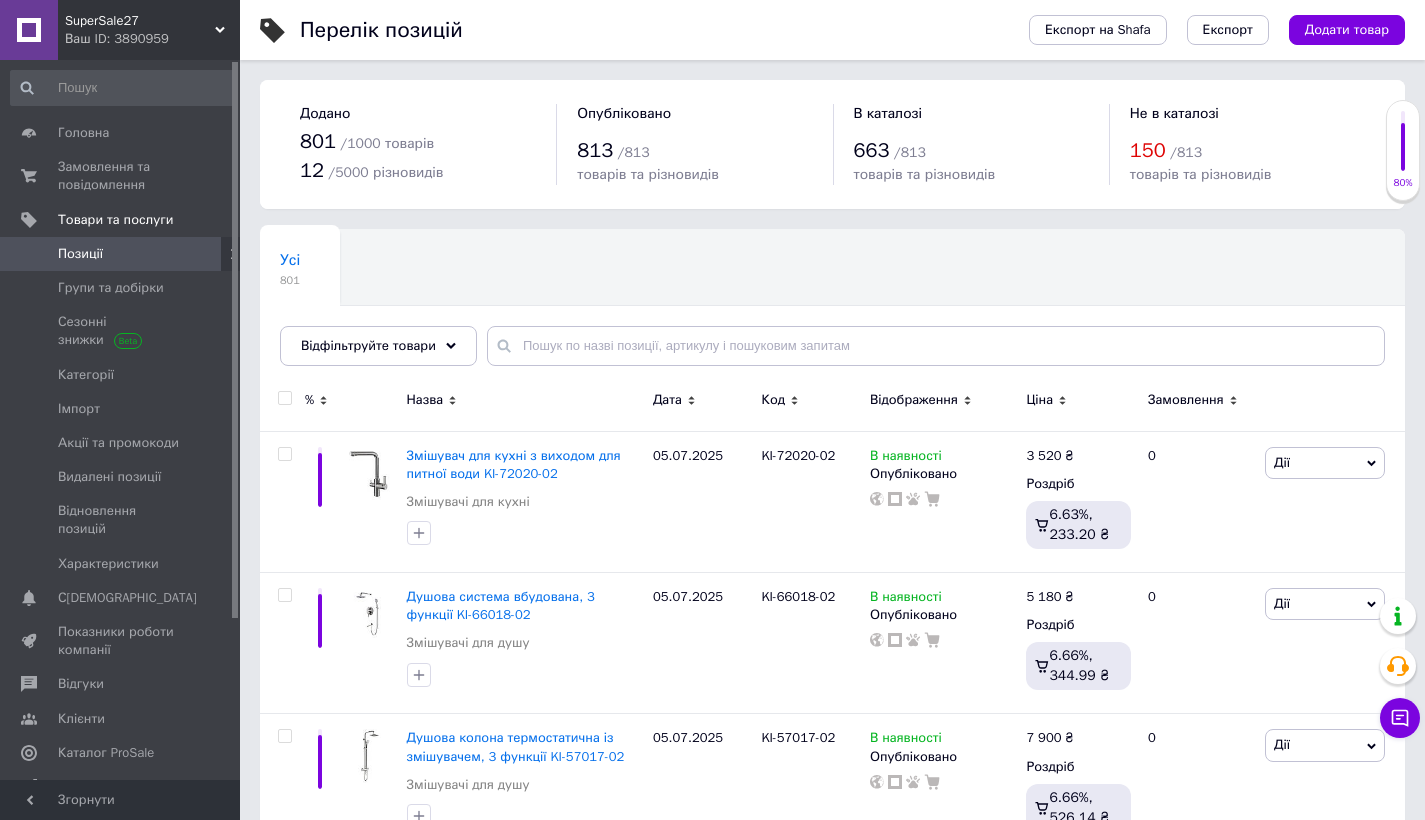 click on "SuperSale27" at bounding box center (140, 21) 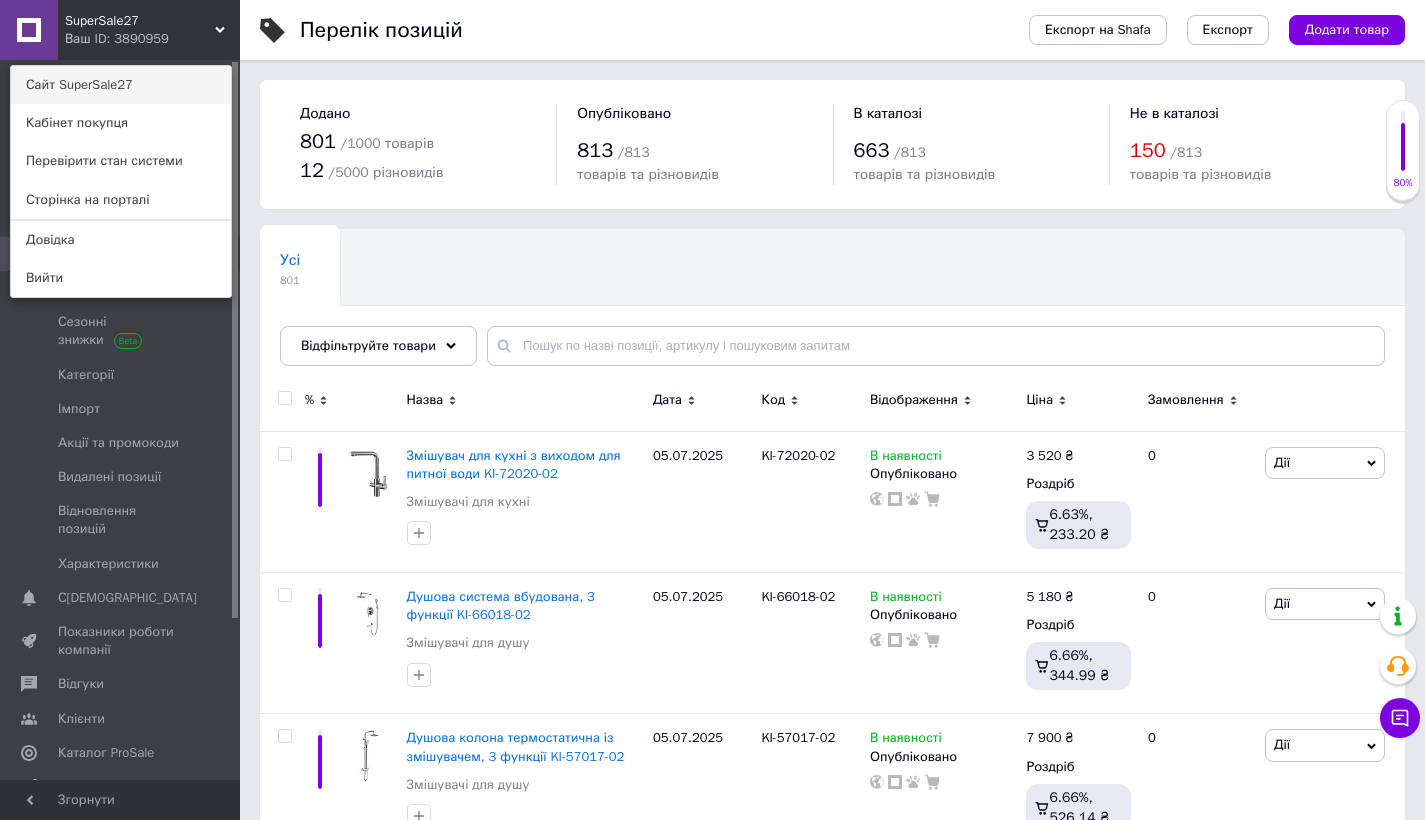 click on "Сайт SuperSale27" at bounding box center (121, 85) 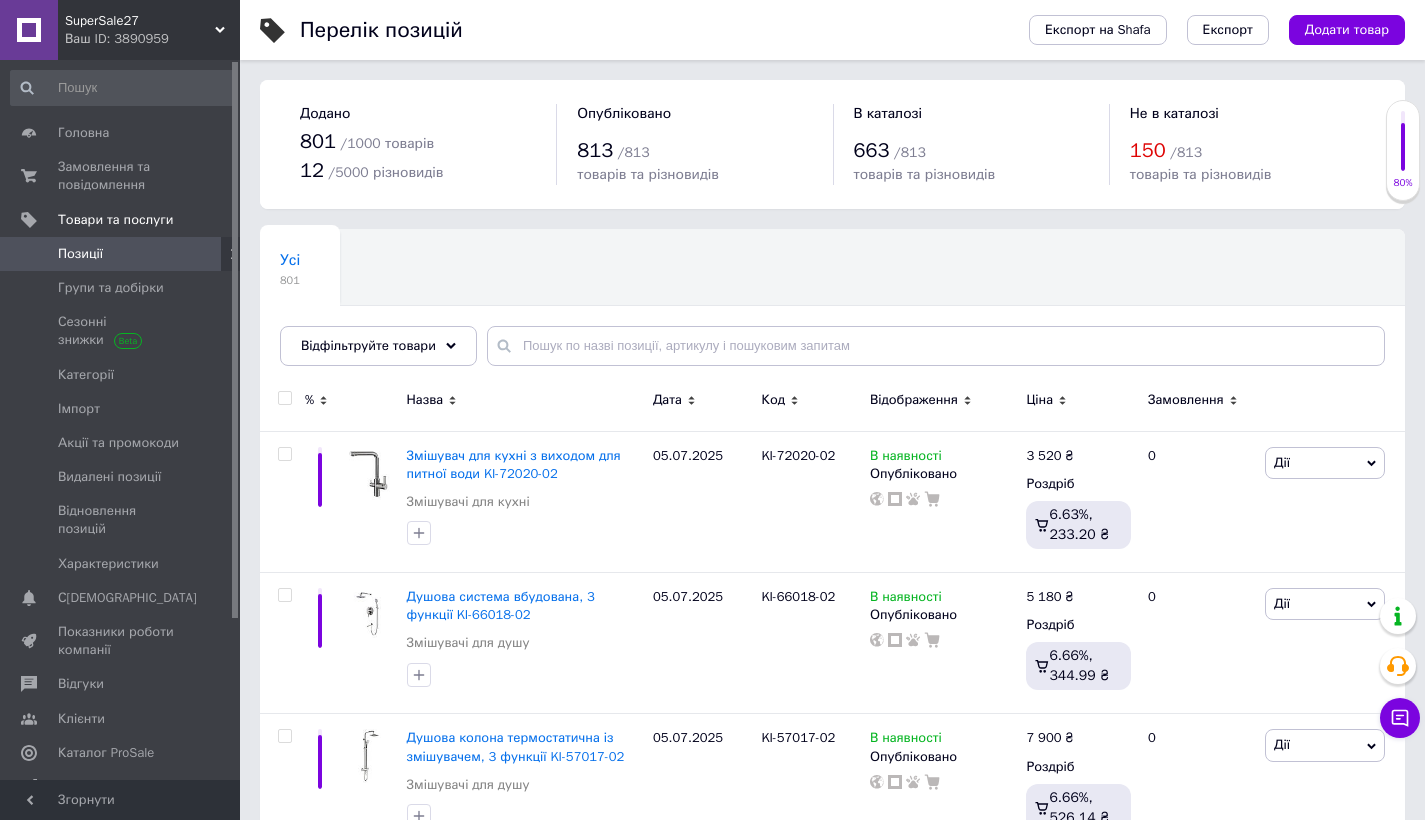 click on "Позиції" at bounding box center (121, 254) 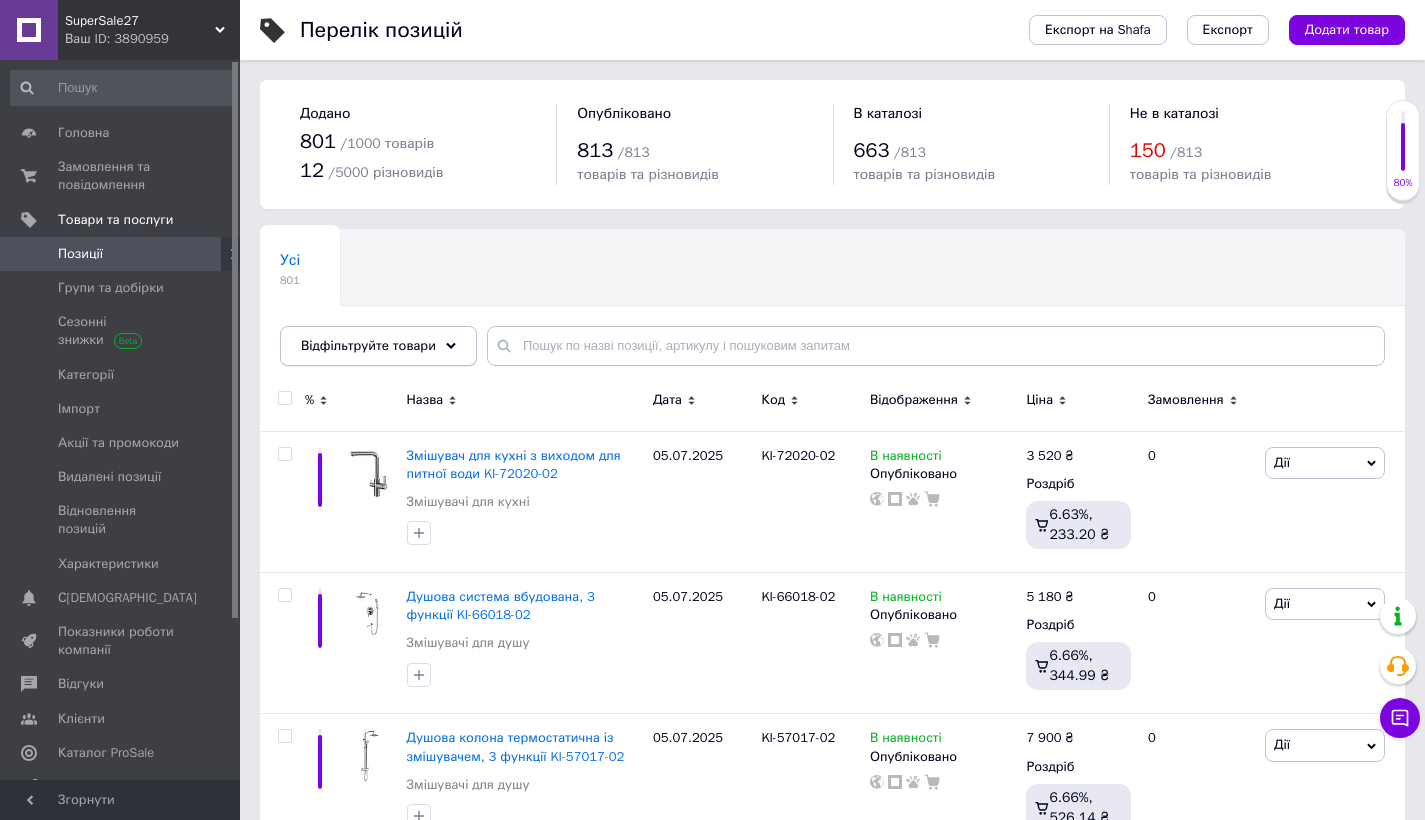 click on "Відфільтруйте товари" at bounding box center (368, 345) 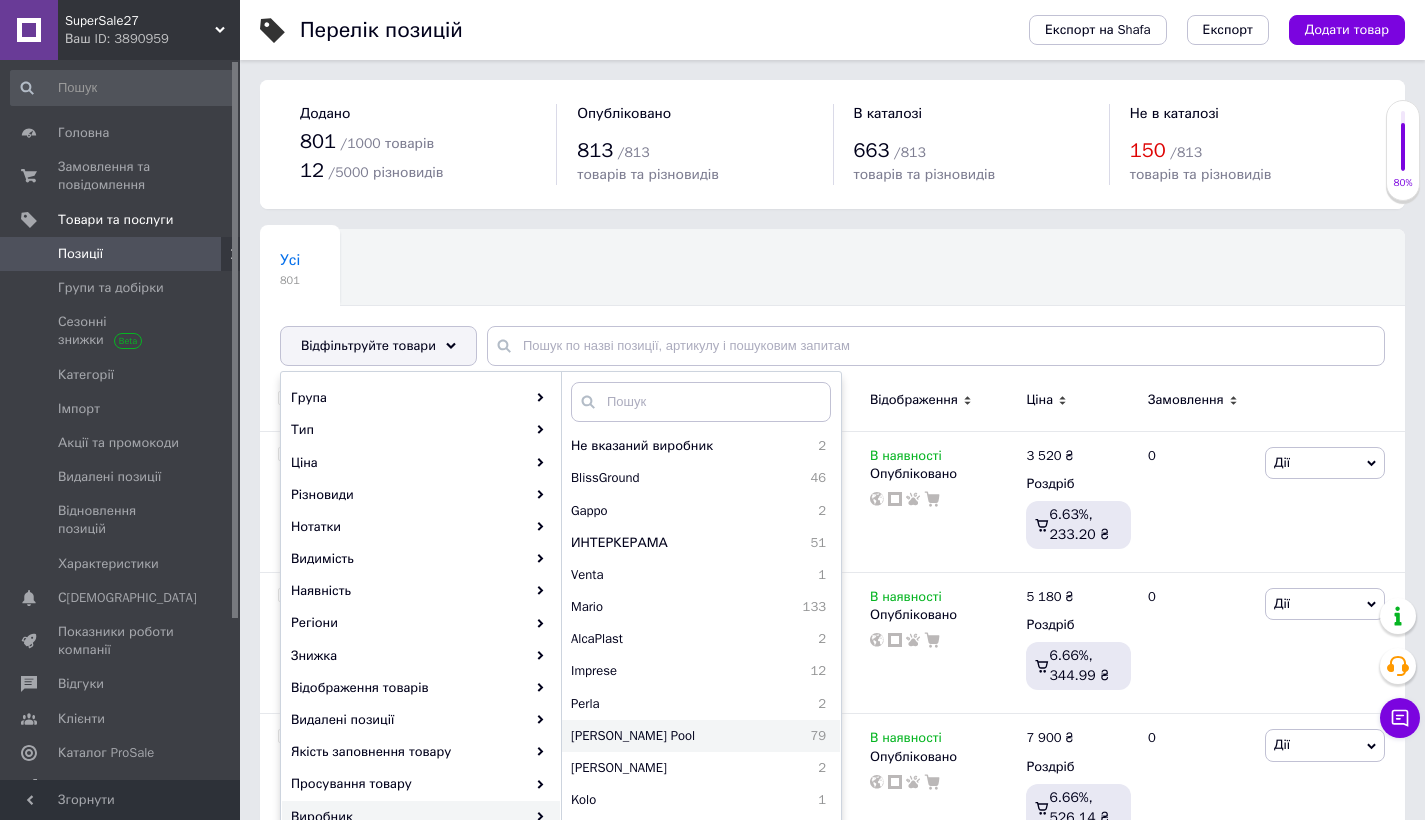 click on "[PERSON_NAME] Pool  79" at bounding box center [701, 736] 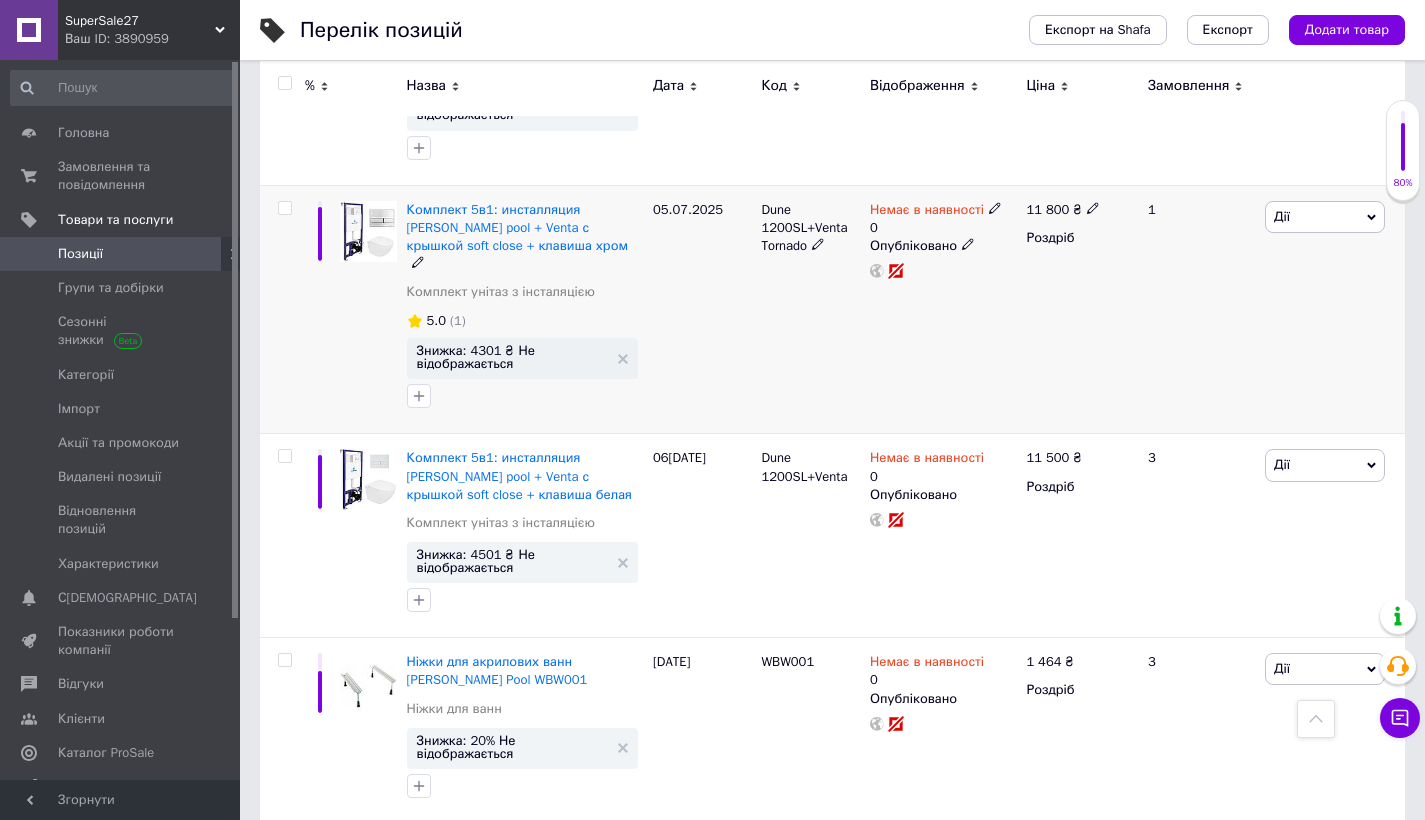scroll, scrollTop: 0, scrollLeft: 0, axis: both 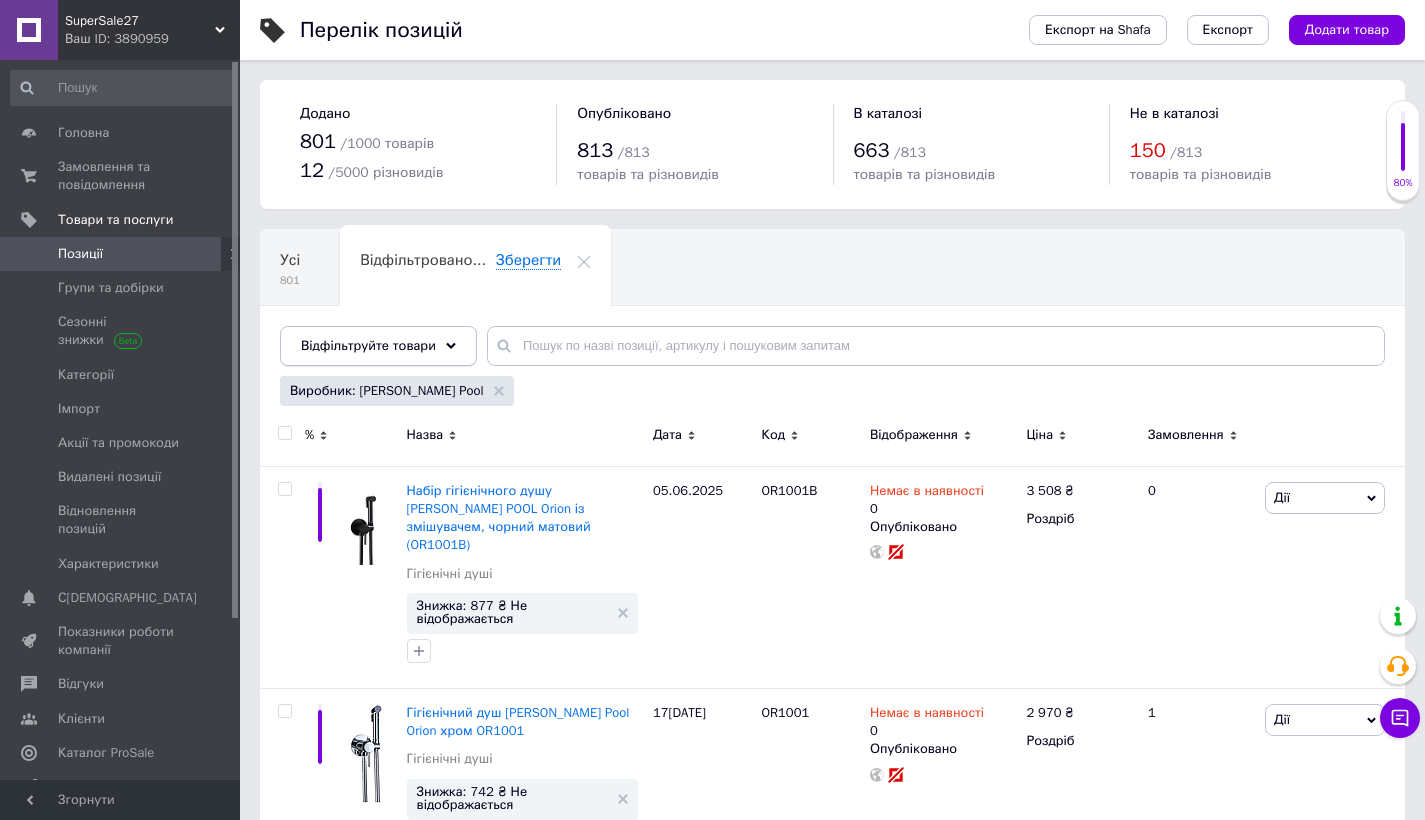 click on "Відфільтруйте товари" at bounding box center (368, 345) 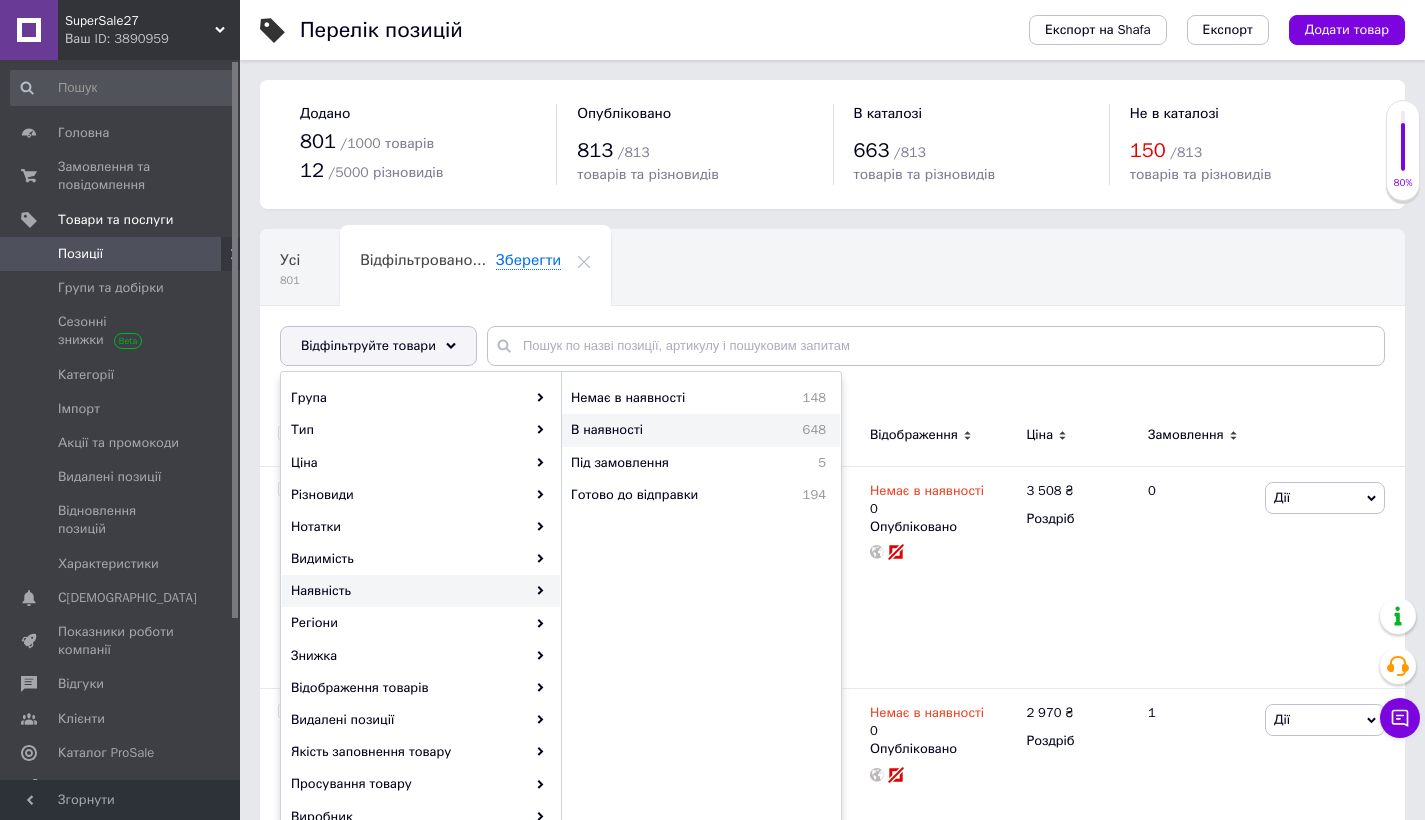 click on "В наявності" at bounding box center [658, 430] 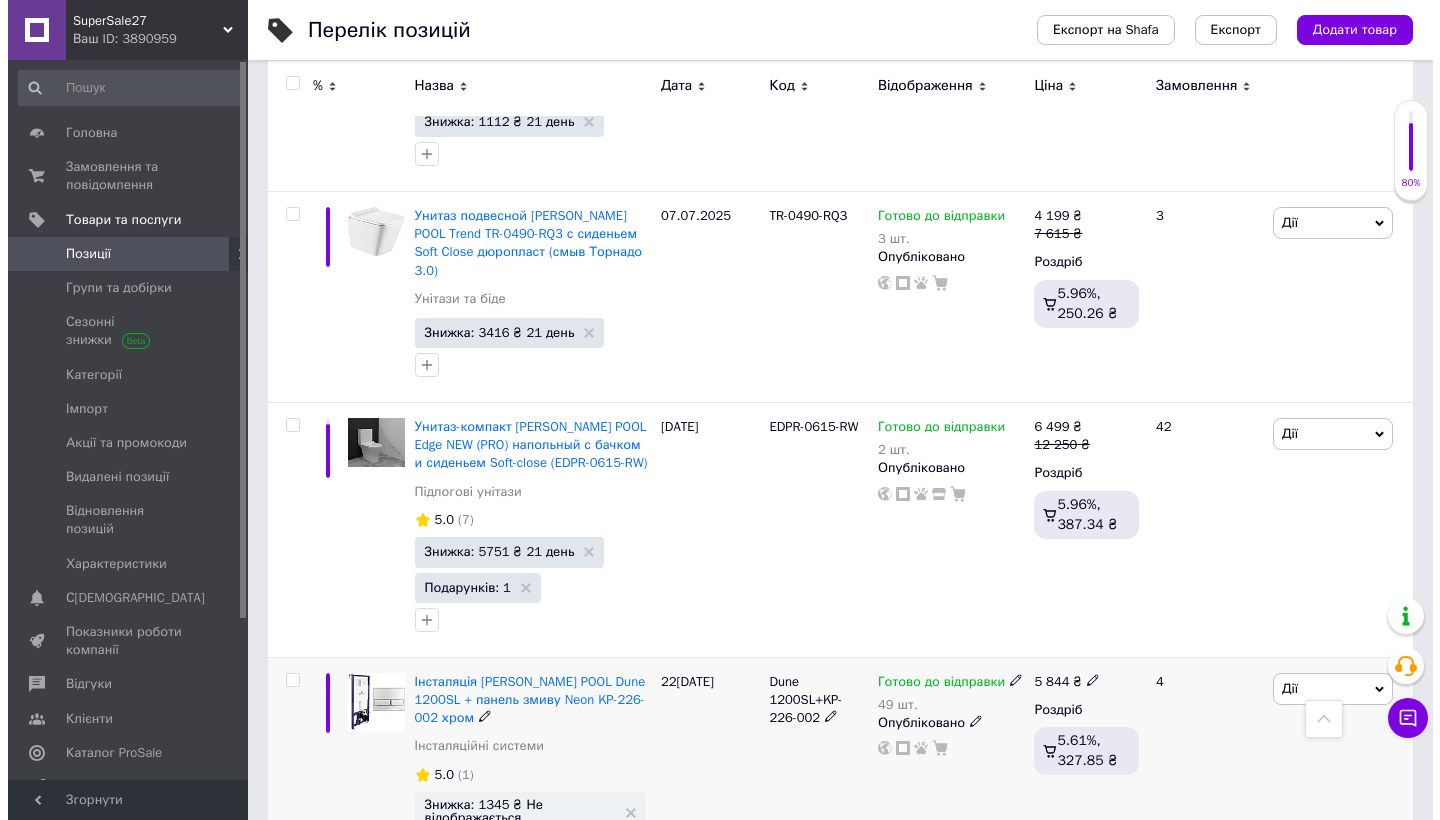 scroll, scrollTop: 1708, scrollLeft: 0, axis: vertical 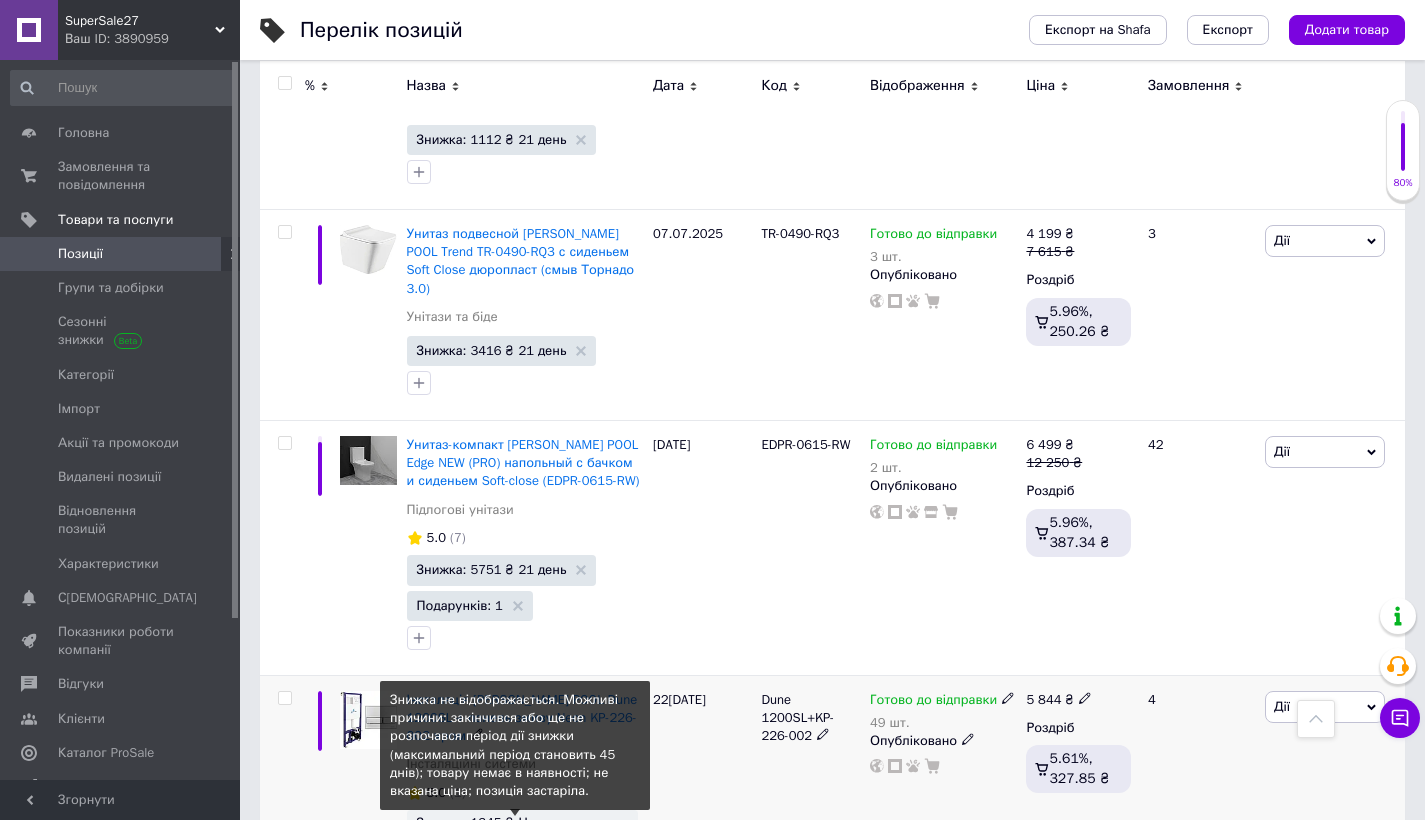 click on "Знижка: 1345 ₴ Не відображається" at bounding box center (512, 829) 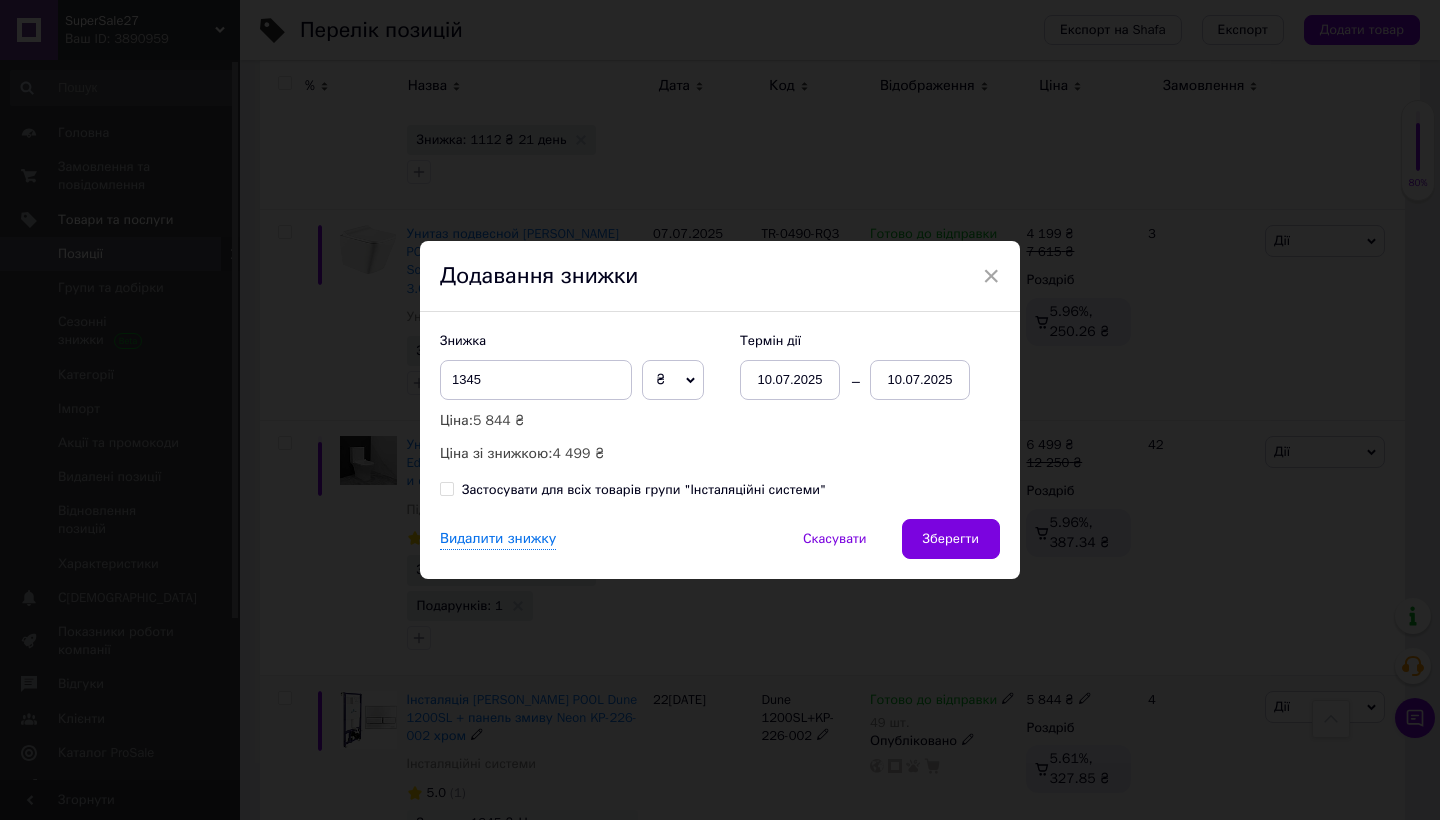 click on "10.07.2025" at bounding box center (920, 380) 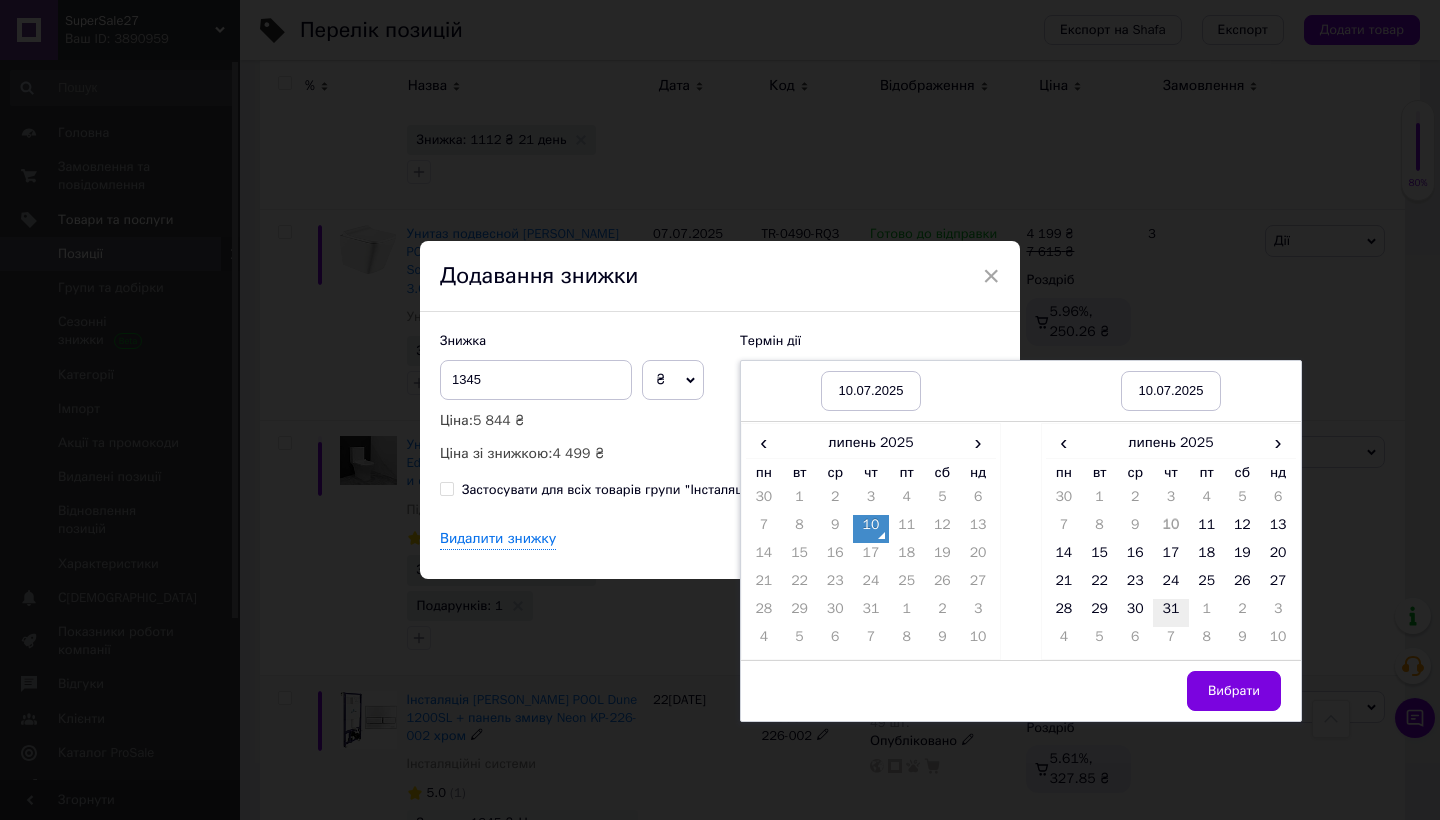 click on "31" at bounding box center [1171, 613] 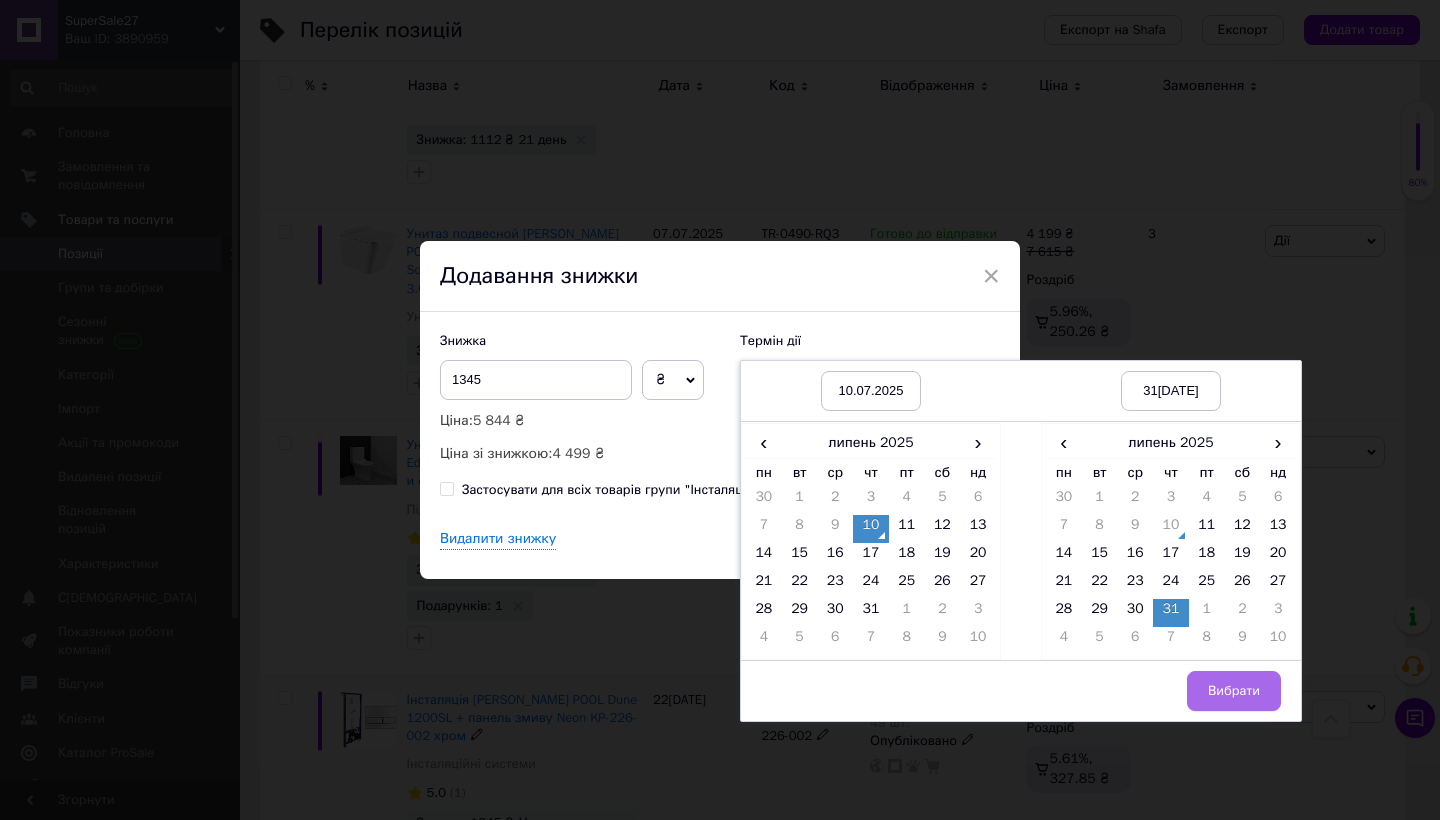 click on "Вибрати" at bounding box center (1234, 691) 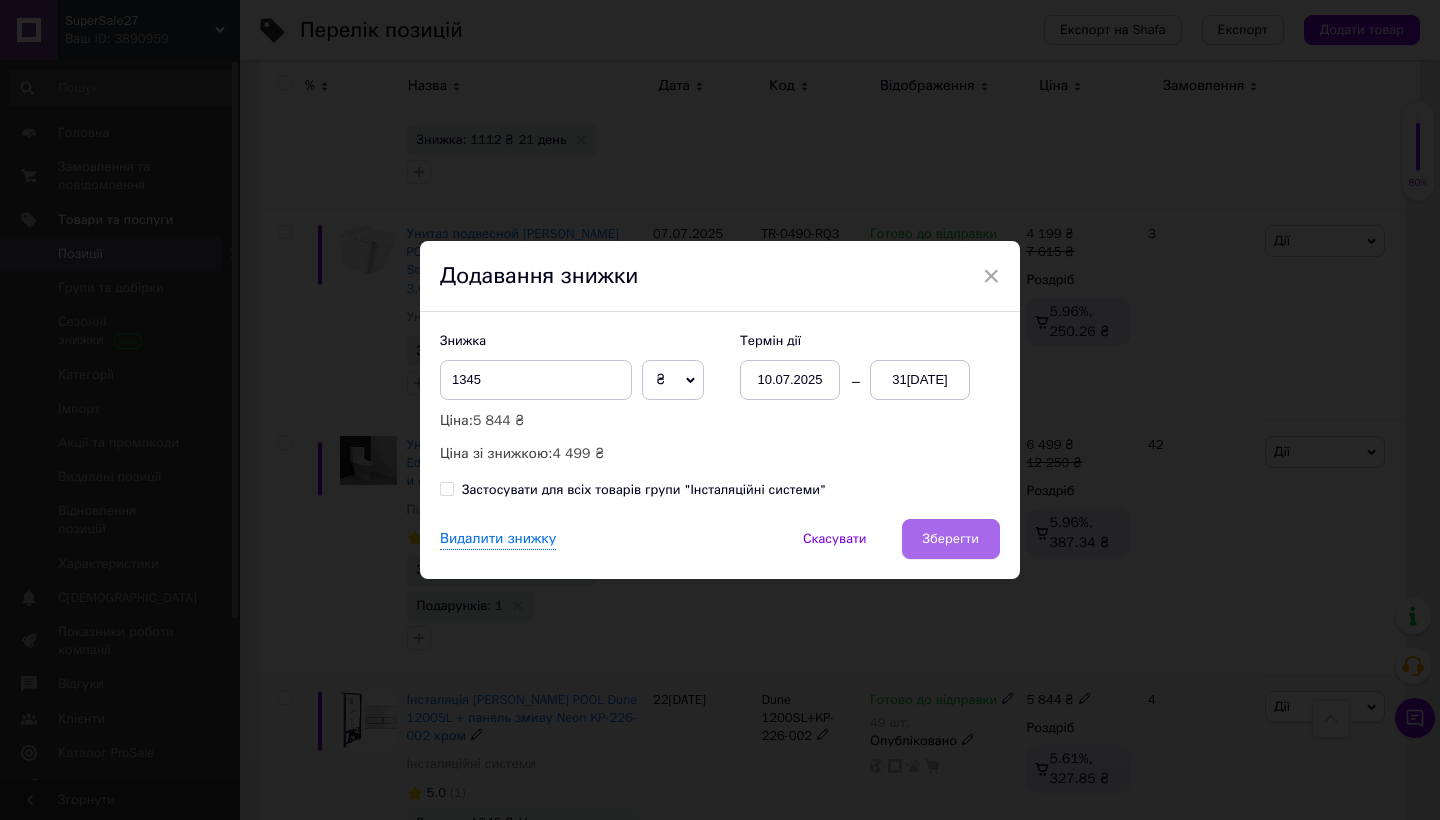 click on "Зберегти" at bounding box center (951, 539) 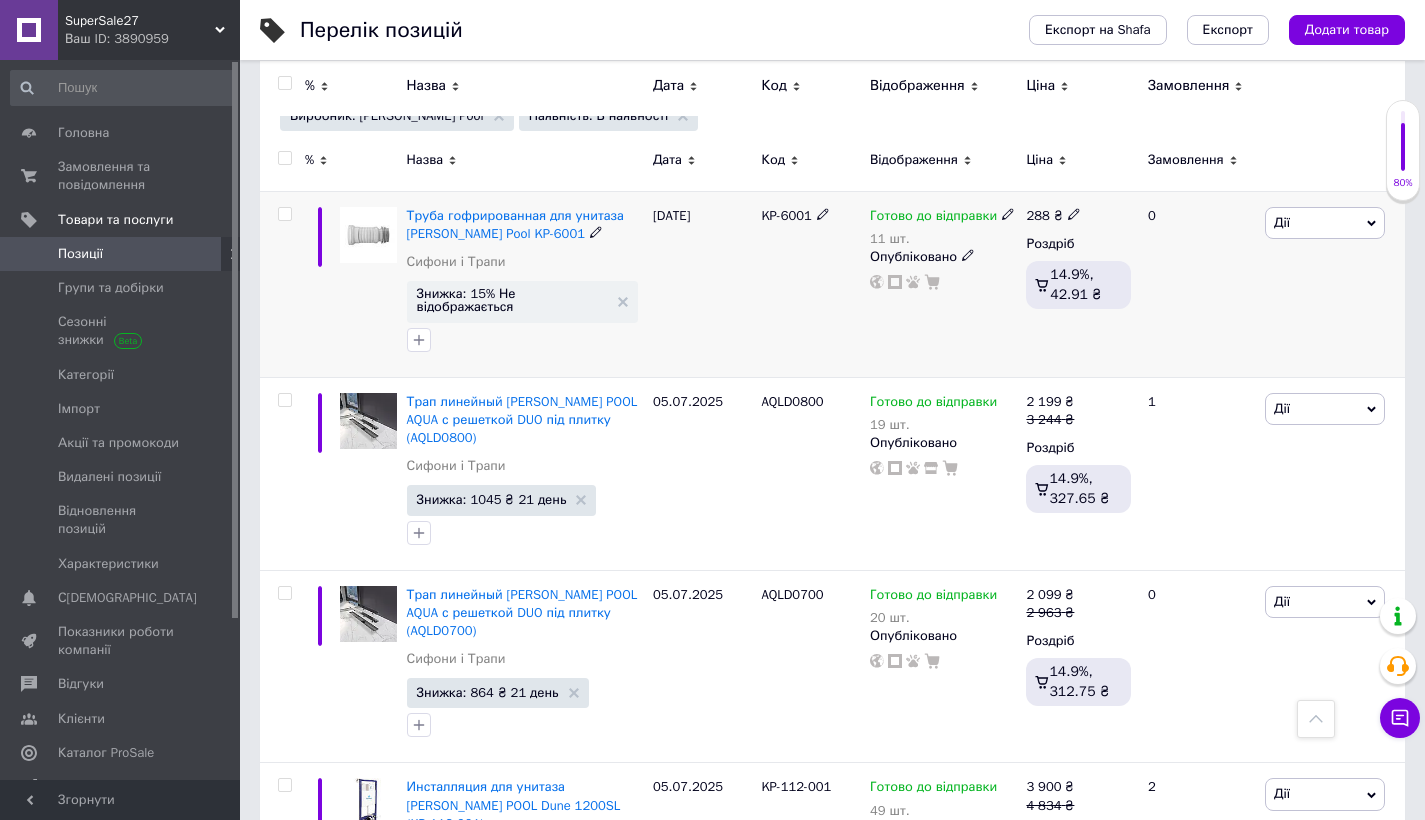 scroll, scrollTop: 0, scrollLeft: 0, axis: both 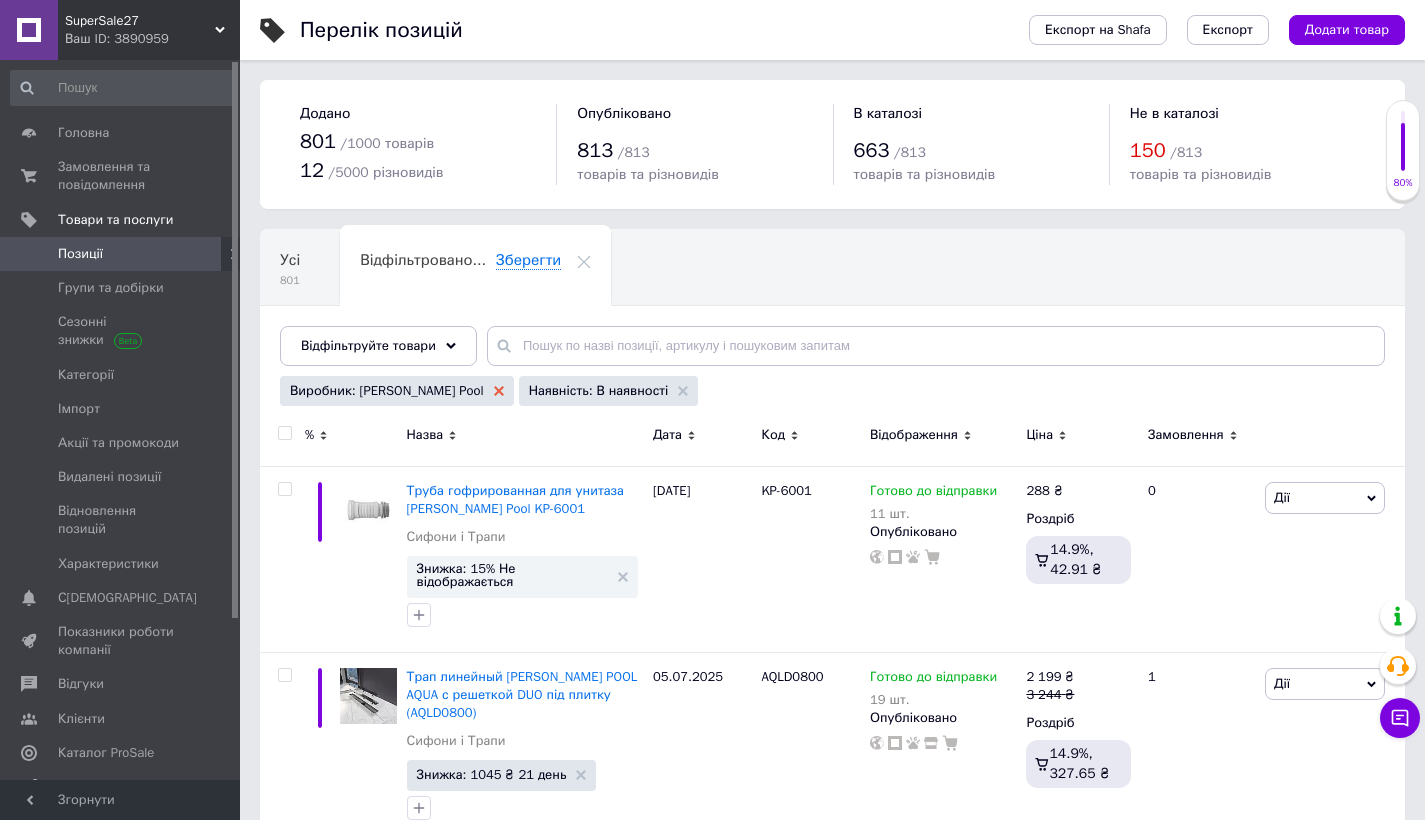 click 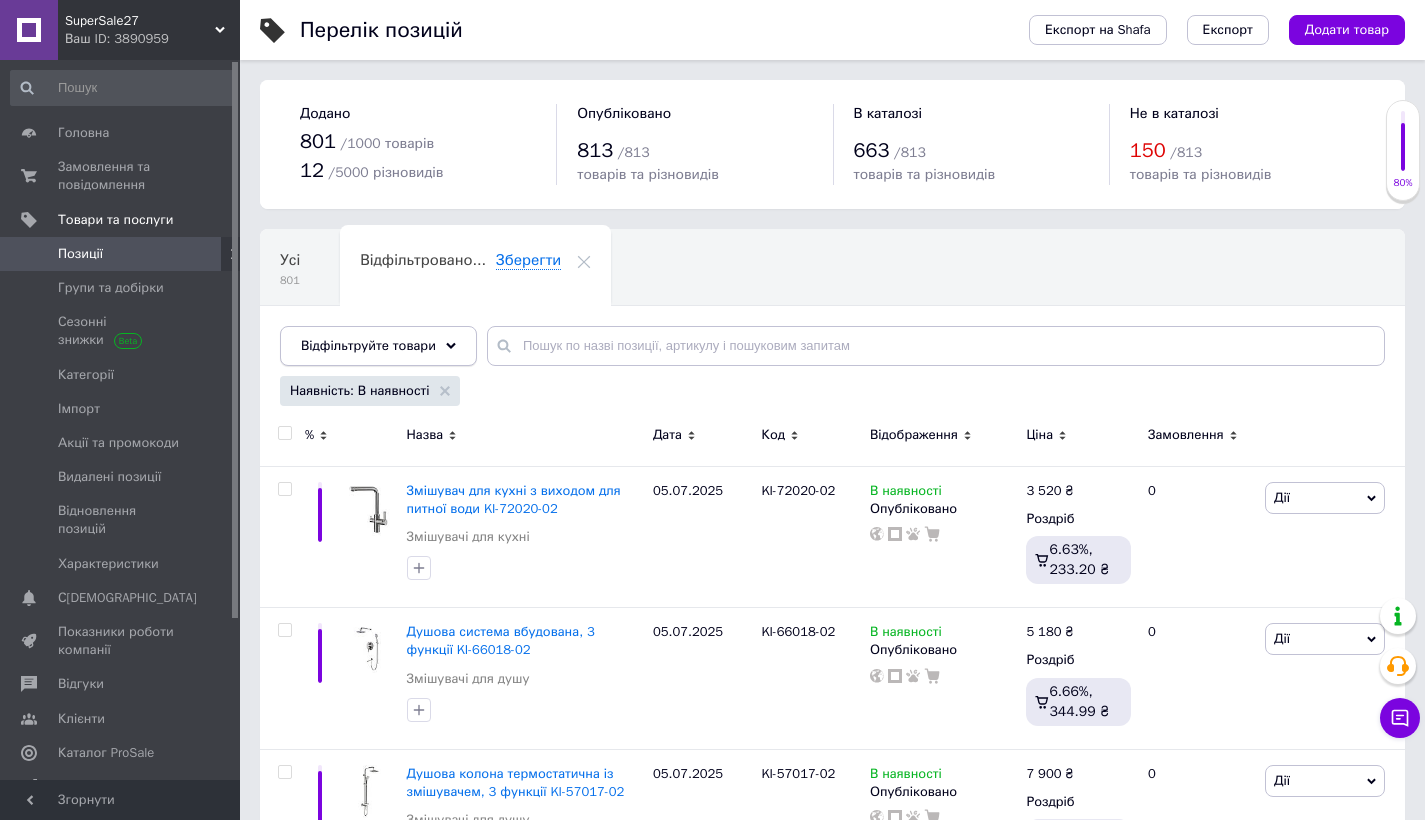 click on "Відфільтруйте товари" at bounding box center [368, 345] 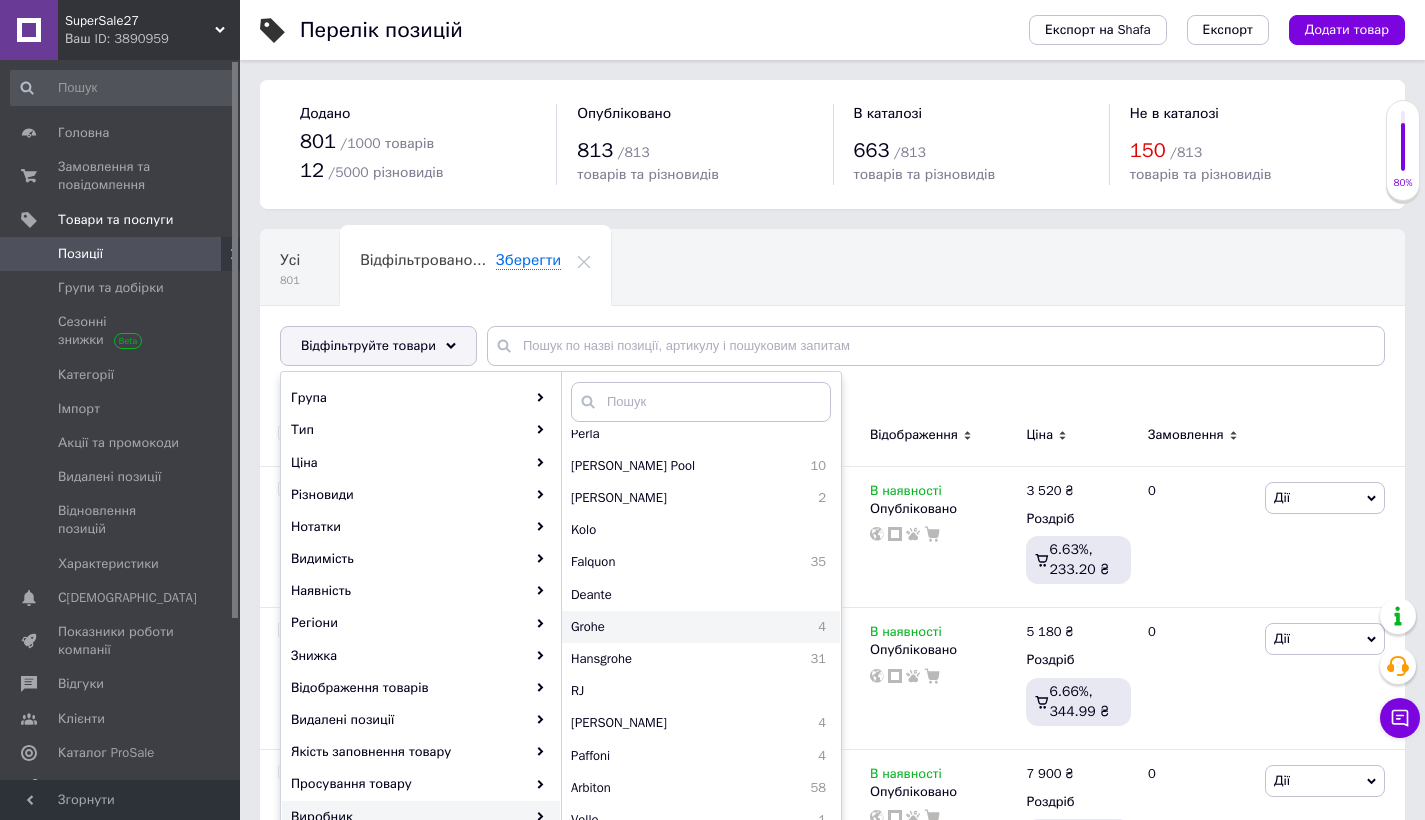 scroll, scrollTop: 528, scrollLeft: 0, axis: vertical 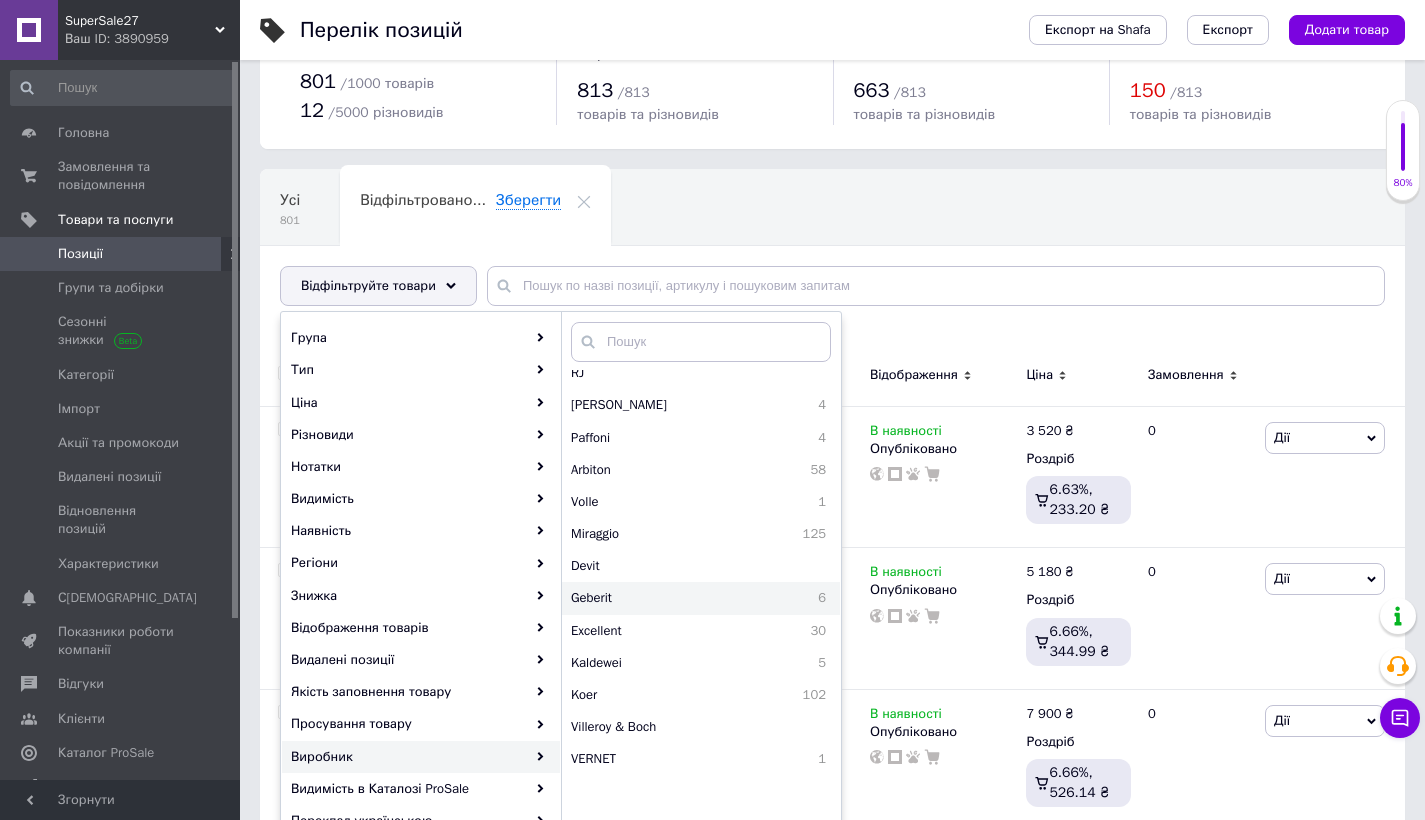 click on "Geberit  6" at bounding box center [701, 598] 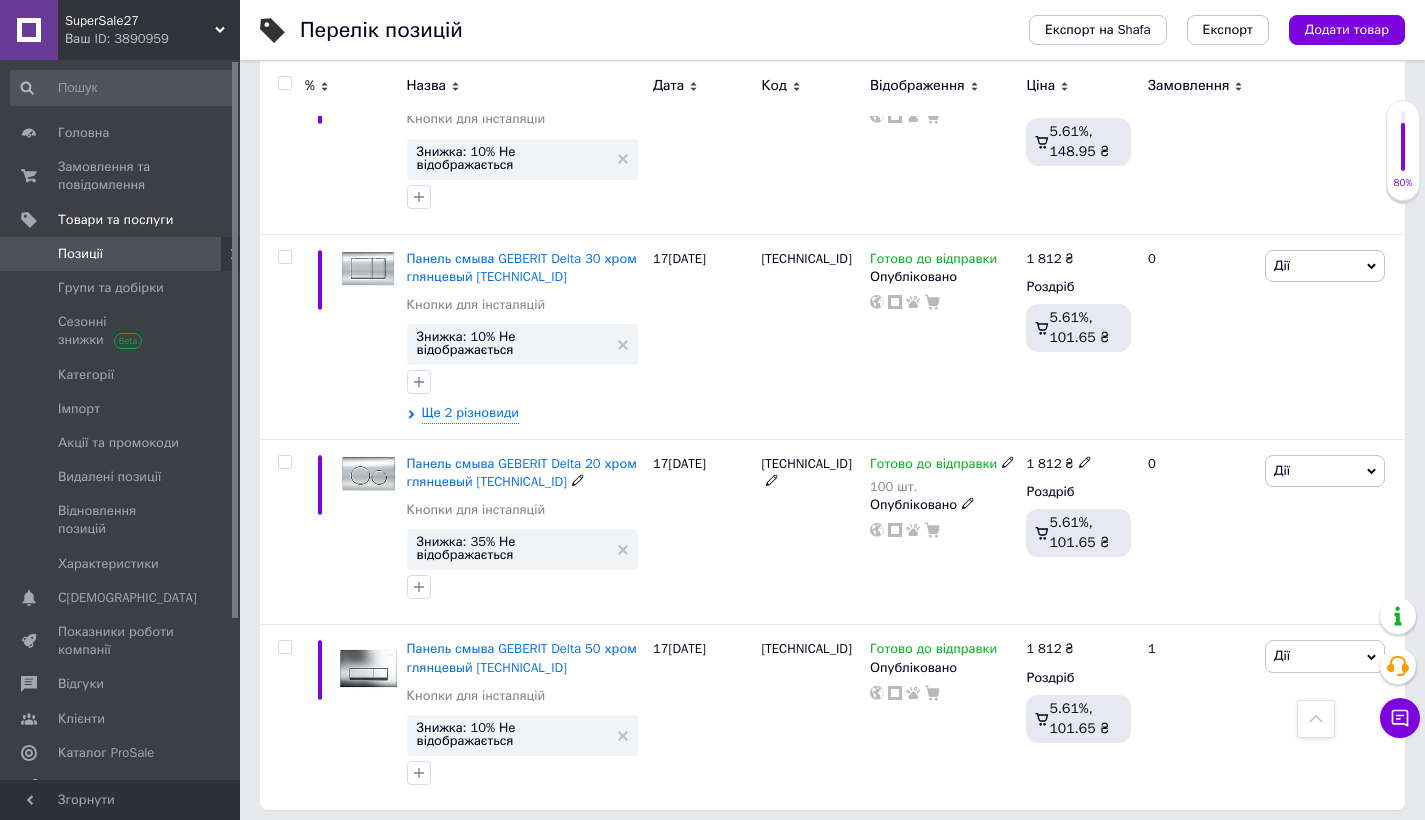 scroll, scrollTop: 0, scrollLeft: 0, axis: both 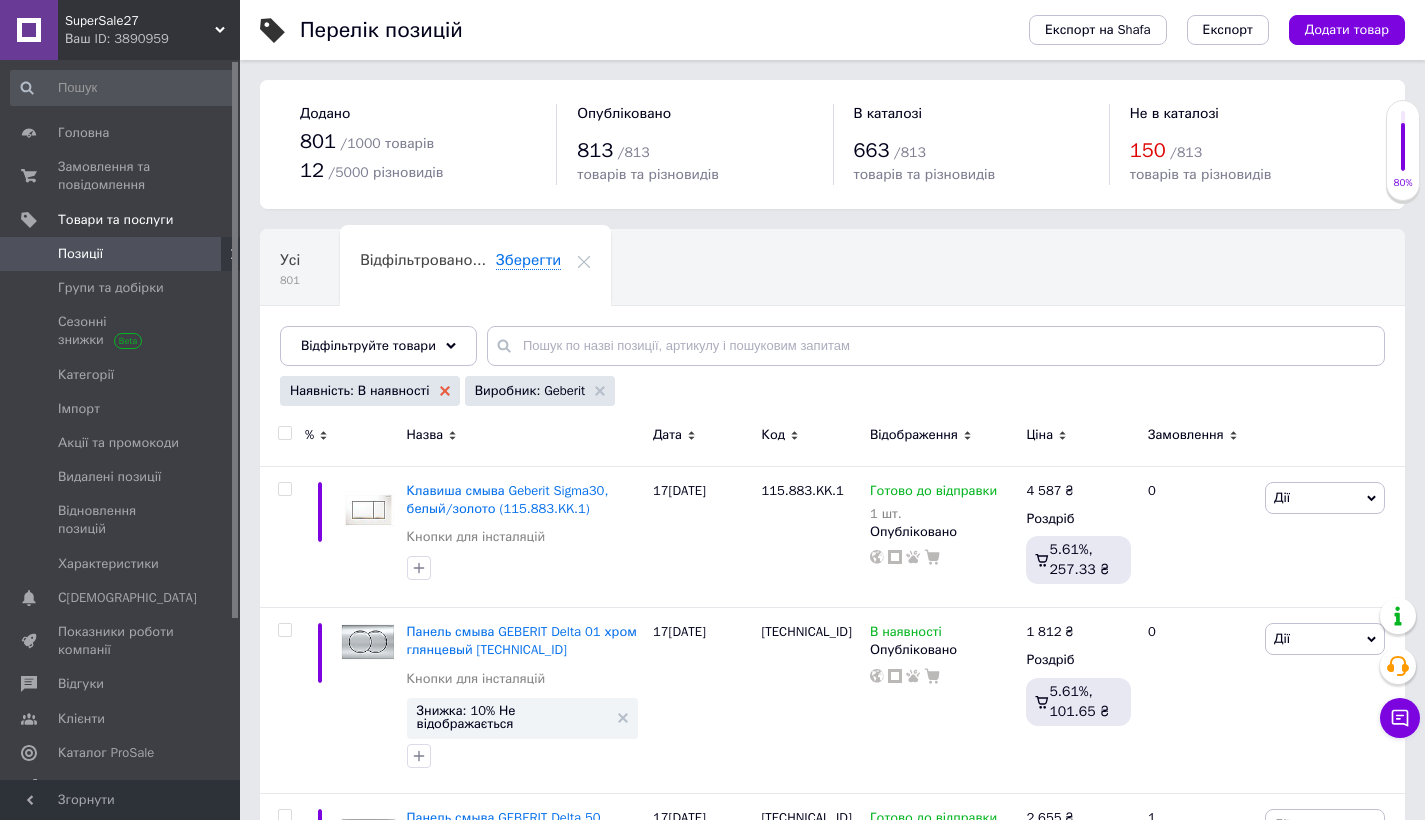 click 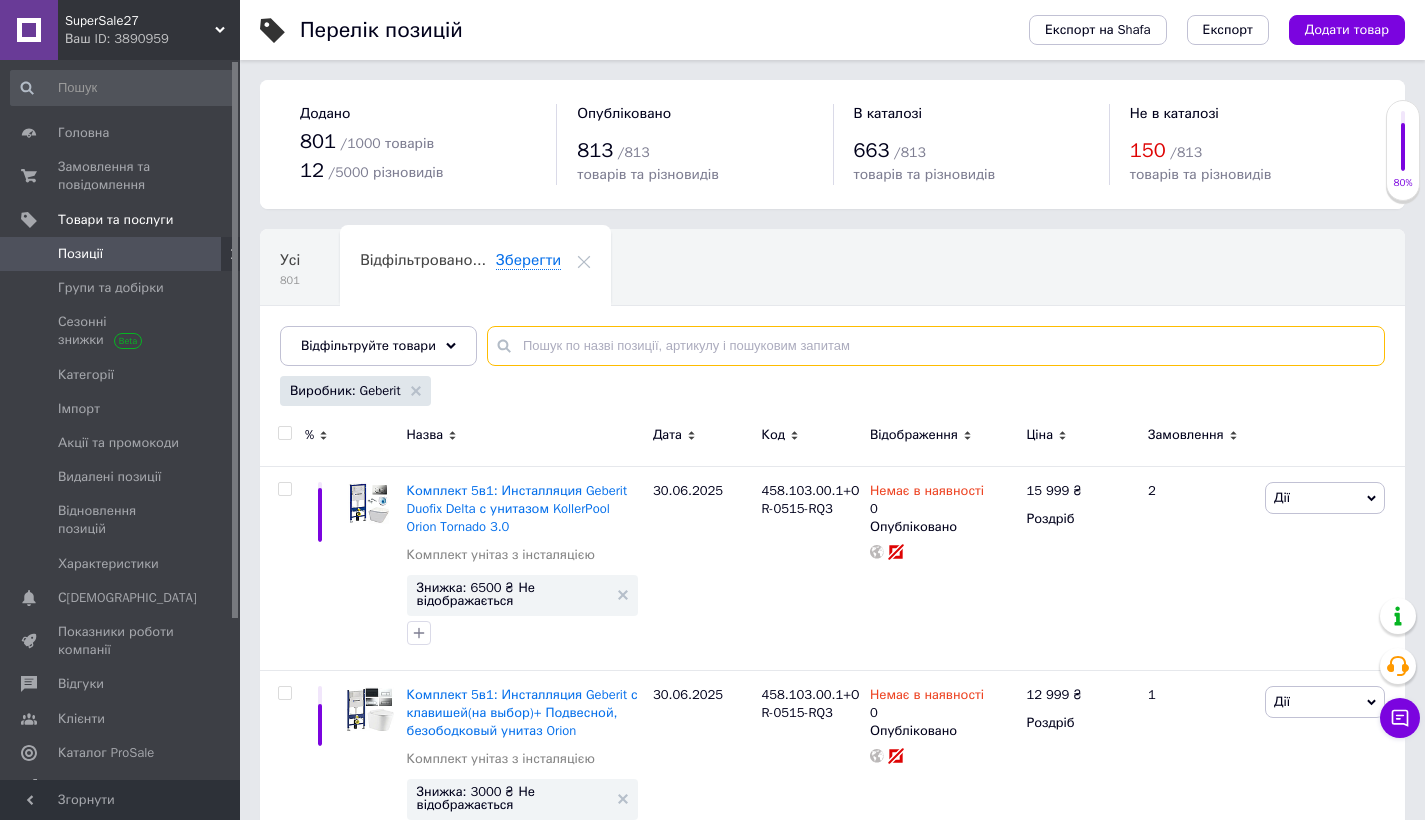 click at bounding box center (936, 346) 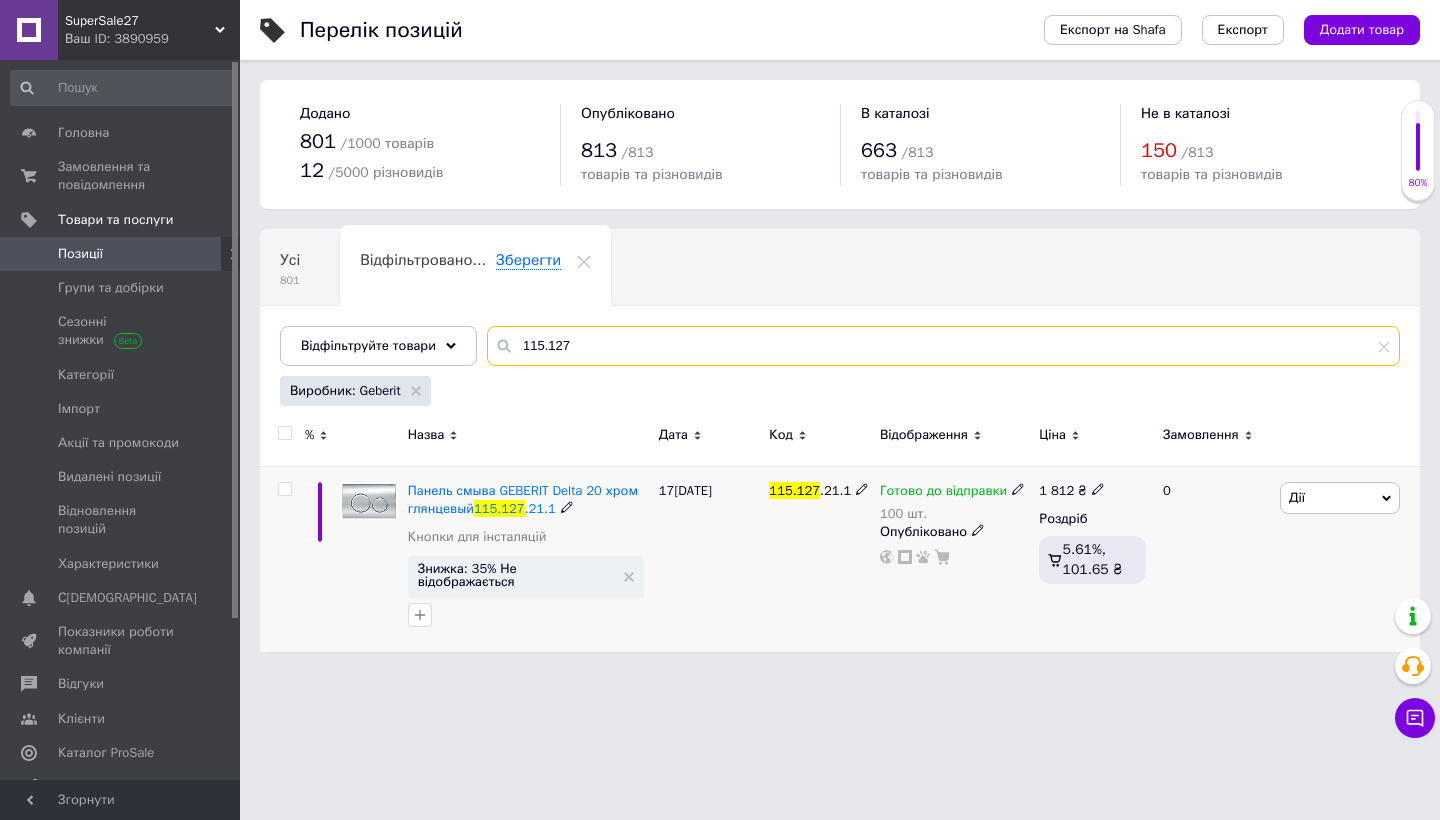 type on "115.127" 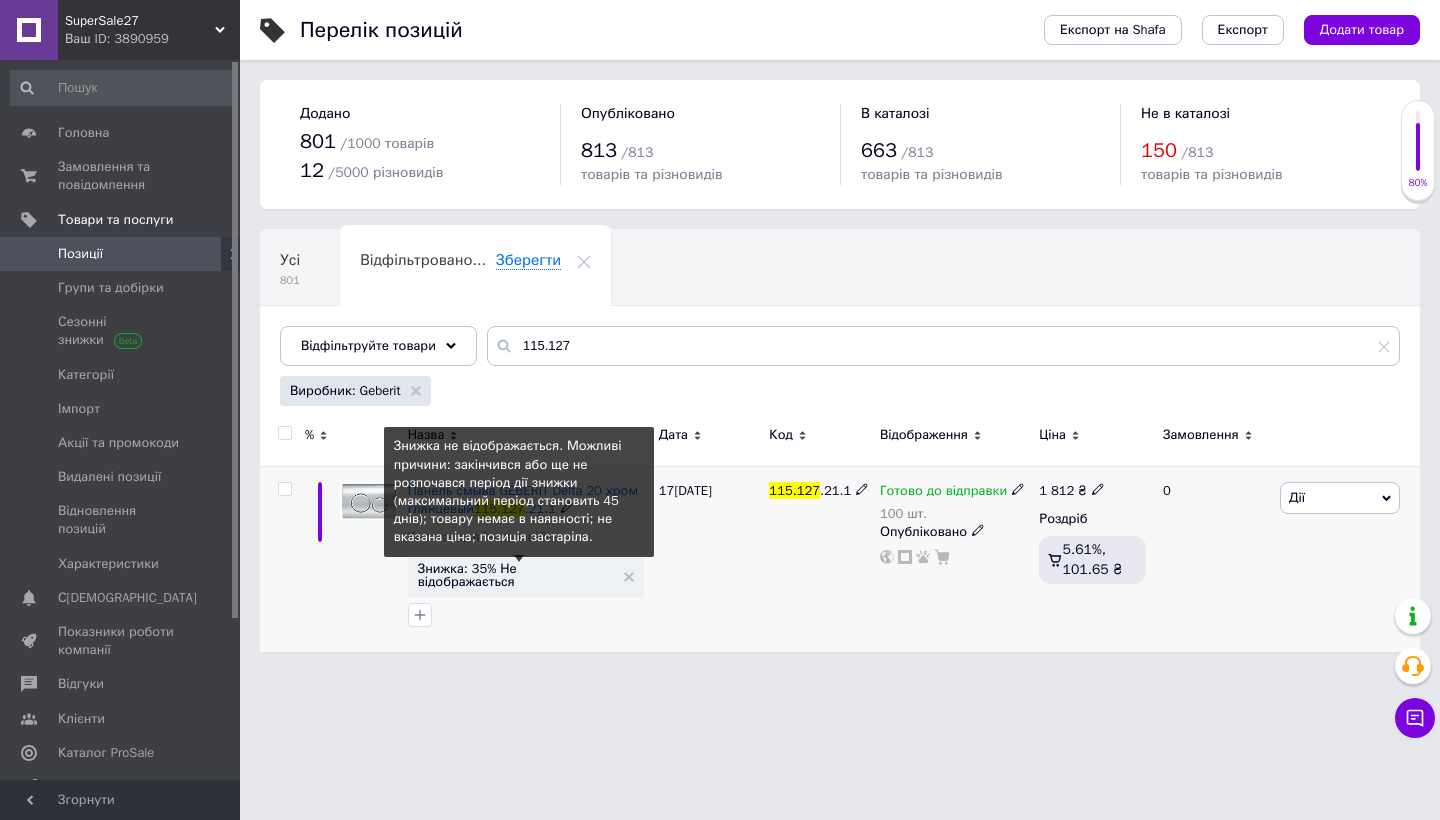 click on "Знижка: 35% Не відображається" at bounding box center (516, 575) 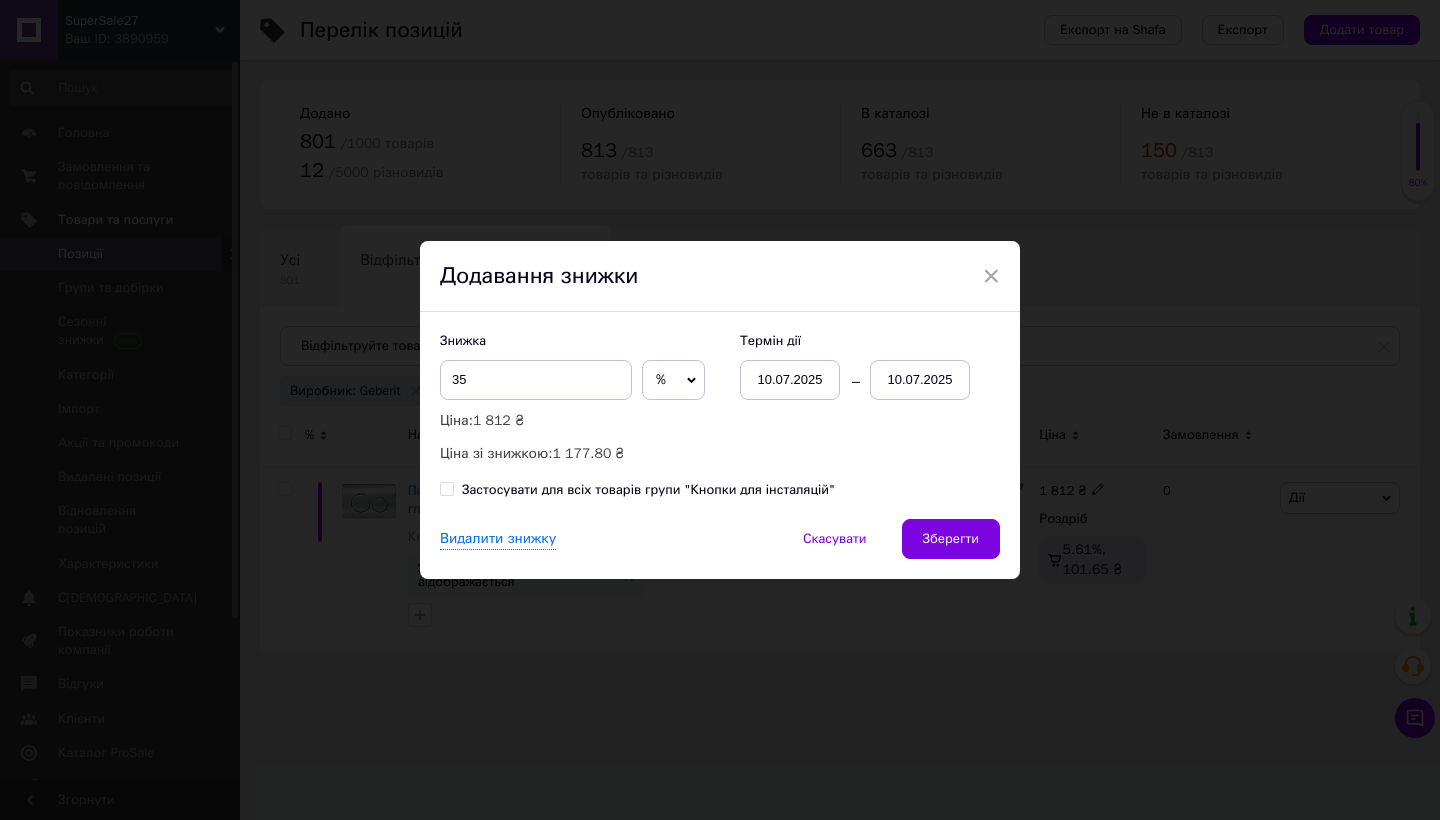 click on "10.07.2025" at bounding box center [920, 380] 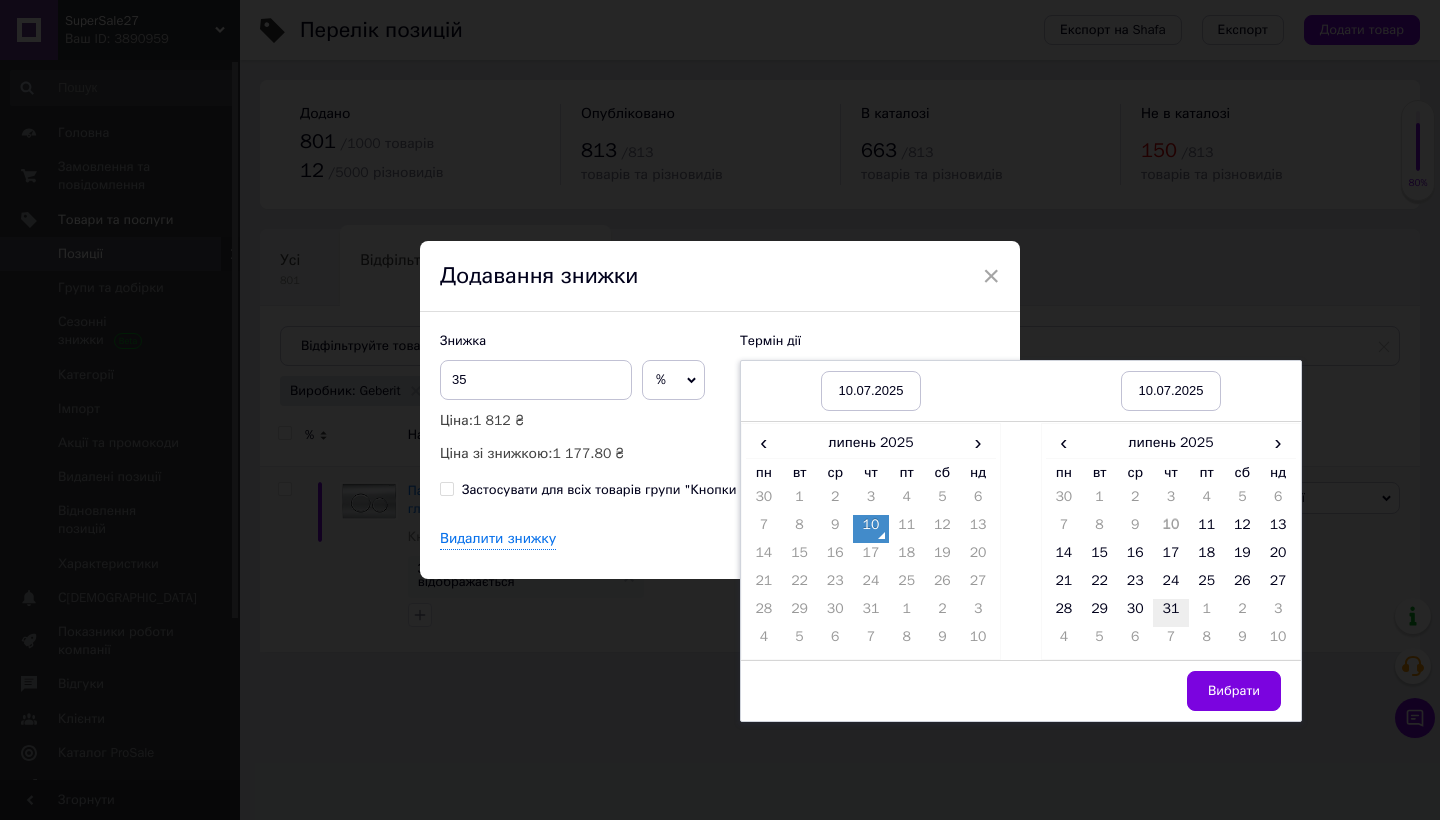 click on "31" at bounding box center (1171, 613) 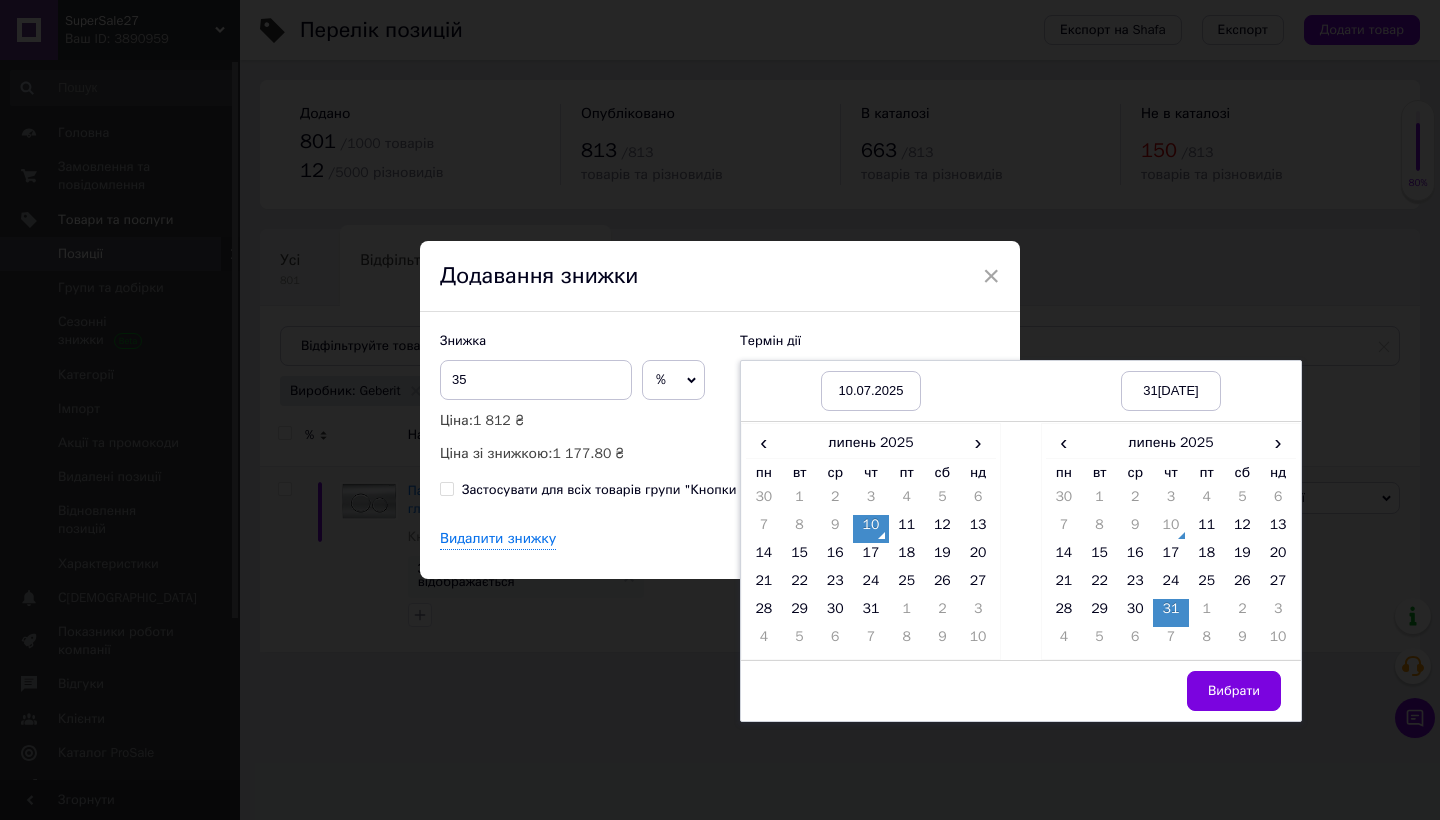 click on "Вибрати" at bounding box center (1234, 691) 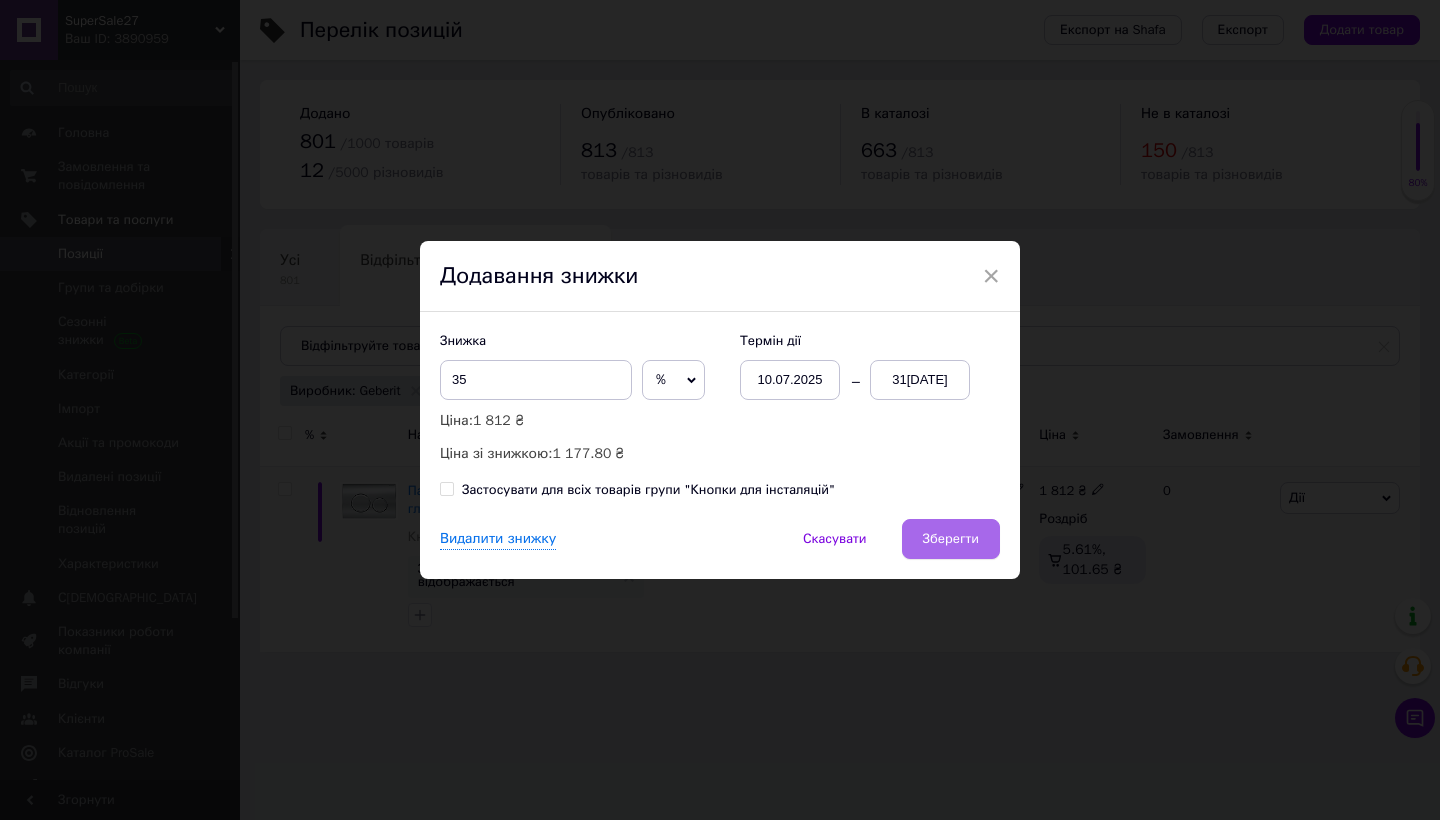 click on "Зберегти" at bounding box center (951, 539) 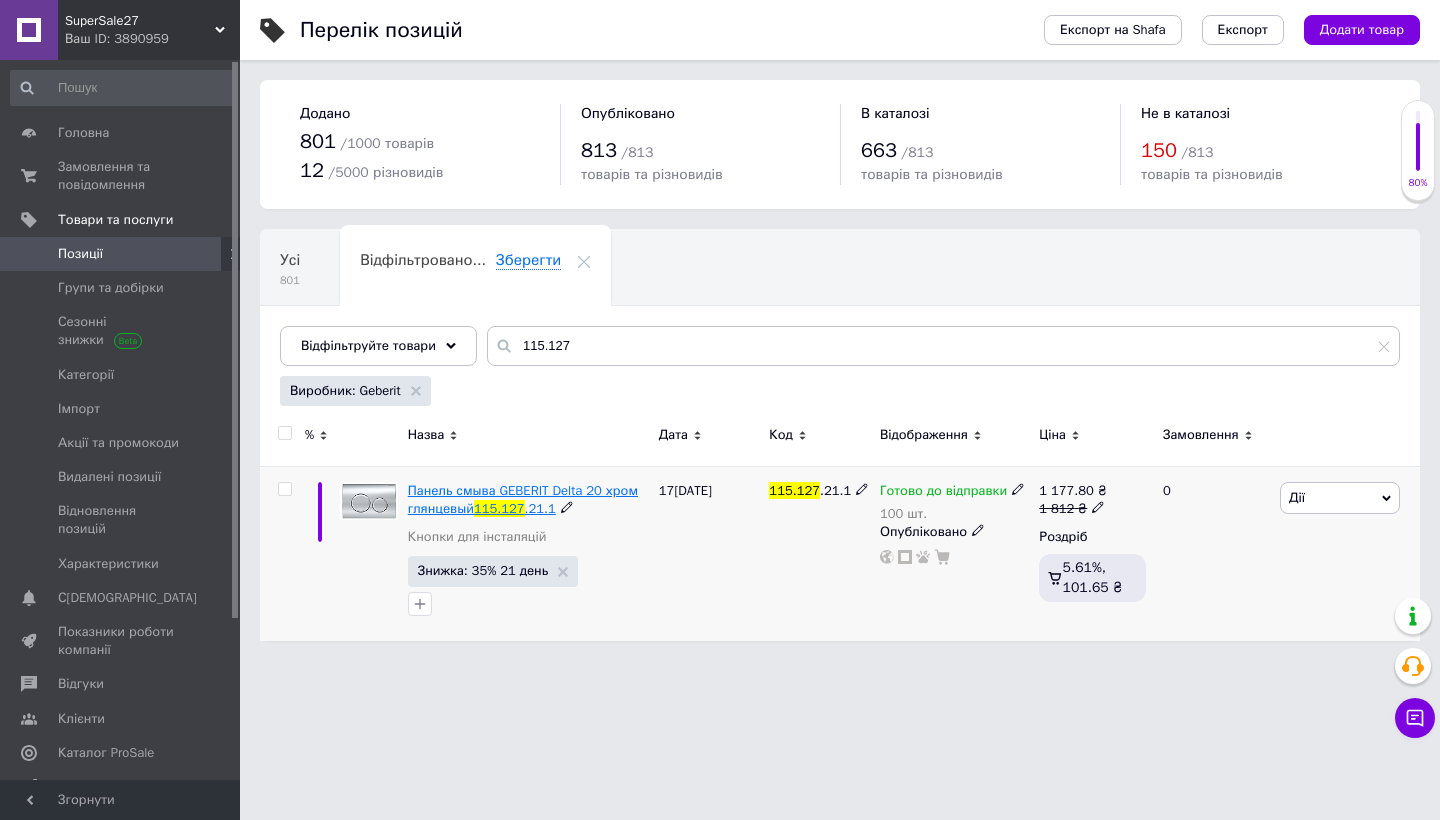 click on "Панель смыва GEBERIT Delta 20 хром глянцевый" at bounding box center (523, 499) 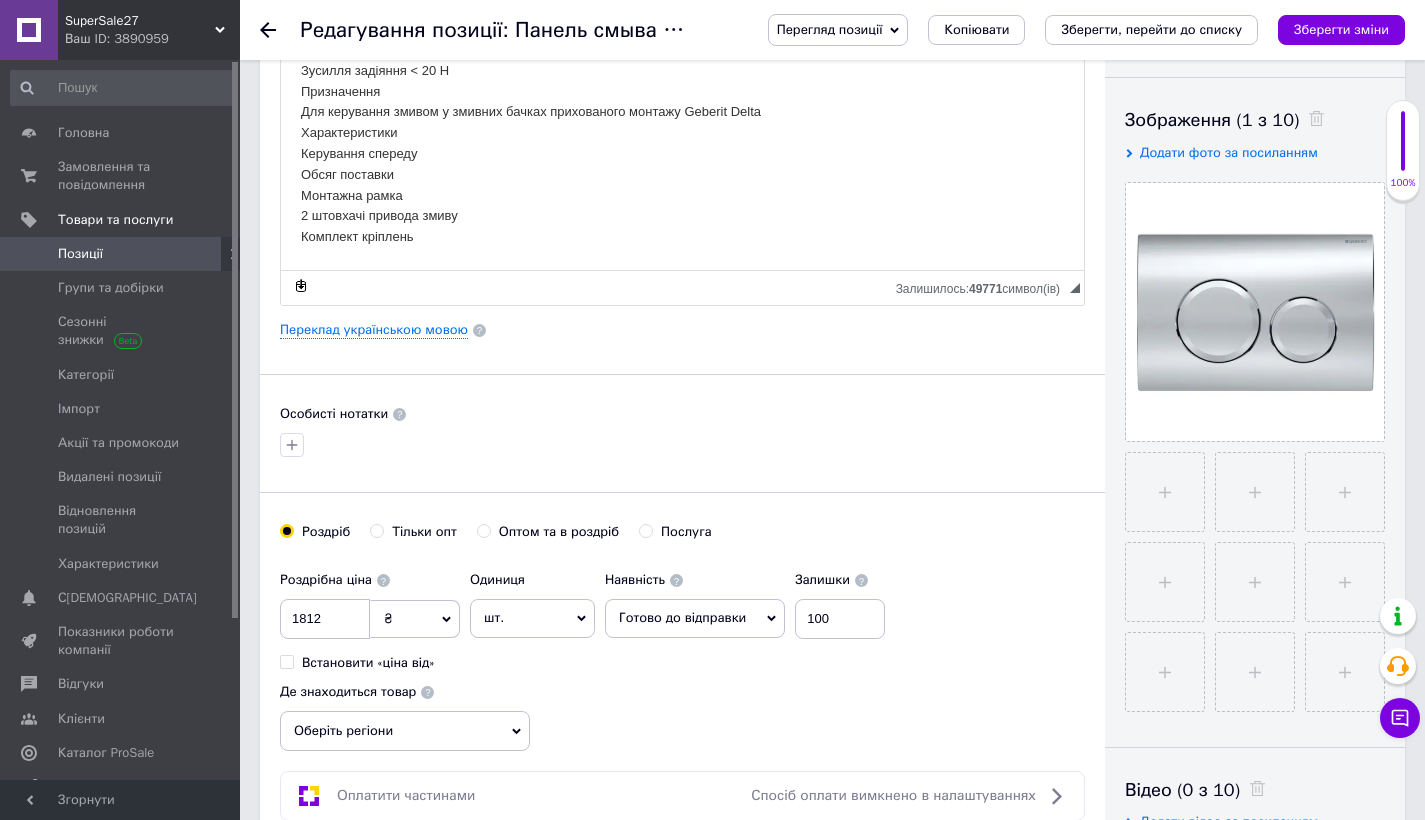 scroll, scrollTop: 0, scrollLeft: 0, axis: both 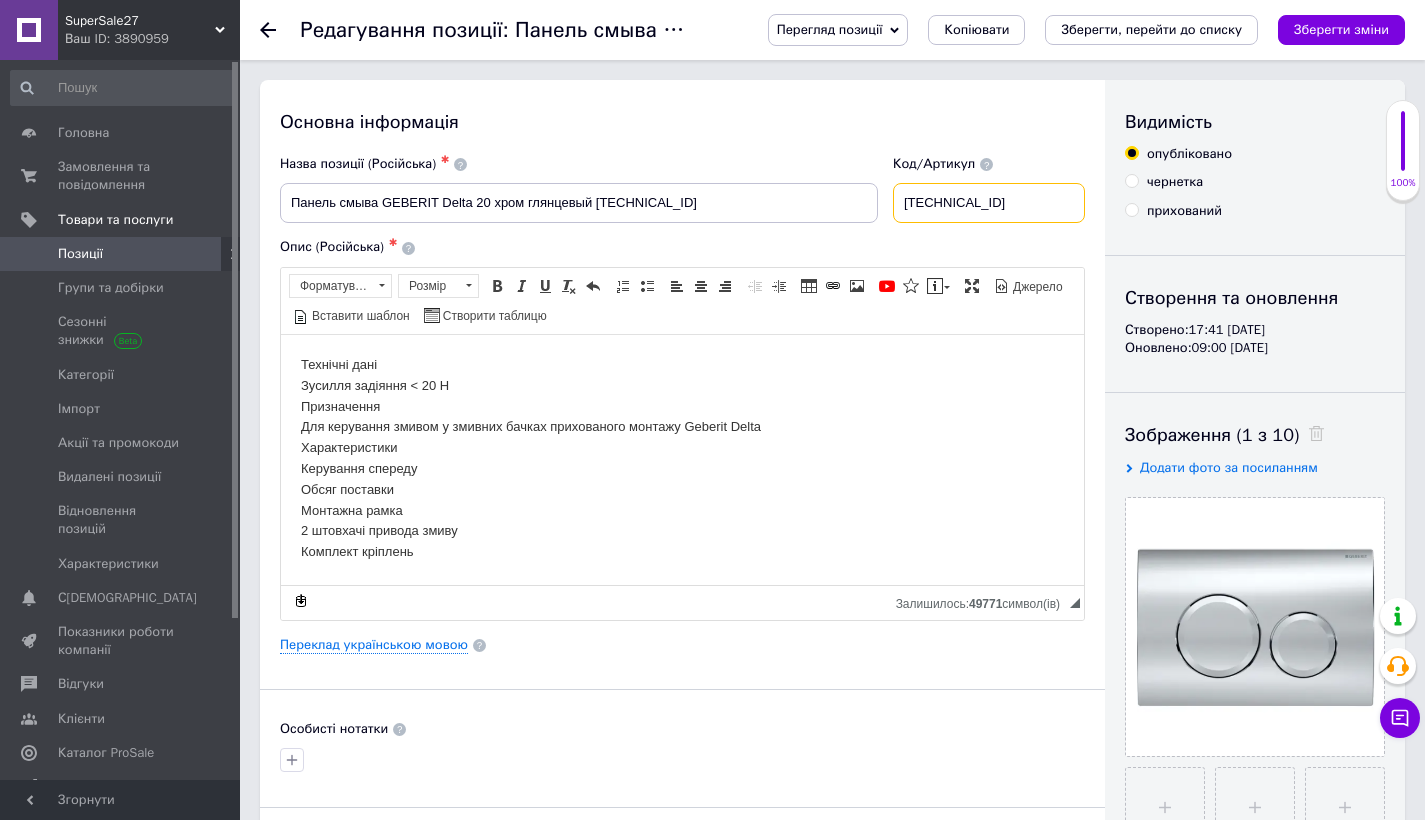 drag, startPoint x: 979, startPoint y: 208, endPoint x: 904, endPoint y: 209, distance: 75.00667 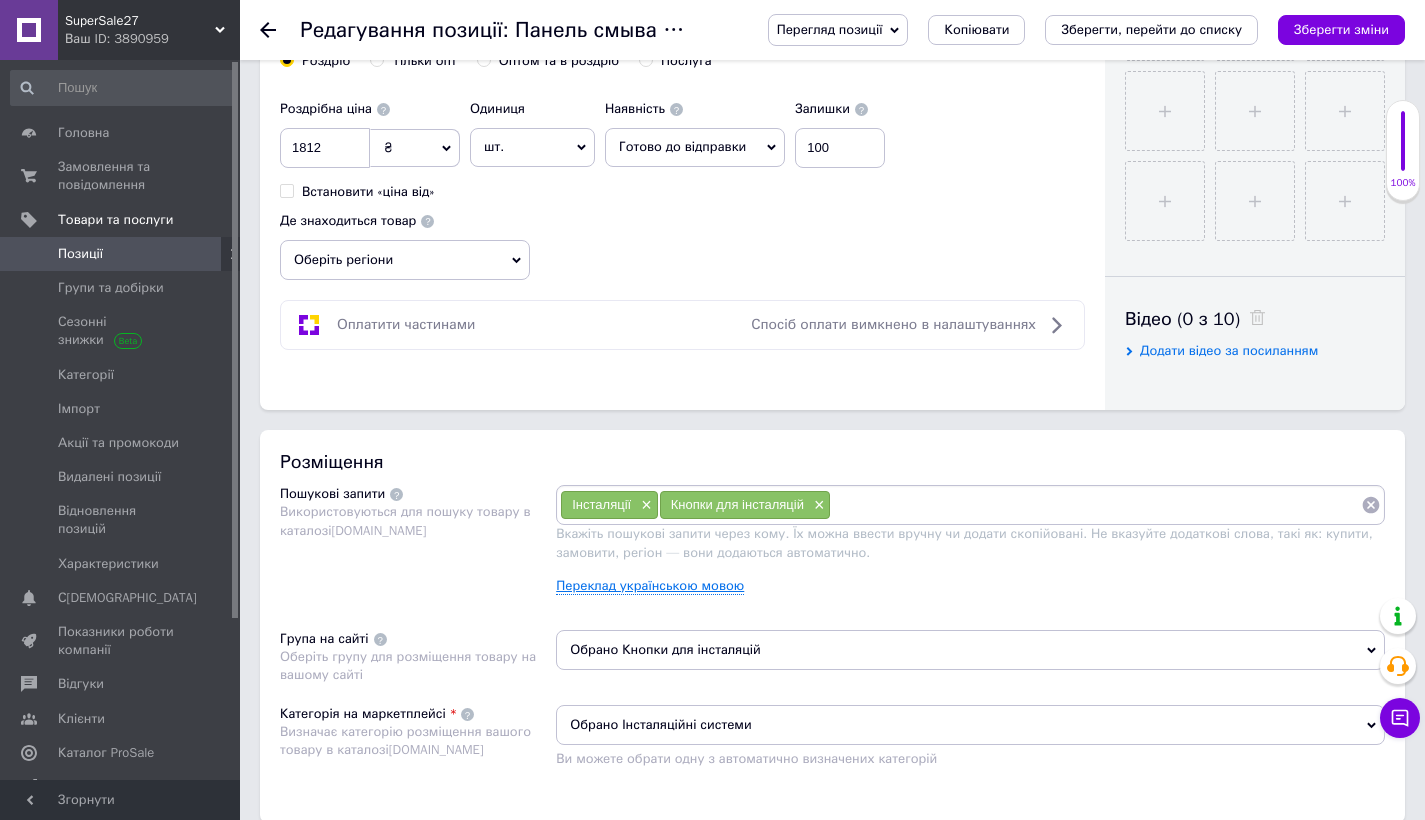 click on "Переклад українською мовою" at bounding box center (650, 586) 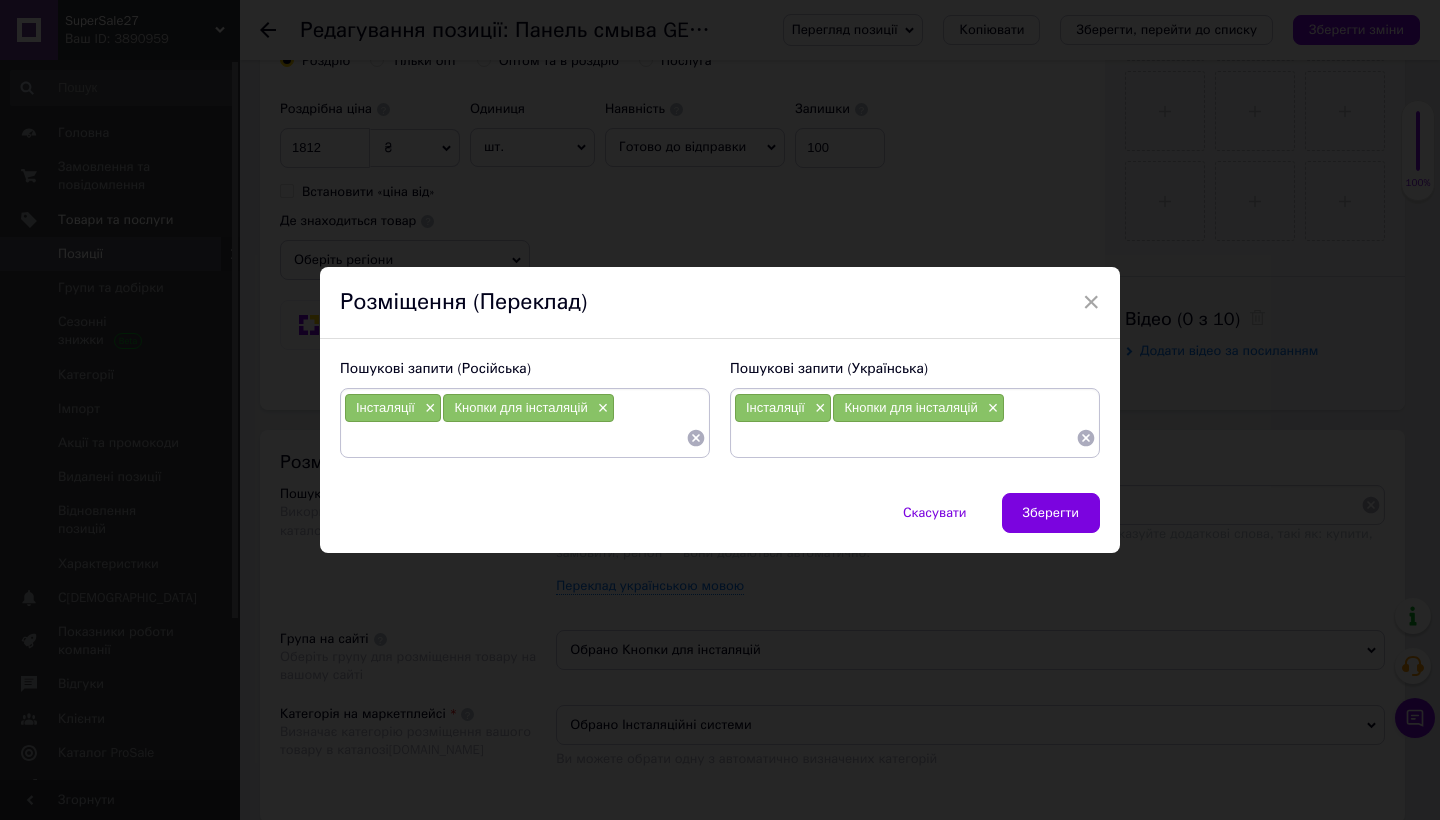 click at bounding box center (515, 438) 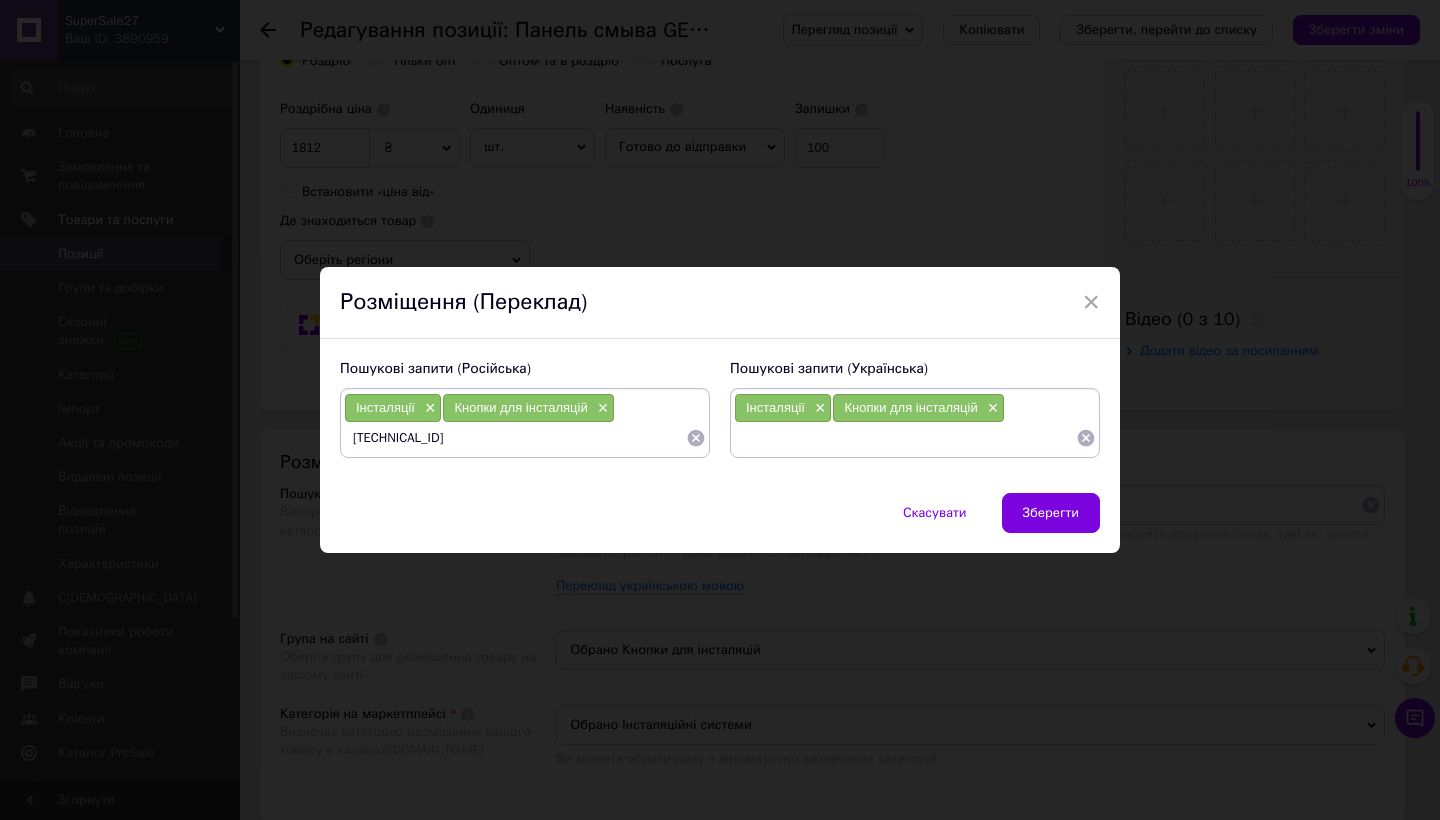 type 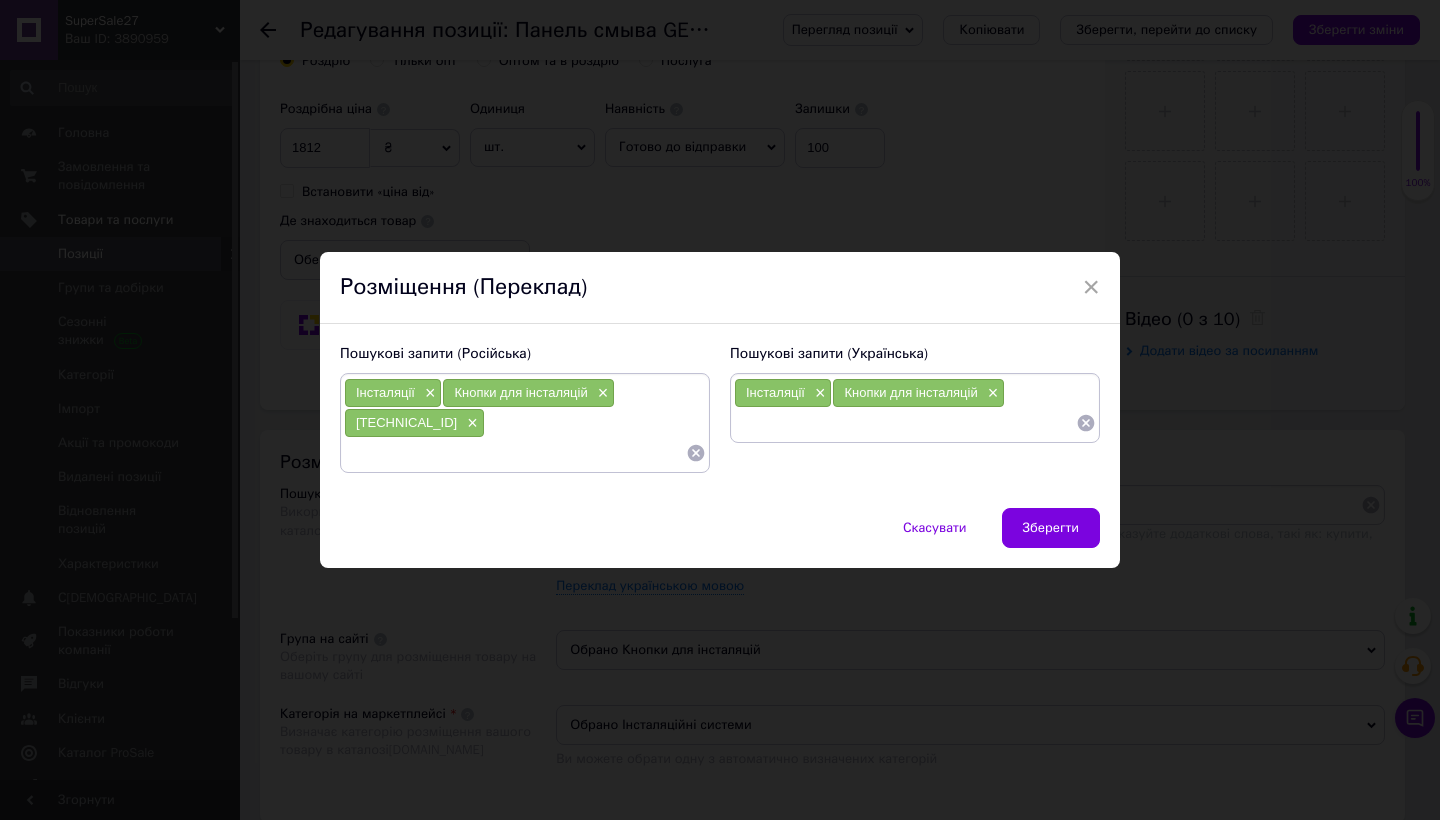 click at bounding box center [905, 423] 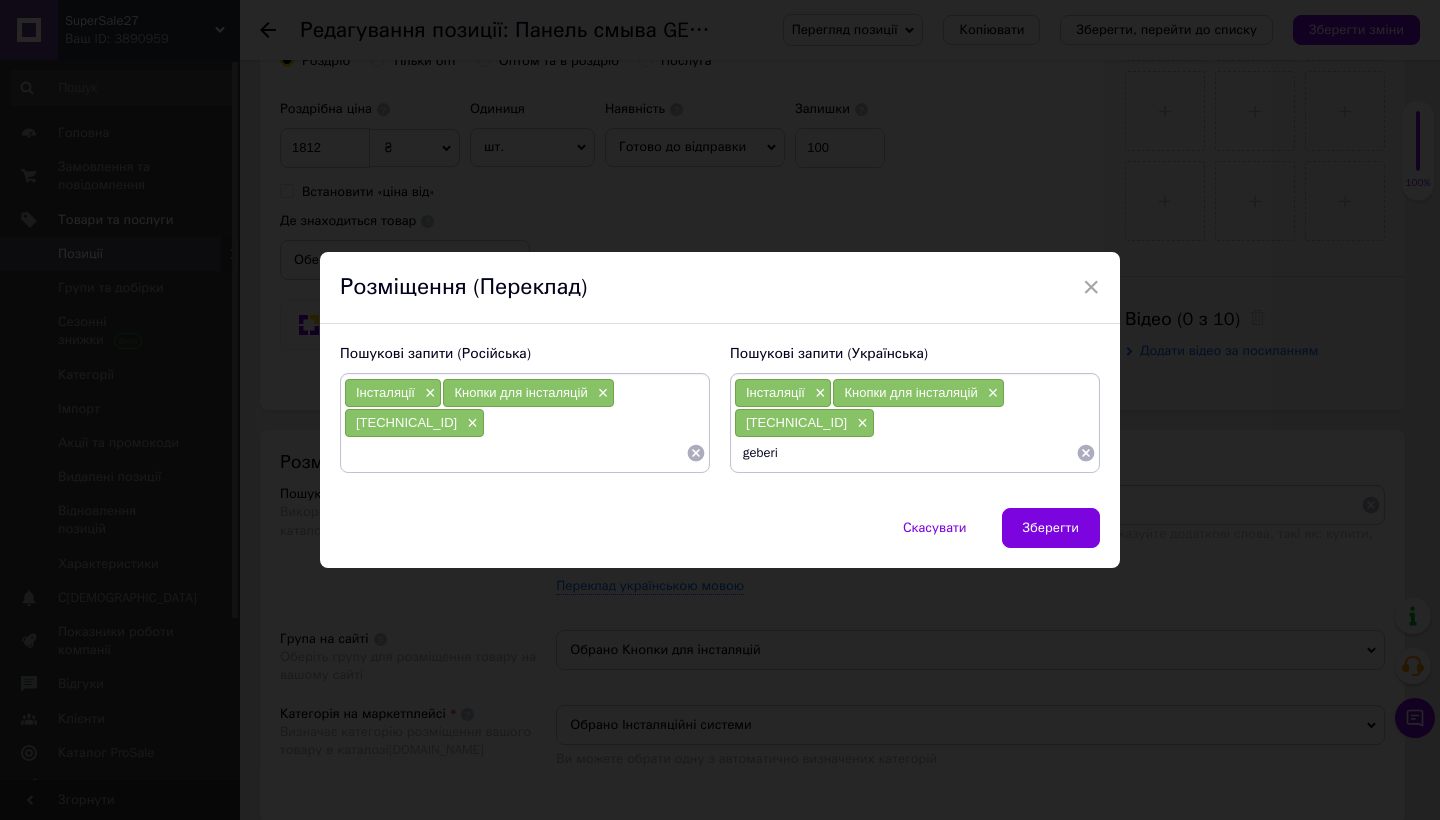 type on "geberit" 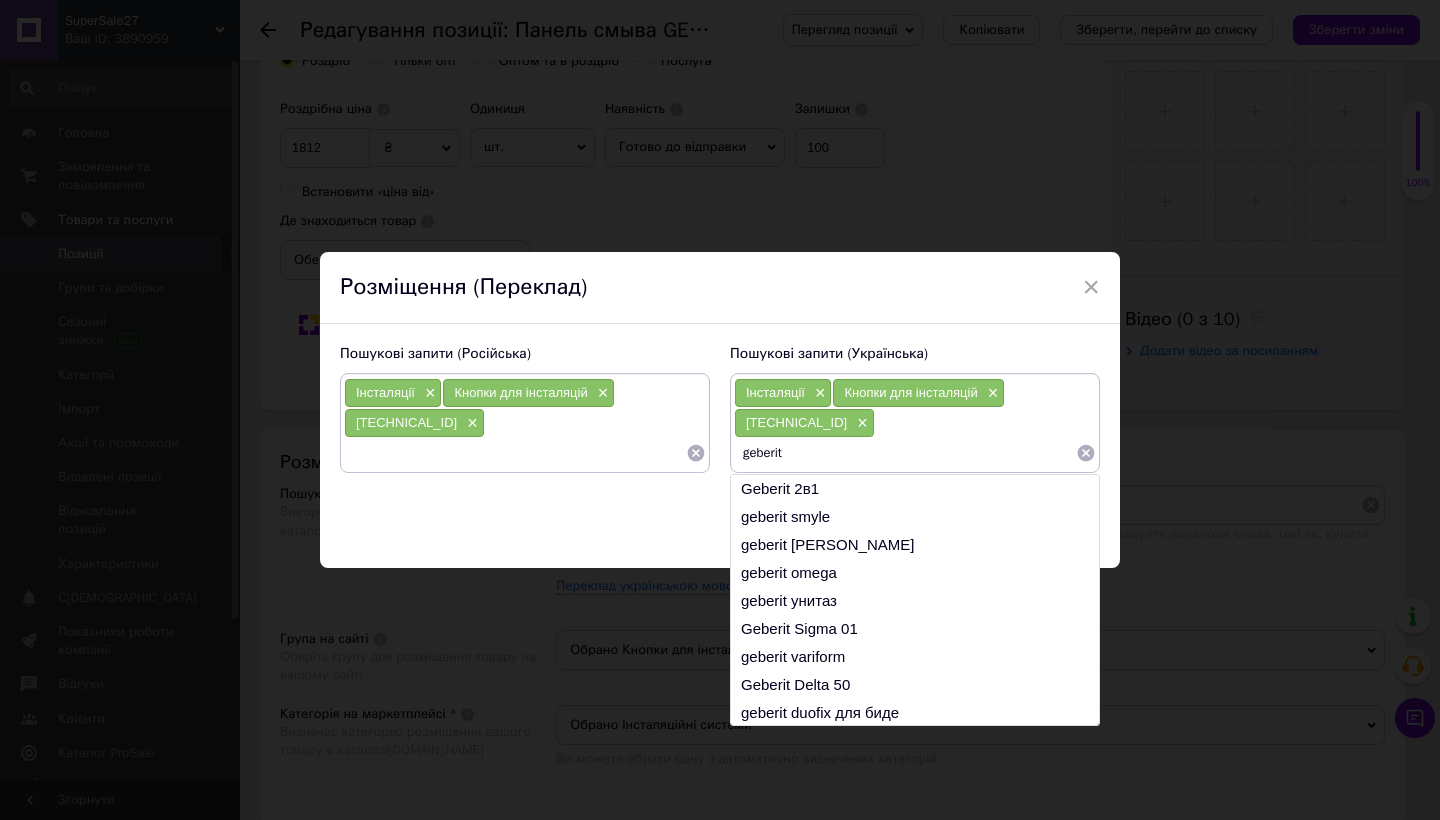 type 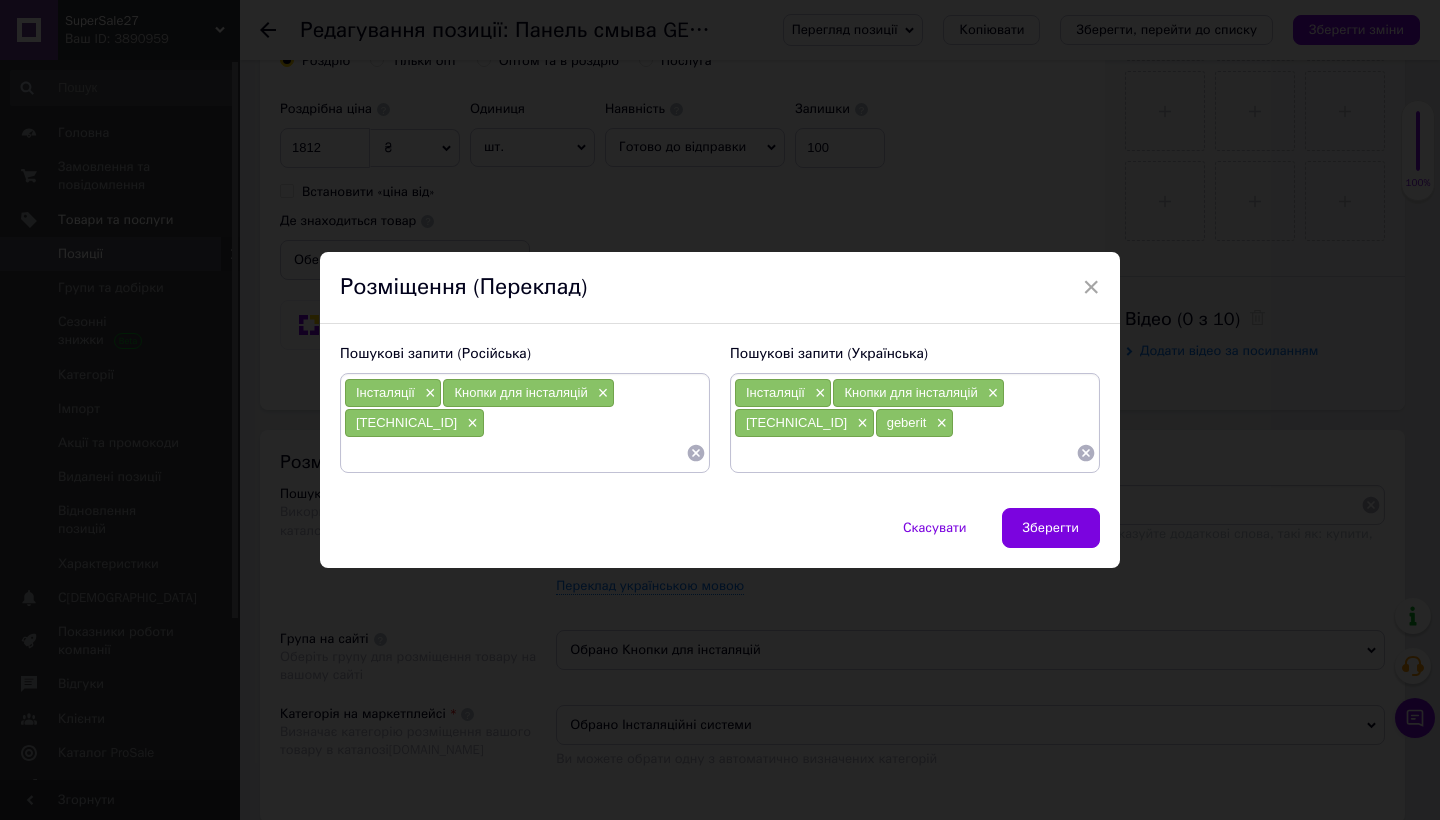 click at bounding box center (515, 453) 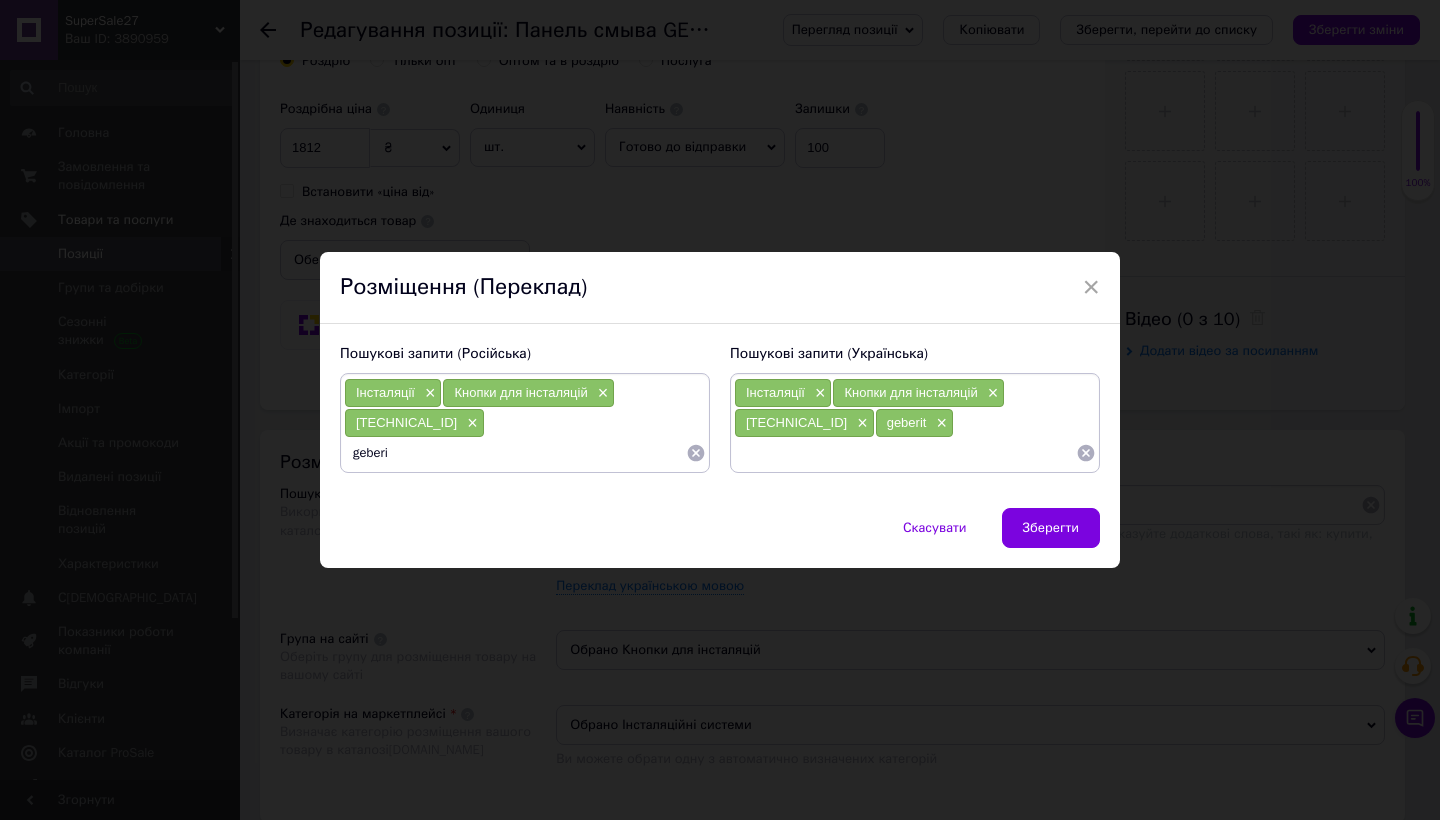 type on "geberit" 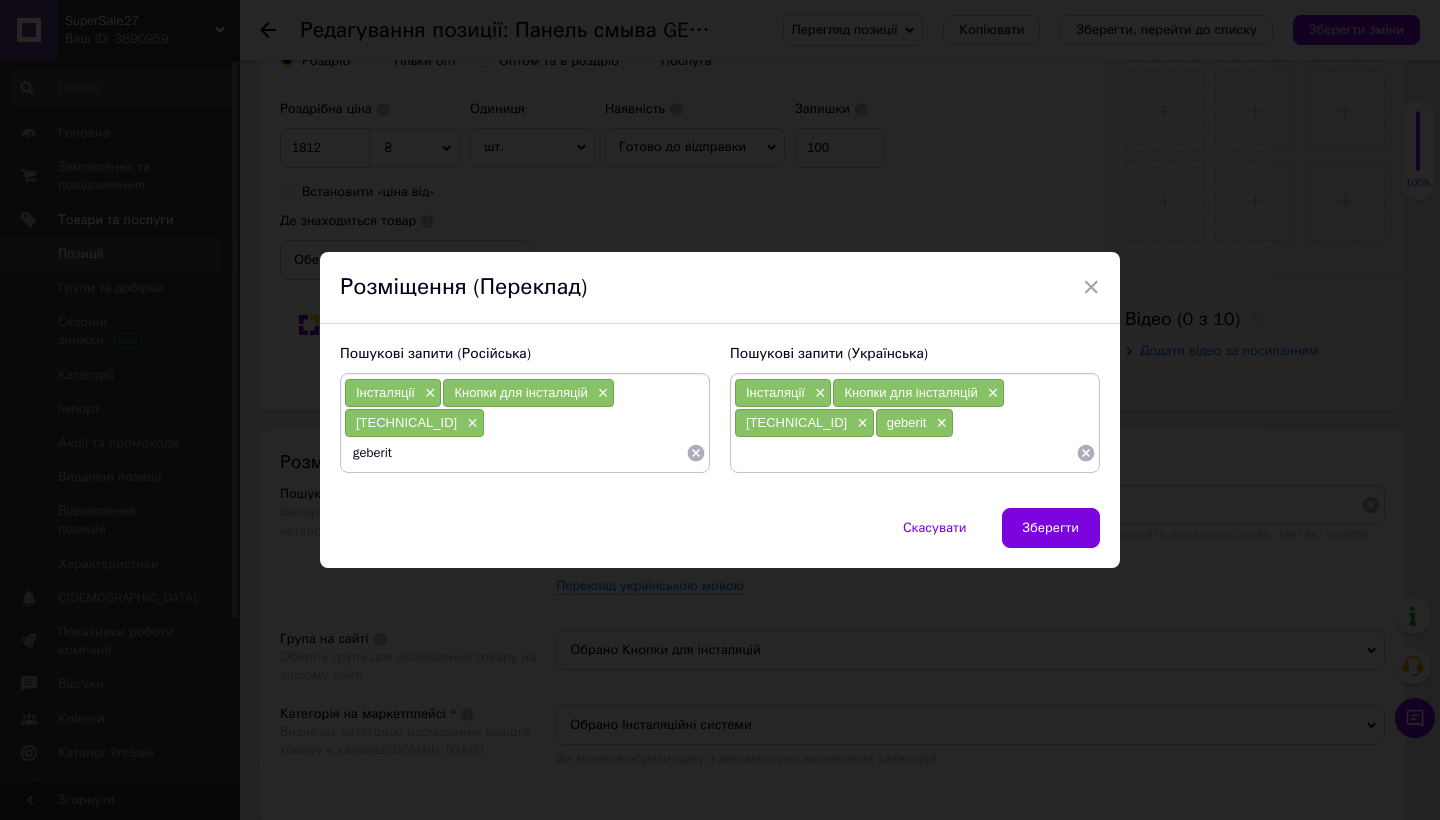 type 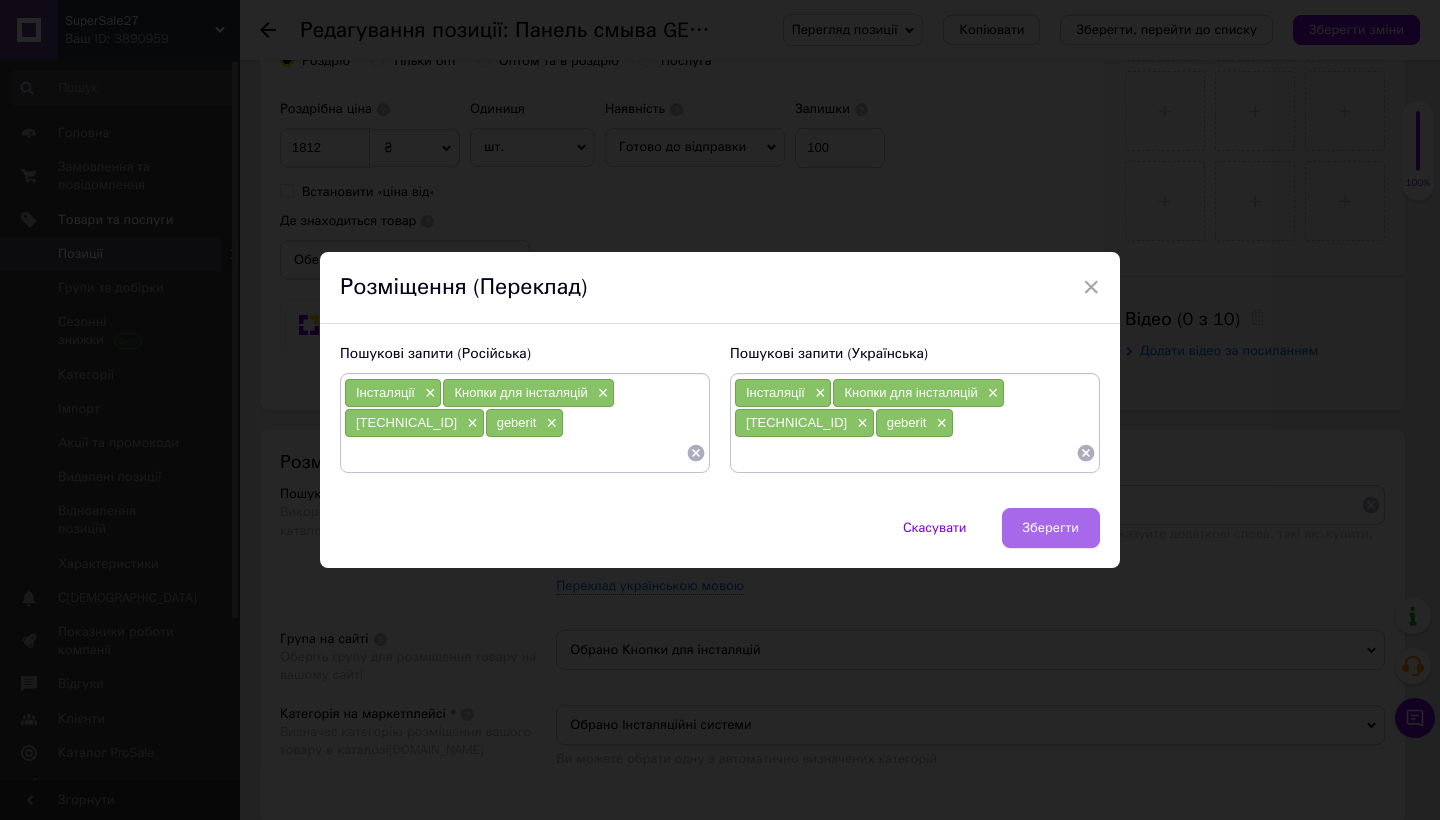 click on "Зберегти" at bounding box center [1051, 528] 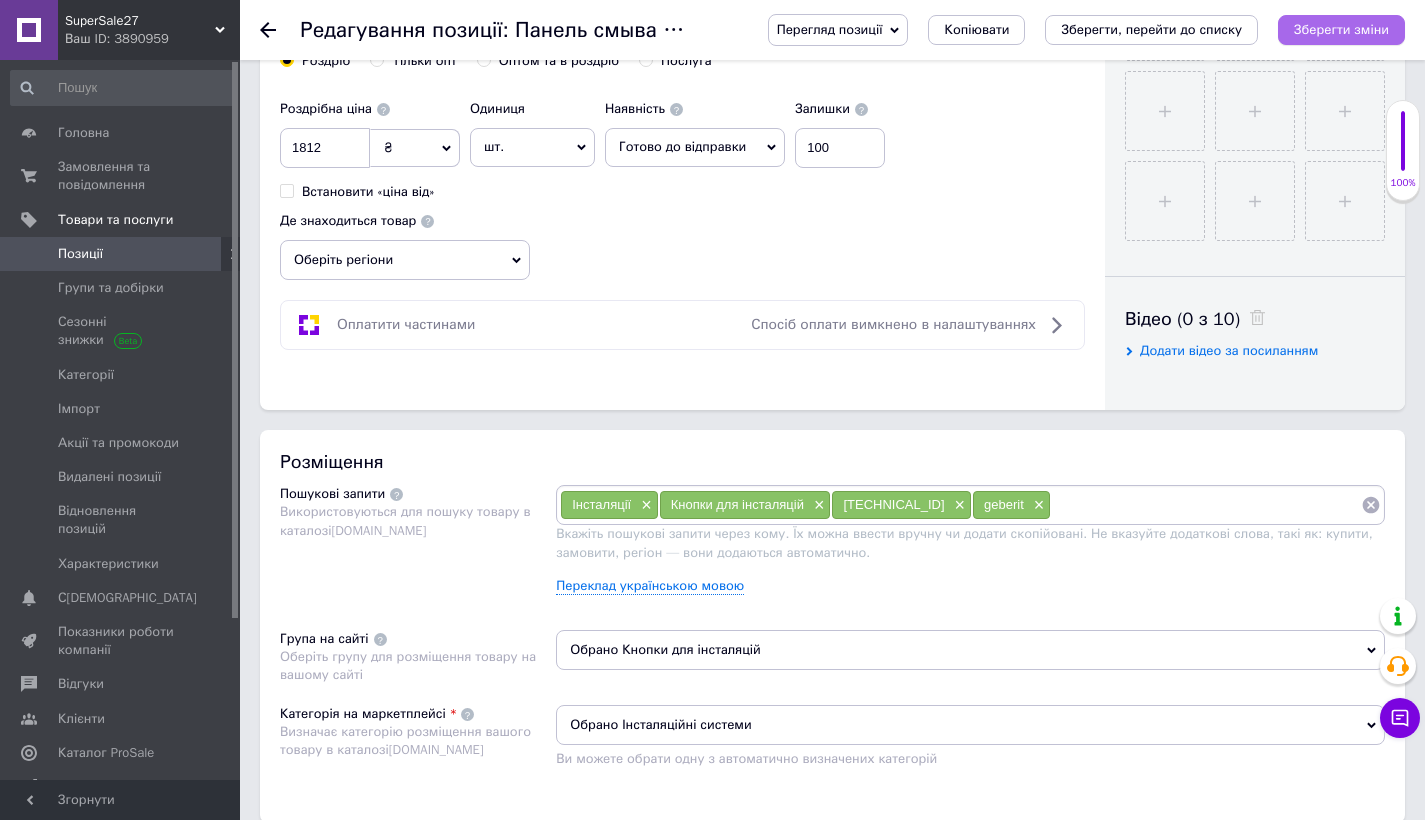 click on "Зберегти зміни" at bounding box center (1341, 29) 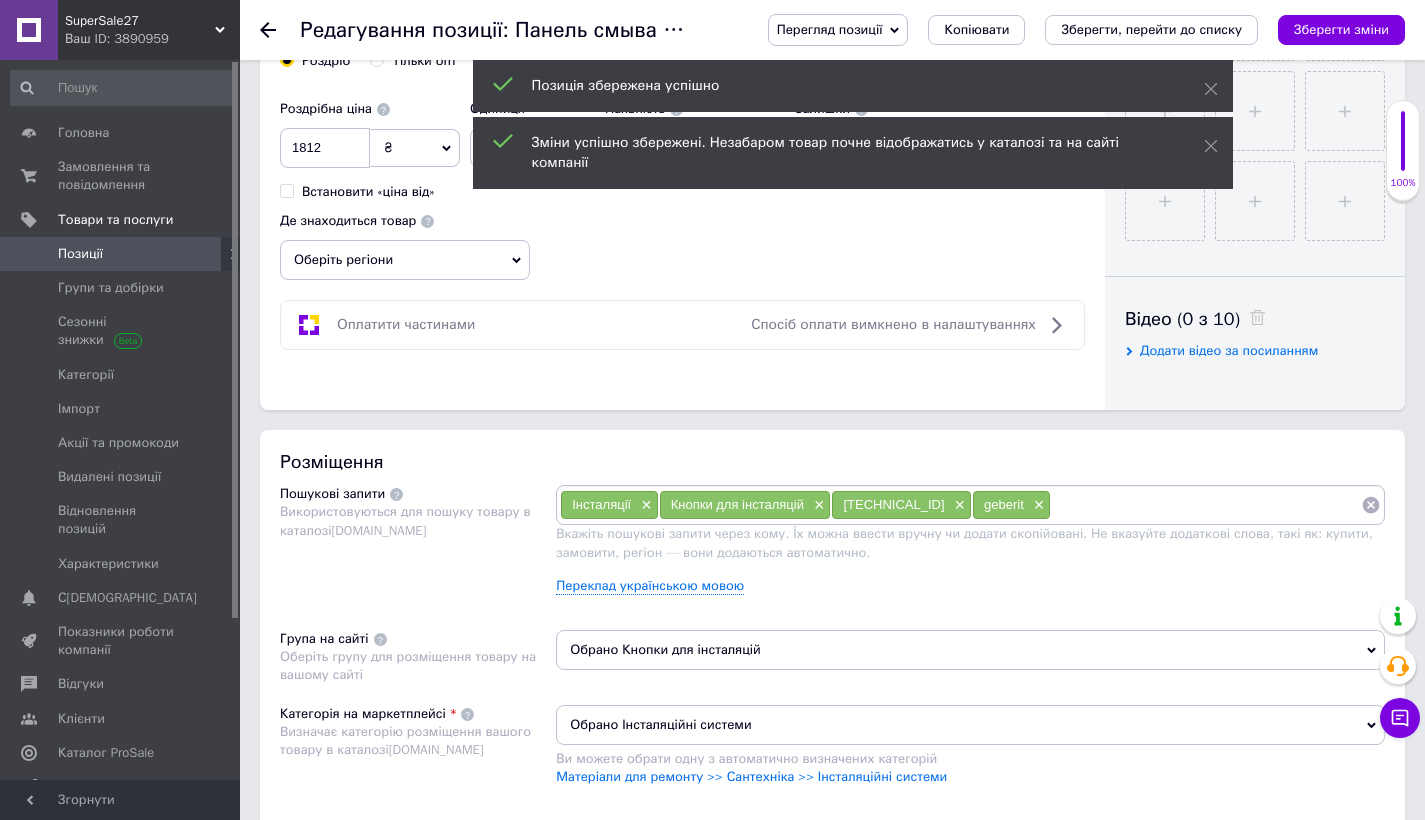 click on "Редагування позиції: Панель смыва GEBERIT Delta 20 хром глянцевый [TECHNICAL_ID]" at bounding box center [514, 30] 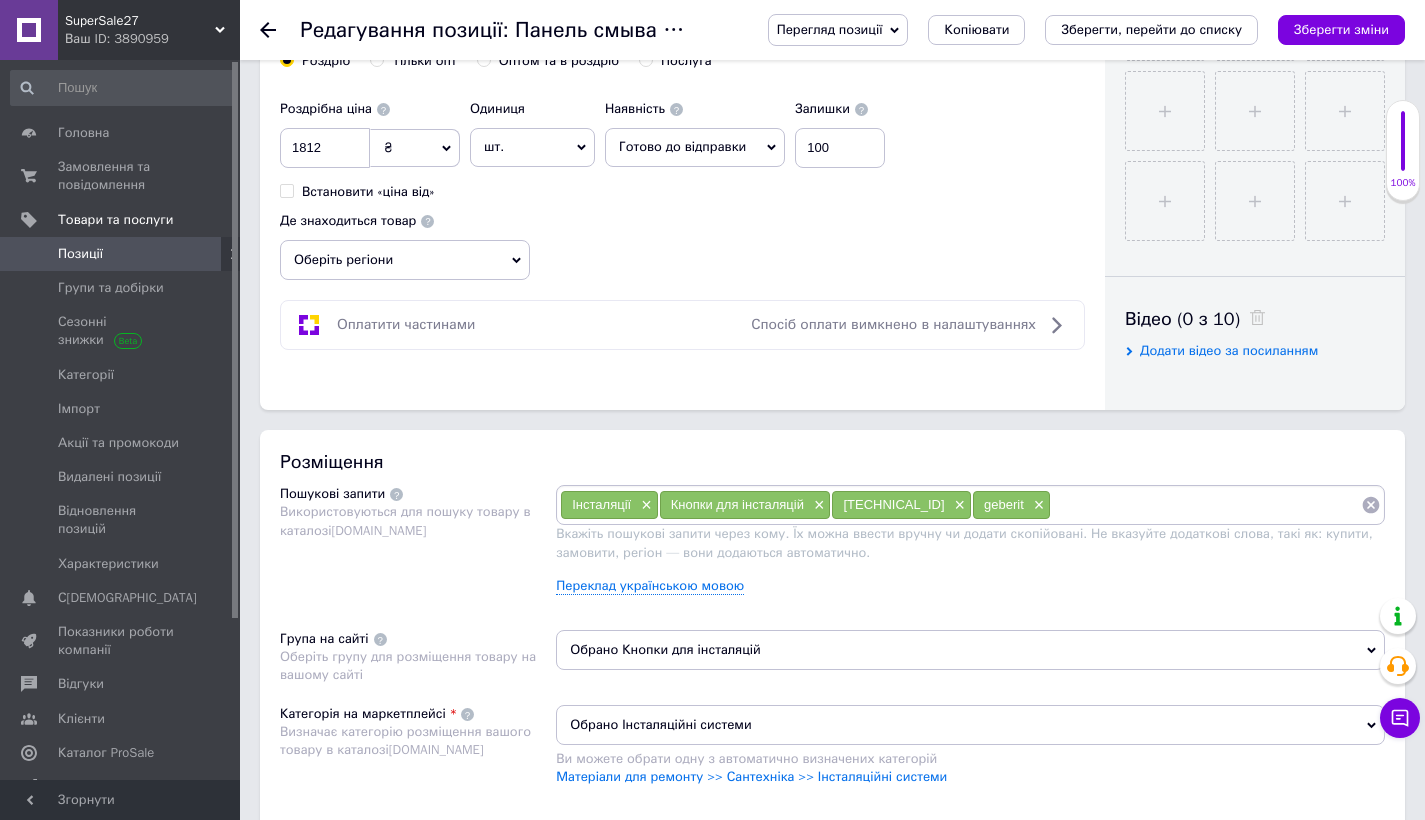 click on "Позиції" at bounding box center [80, 254] 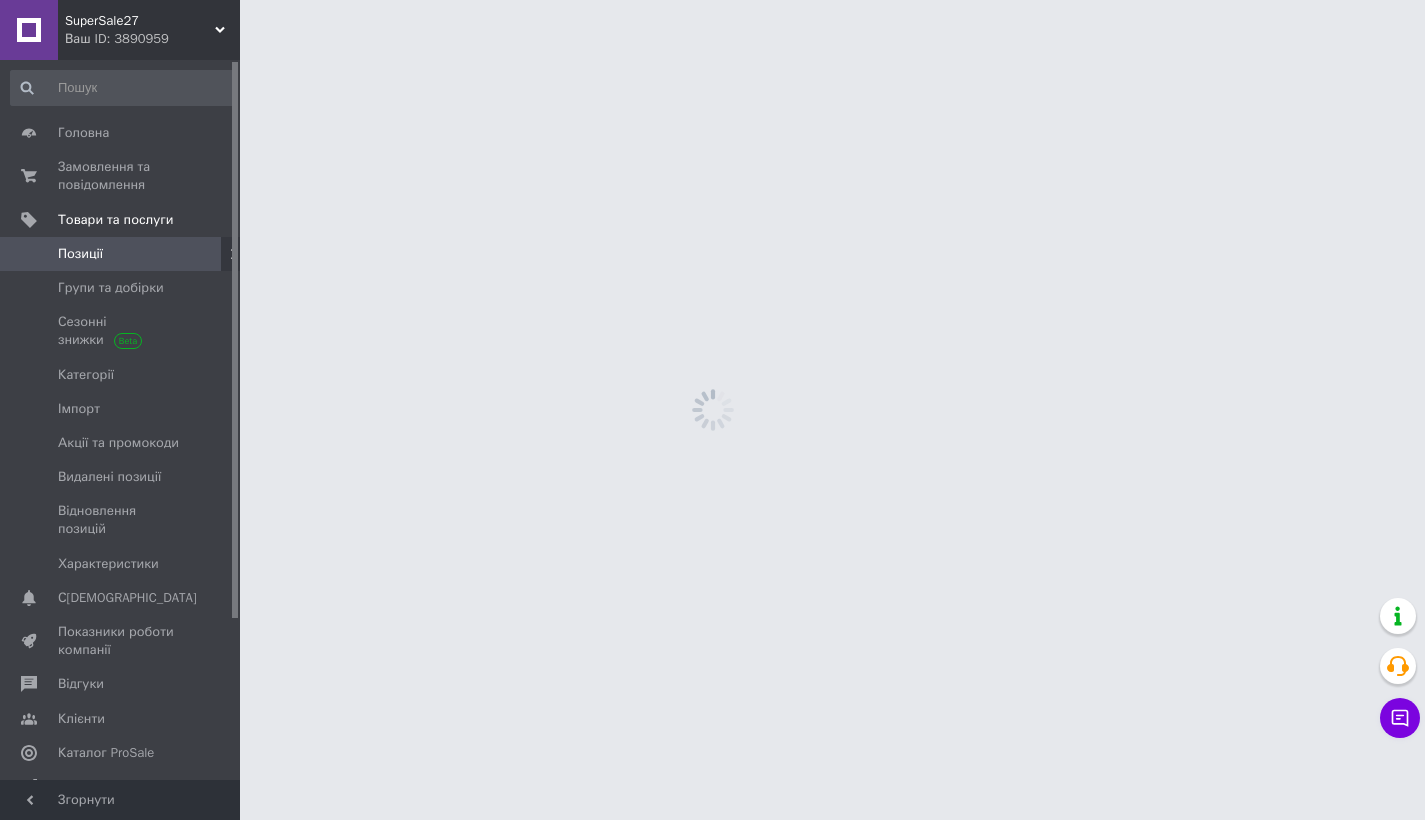 scroll, scrollTop: 0, scrollLeft: 0, axis: both 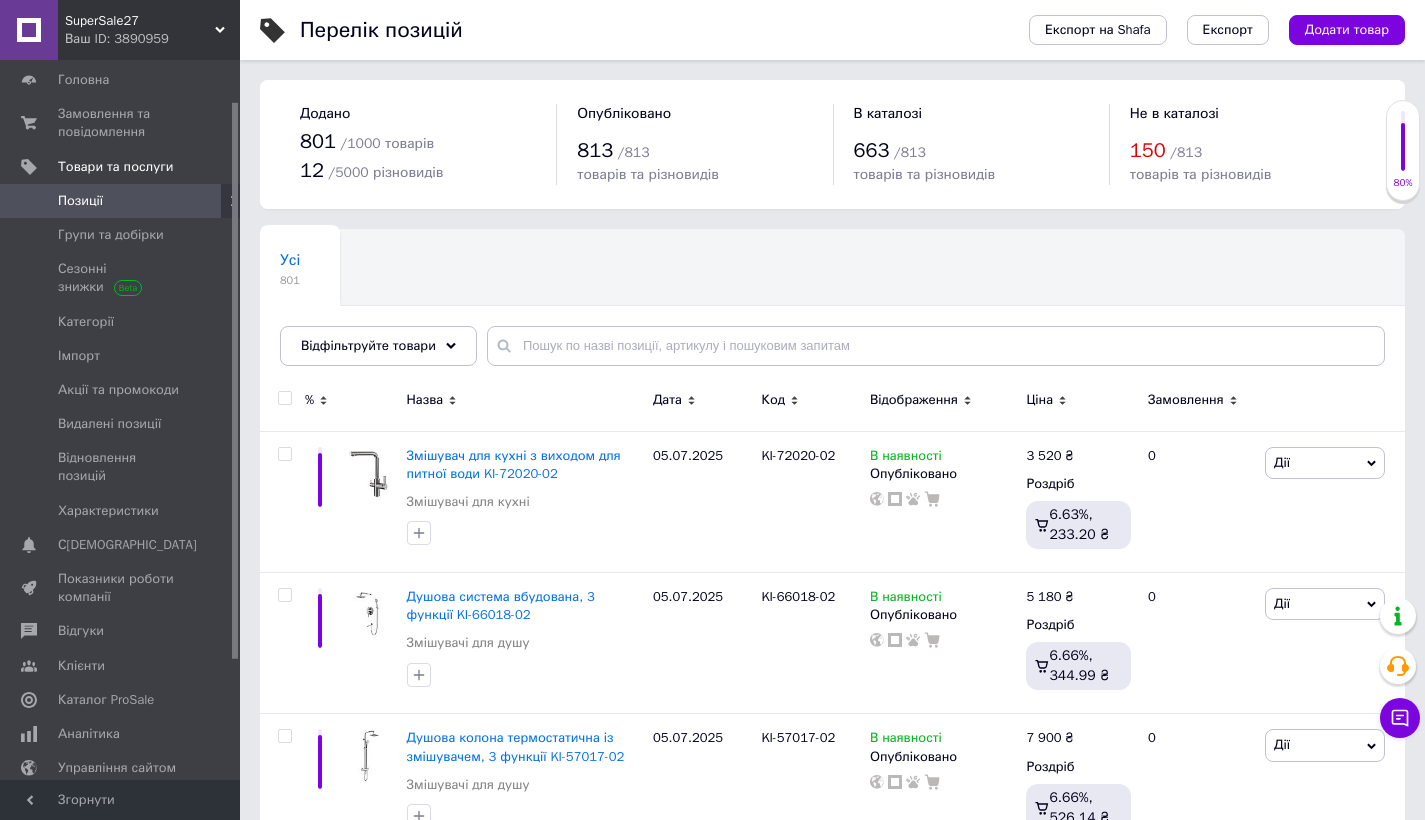 click on "Аналітика" at bounding box center (89, 734) 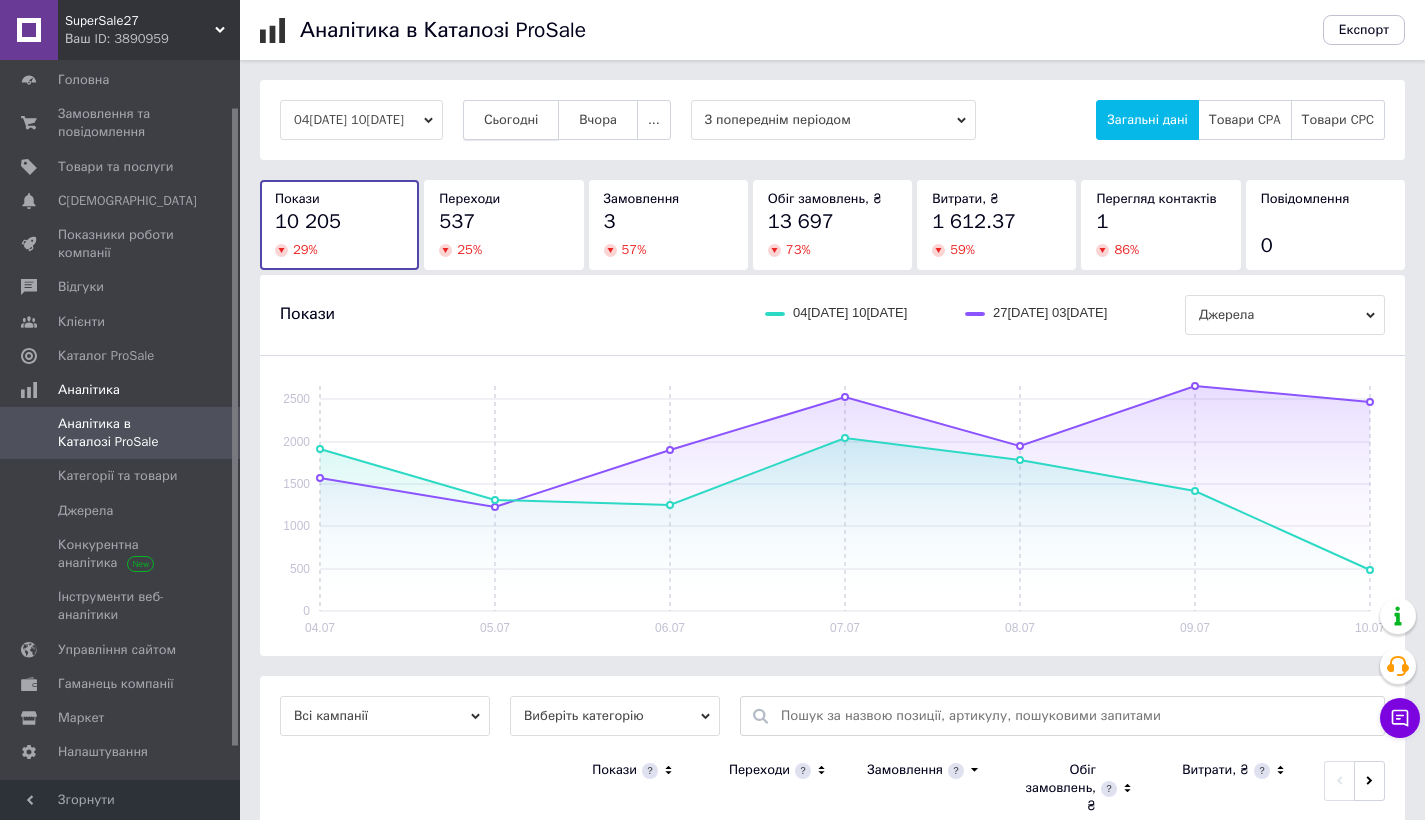 click on "Сьогодні" at bounding box center (511, 120) 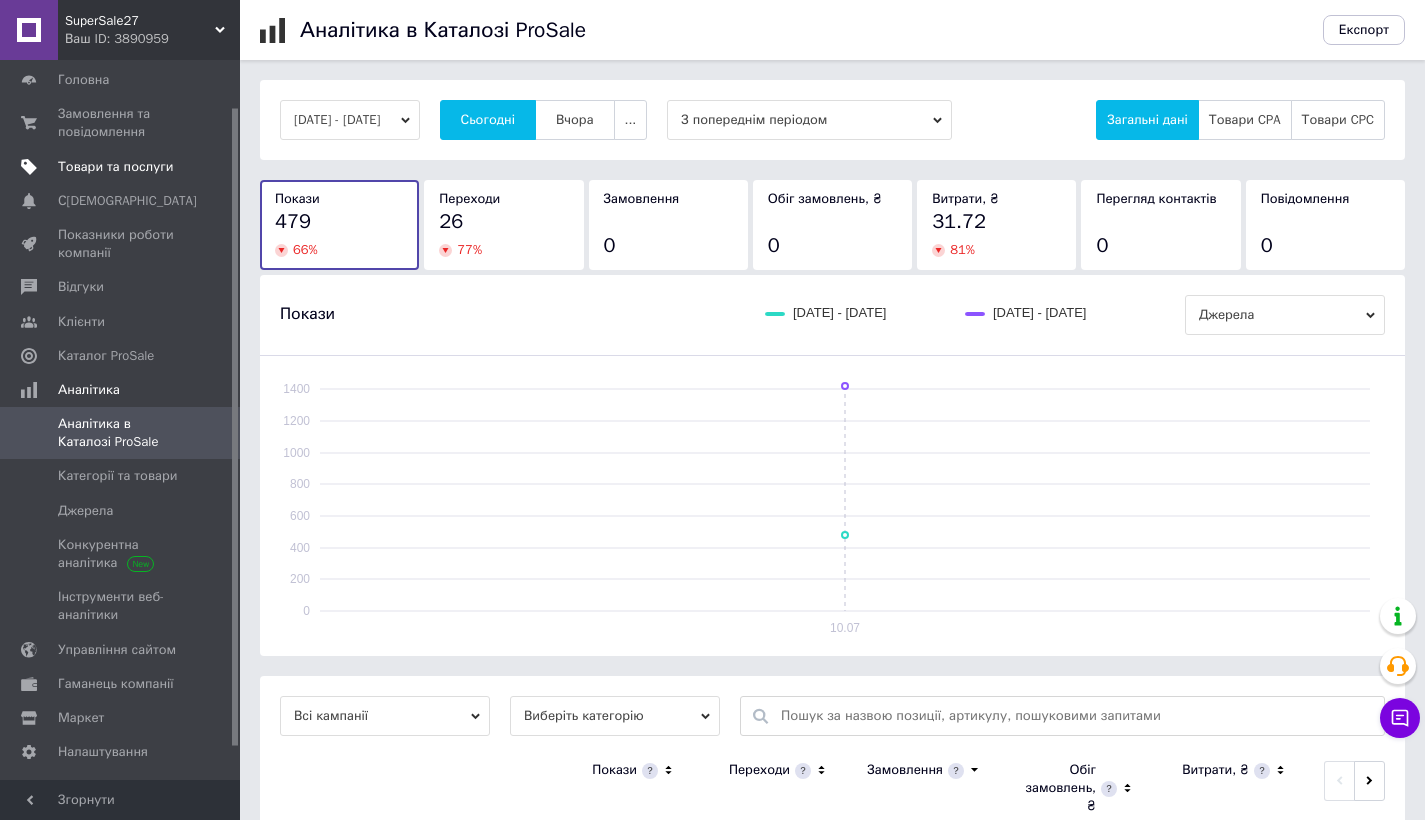 click on "Товари та послуги" at bounding box center [115, 167] 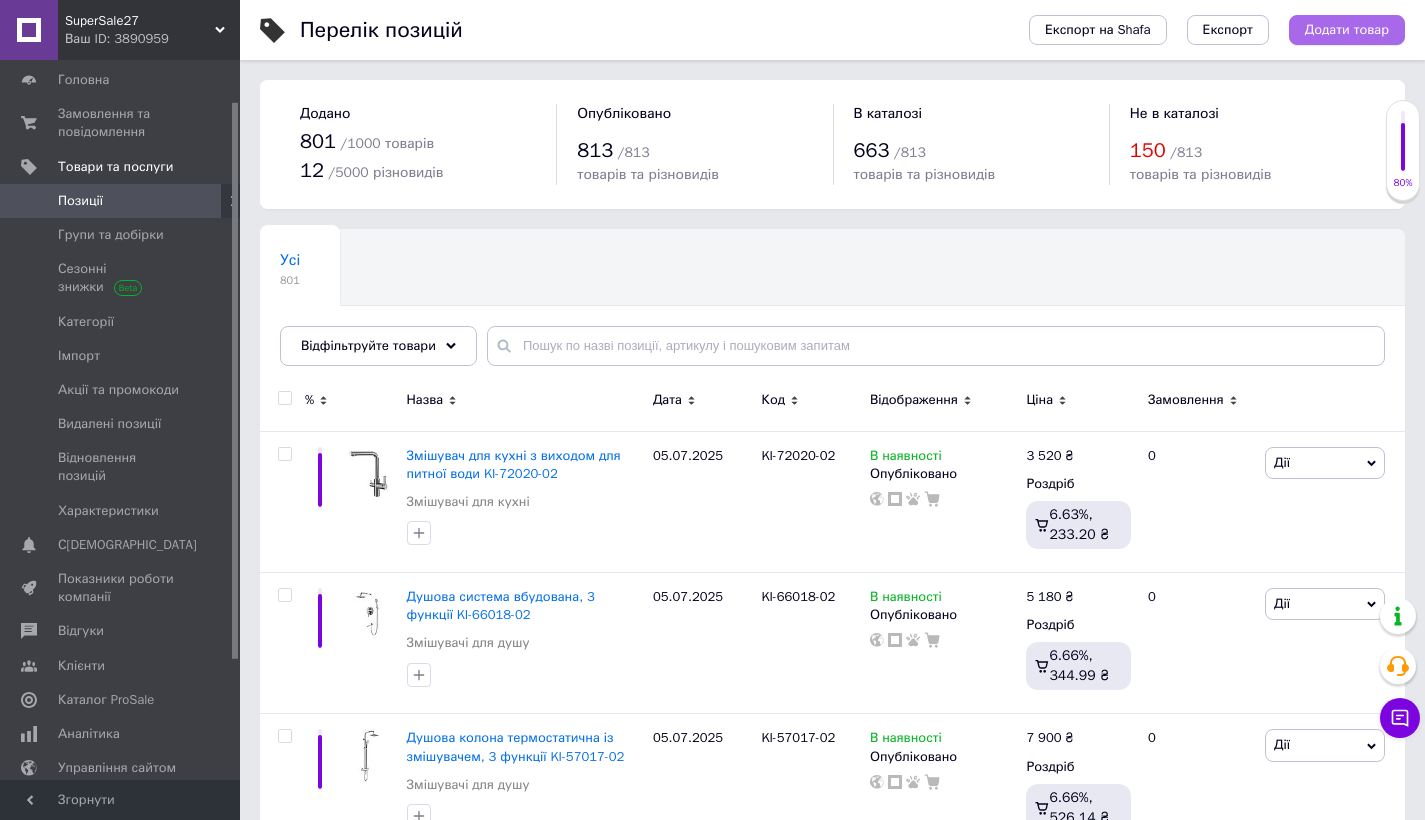 click on "Додати товар" at bounding box center (1347, 30) 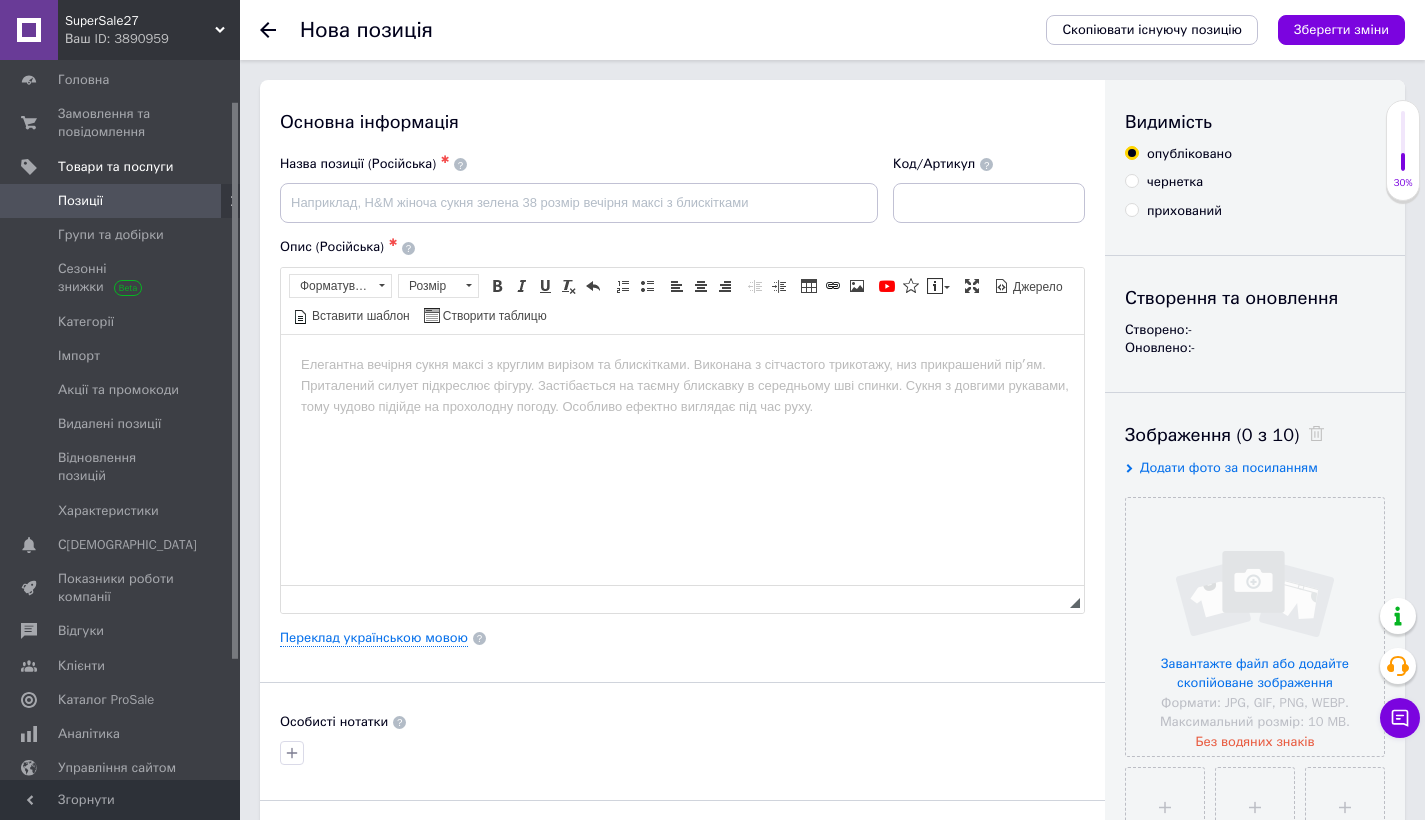 scroll, scrollTop: 65, scrollLeft: 0, axis: vertical 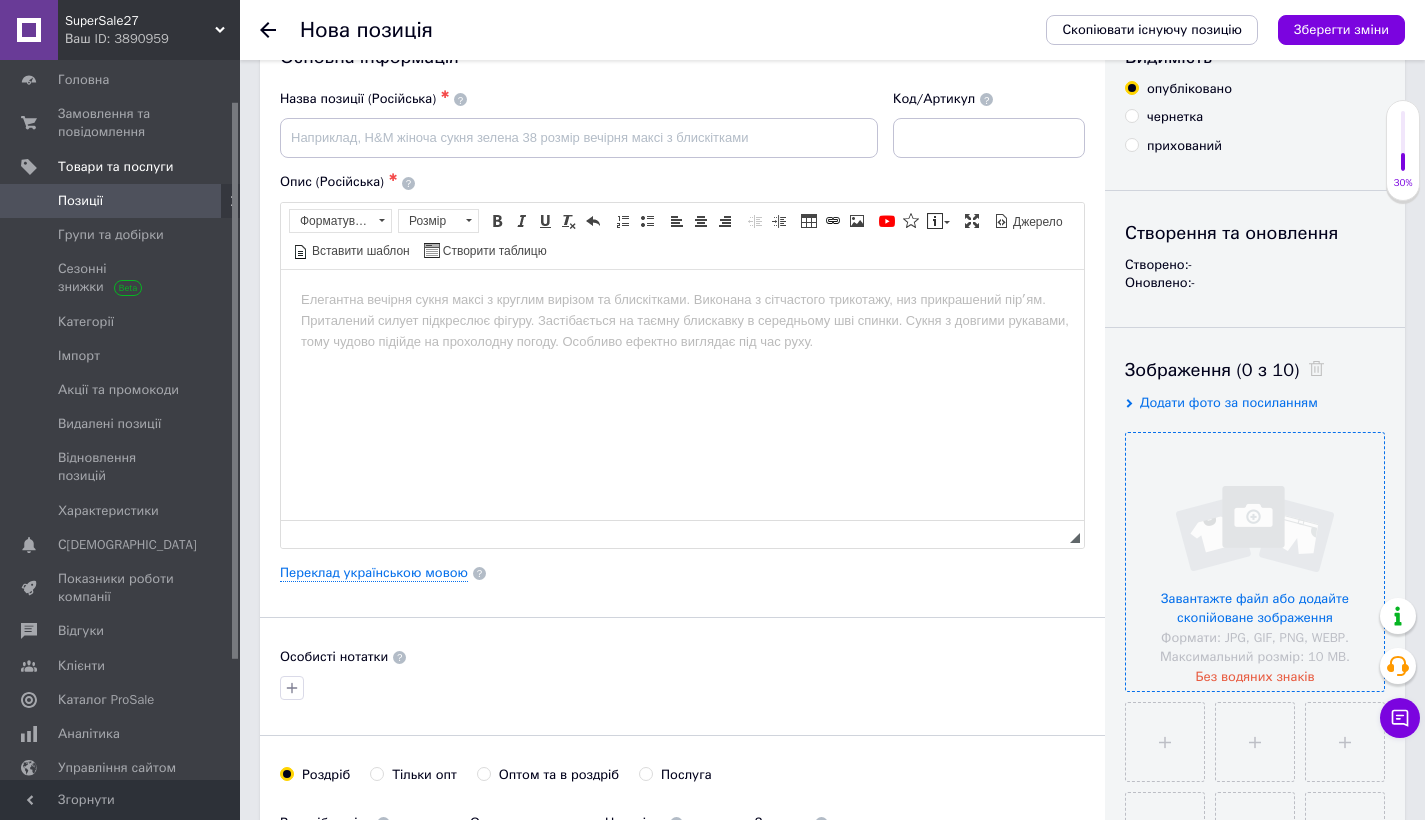 click at bounding box center (1255, 562) 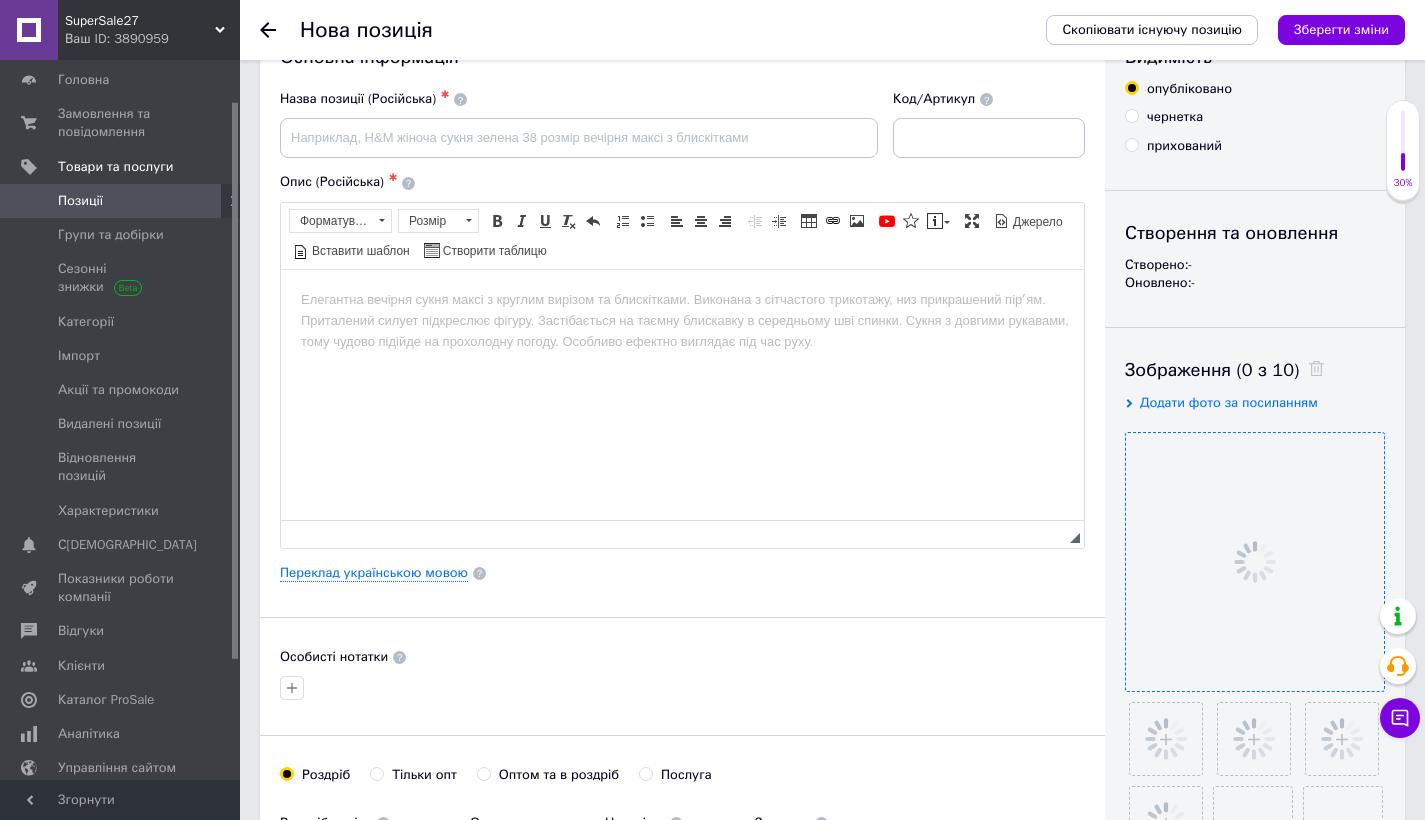scroll, scrollTop: 341, scrollLeft: 0, axis: vertical 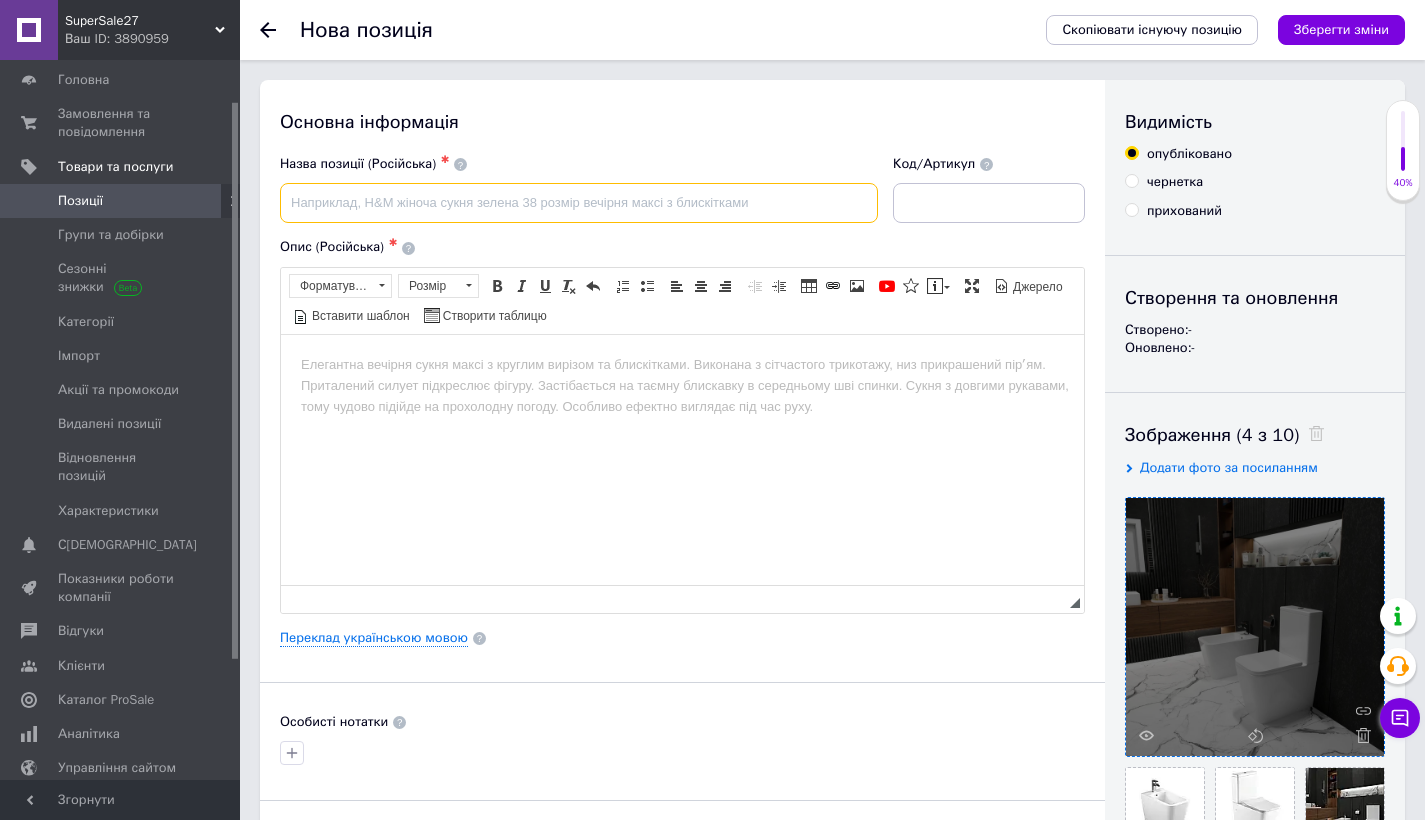 click at bounding box center [579, 203] 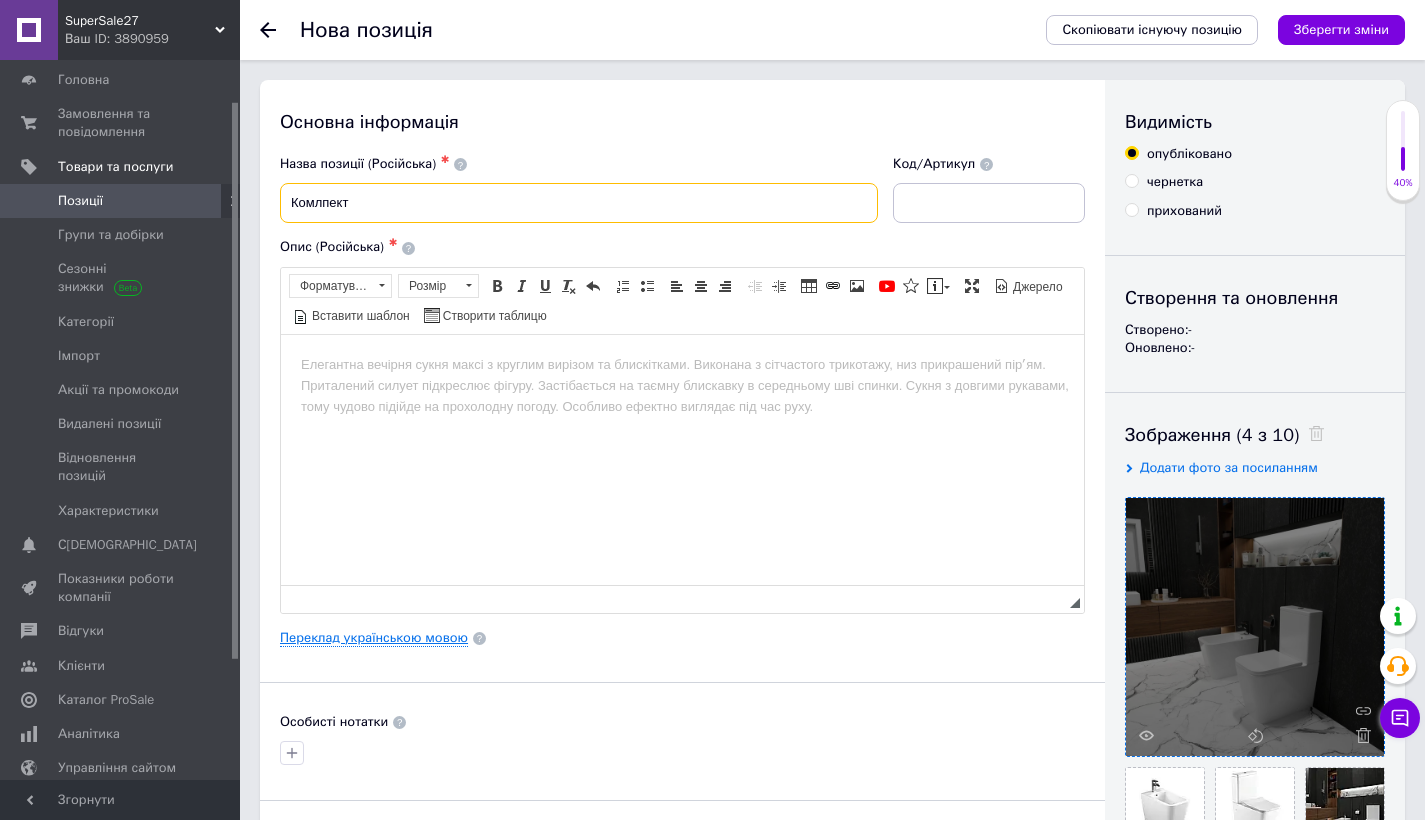 type on "Комлпект" 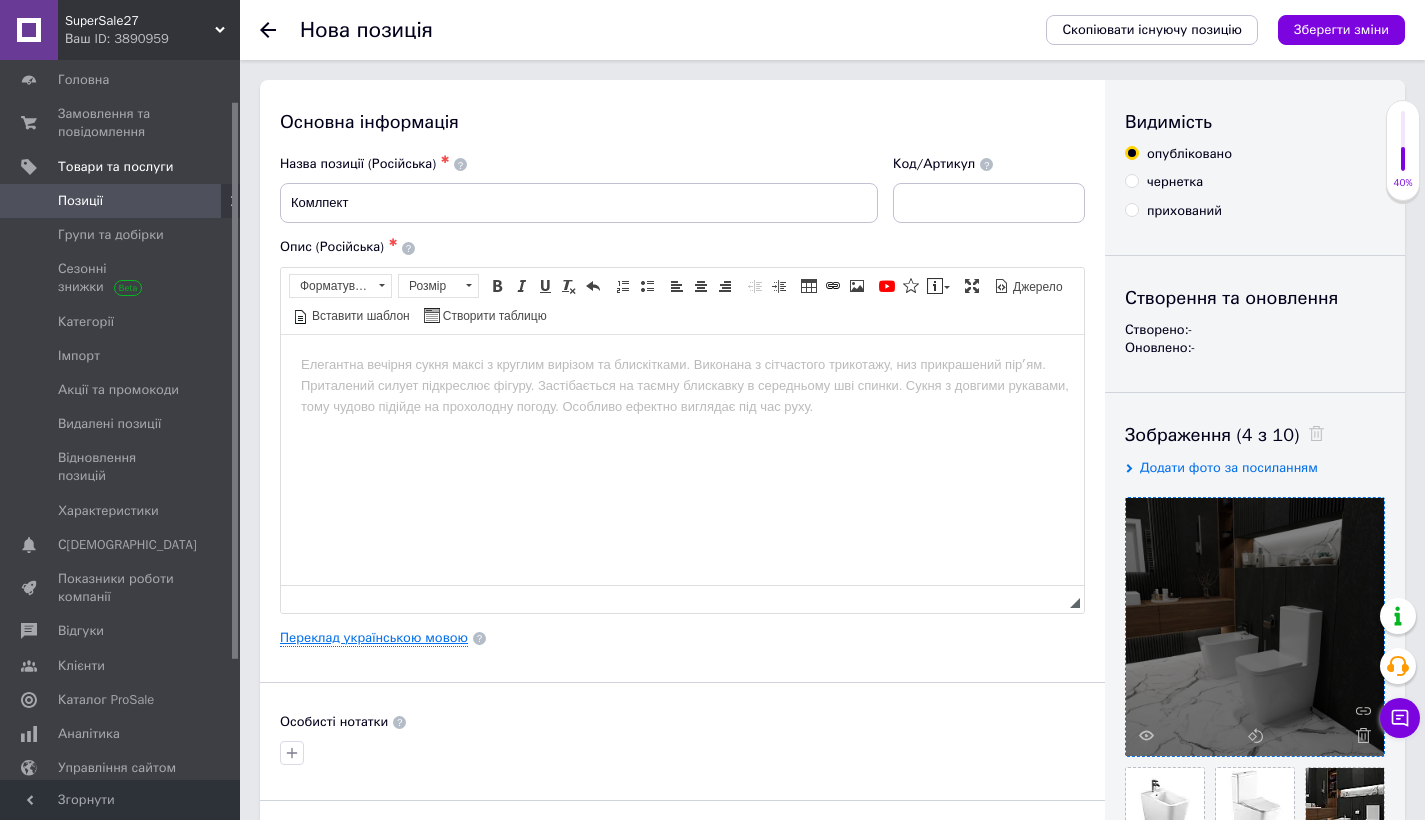 click on "Переклад українською мовою" at bounding box center [374, 638] 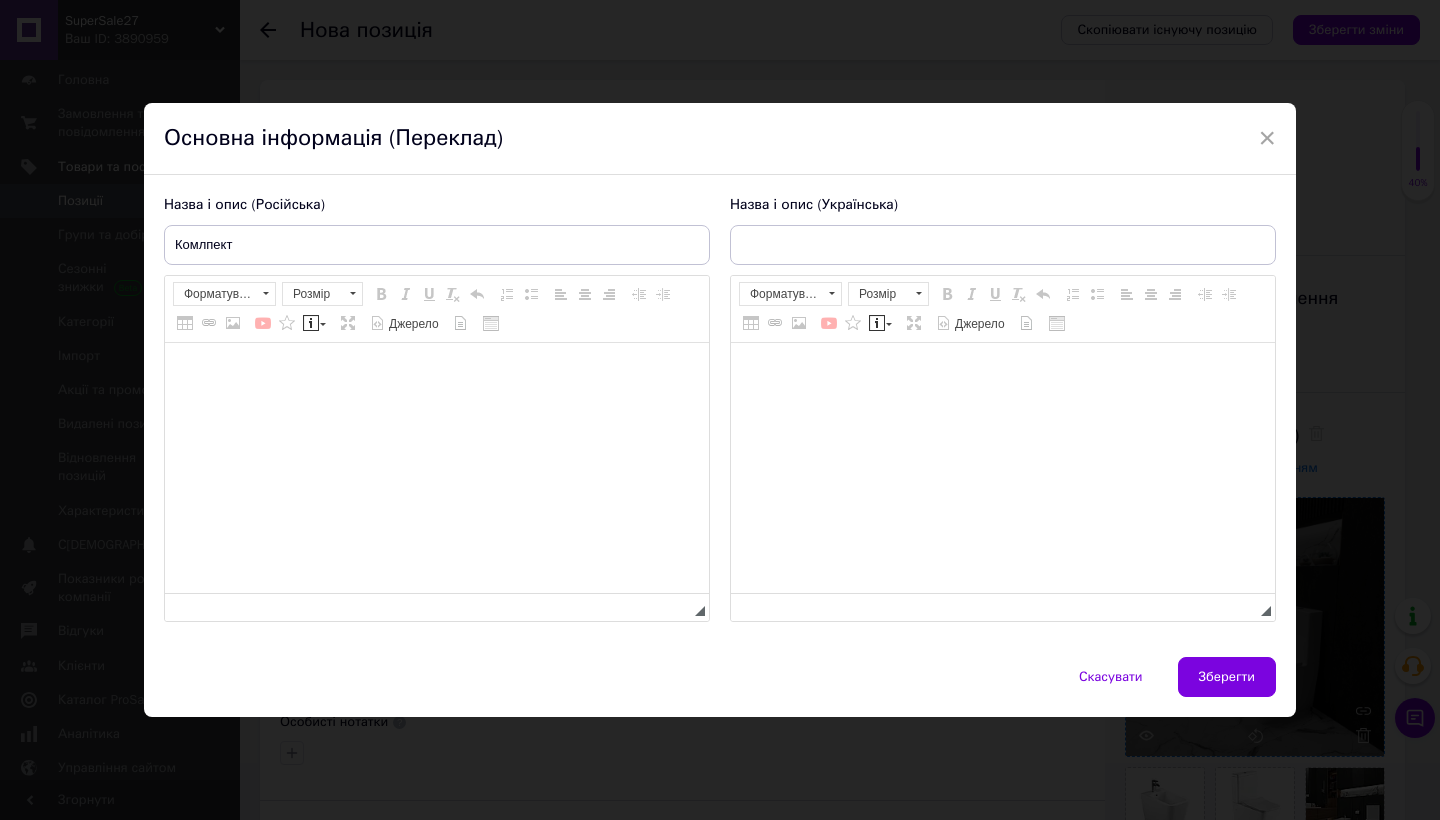 scroll, scrollTop: 0, scrollLeft: 0, axis: both 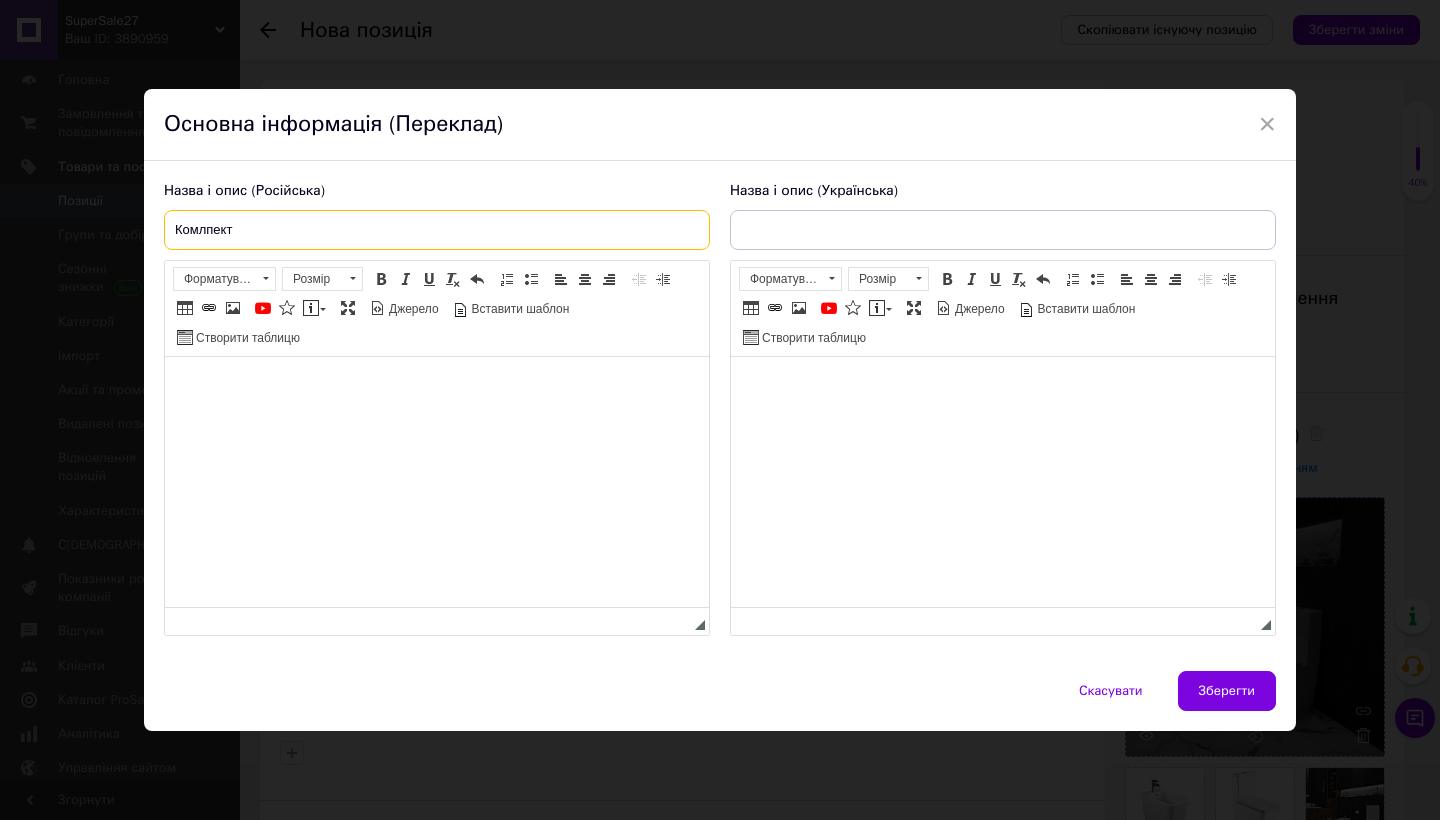 click on "Комлпект" at bounding box center (437, 230) 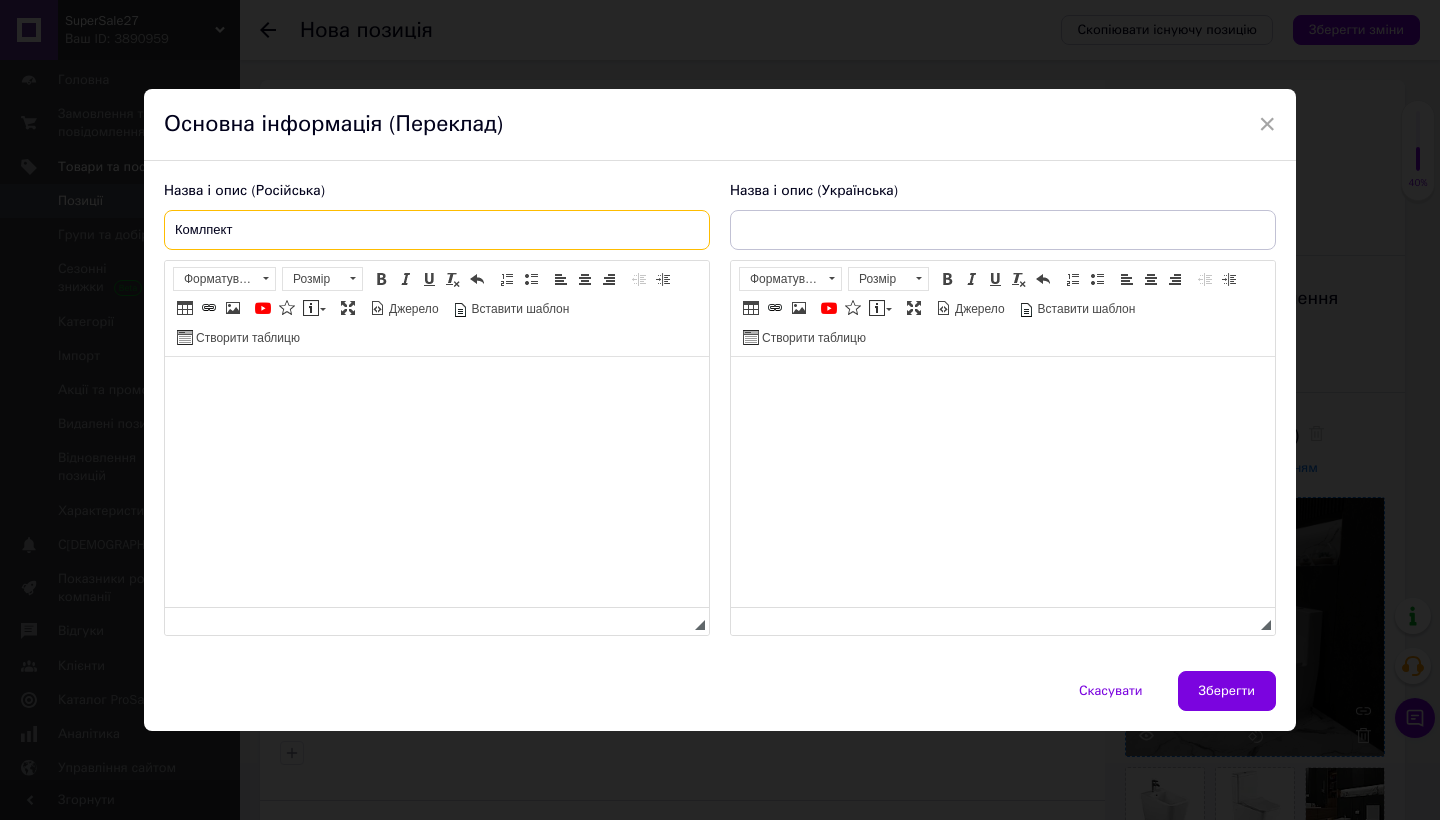 paste on "Унитаз-компакт напольный [PERSON_NAME] Pool KVADRO" 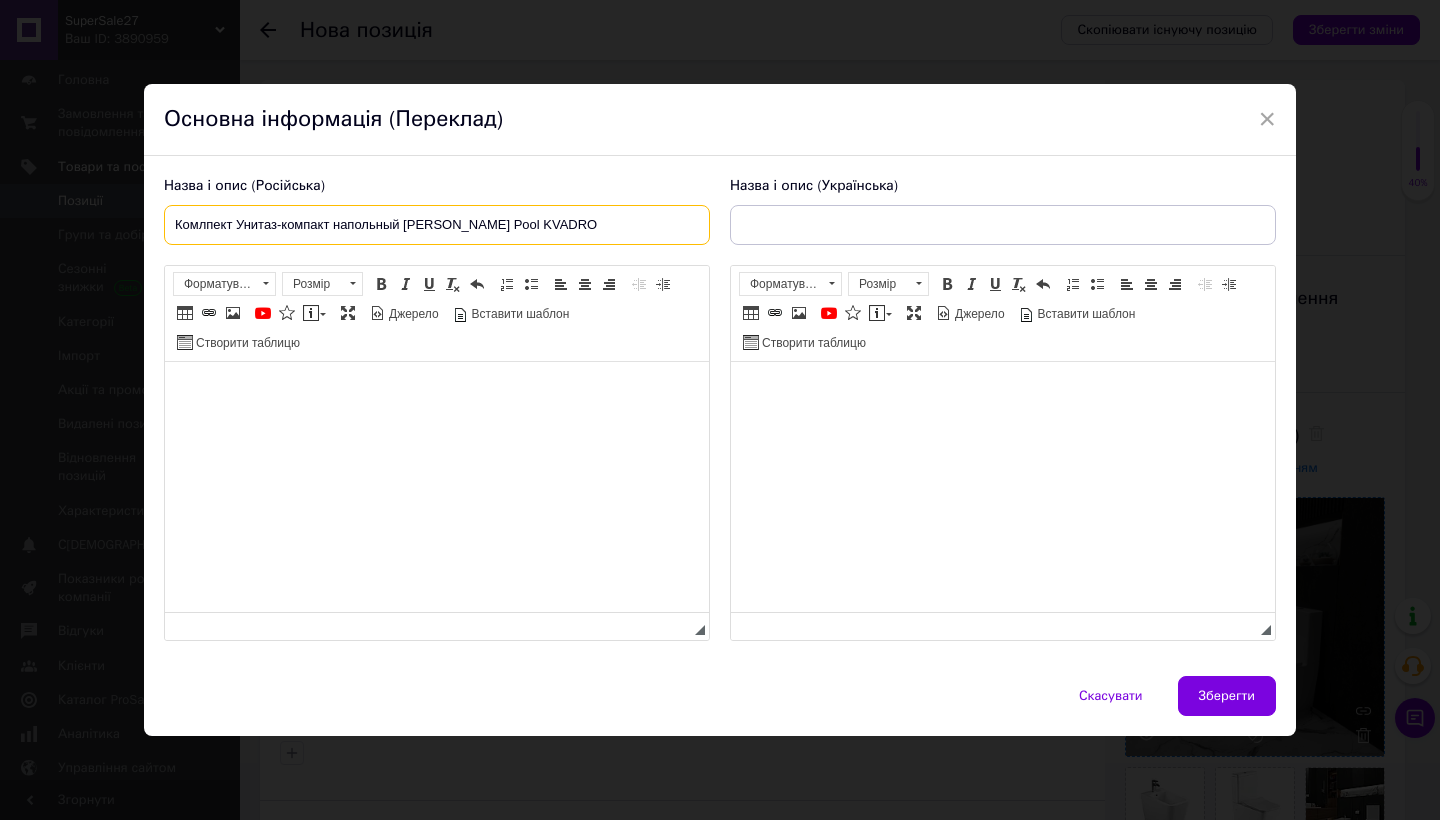 paste on "с крышкой и смывным бачком" 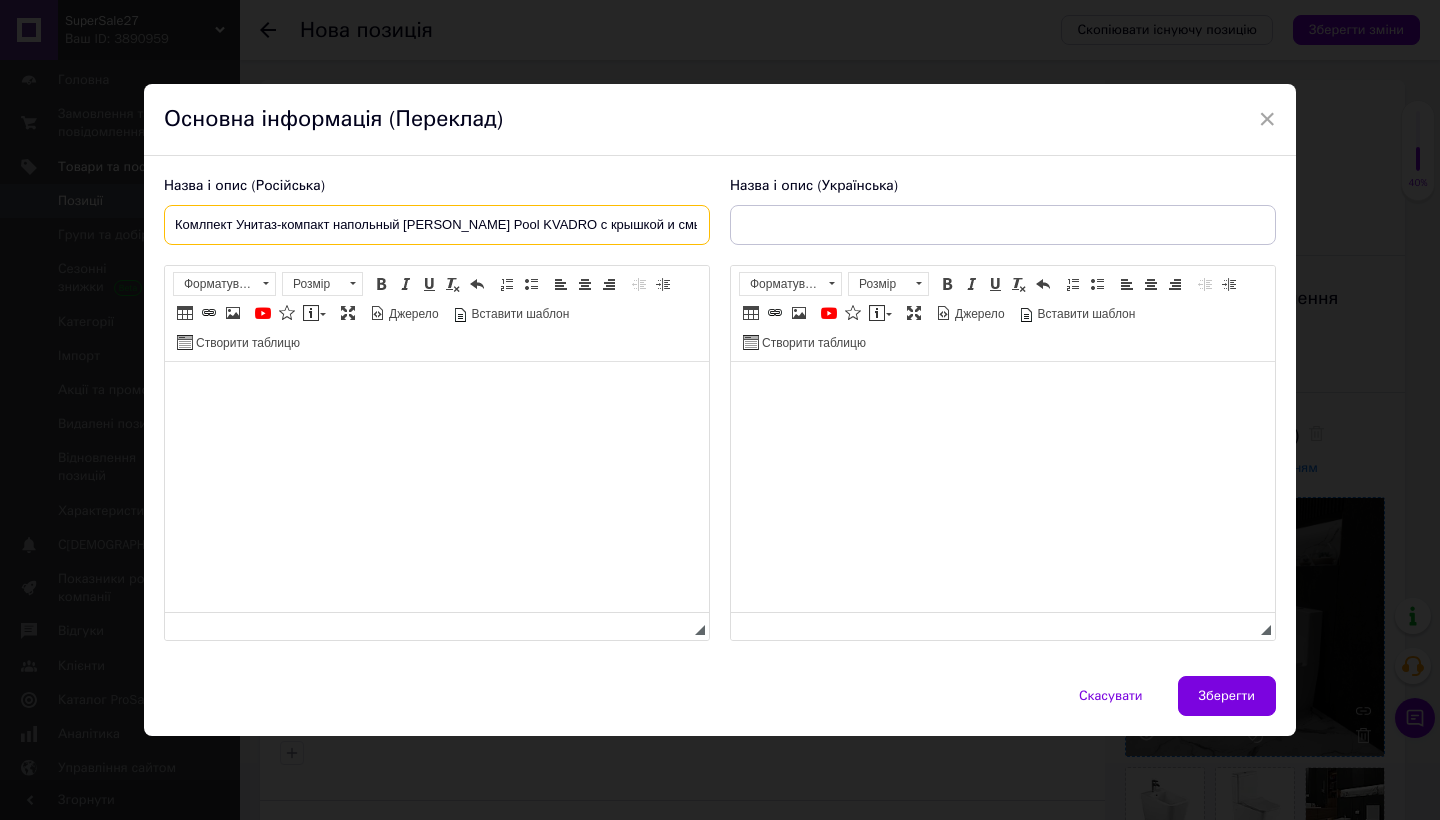 paste on "Биде напольное [PERSON_NAME] POOL K" 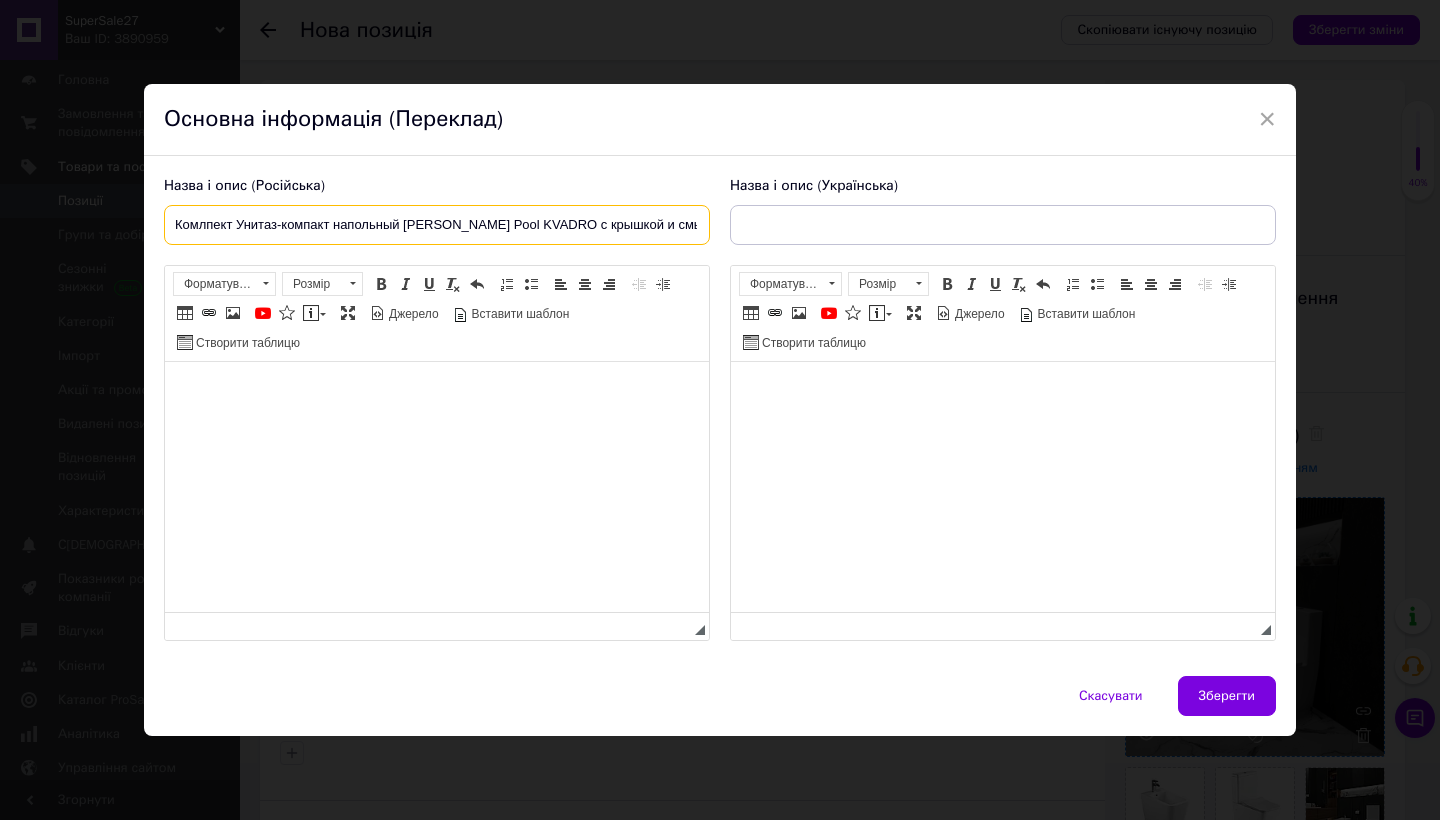 type on "Комлпект Унитаз-компакт напольный [PERSON_NAME] Pool KVADRO с крышкой и смывным бачком + Биде напольное [PERSON_NAME] POOL" 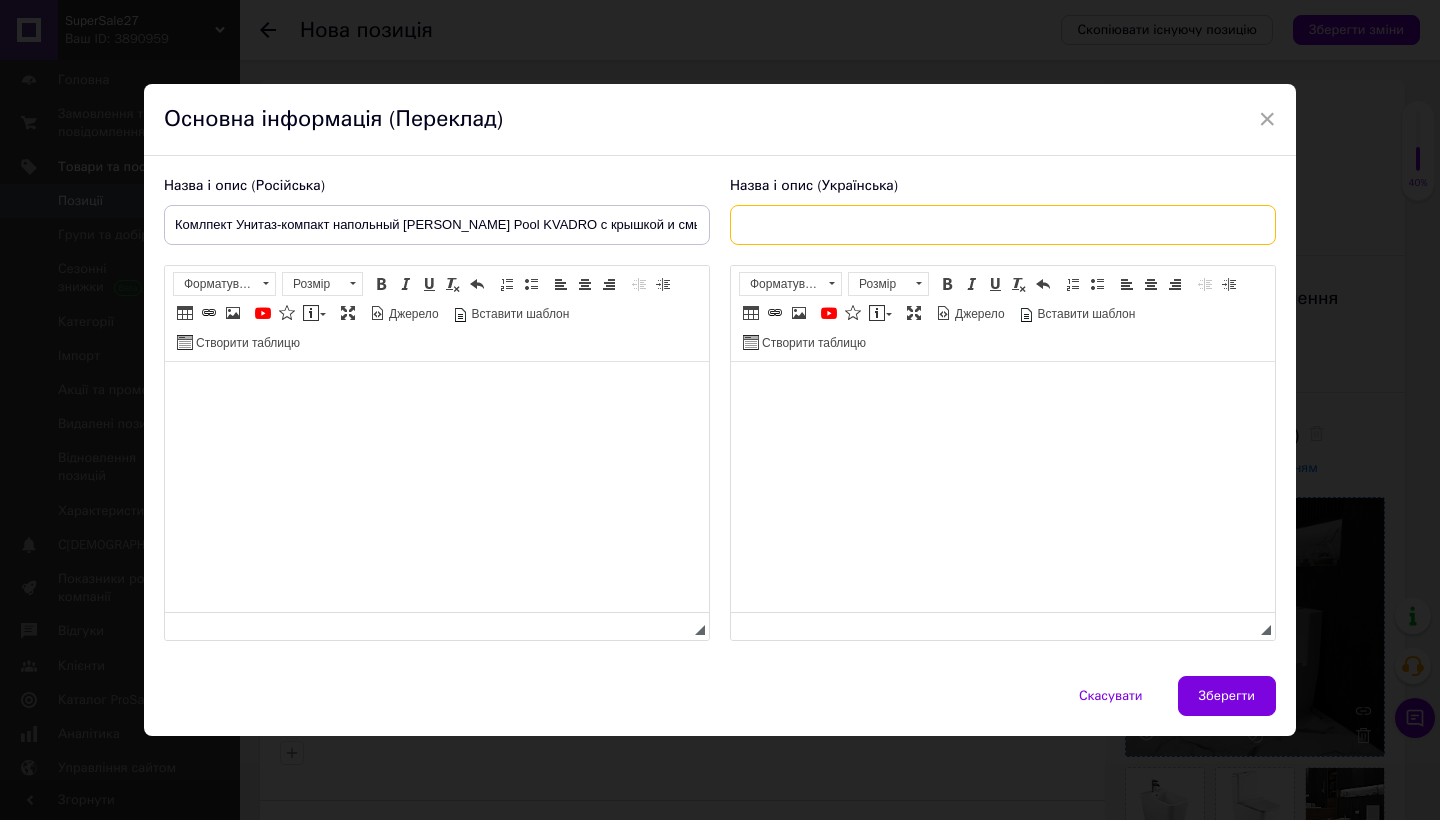 click at bounding box center [1003, 225] 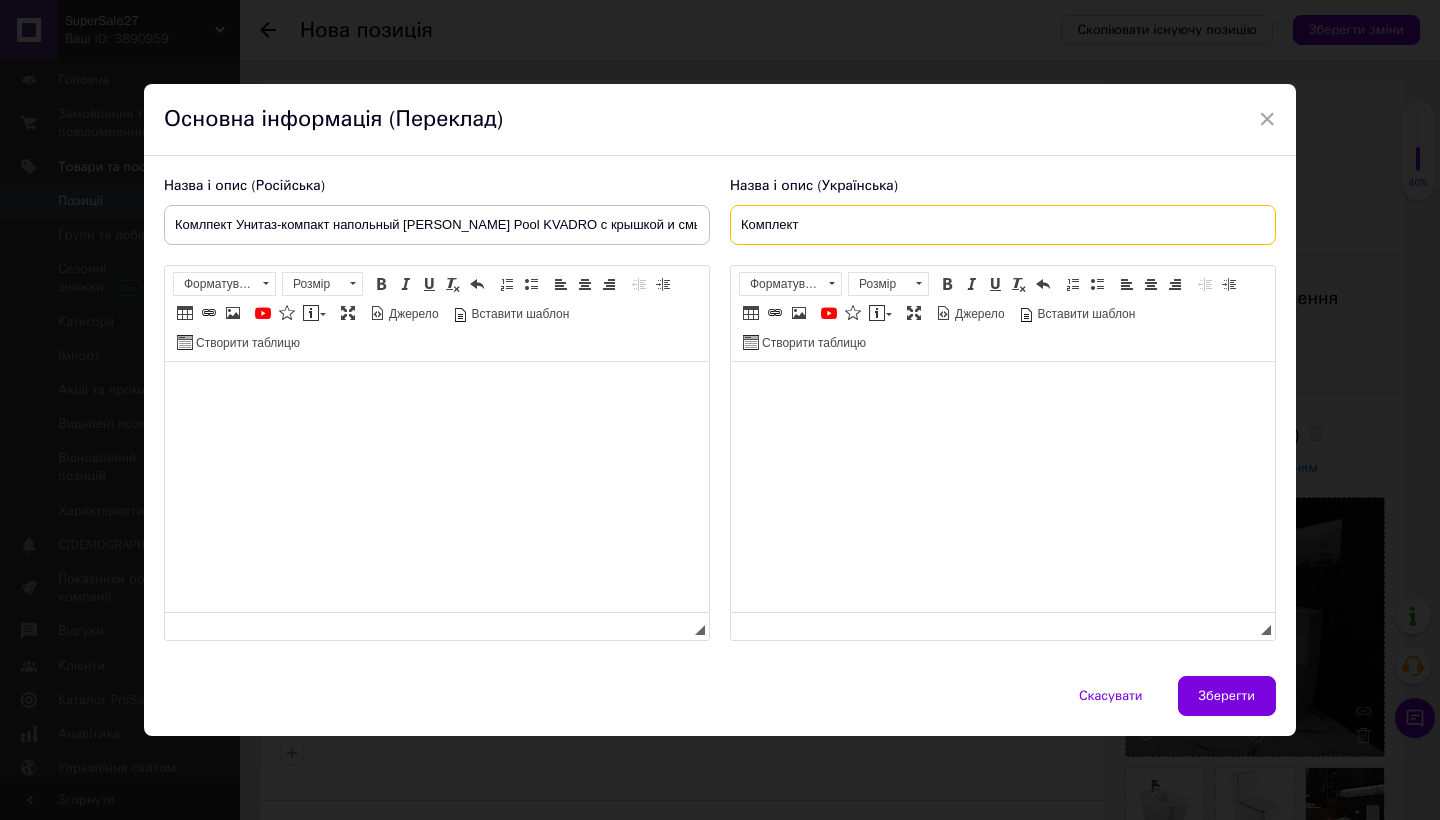 paste on "Унітаз-компакт підлоговий [PERSON_NAME] Pool KVADRO з кришкою та бачком змивним" 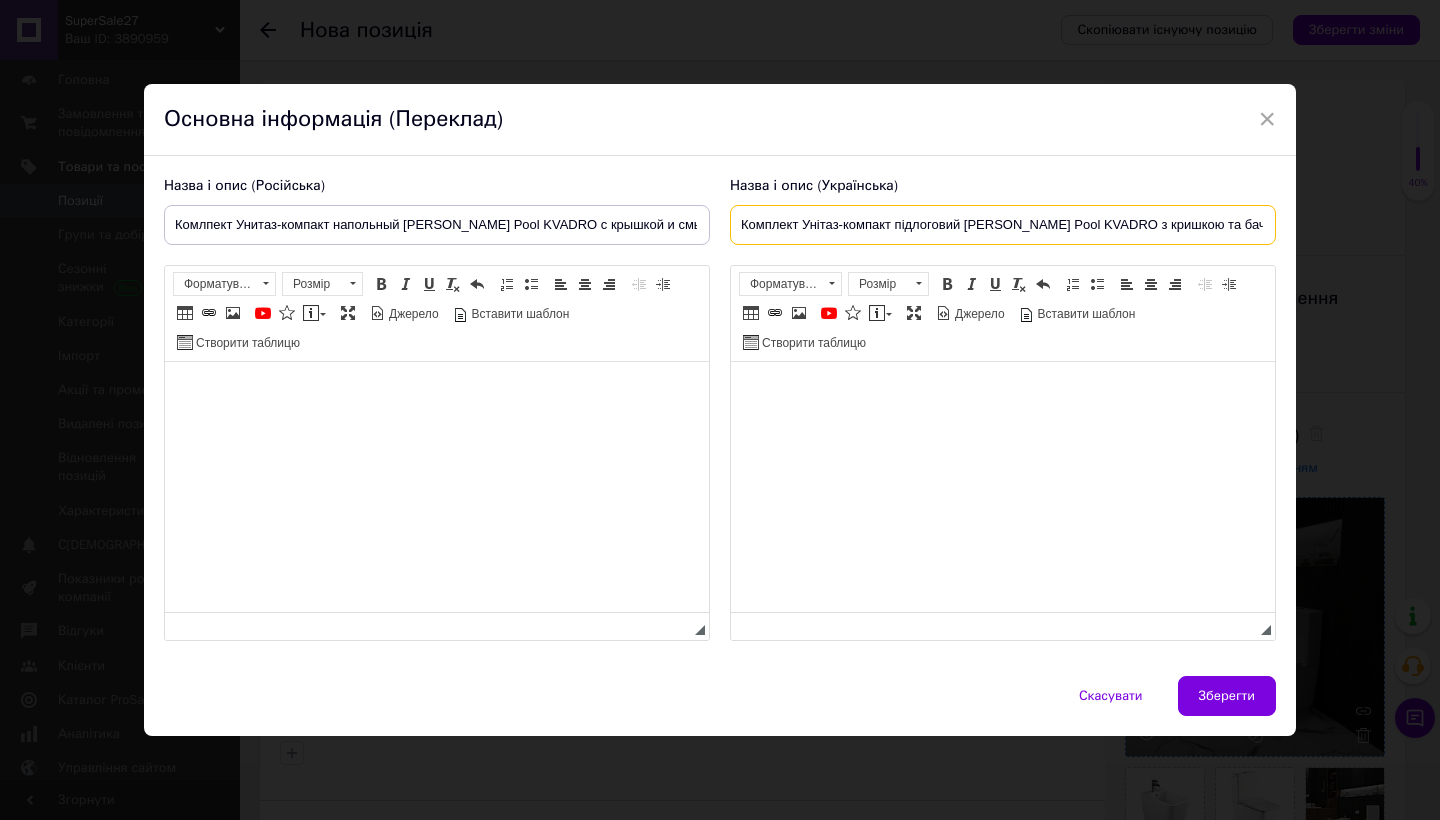 paste on "Біде підлогове [PERSON_NAME] POOL Kvadro" 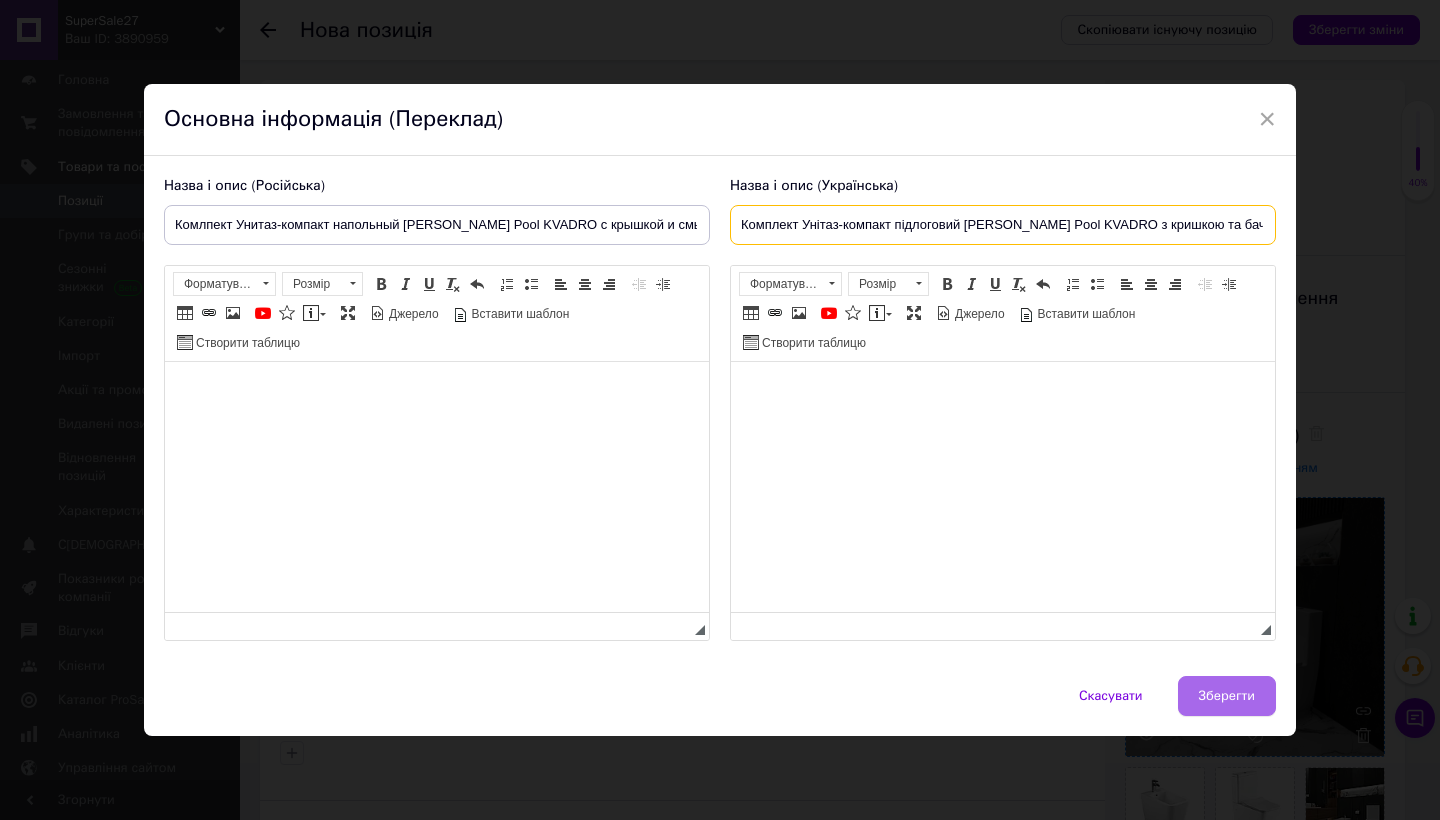 type on "Комплект Унітаз-компакт підлоговий [PERSON_NAME] Pool KVADRO з кришкою та бачком змивним + Біде підлогове [PERSON_NAME] POOL Kvadro" 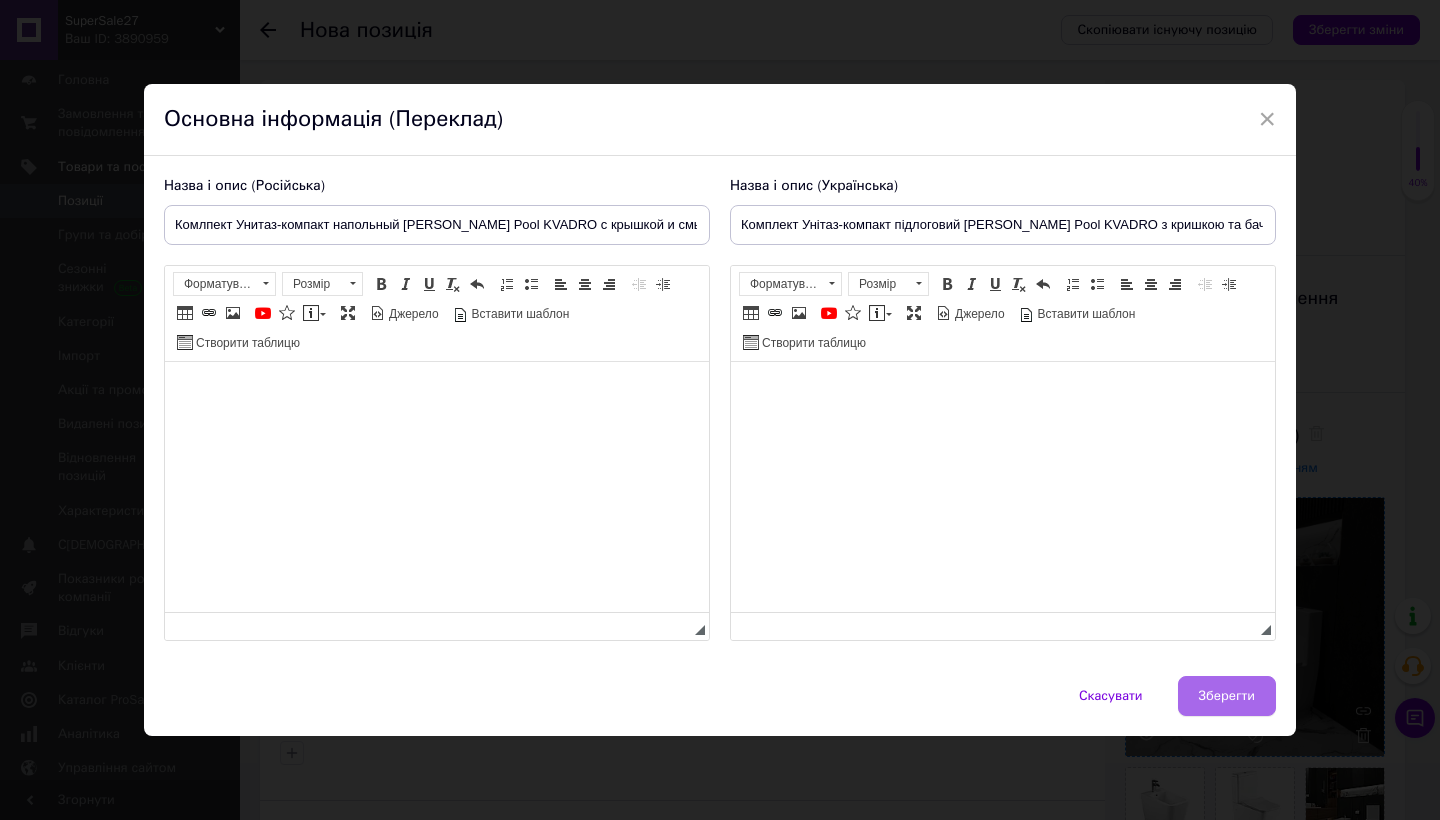 click on "Зберегти" at bounding box center (1227, 696) 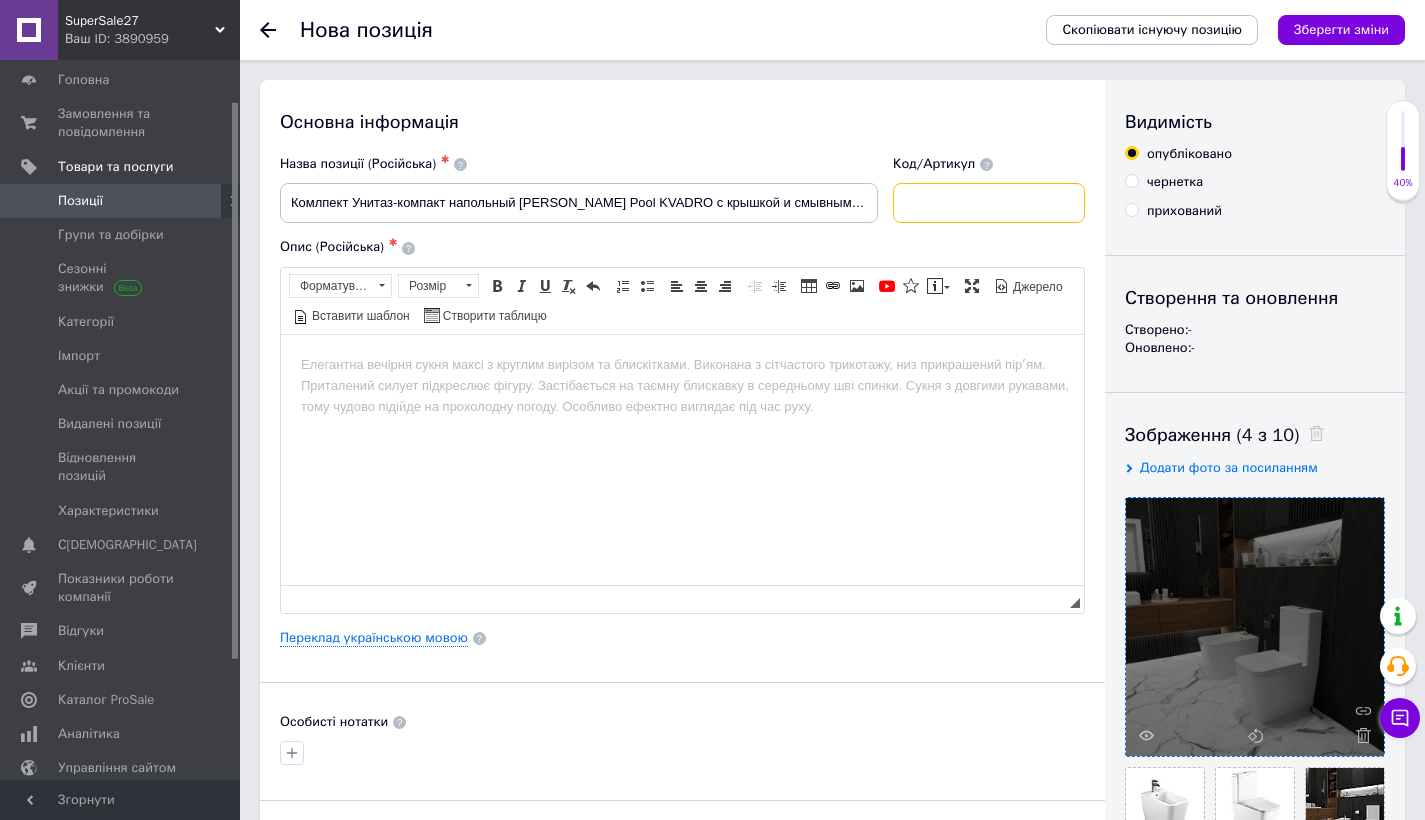 click at bounding box center [989, 203] 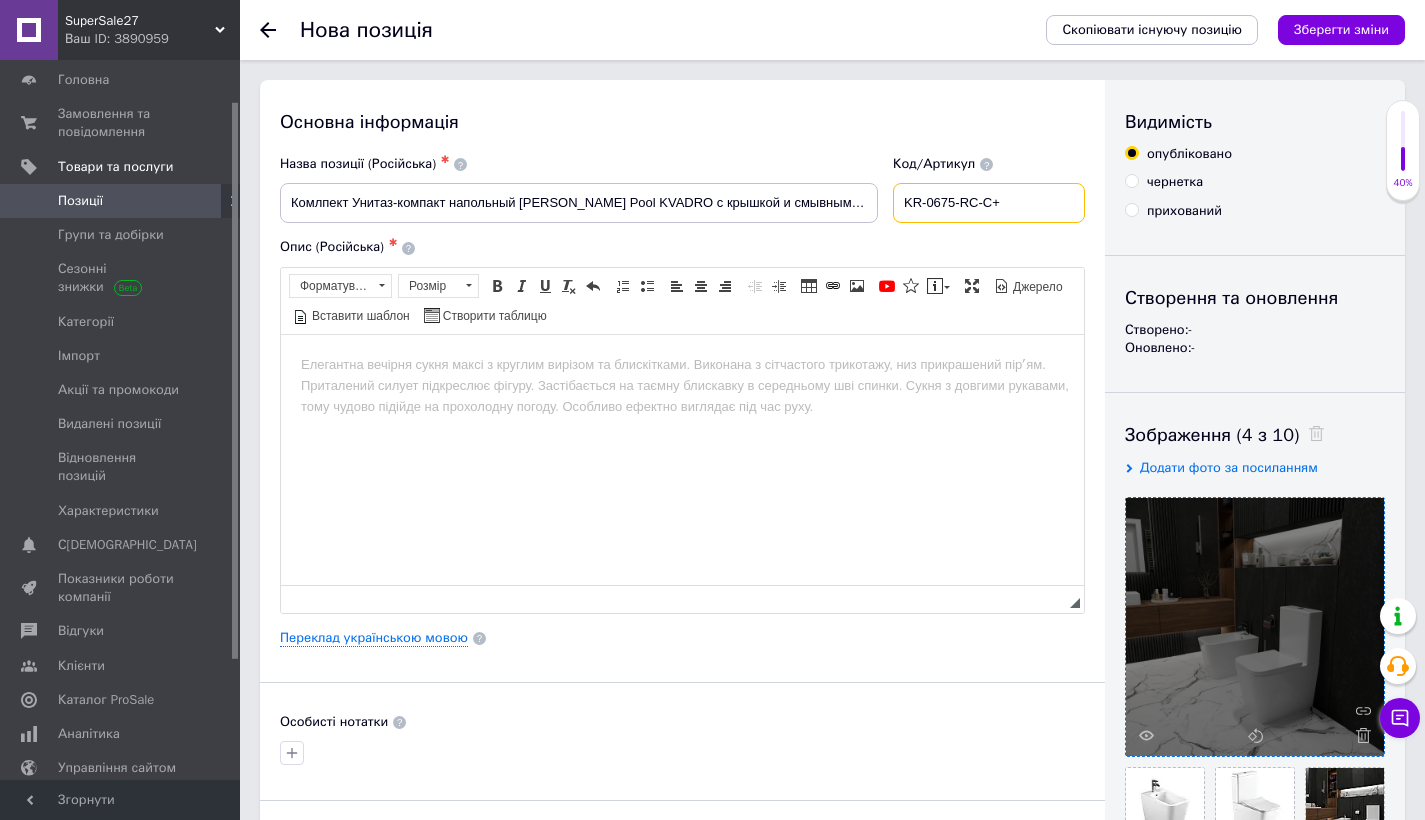 paste on "KR-0600-FS" 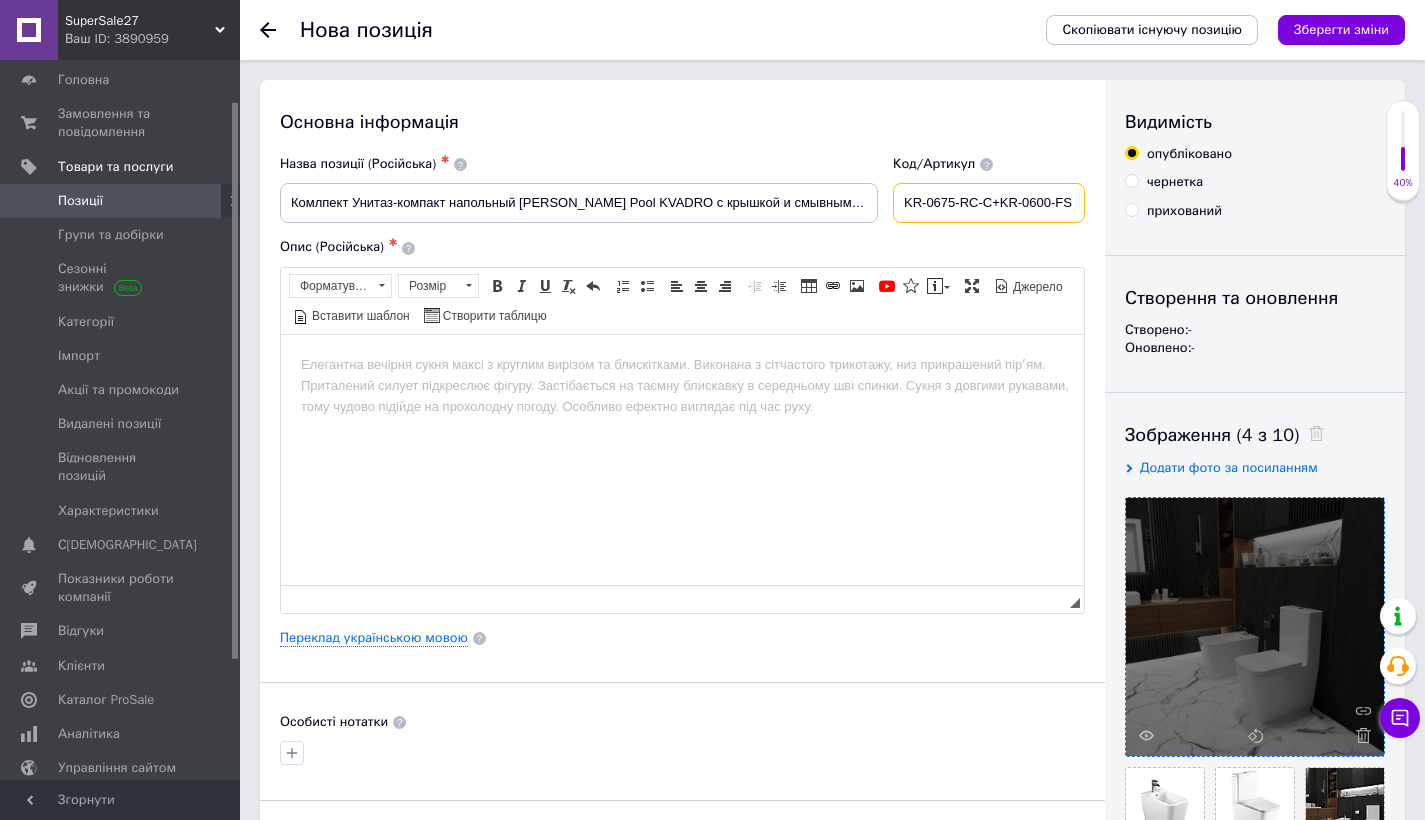 type on "KR-0675-RC-C+KR-0600-FS" 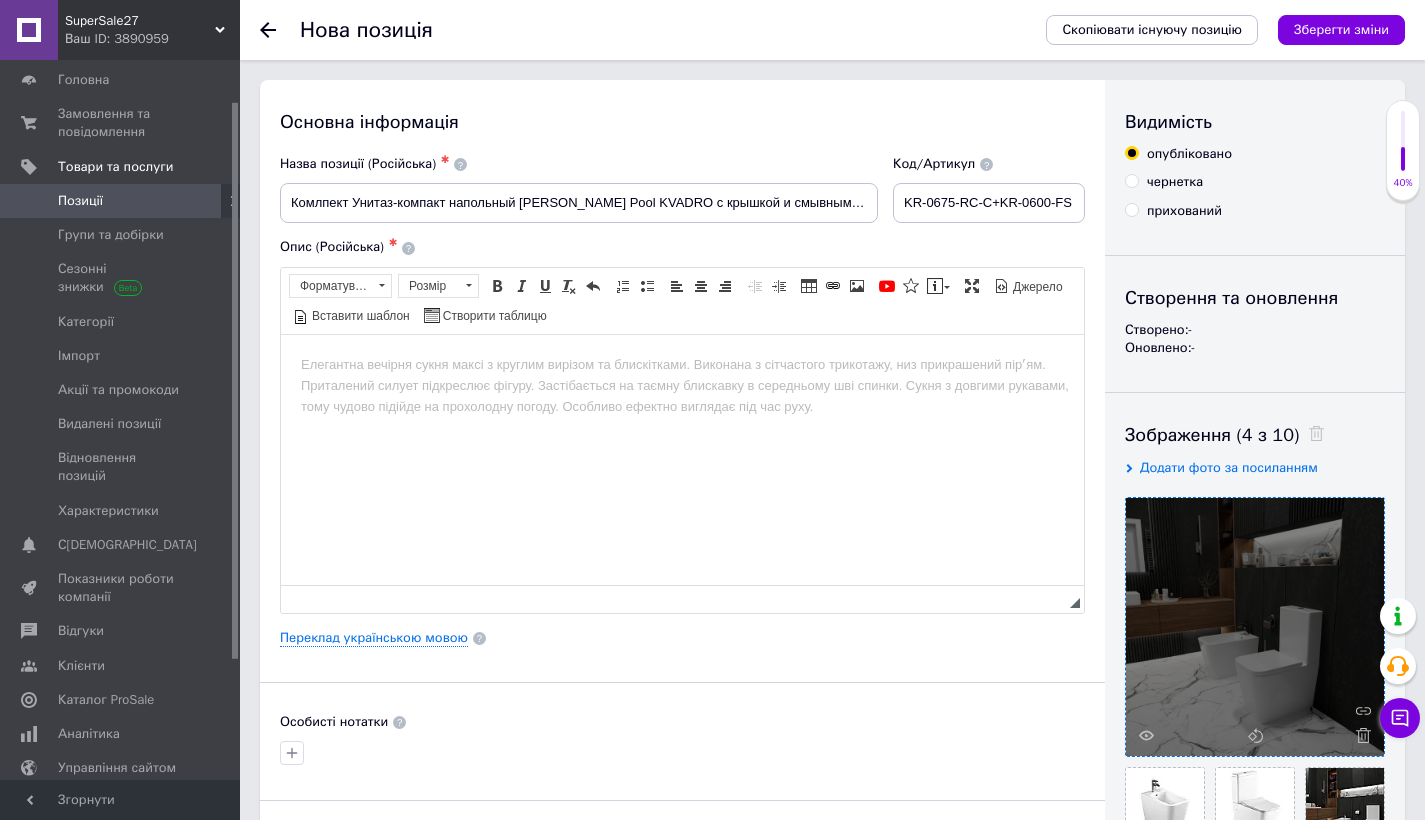 click at bounding box center (682, 364) 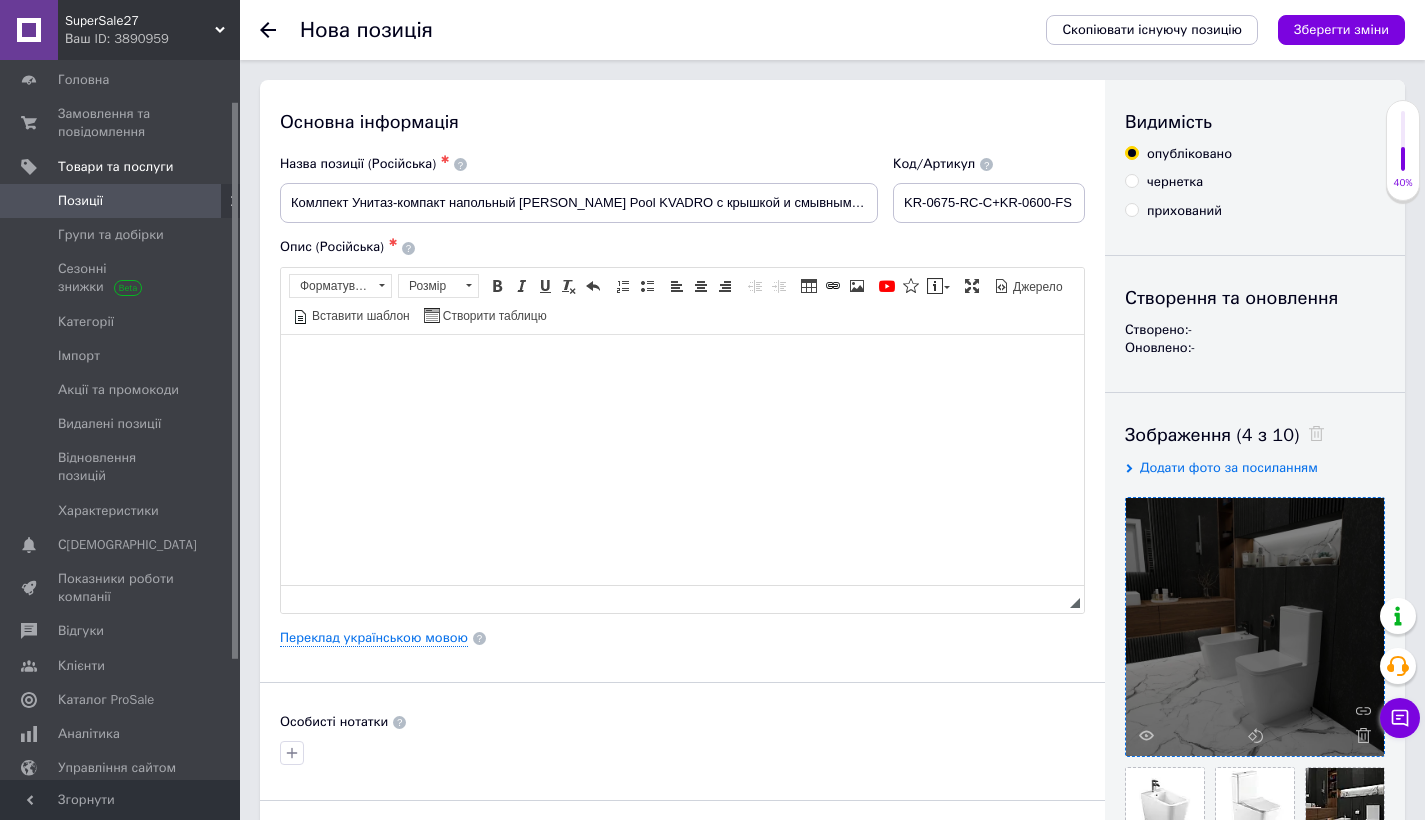 paste 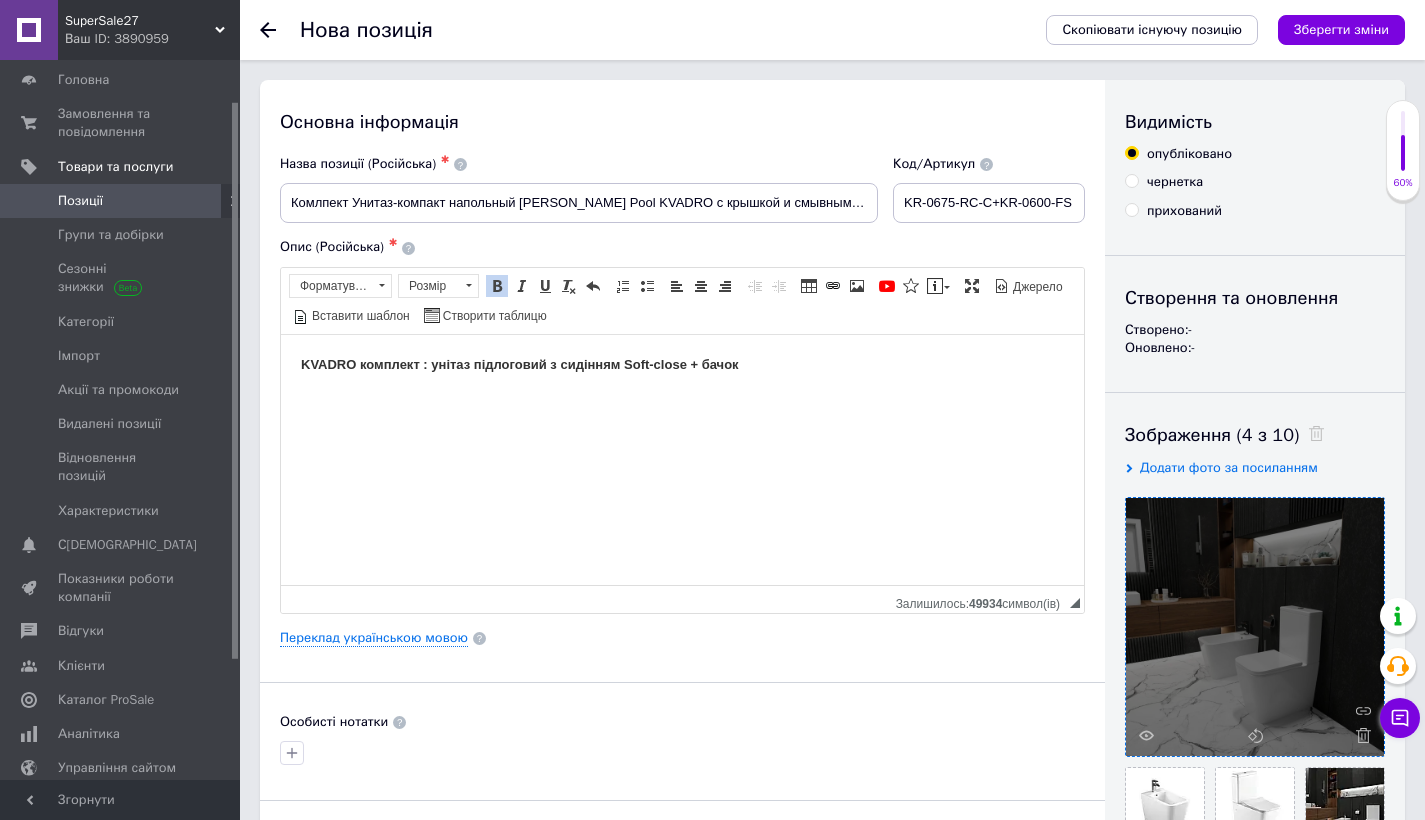 type 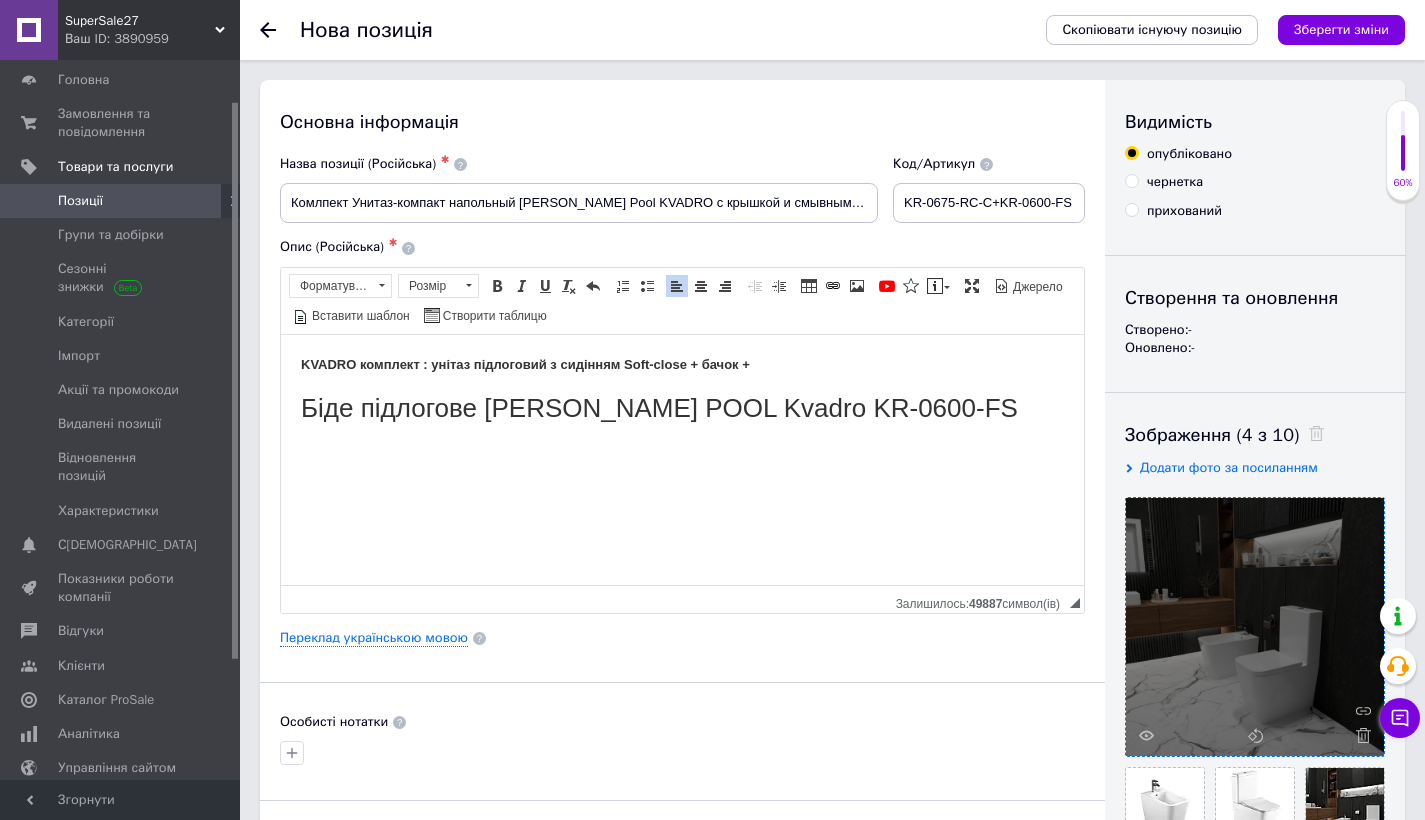 click on "KVADRO комплект : унітаз підлоговий з сидінням Soft-close + бачок +  Біде підлогове [PERSON_NAME] POOL Kvadro KR-0600-FS" at bounding box center (682, 388) 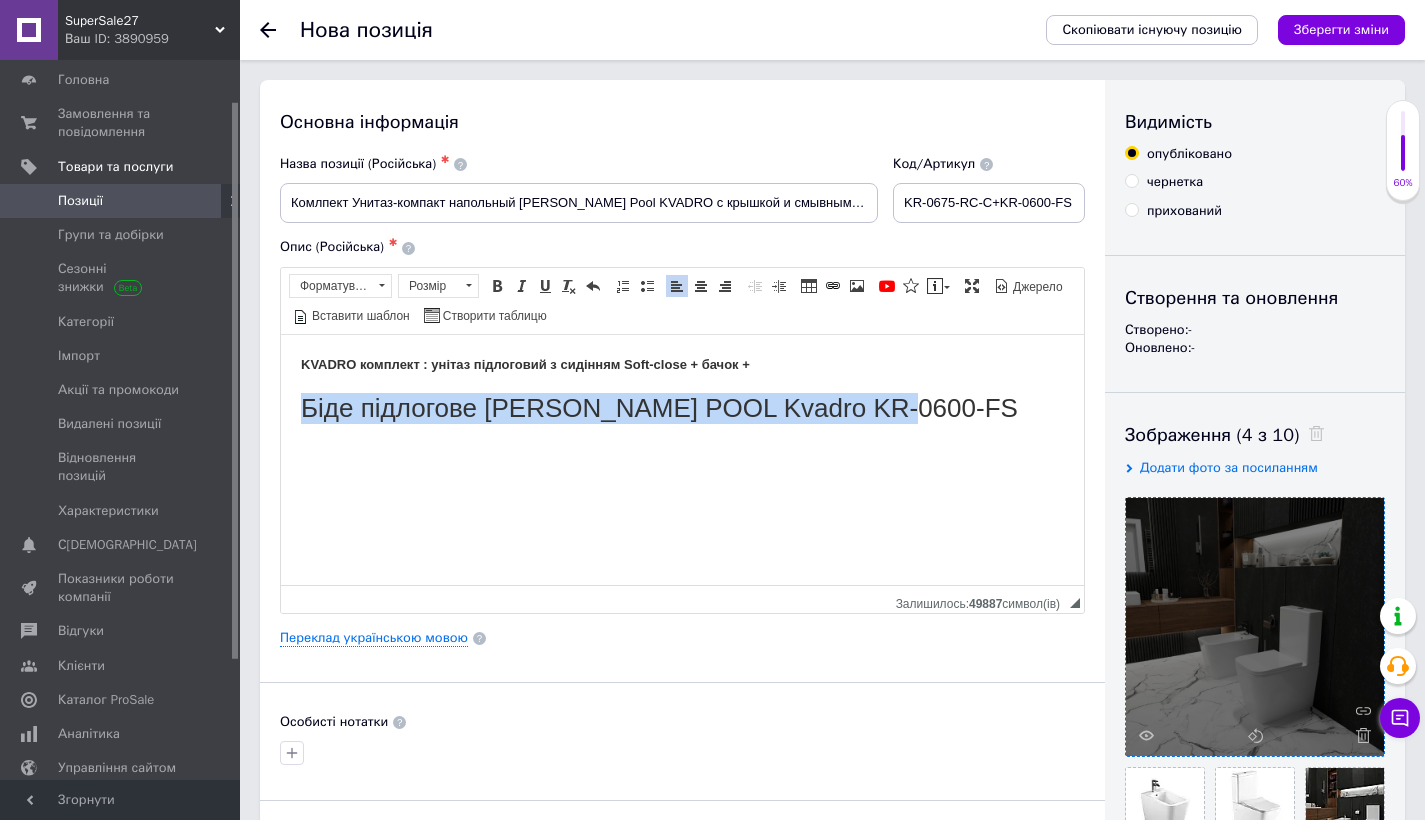 drag, startPoint x: 300, startPoint y: 402, endPoint x: 942, endPoint y: 412, distance: 642.0779 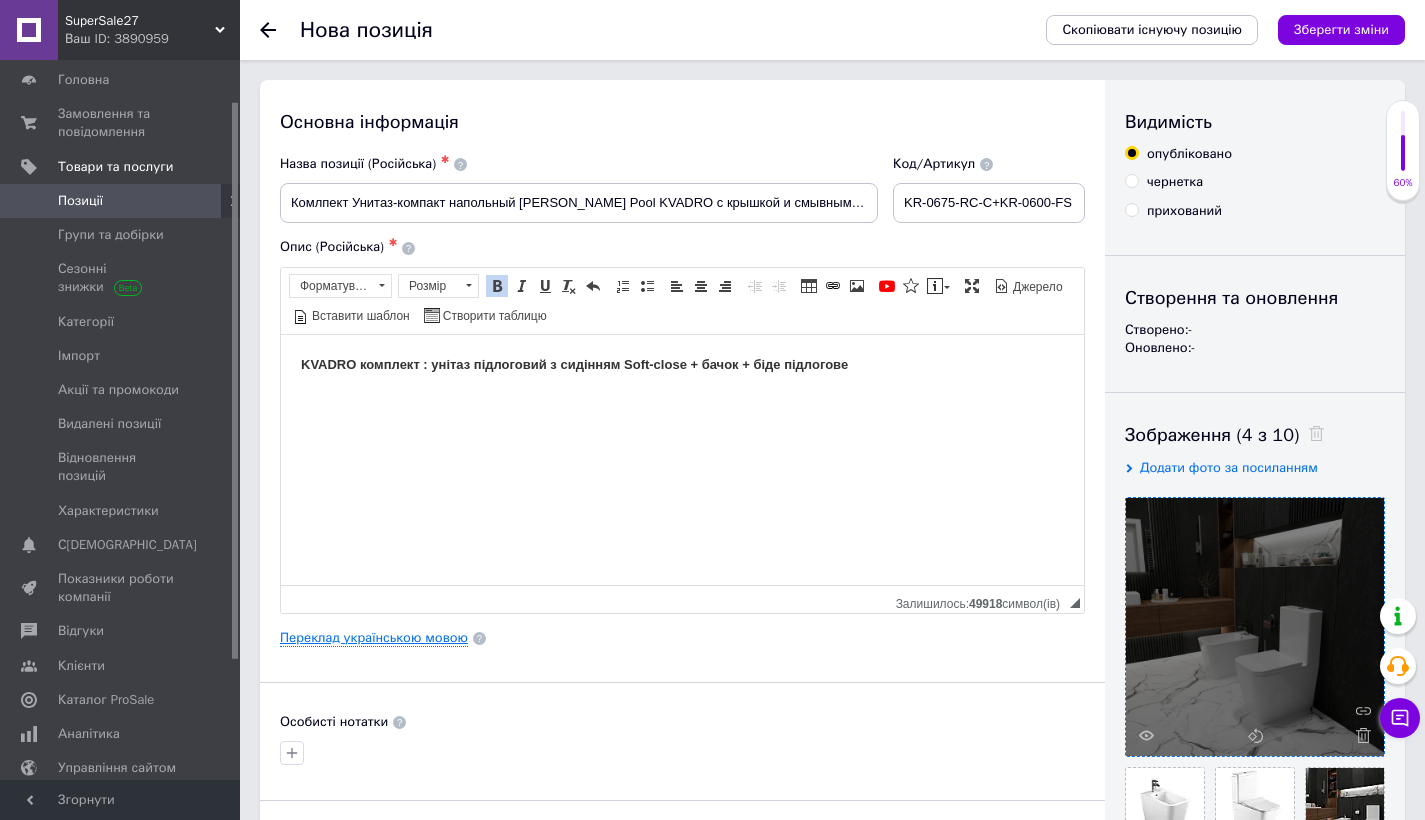 click on "Переклад українською мовою" at bounding box center (374, 638) 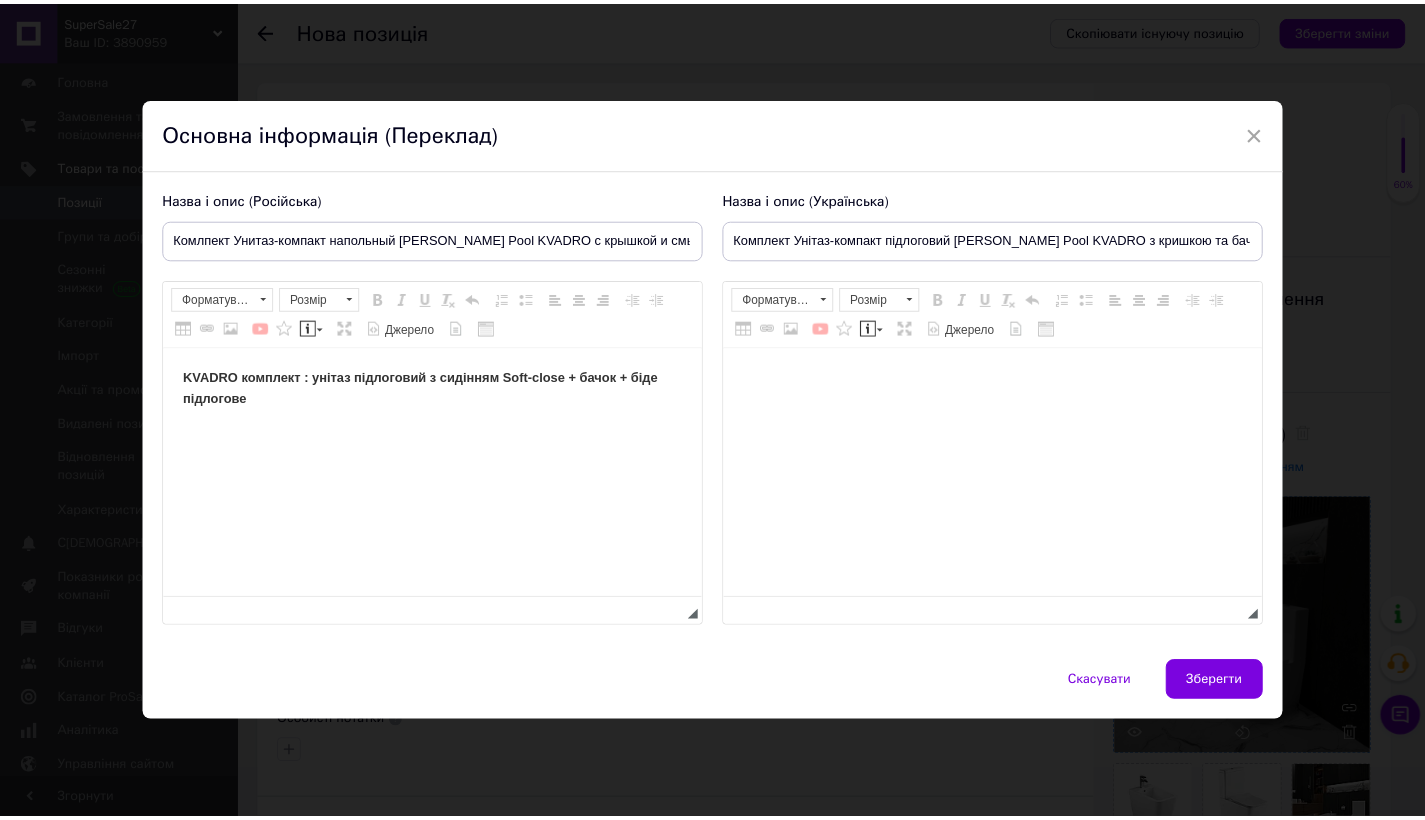 scroll, scrollTop: 0, scrollLeft: 0, axis: both 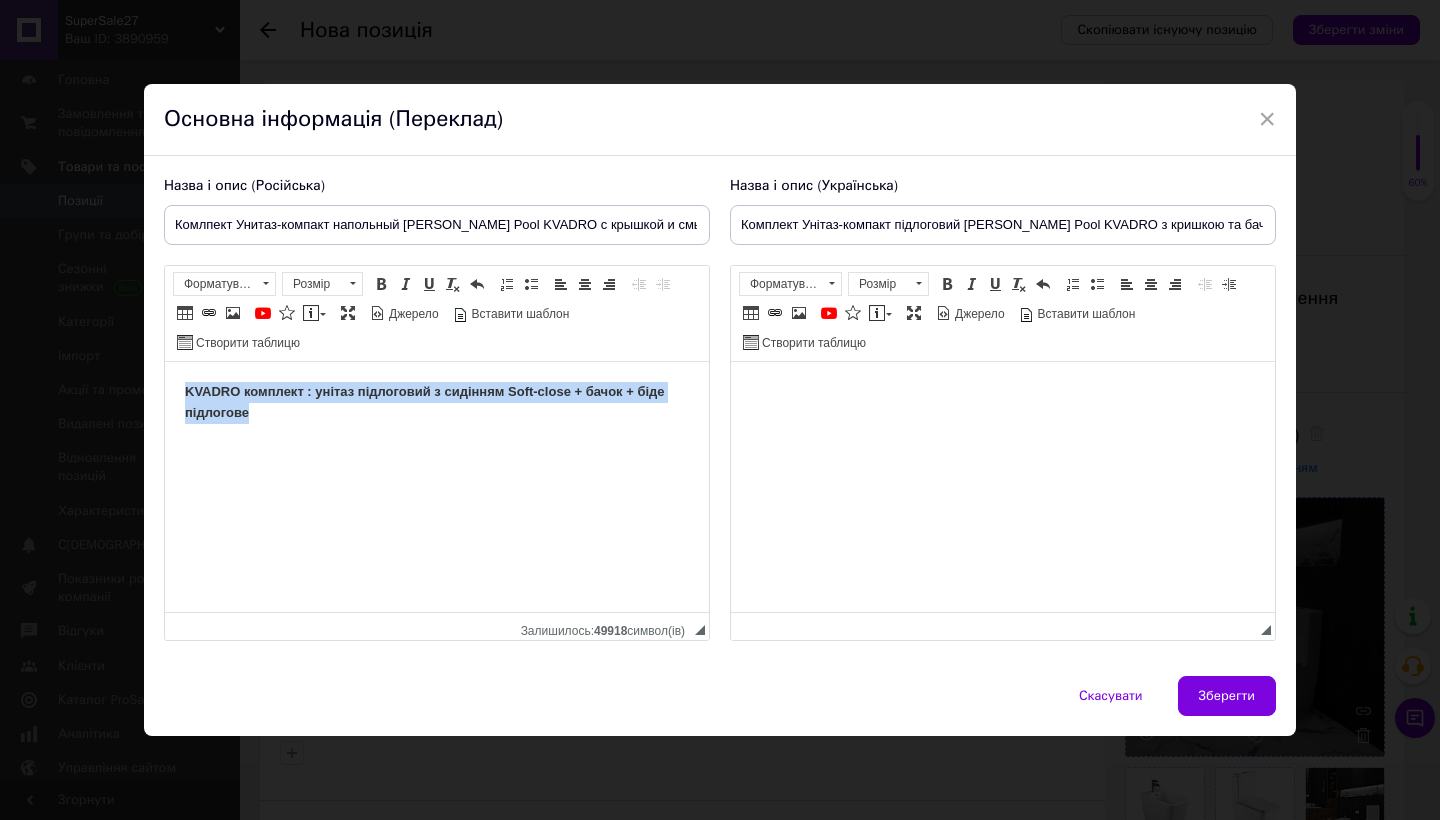 drag, startPoint x: 186, startPoint y: 390, endPoint x: 283, endPoint y: 416, distance: 100.4241 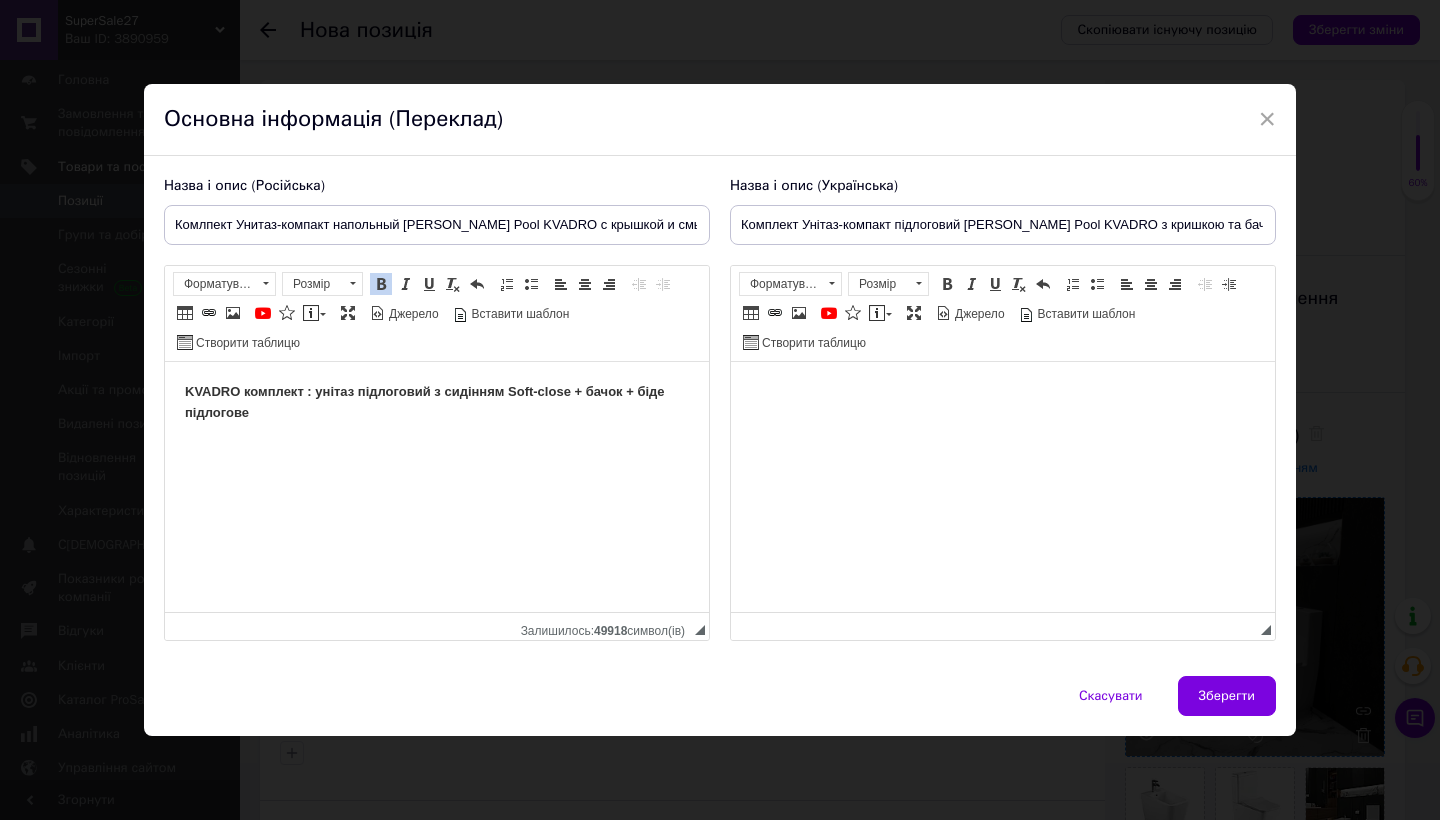 click at bounding box center [1003, 392] 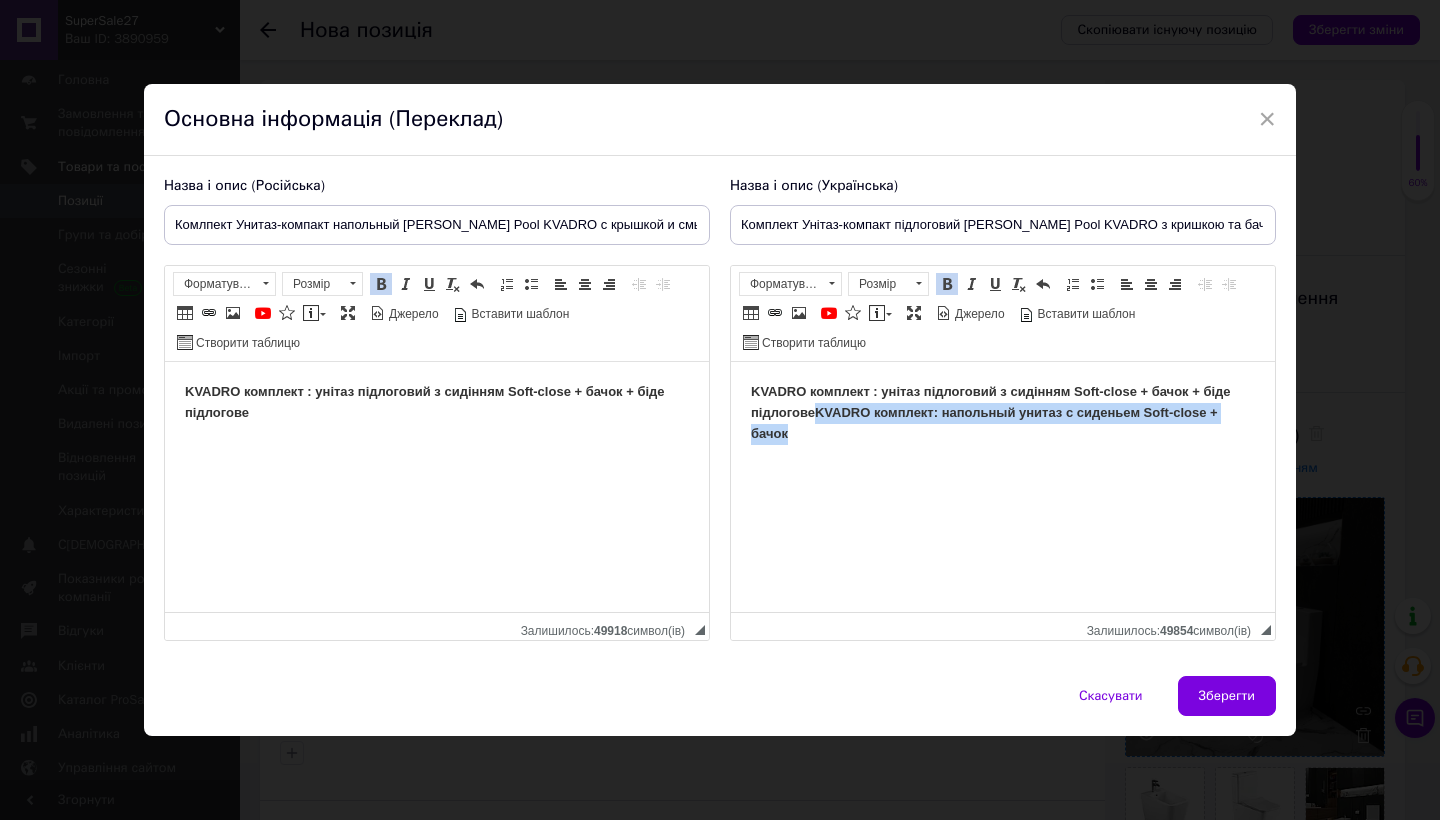 drag, startPoint x: 817, startPoint y: 409, endPoint x: 880, endPoint y: 445, distance: 72.56032 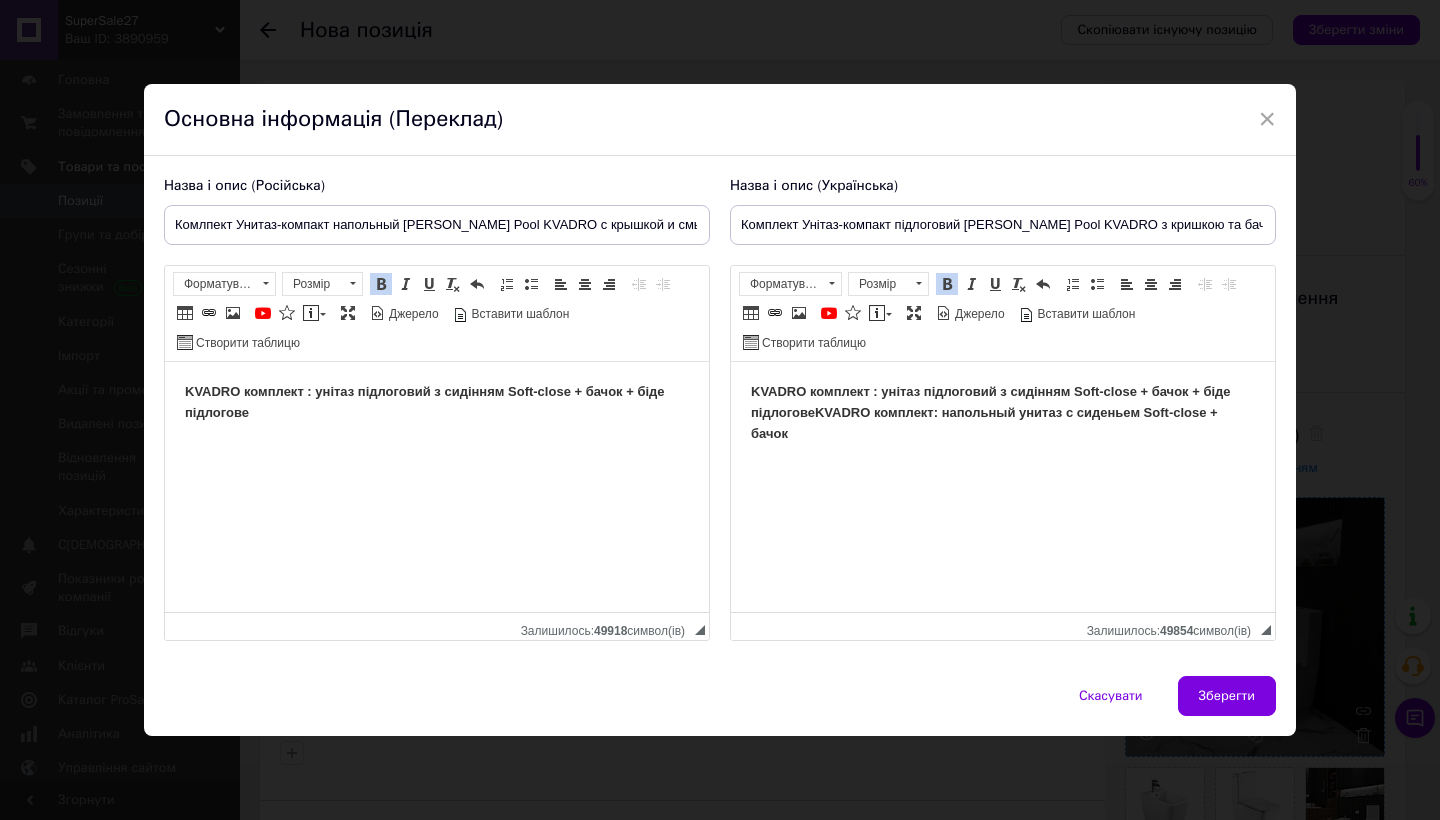 type 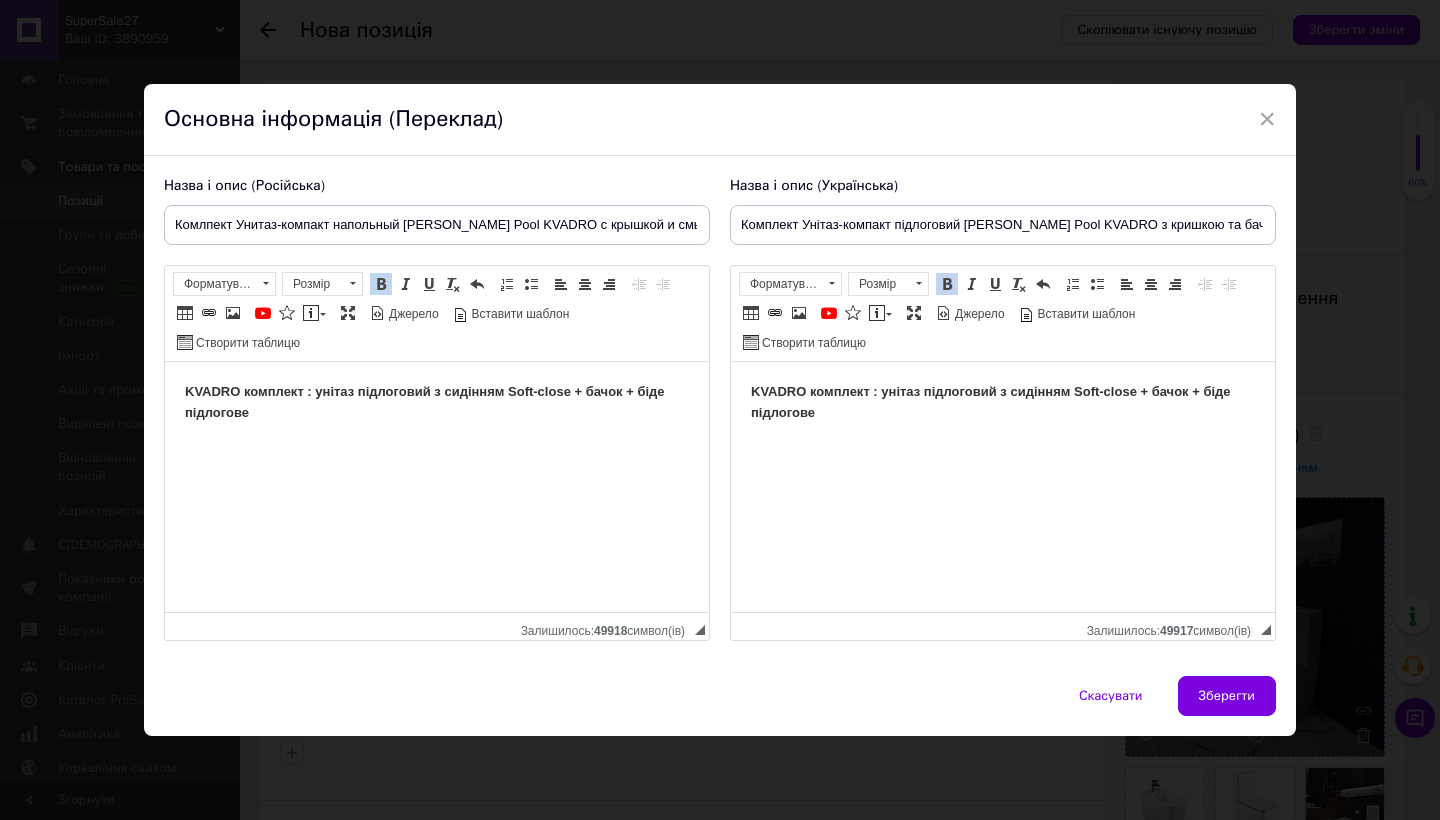 click on "KVADRO комплект : унітаз підлоговий з сидінням Soft-close + бачок + біде підлогове" at bounding box center (425, 402) 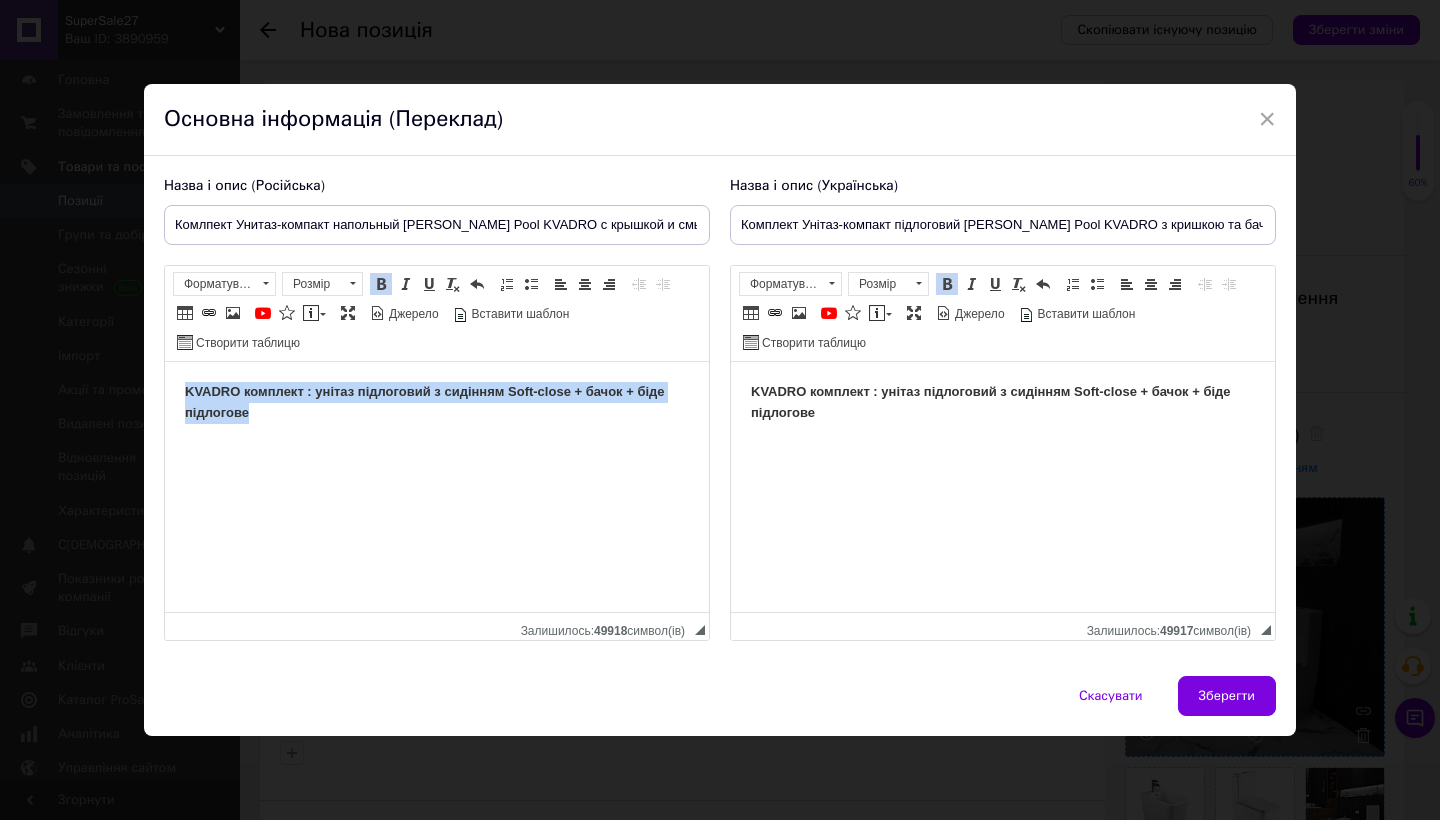 drag, startPoint x: 184, startPoint y: 392, endPoint x: 248, endPoint y: 425, distance: 72.00694 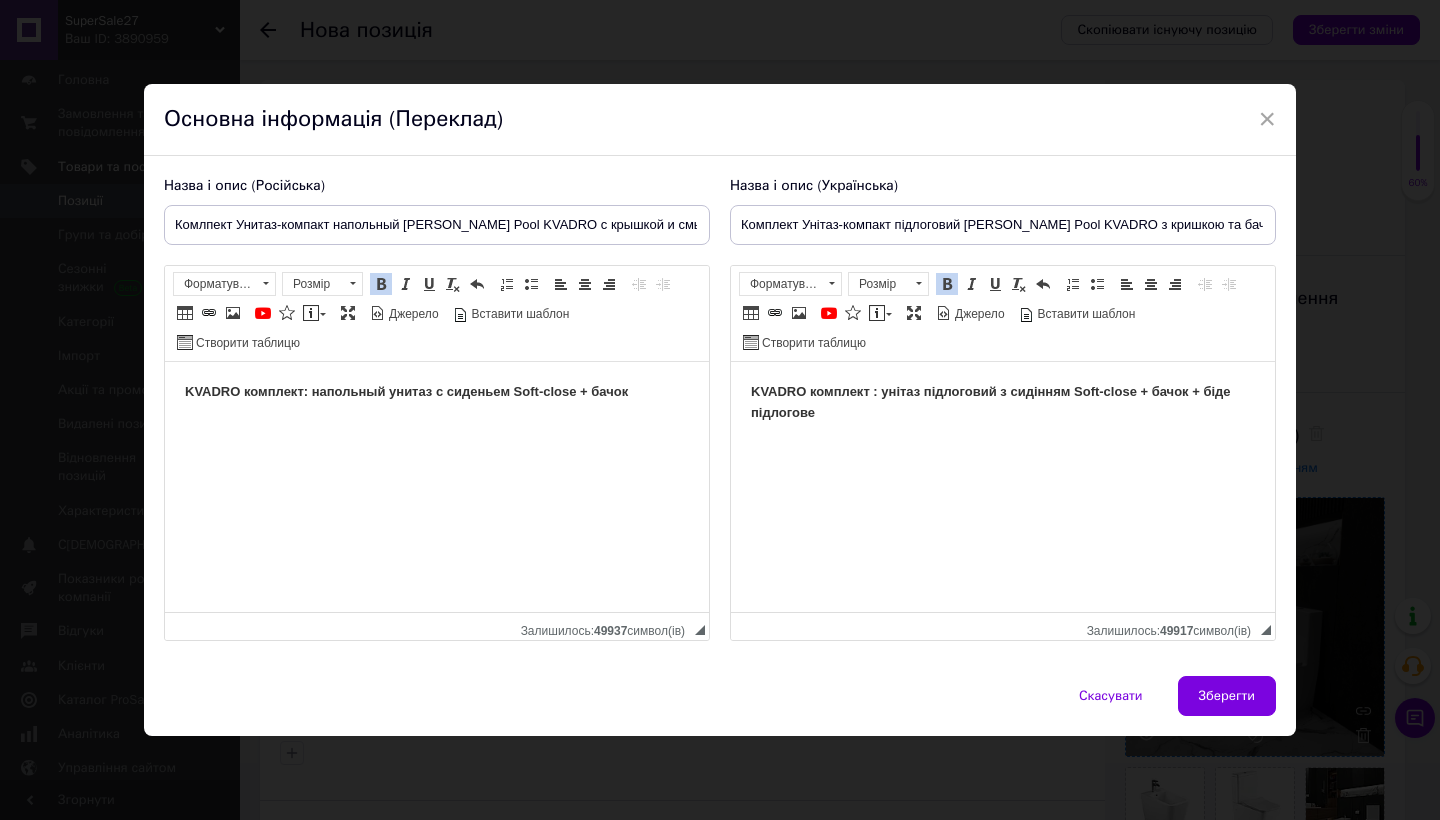 type 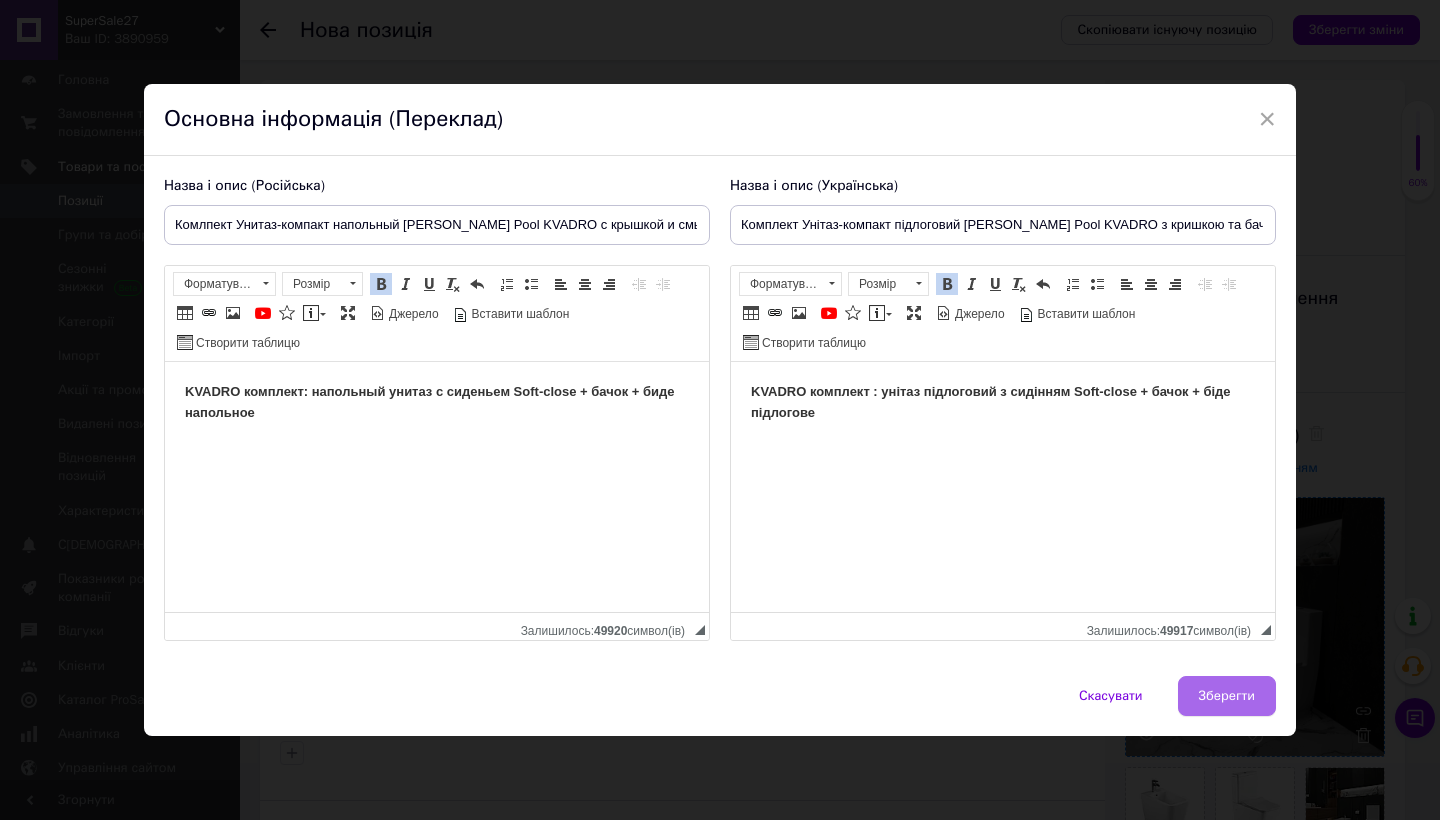 click on "Зберегти" at bounding box center (1227, 696) 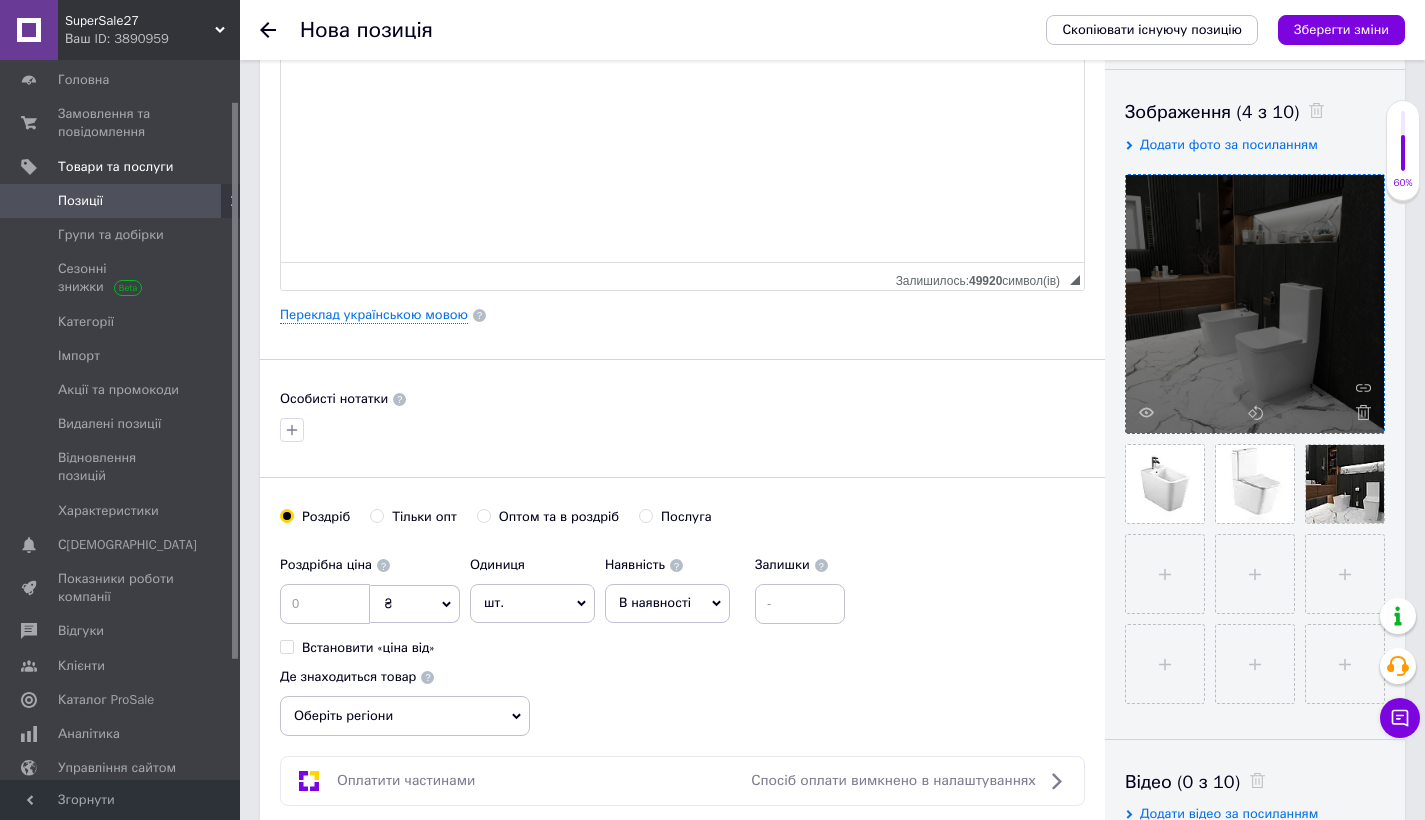 scroll, scrollTop: 614, scrollLeft: 0, axis: vertical 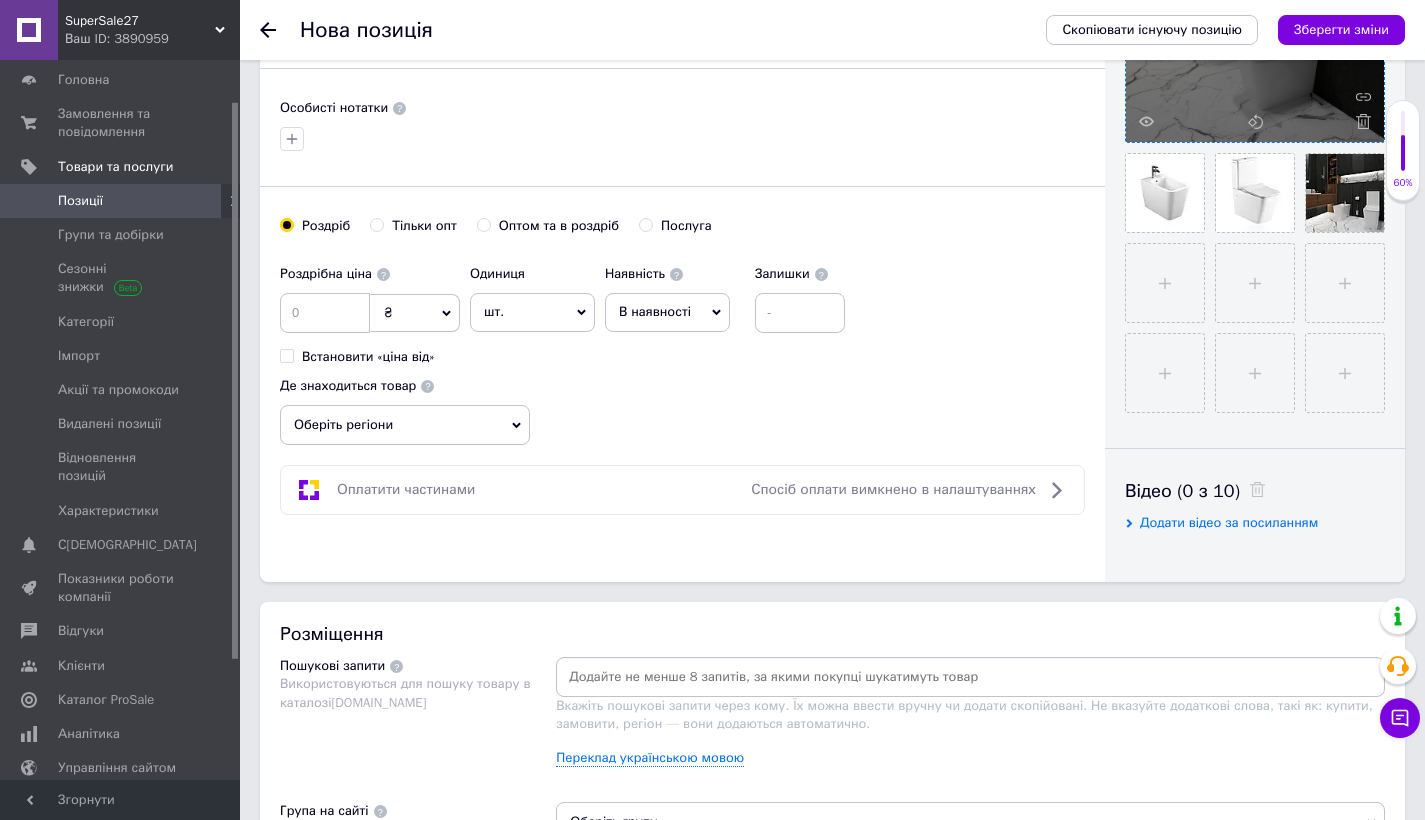 click on "шт." at bounding box center [532, 312] 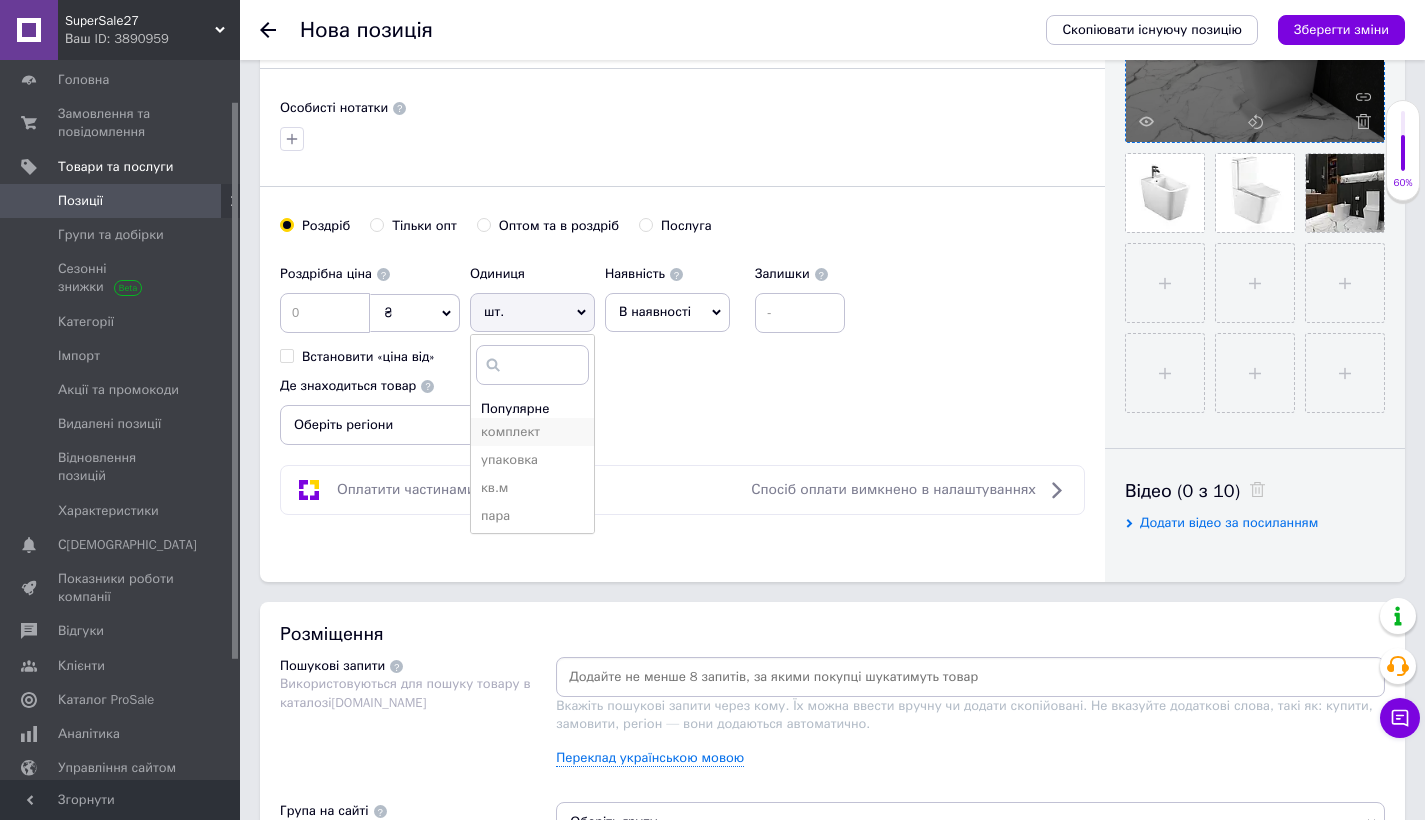 click on "комплект" at bounding box center [532, 432] 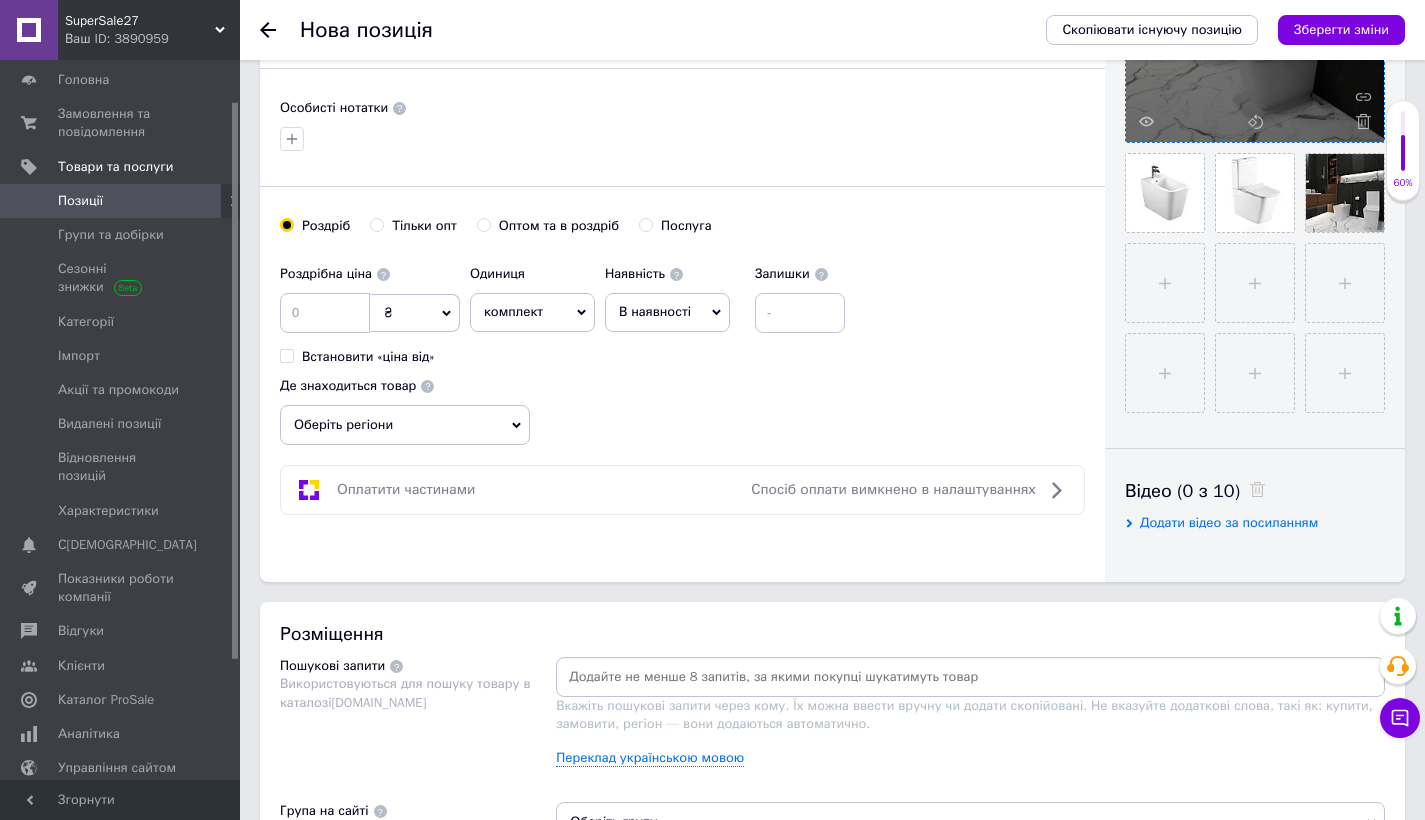 click on "В наявності" at bounding box center [655, 311] 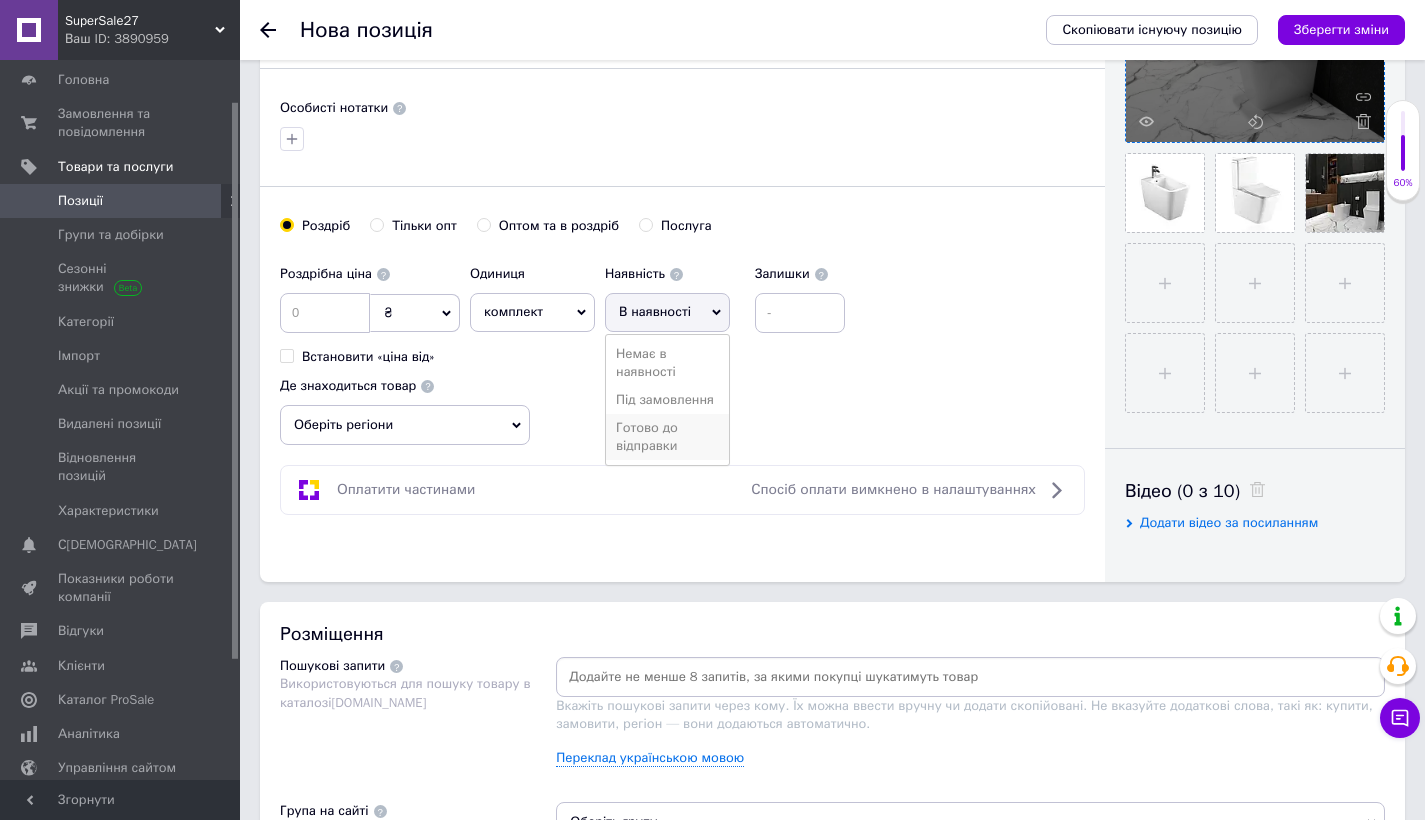 click on "Готово до відправки" at bounding box center (667, 437) 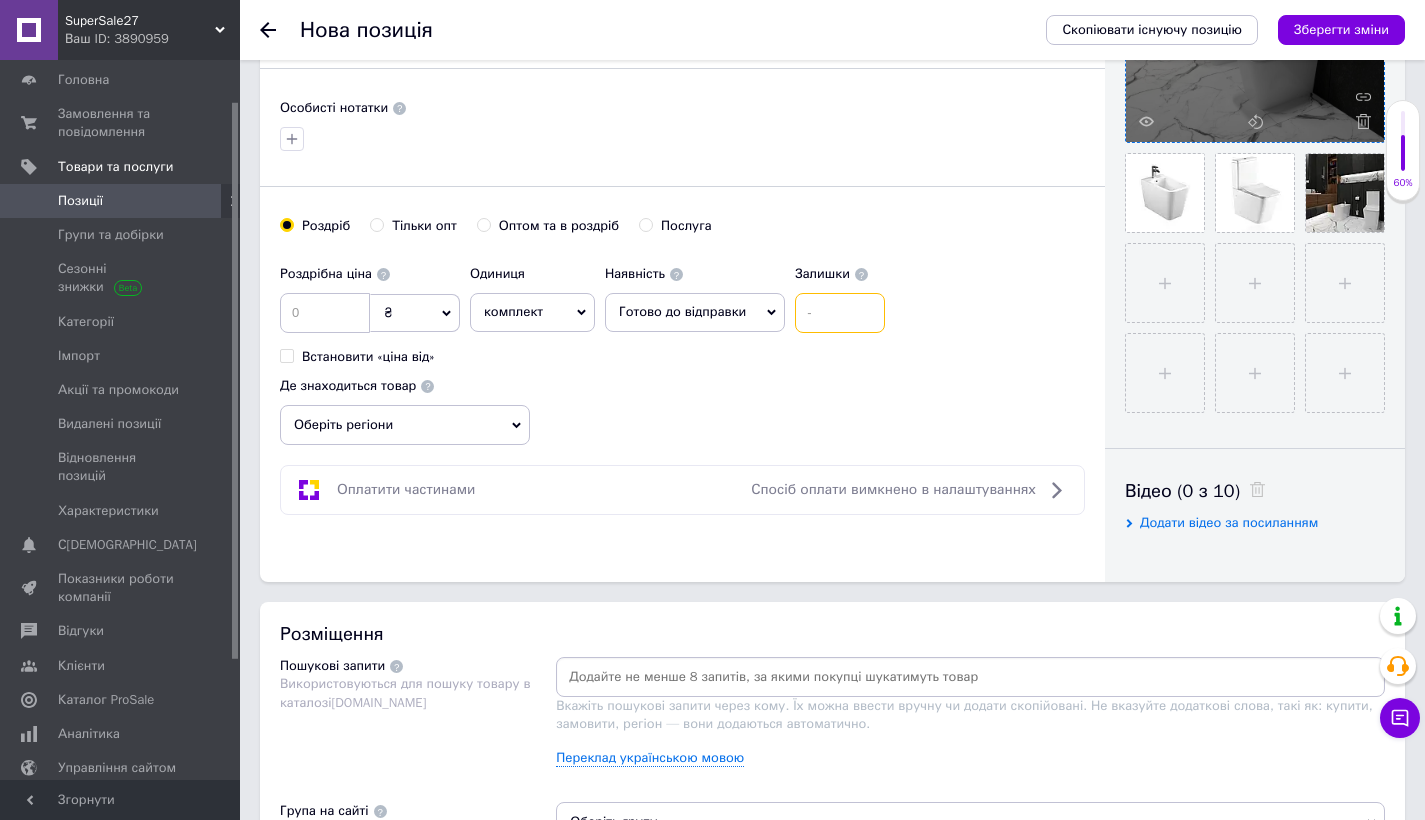 click at bounding box center (840, 313) 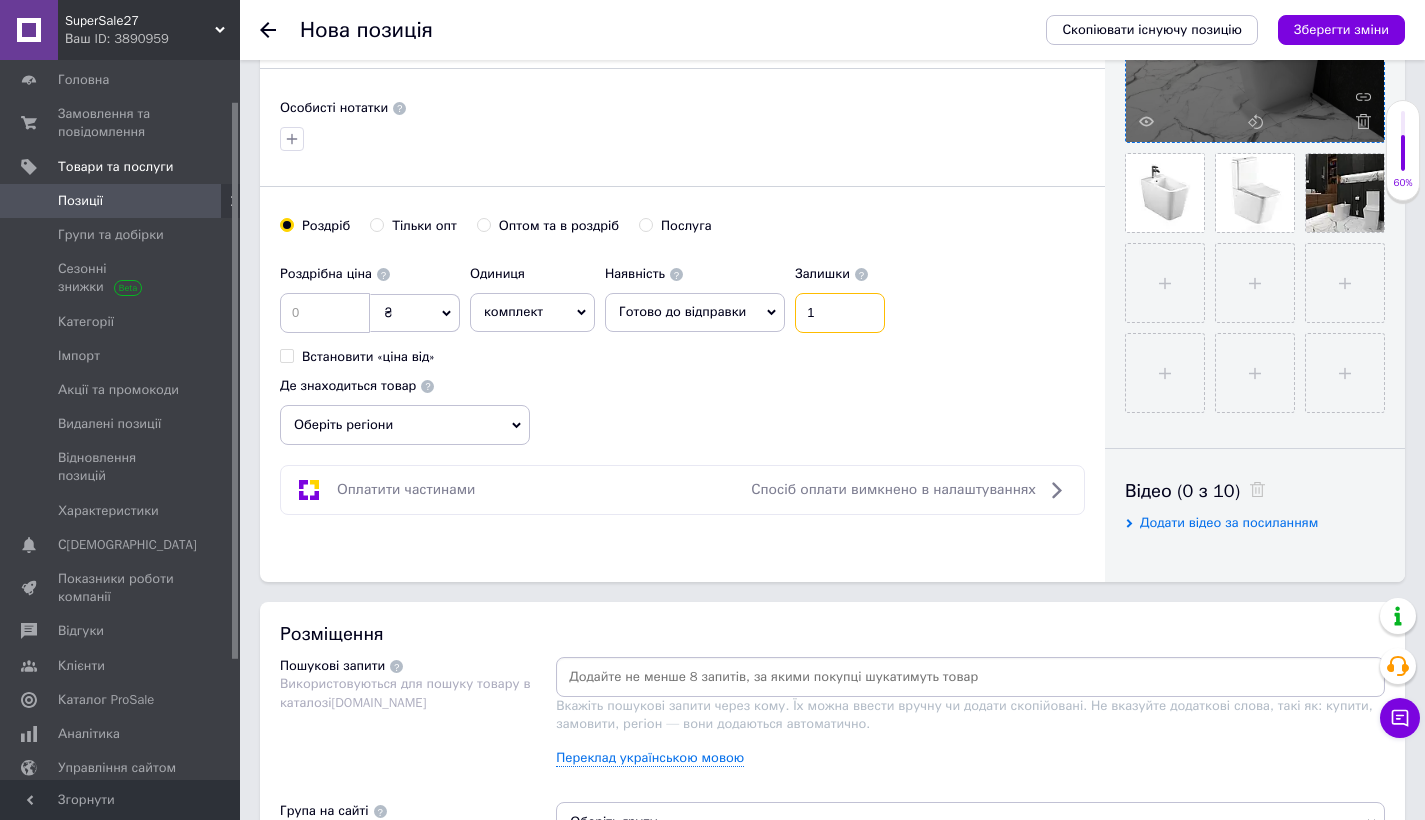 type on "1" 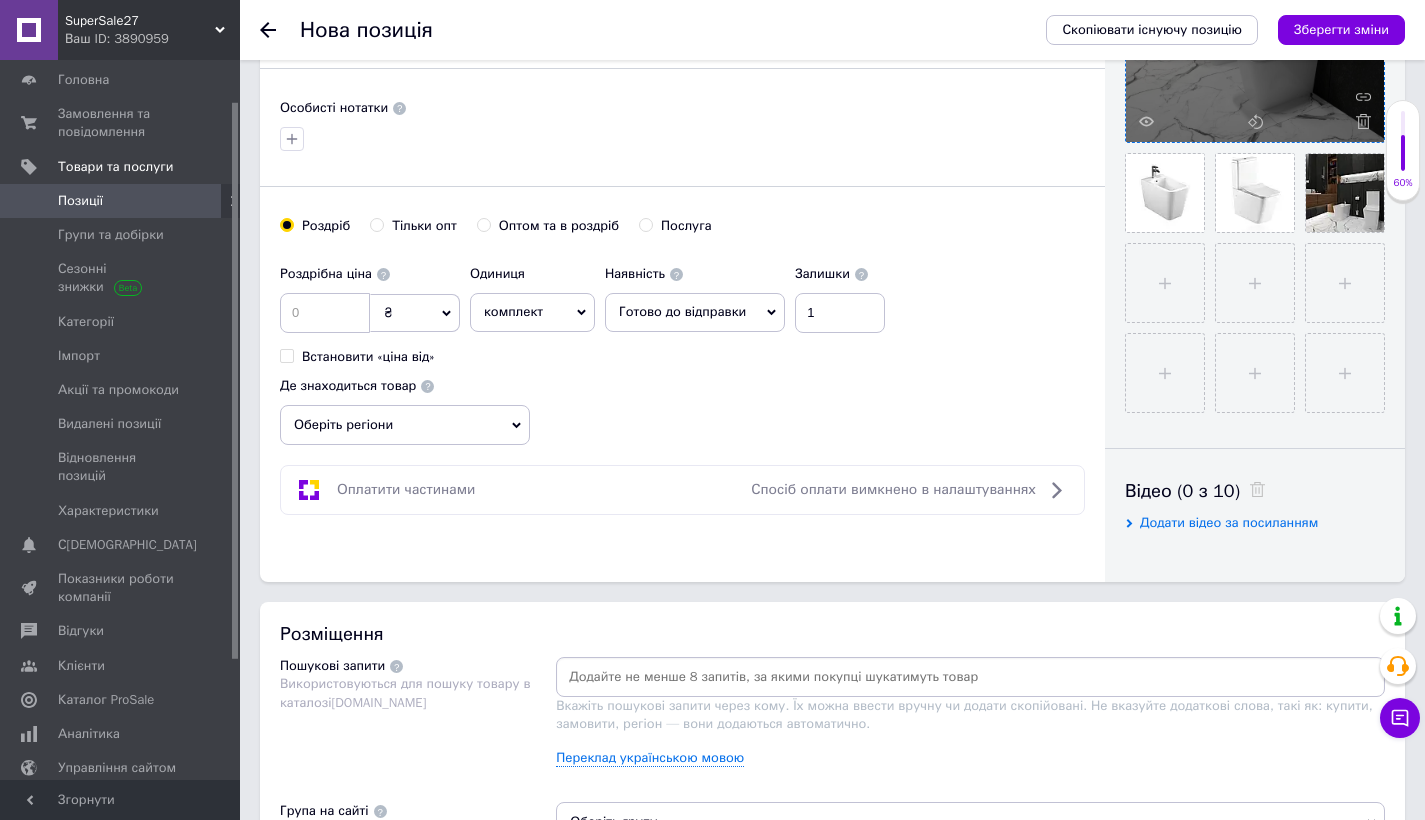 click on "Роздрібна ціна ₴ $ EUR CHF GBP ¥ PLN ₸ MDL HUF KGS CNY TRY KRW lei Встановити «ціна від» Одиниця комплект Популярне шт. упаковка кв.м пара м кг пог.м послуга т а автоцистерна ампула б балон банка блістер бобіна бочка бут бухта в ват виїзд відро г г га година гр/кв.м гігакалорія д дав два місяці день доба доза є єврокуб з зміна к кВт каністра карат кв.дм кв.м кв.см кв.фут квартал кг кг/кв.м км колесо коробка куб.дм куб.м л л лист м м мВт мл мм моток місяць мішок н набір номер о об'єкт од. п палетомісце пара партія пач пог.м послуга посівна одиниця птахомісце півроку пігулка р рейс рік с" at bounding box center (682, 350) 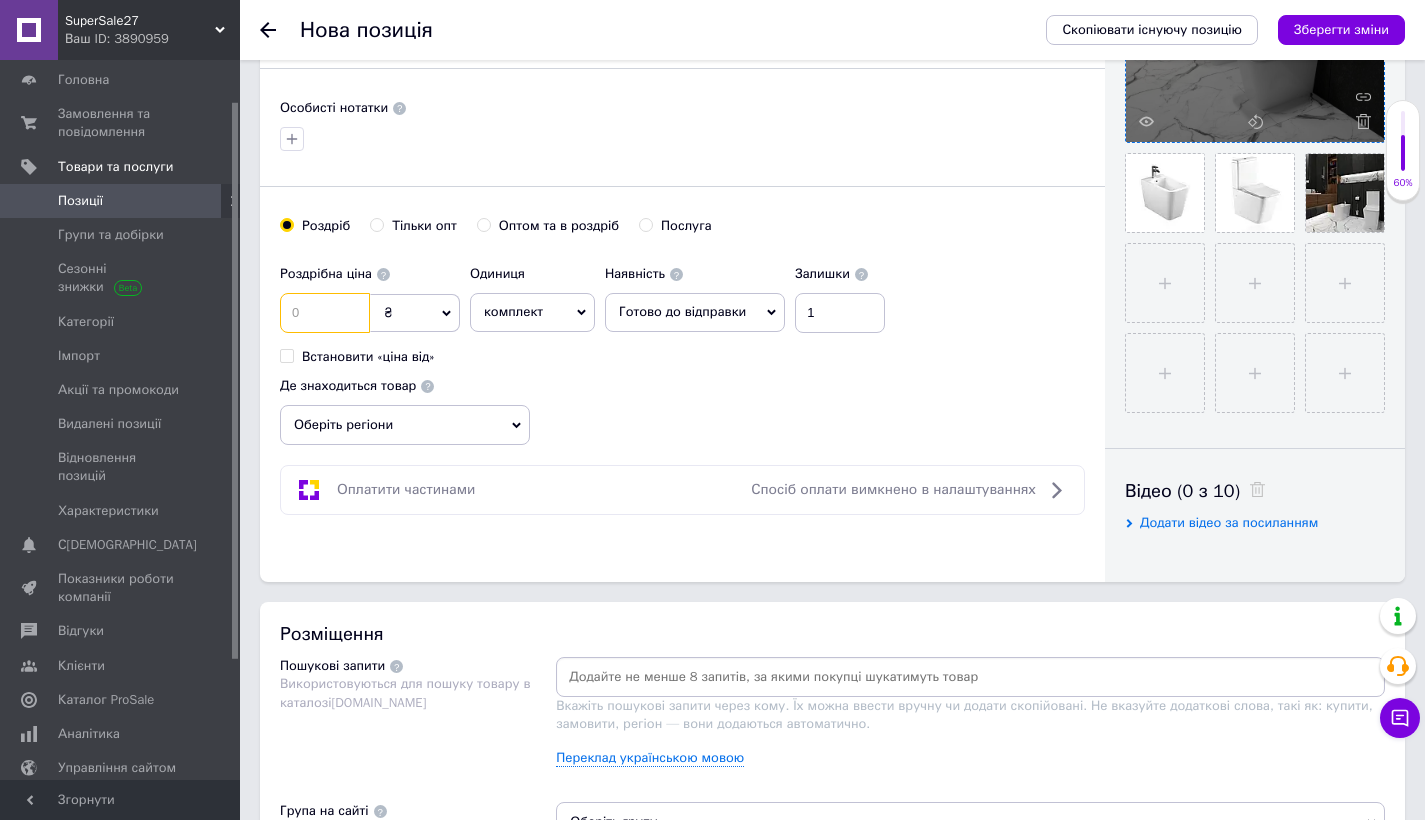 click at bounding box center (325, 313) 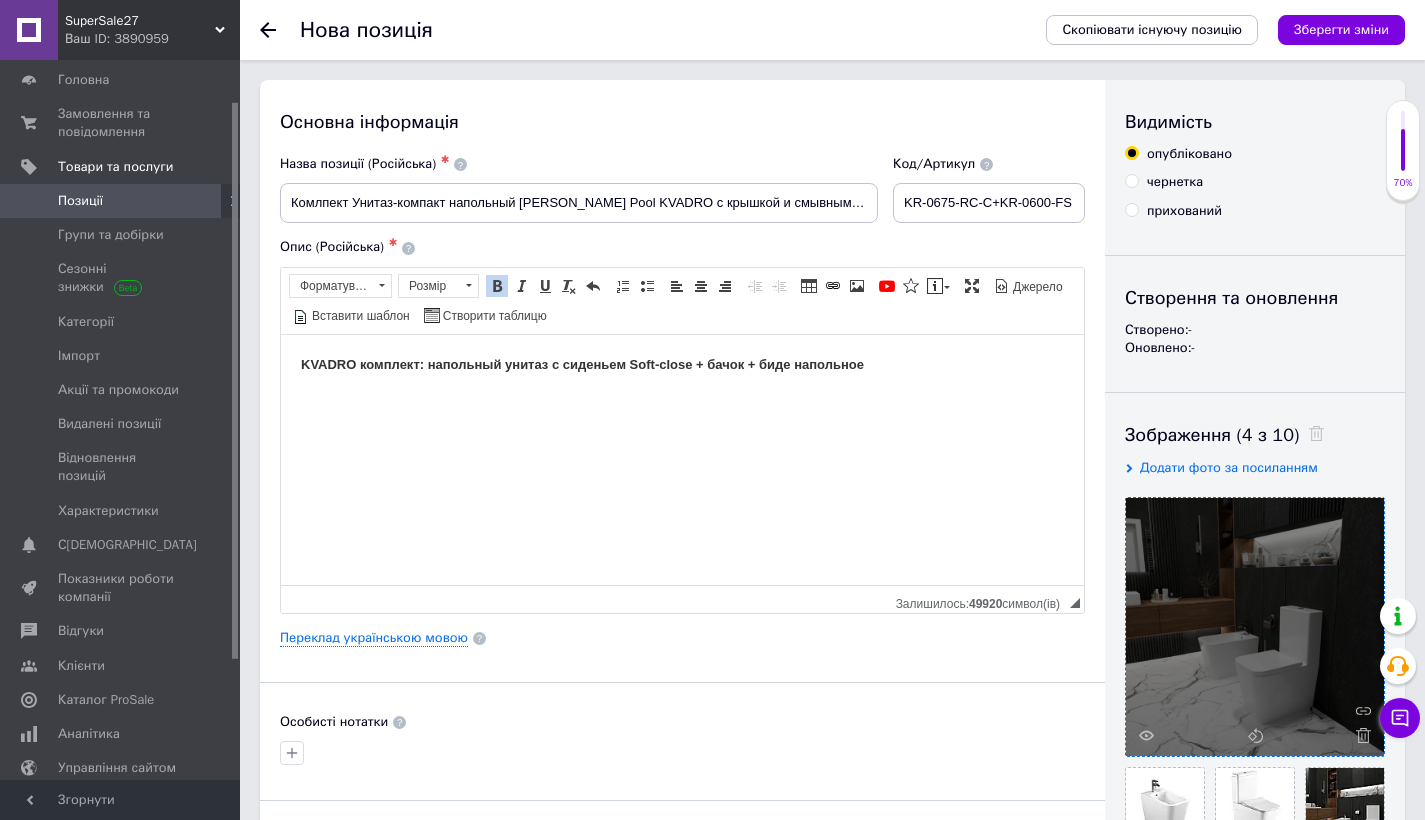 scroll, scrollTop: 49, scrollLeft: 0, axis: vertical 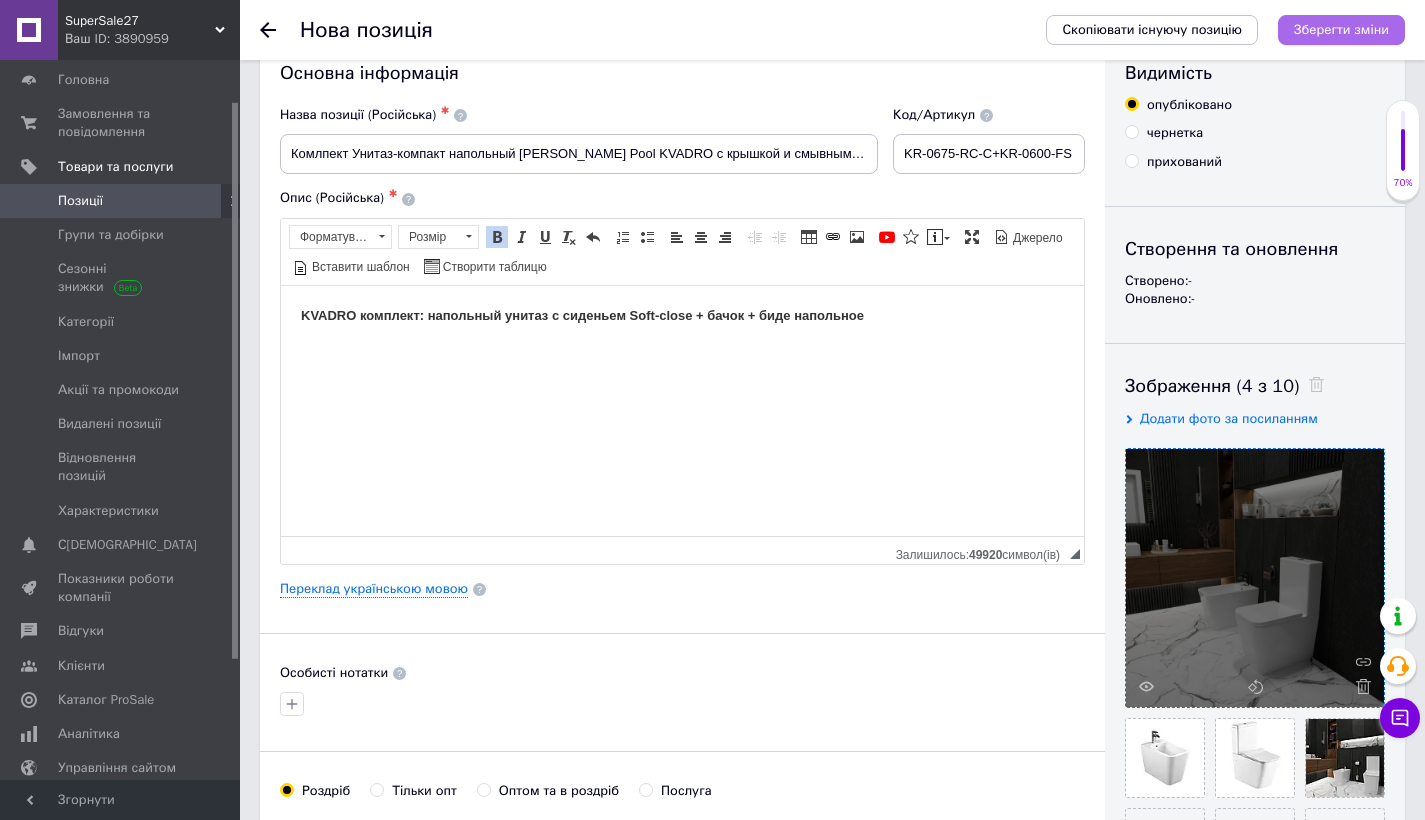 type on "22850" 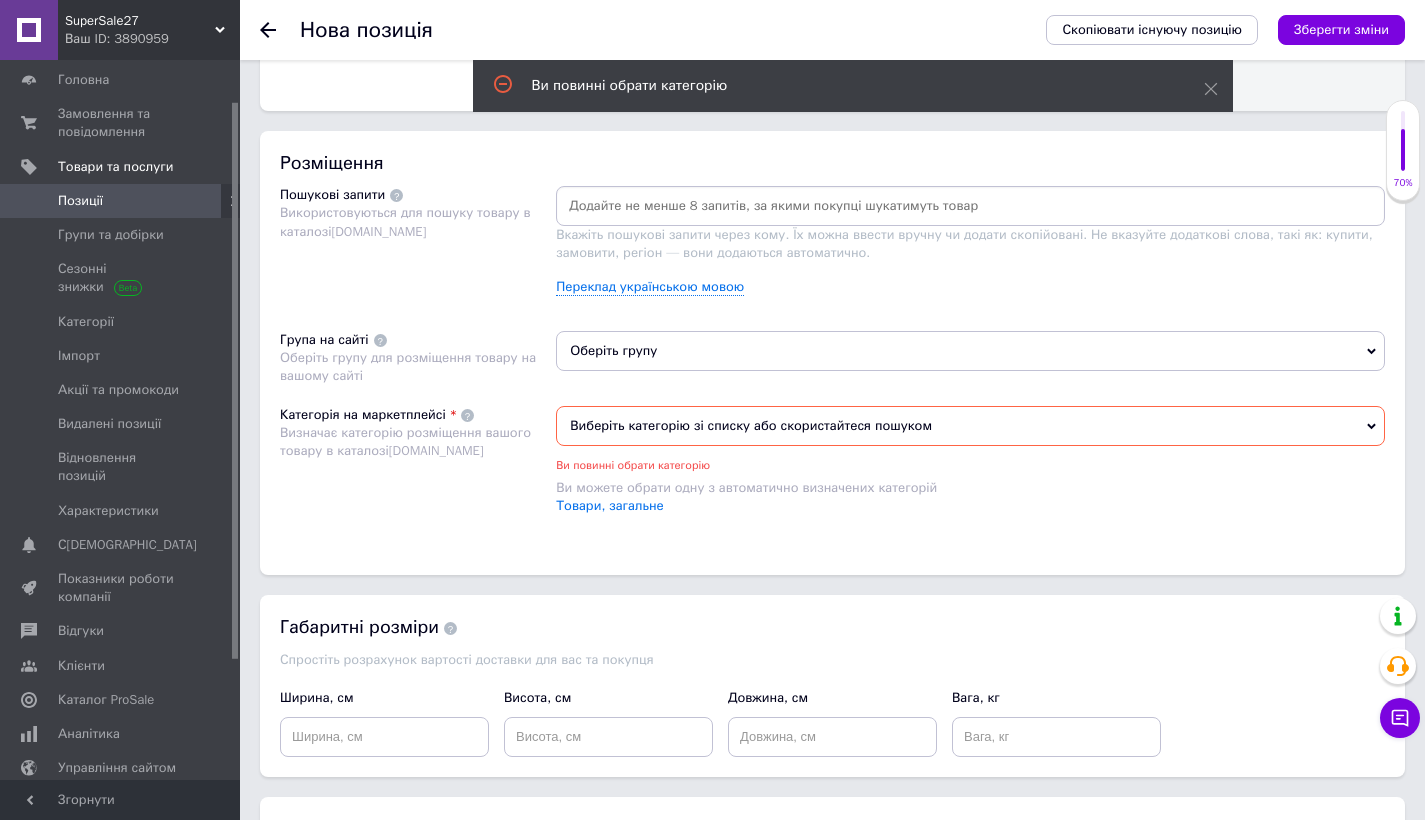 scroll, scrollTop: 847, scrollLeft: 0, axis: vertical 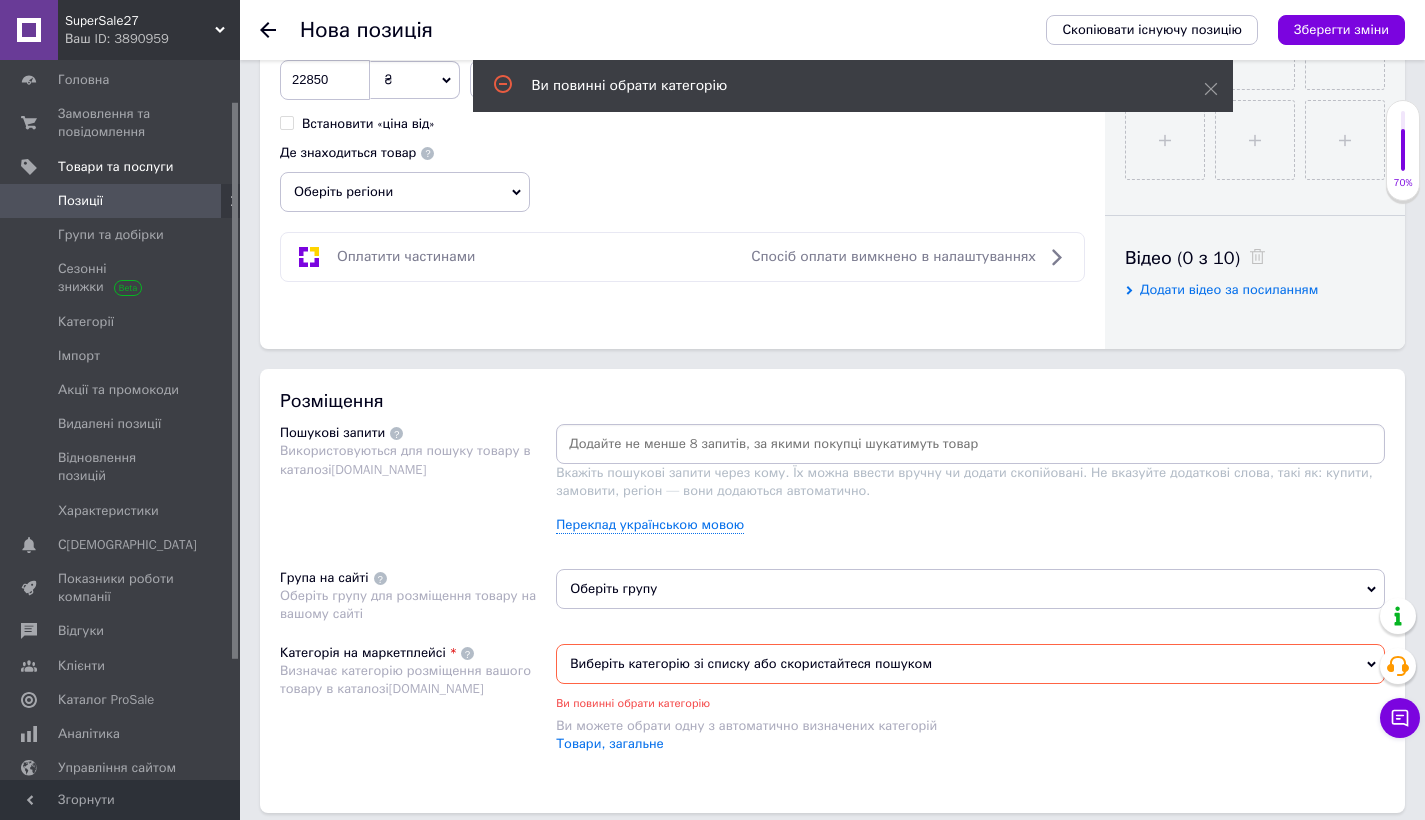click on "Виберіть категорію зі списку або скористайтеся пошуком" at bounding box center (970, 664) 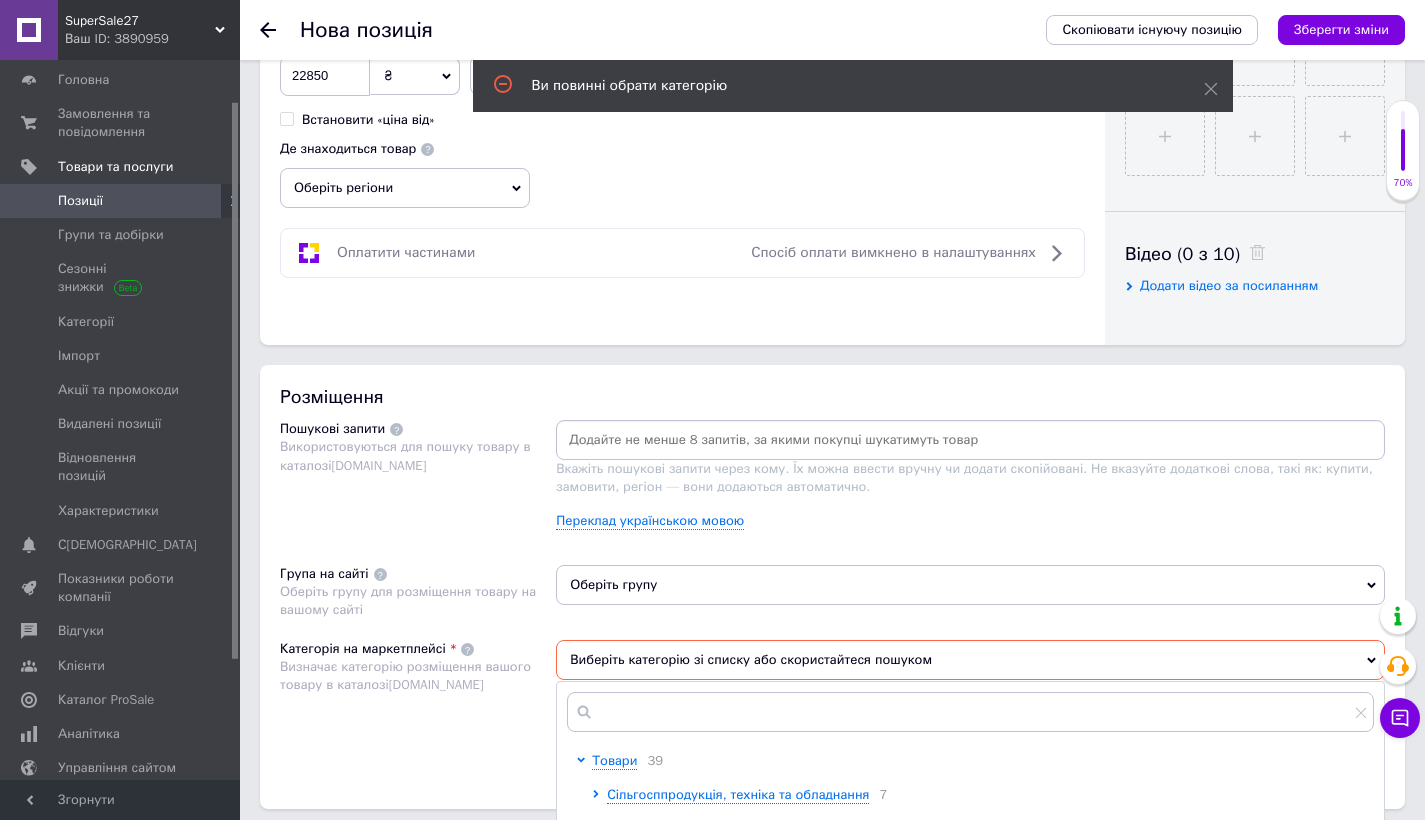 scroll, scrollTop: 1154, scrollLeft: 0, axis: vertical 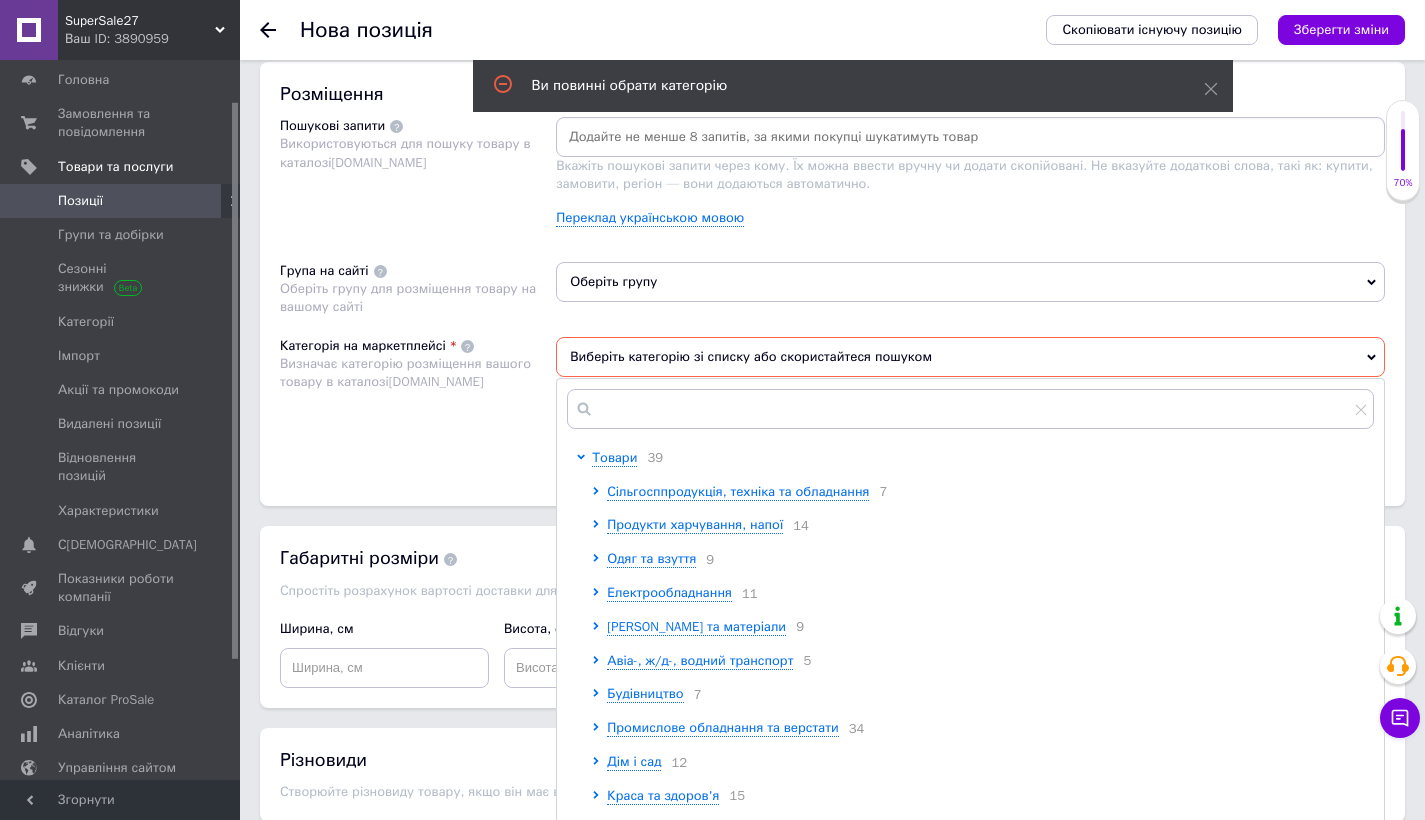 click on "Виберіть категорію зі списку або скористайтеся пошуком" at bounding box center (970, 357) 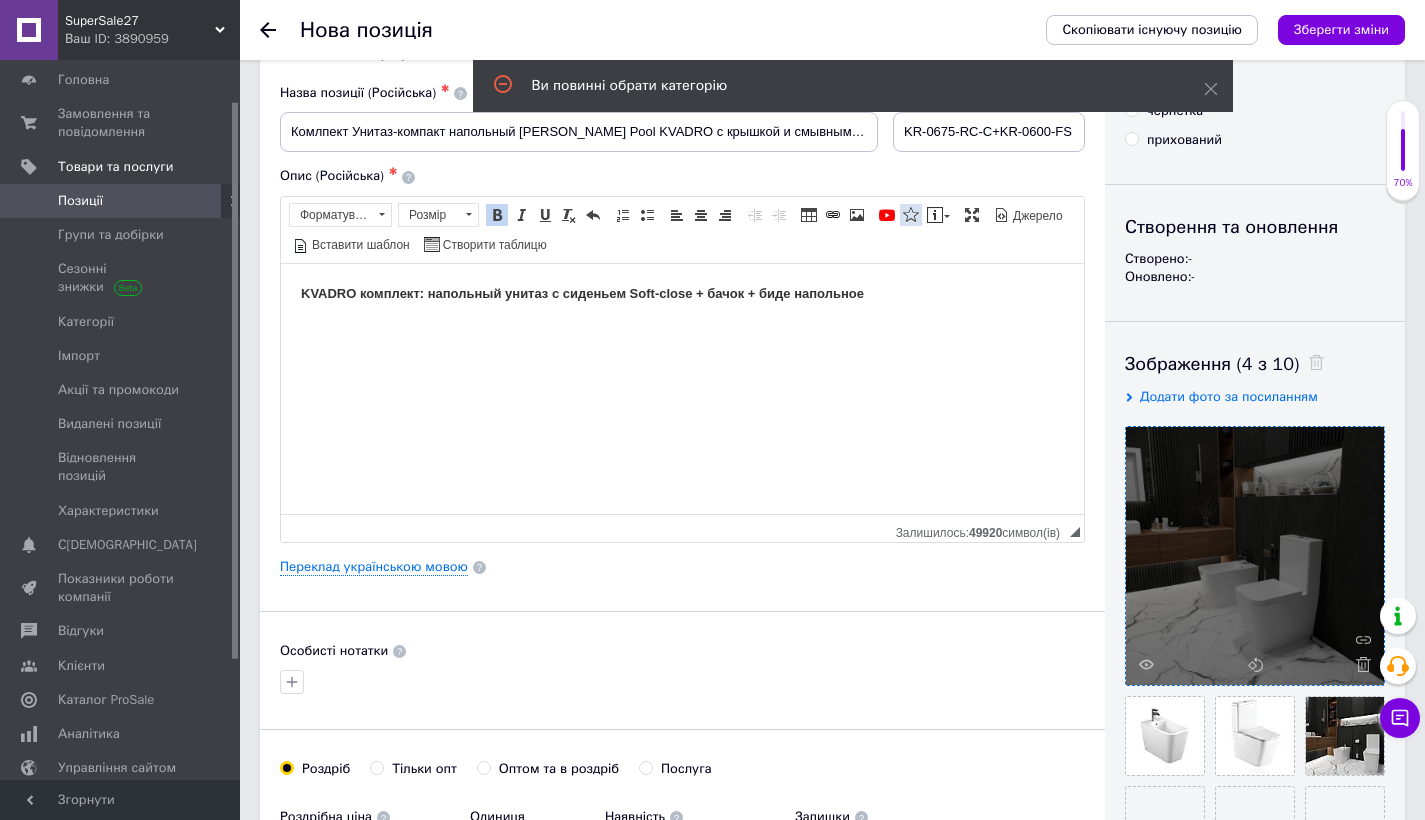 scroll, scrollTop: 0, scrollLeft: 0, axis: both 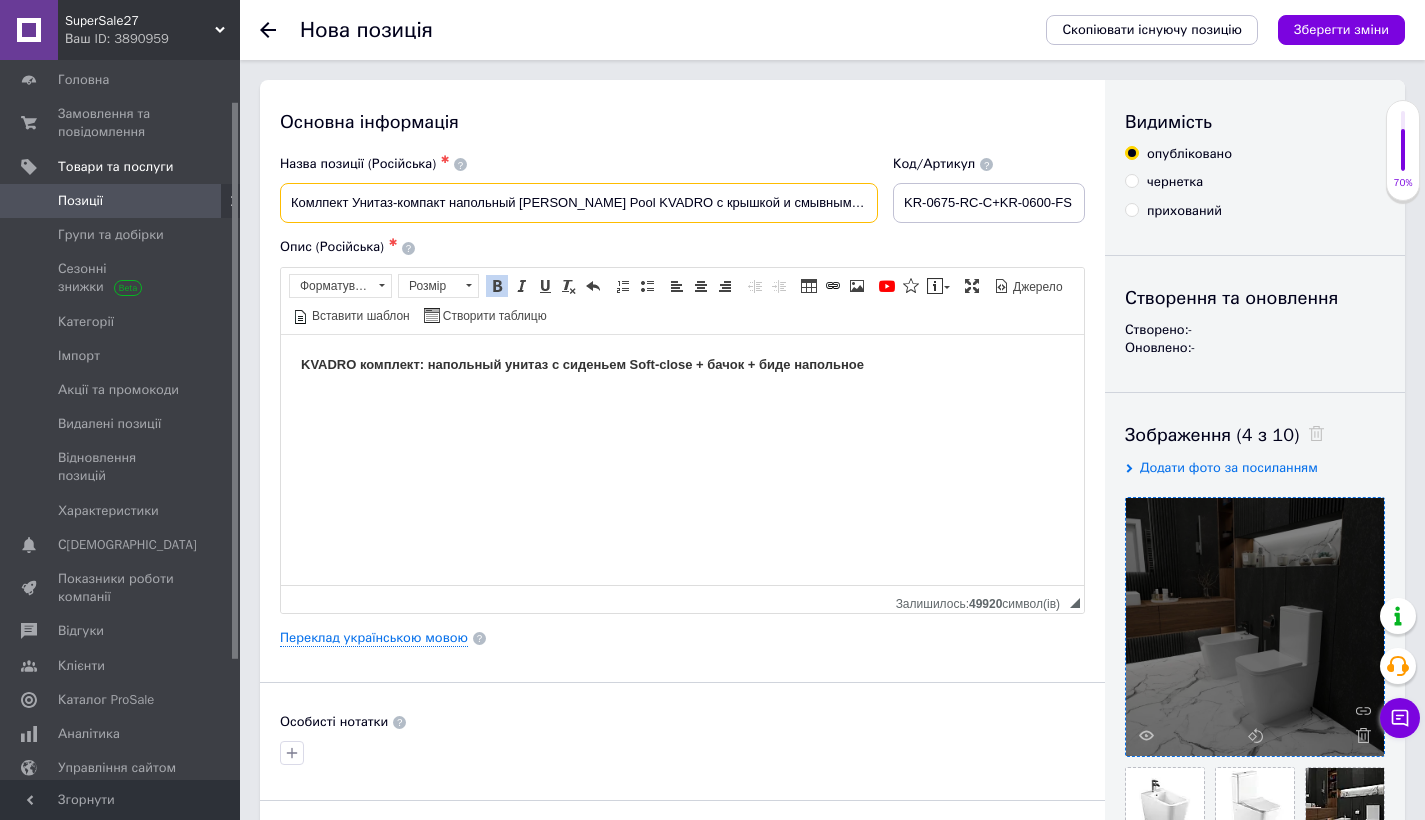 drag, startPoint x: 293, startPoint y: 204, endPoint x: 392, endPoint y: 196, distance: 99.32271 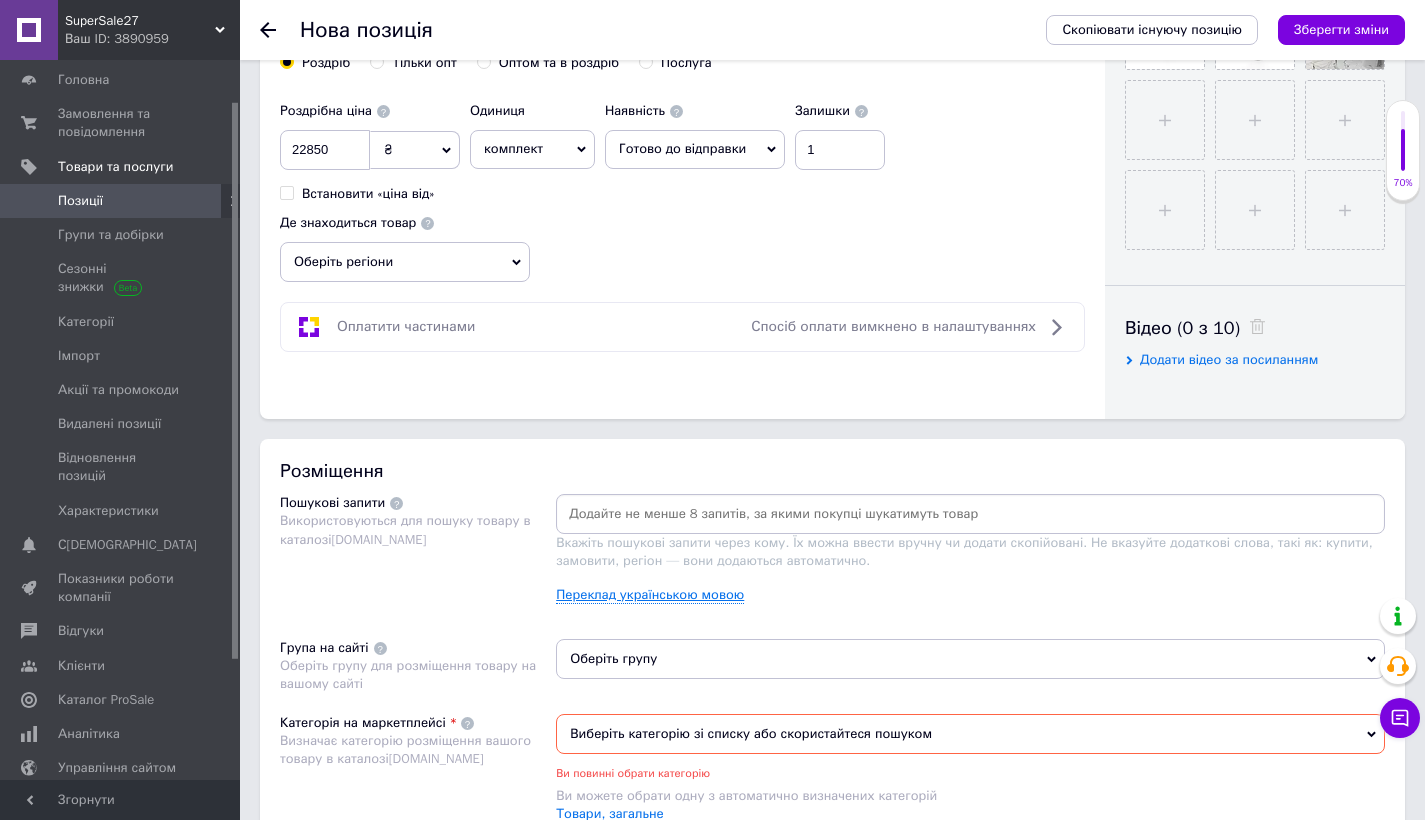click on "Переклад українською мовою" at bounding box center [650, 595] 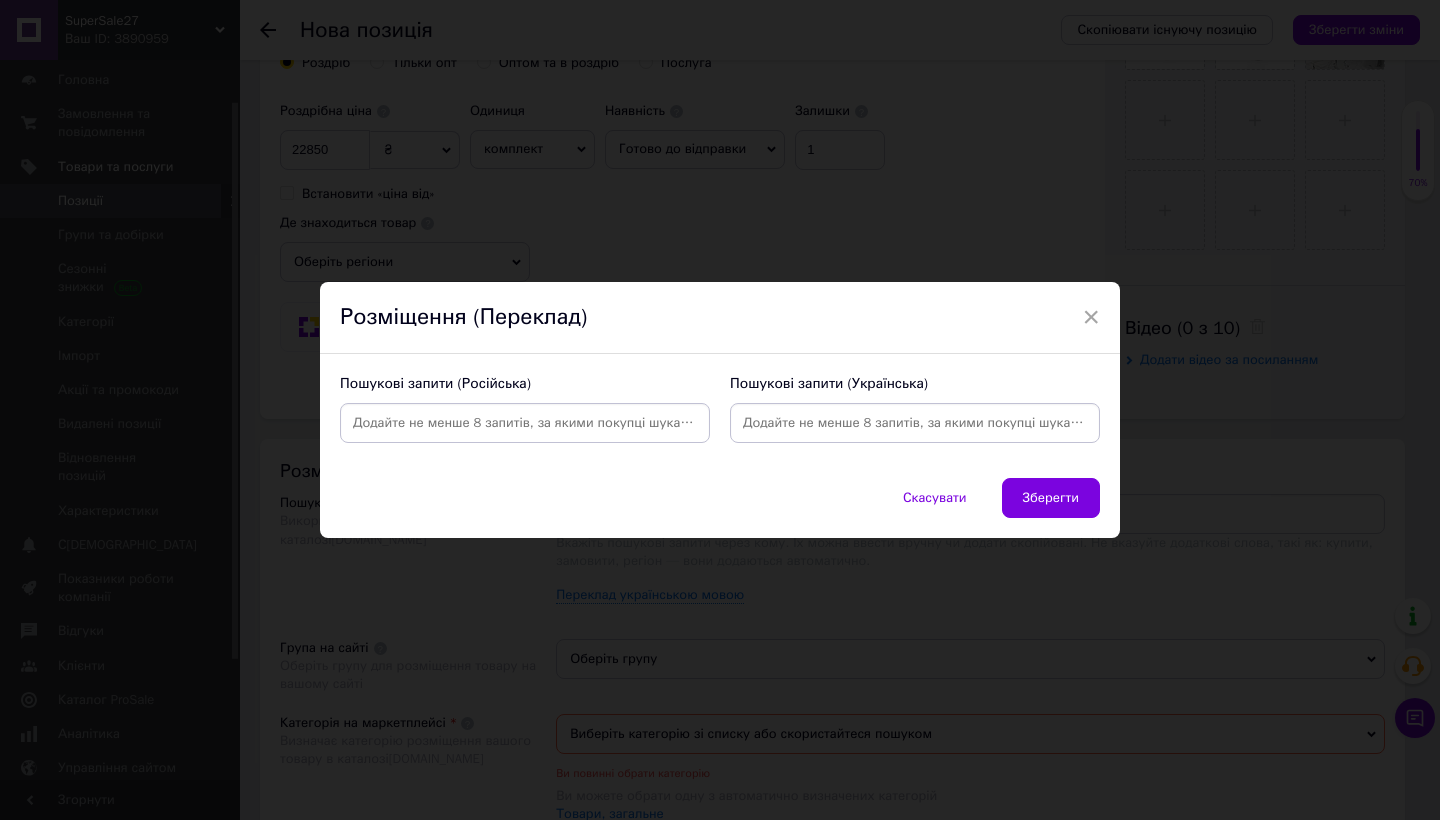 click at bounding box center [525, 423] 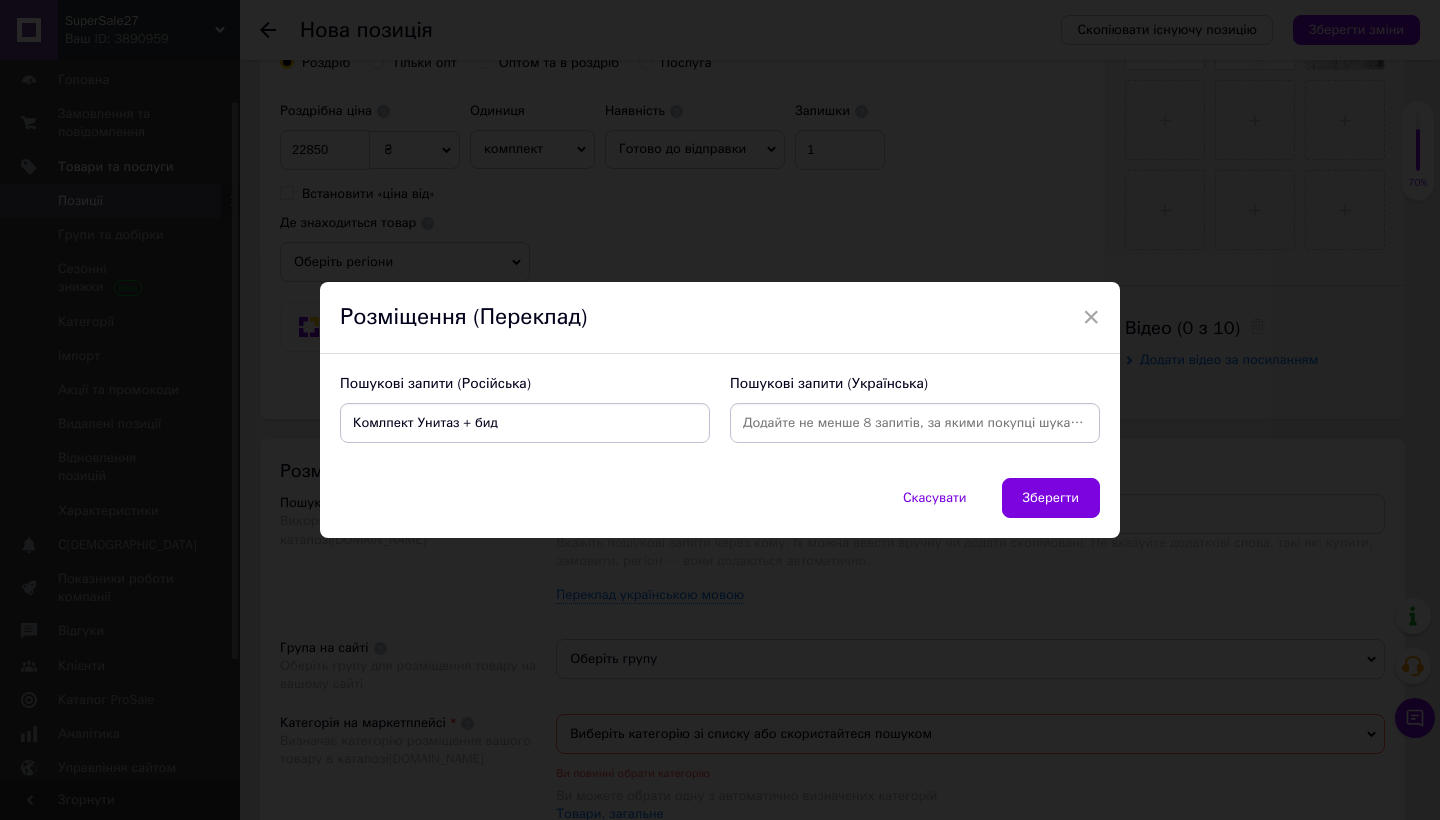 type on "Комлпект Унитаз + биде" 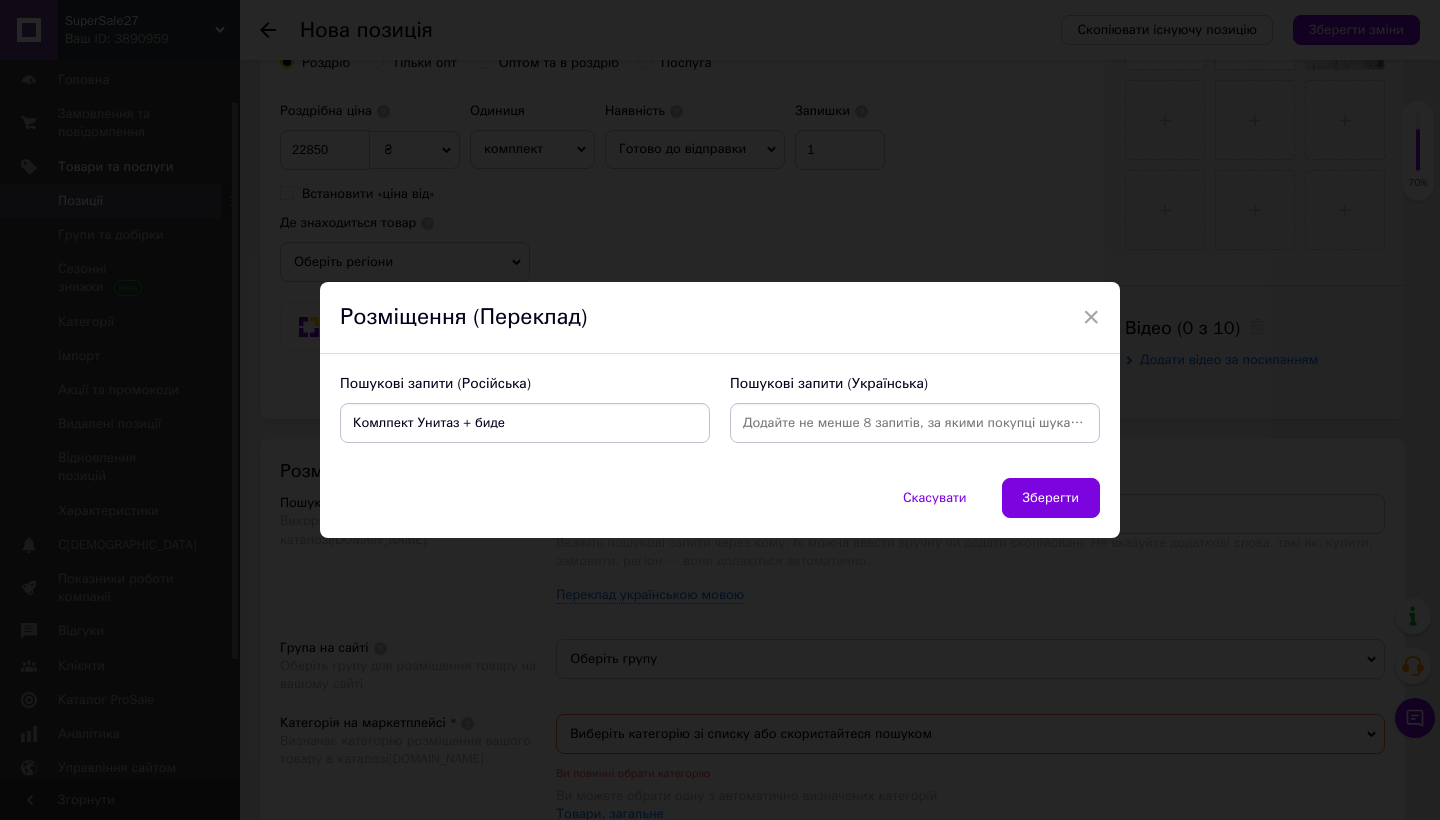 type 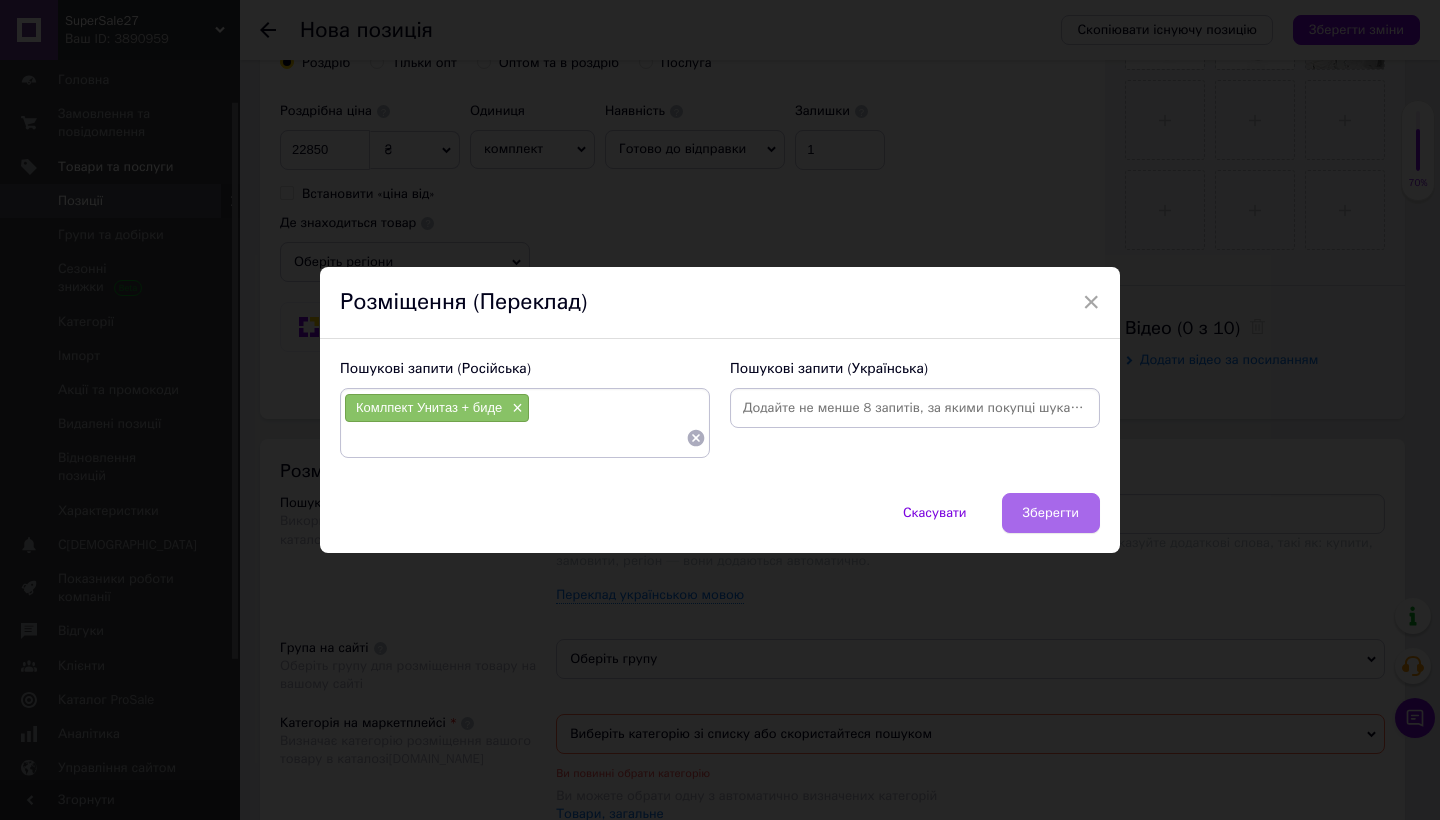click on "Зберегти" at bounding box center (1051, 513) 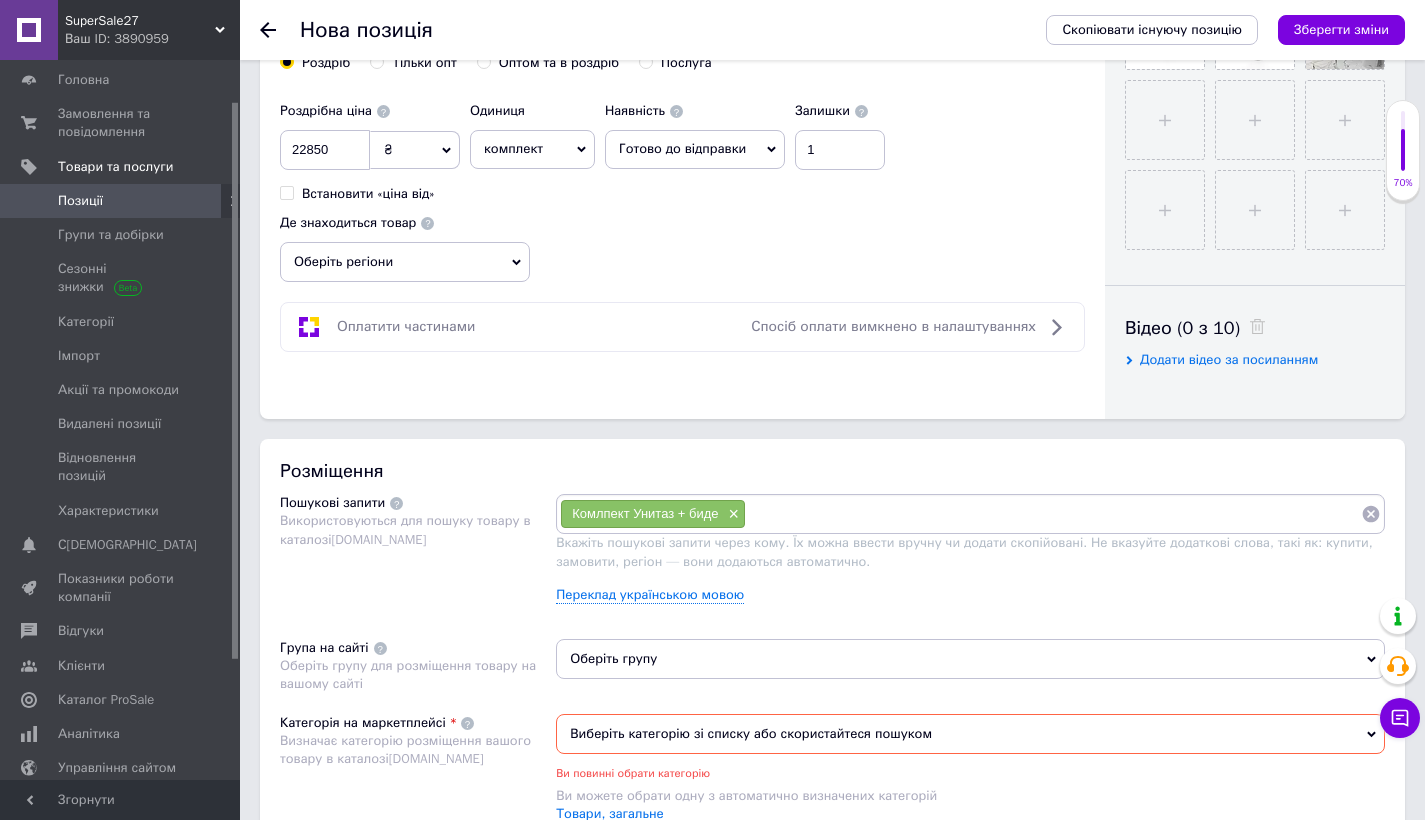 scroll, scrollTop: 1125, scrollLeft: 0, axis: vertical 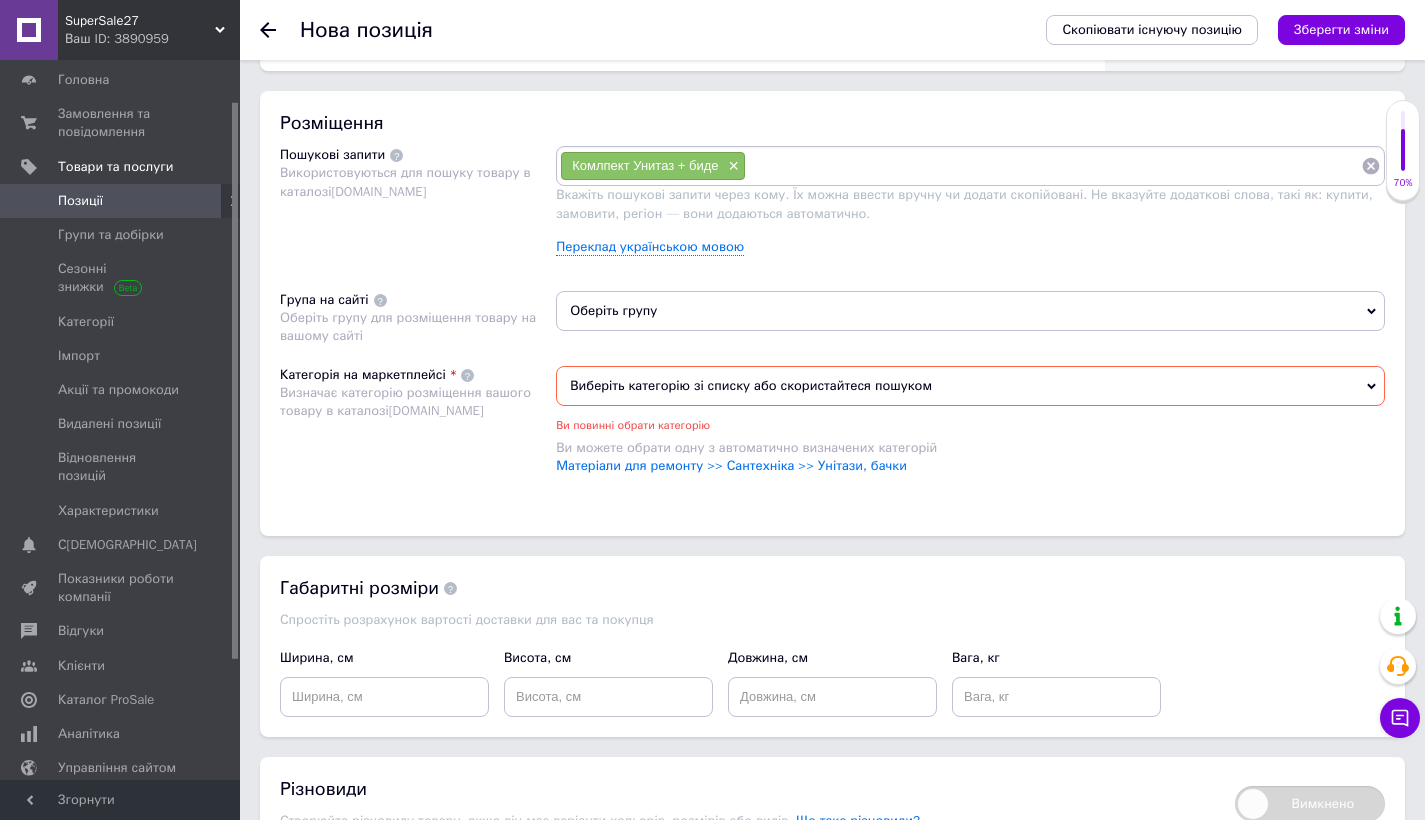 click on "Оберіть групу" at bounding box center (970, 311) 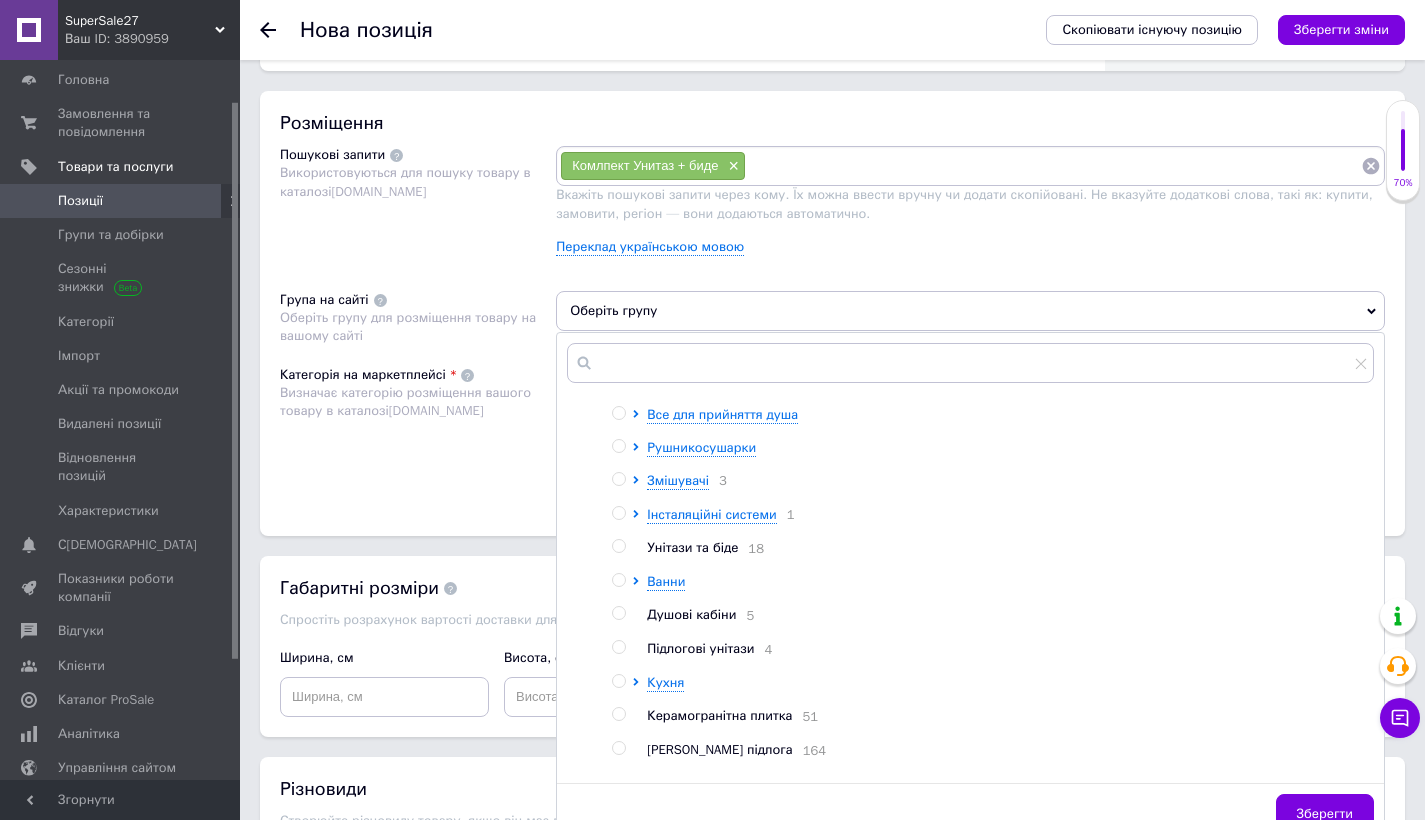 scroll, scrollTop: 127, scrollLeft: 0, axis: vertical 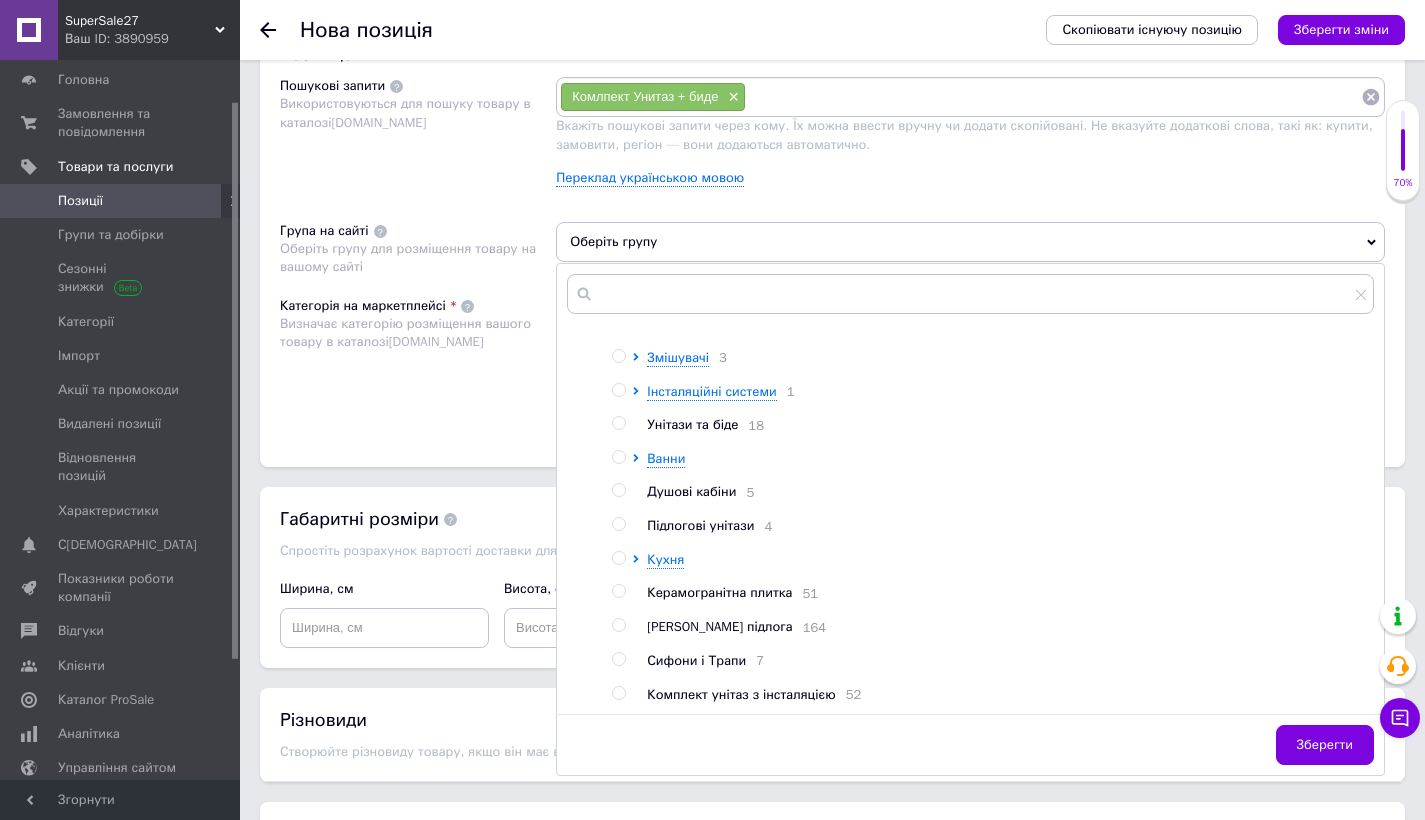 click at bounding box center (618, 524) 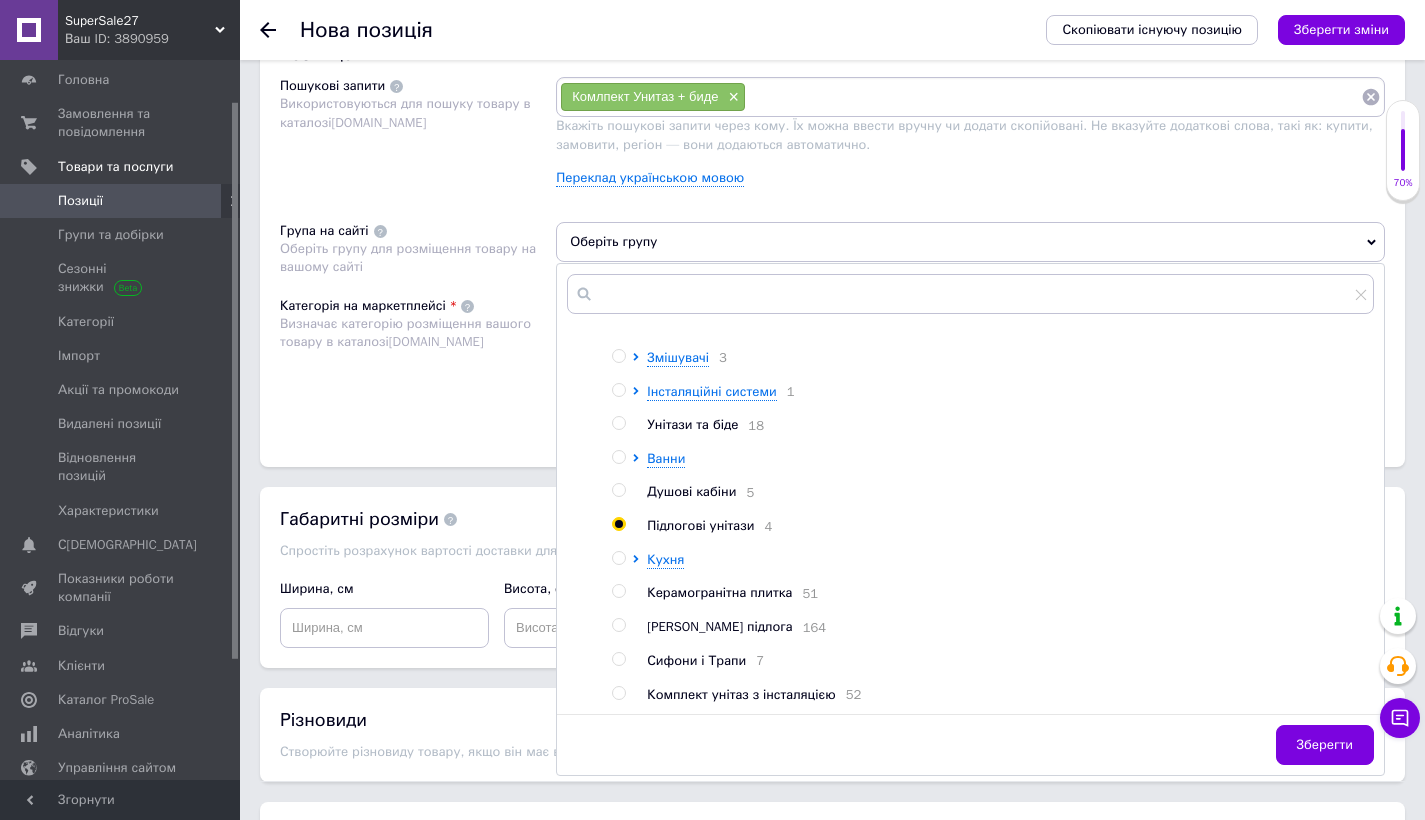 radio on "true" 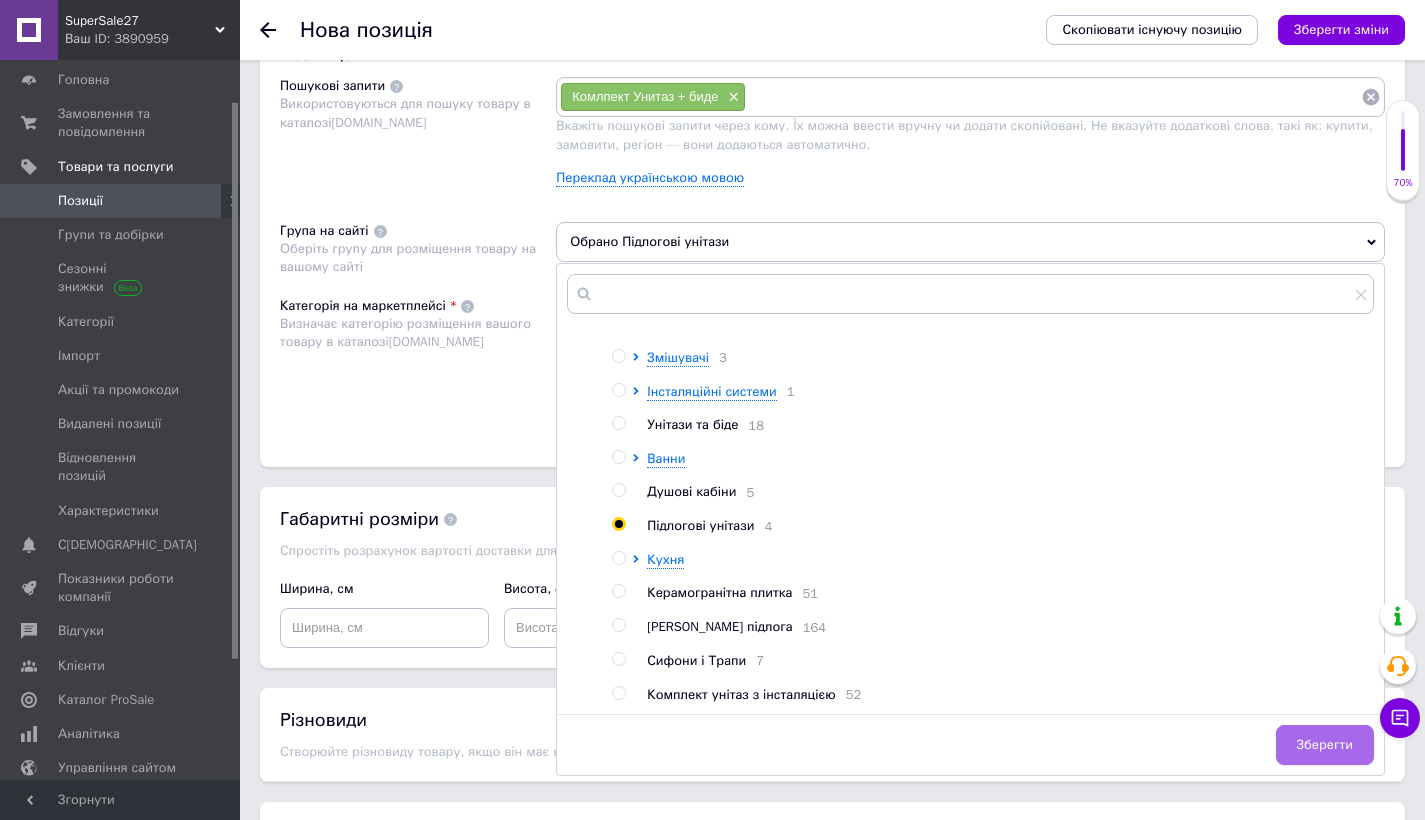 click on "Зберегти" at bounding box center [1325, 745] 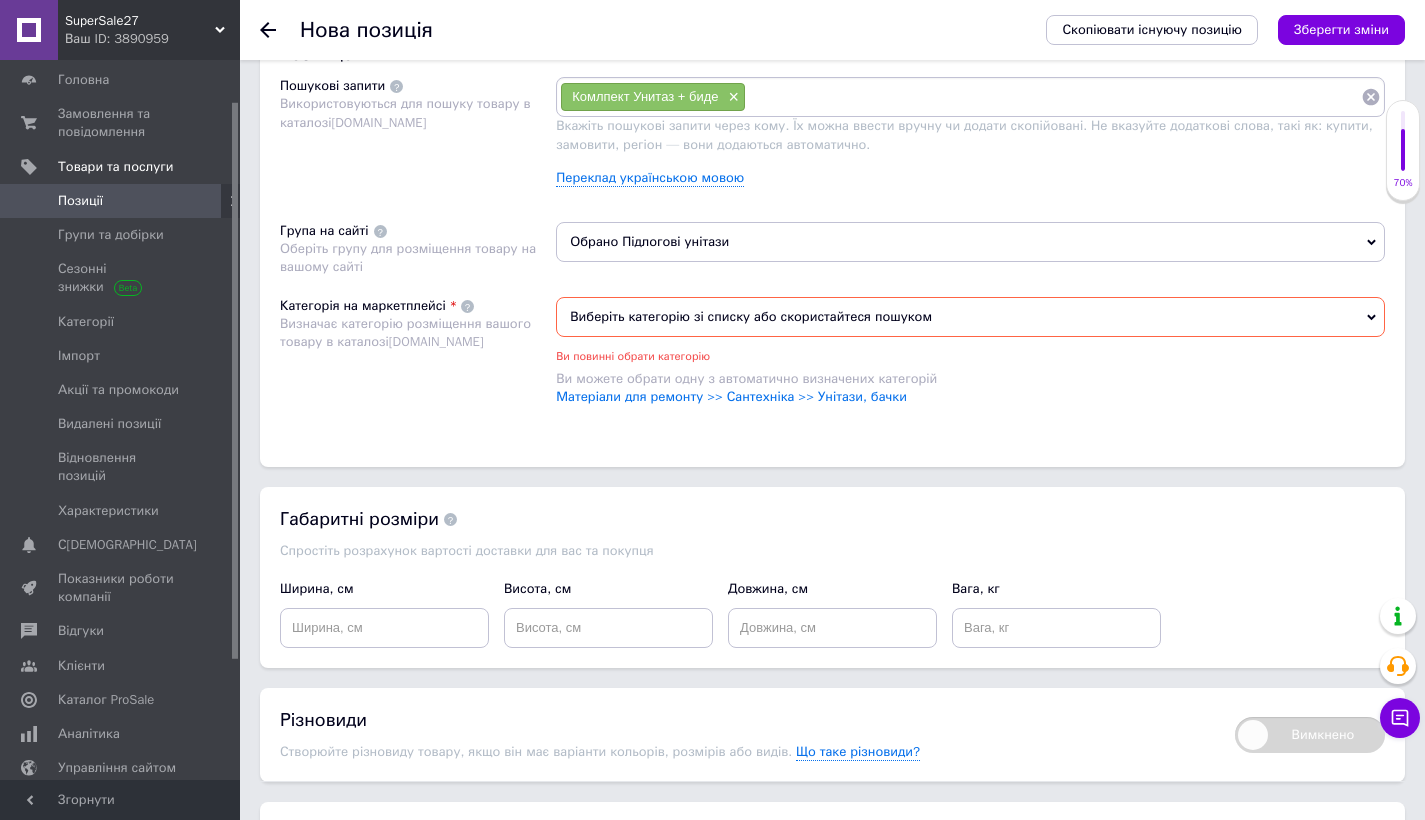 click on "Виберіть категорію зі списку або скористайтеся пошуком" at bounding box center (970, 317) 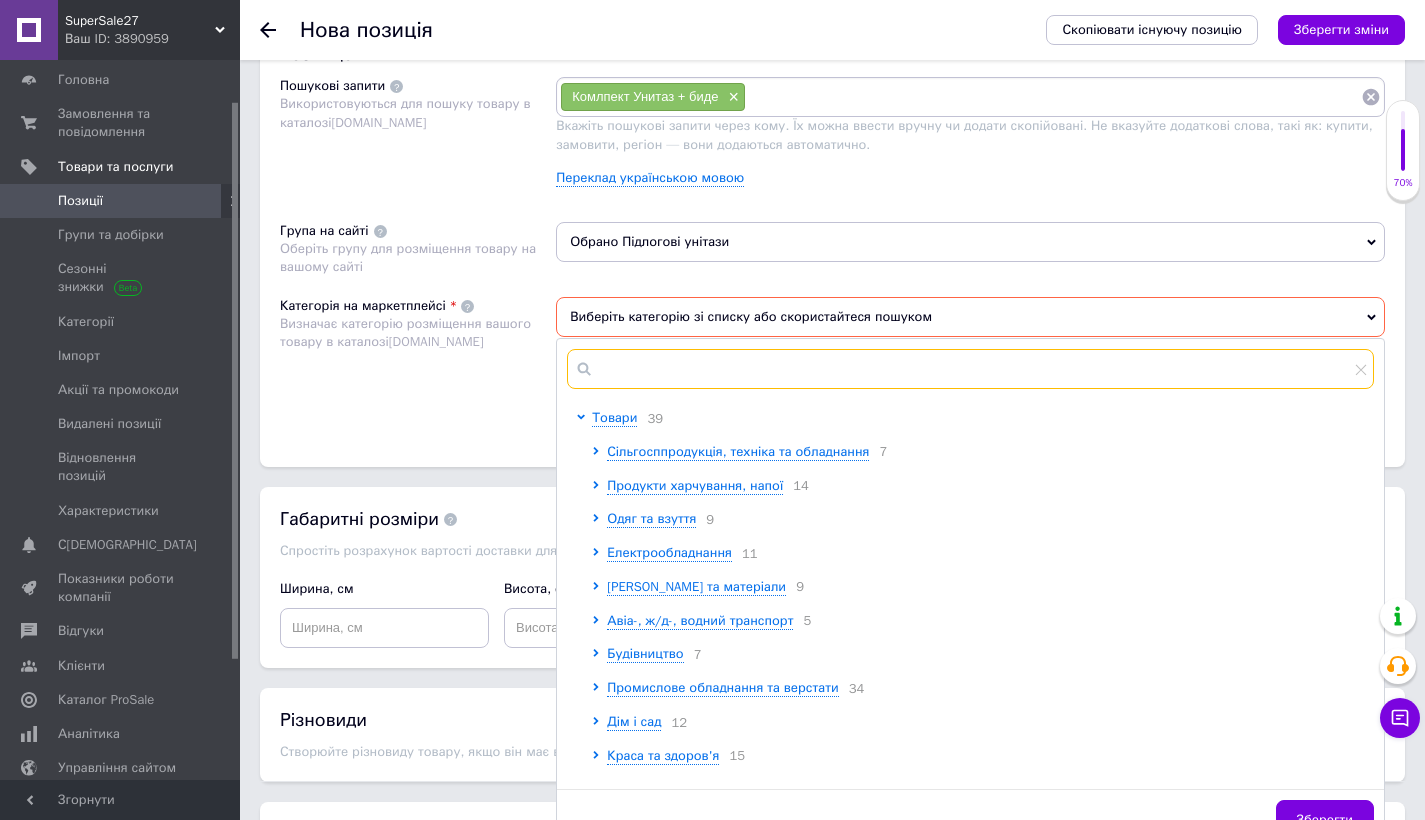 click at bounding box center (970, 369) 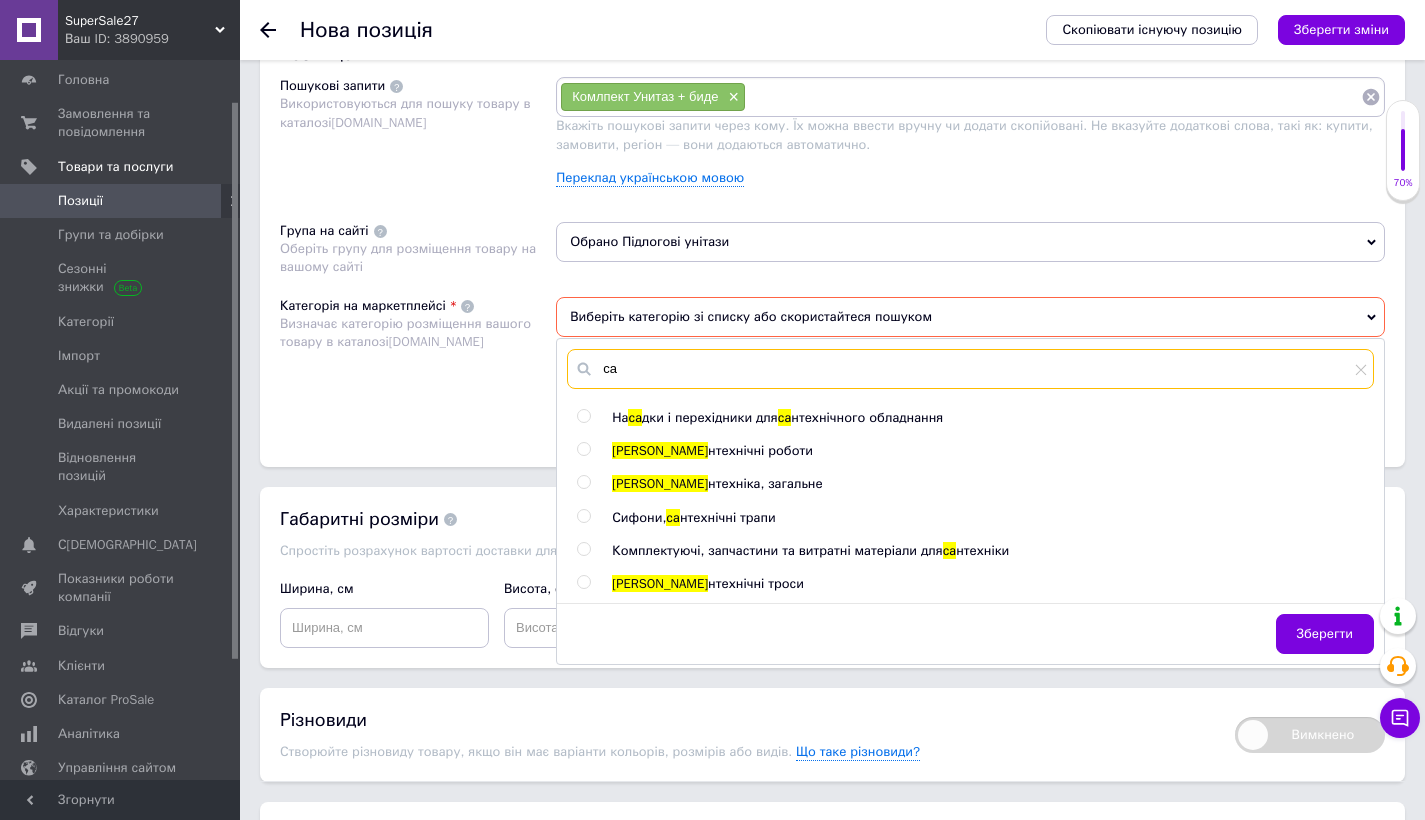 type on "с" 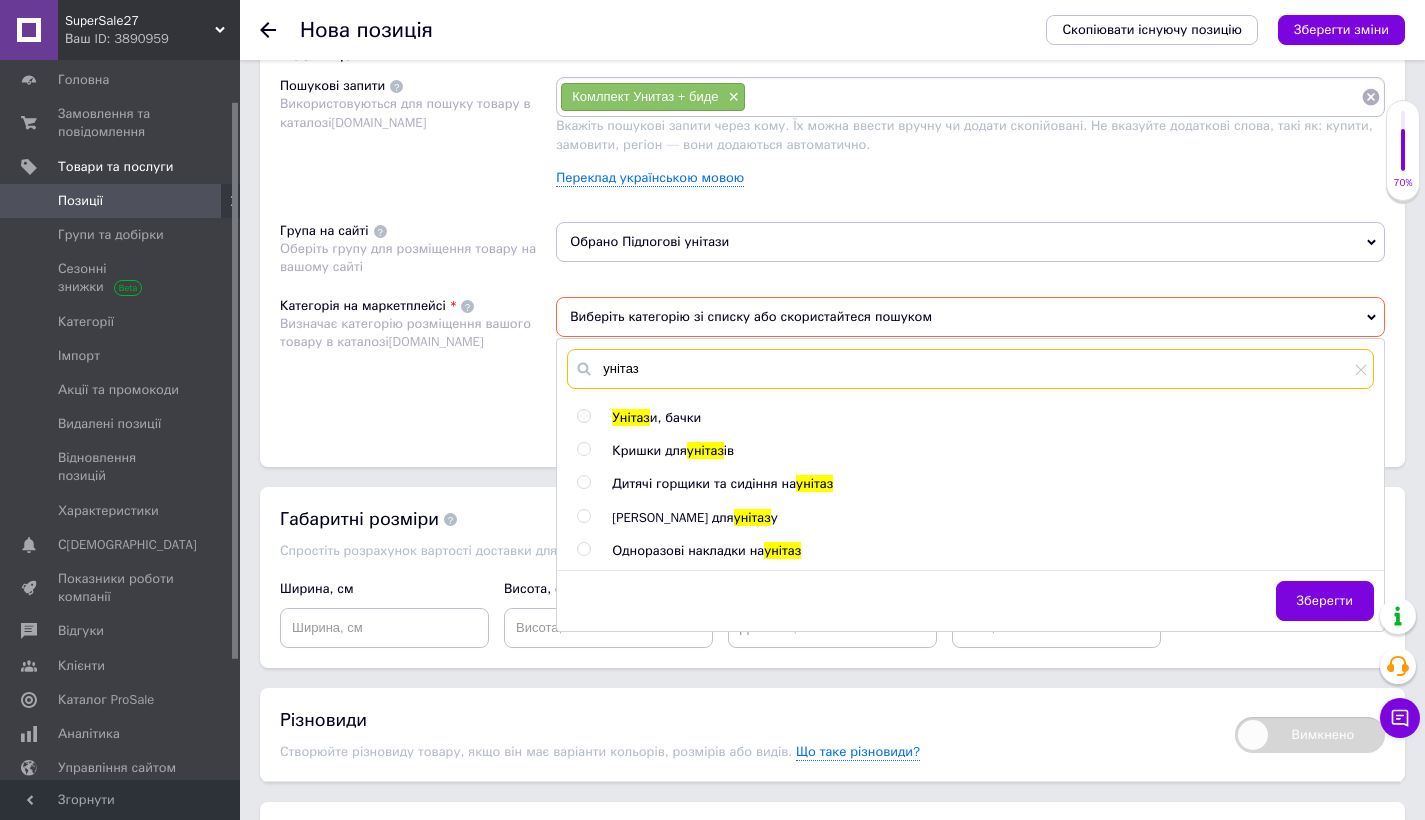 type on "унітаз" 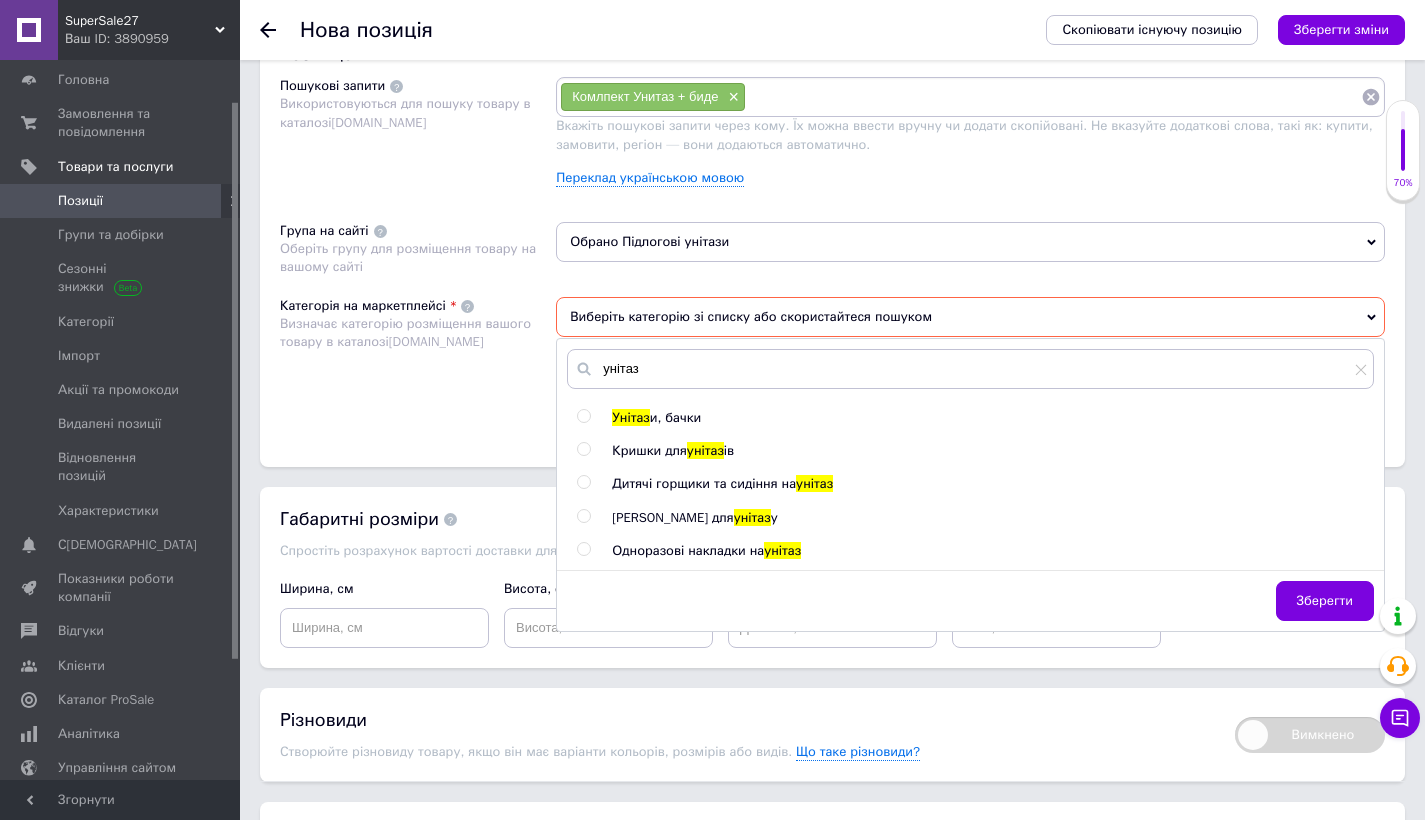 click at bounding box center [583, 416] 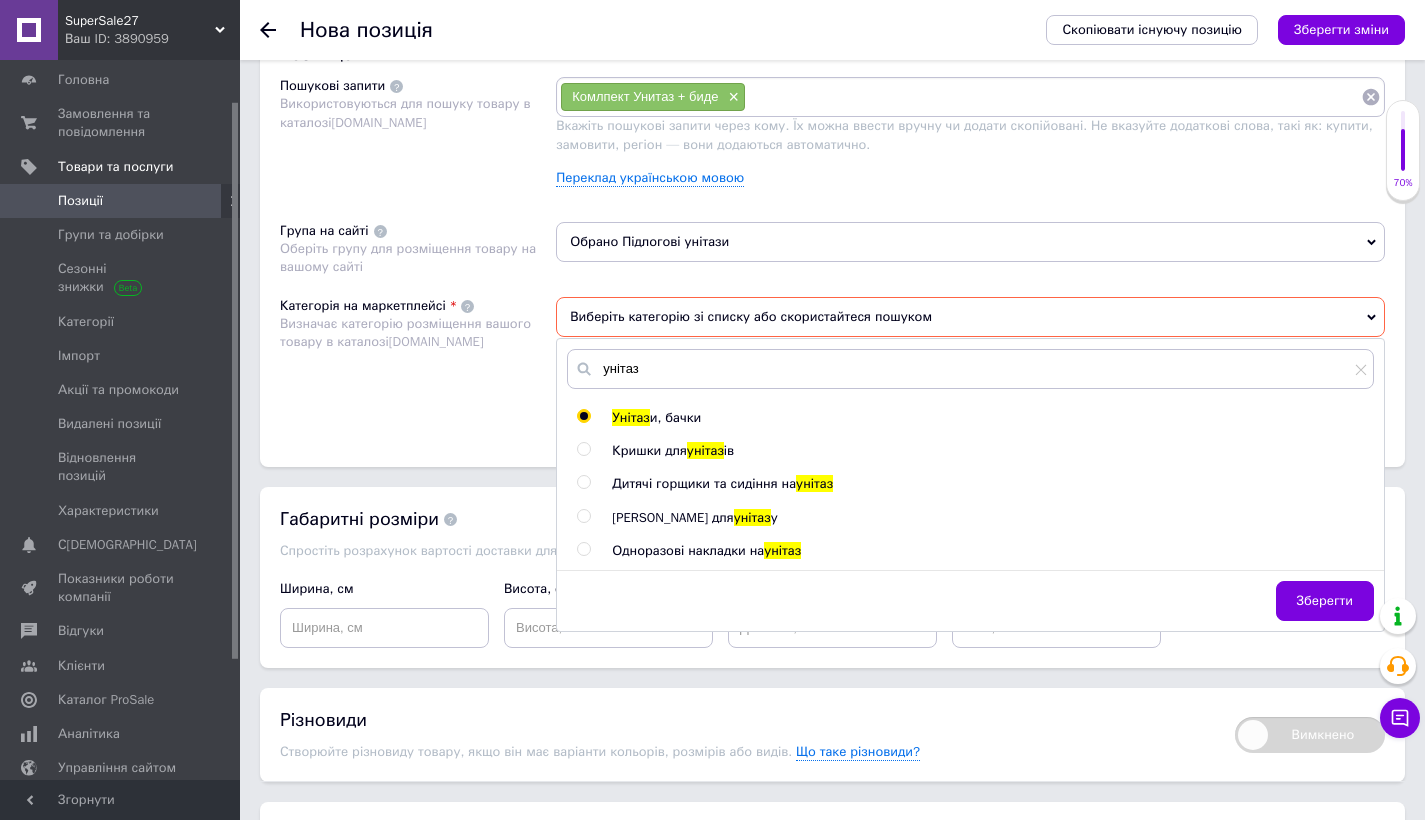 radio on "true" 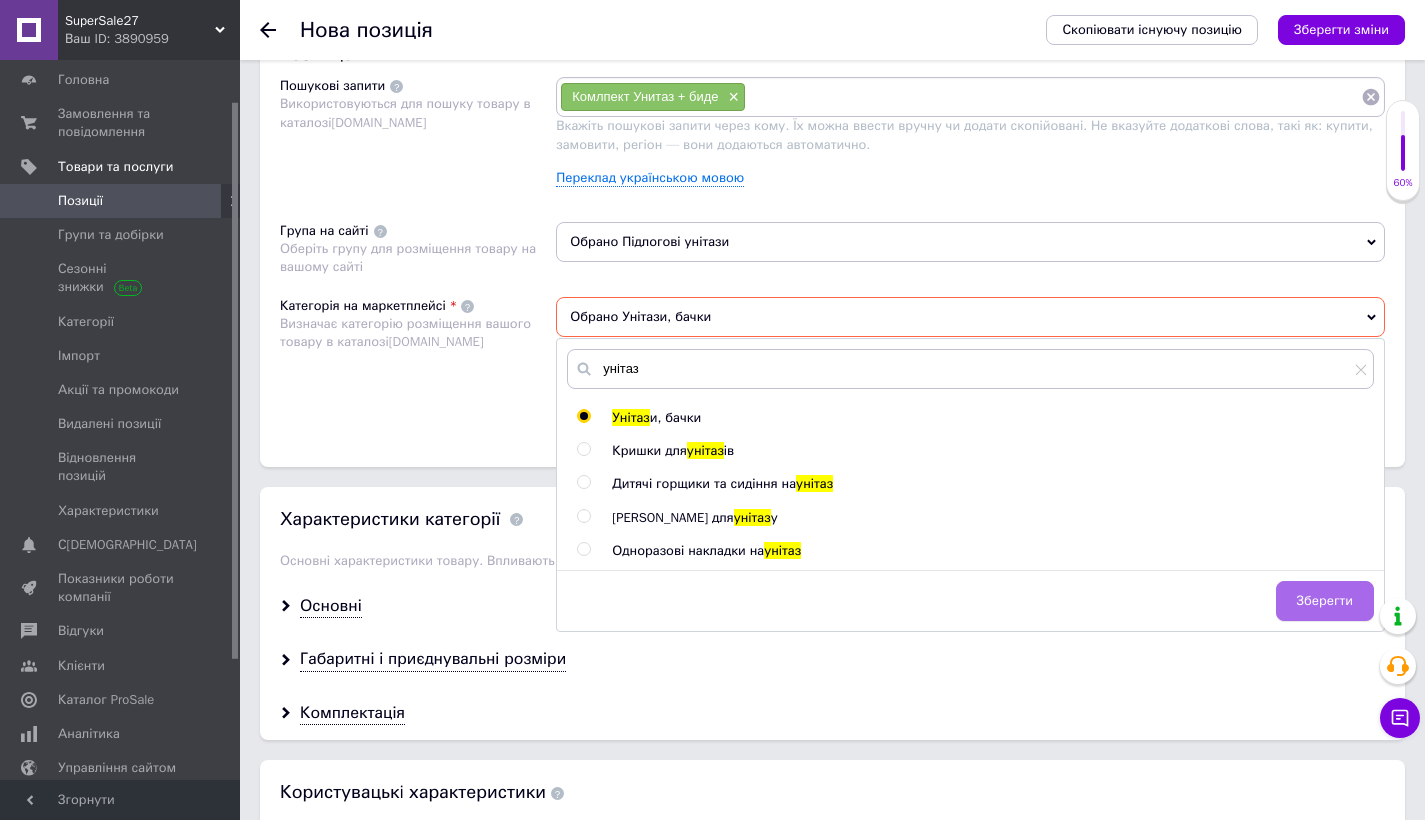 click on "Зберегти" at bounding box center (1325, 601) 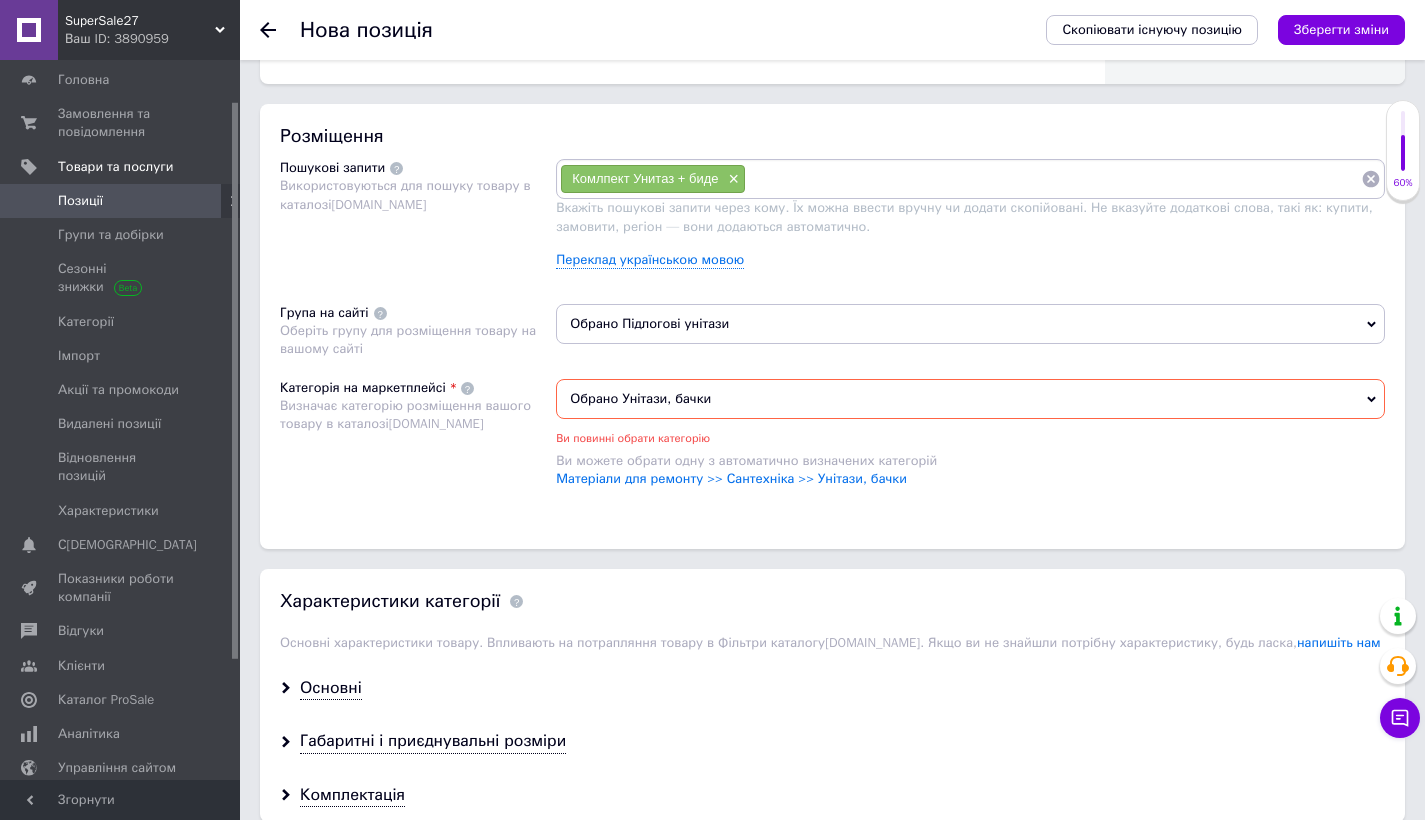 scroll, scrollTop: 1070, scrollLeft: 0, axis: vertical 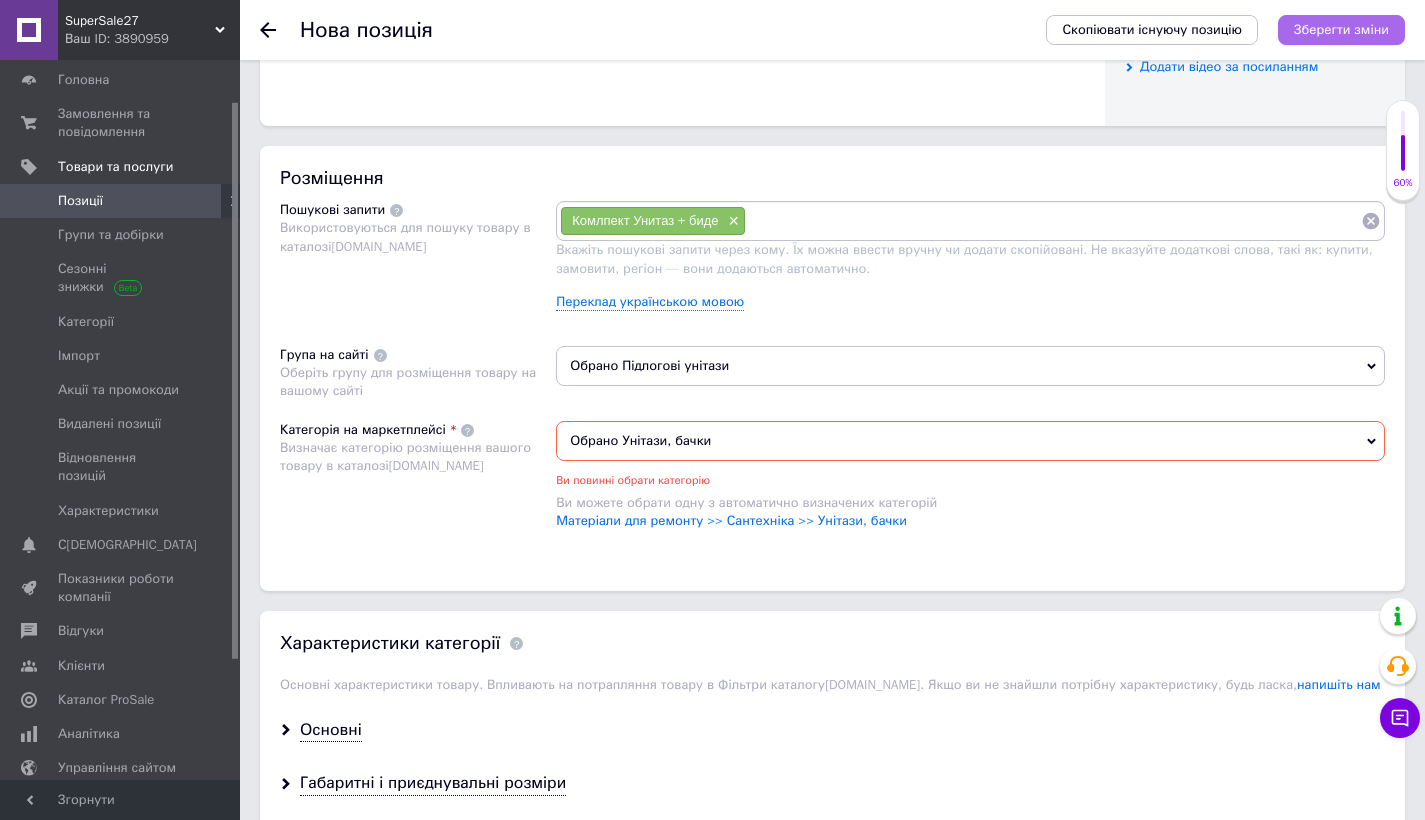 click on "Зберегти зміни" at bounding box center (1341, 29) 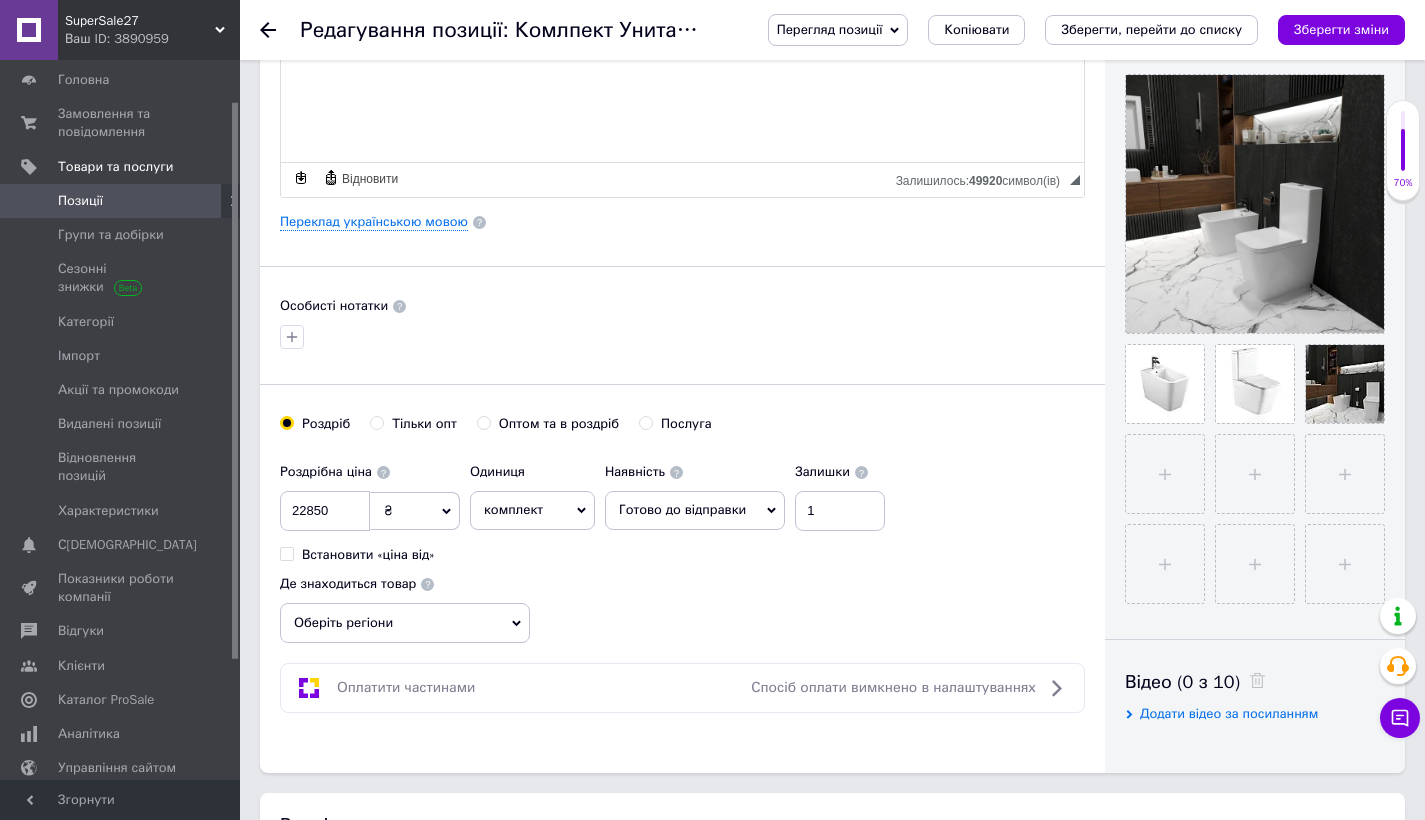scroll, scrollTop: 1220, scrollLeft: 0, axis: vertical 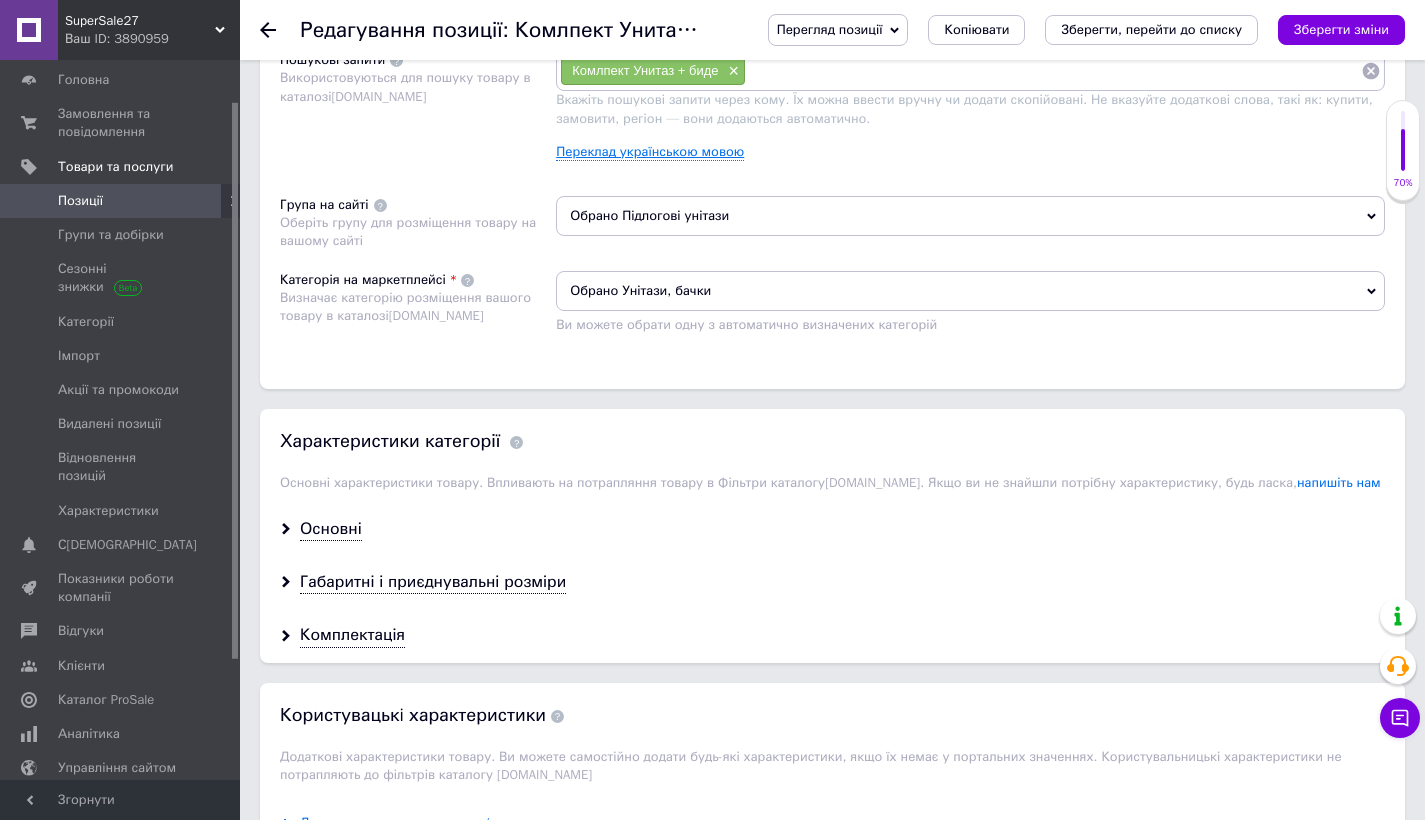 click on "Переклад українською мовою" at bounding box center [650, 152] 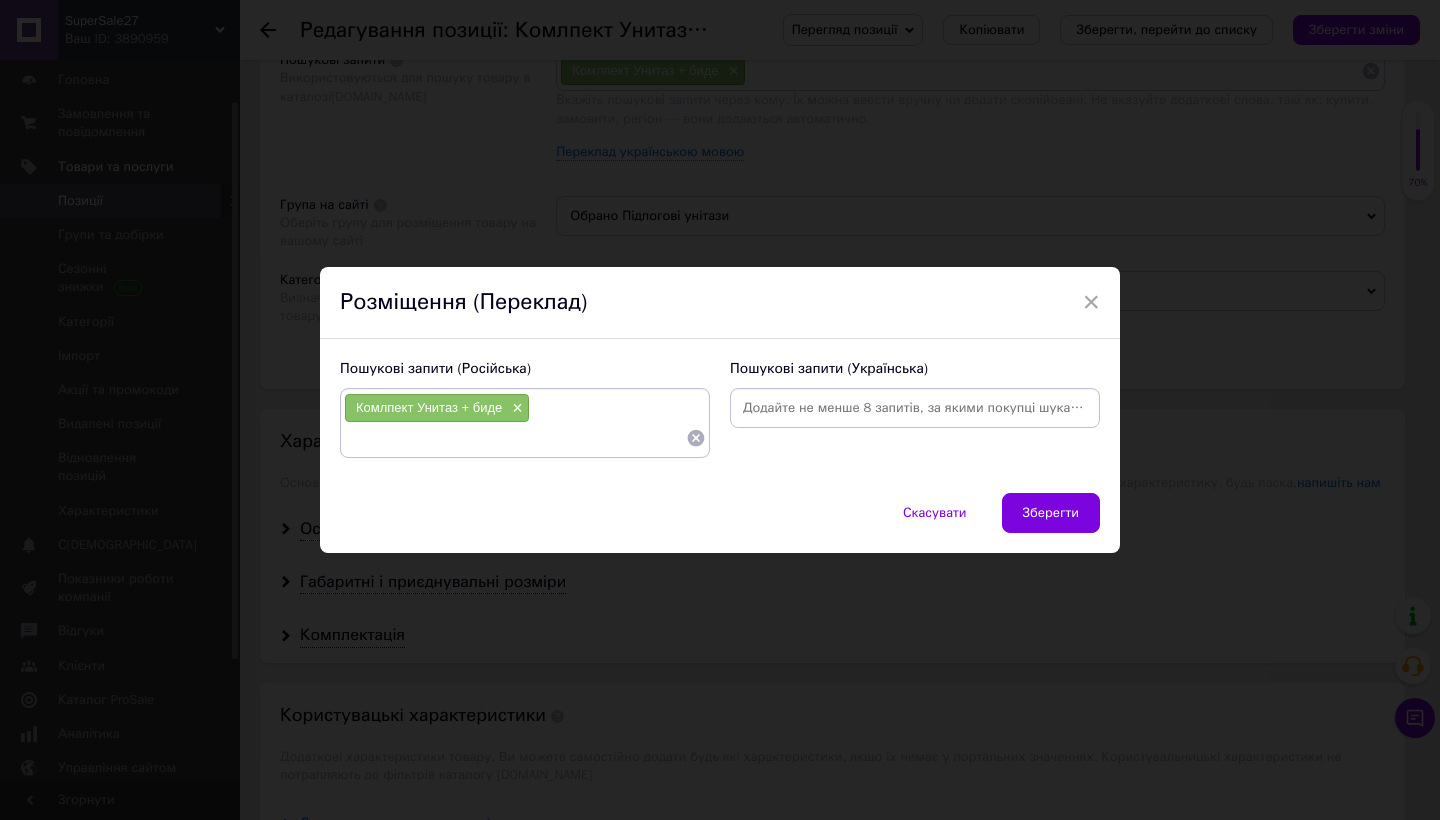 click at bounding box center [515, 438] 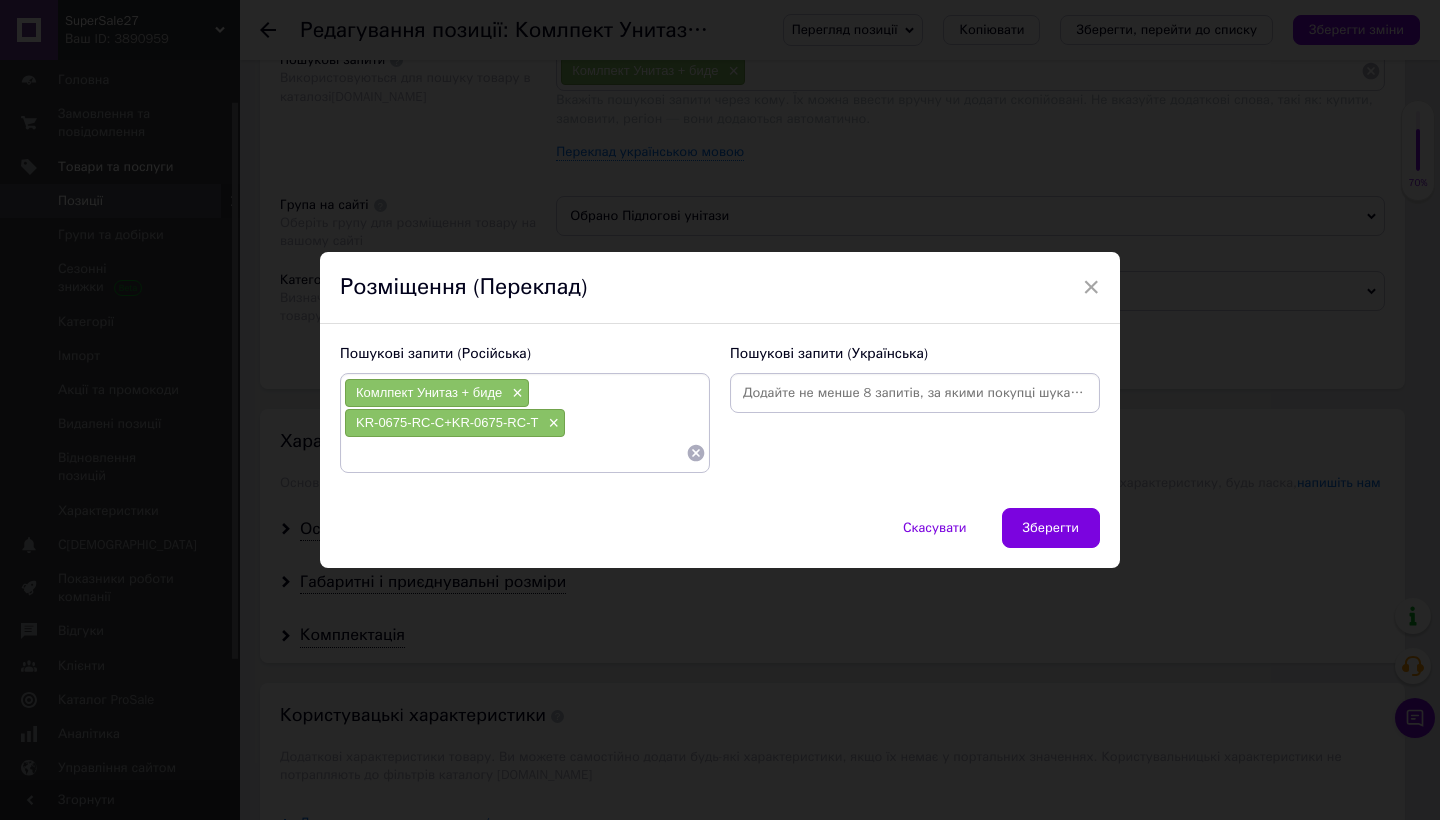 paste on "KR-0600-FS" 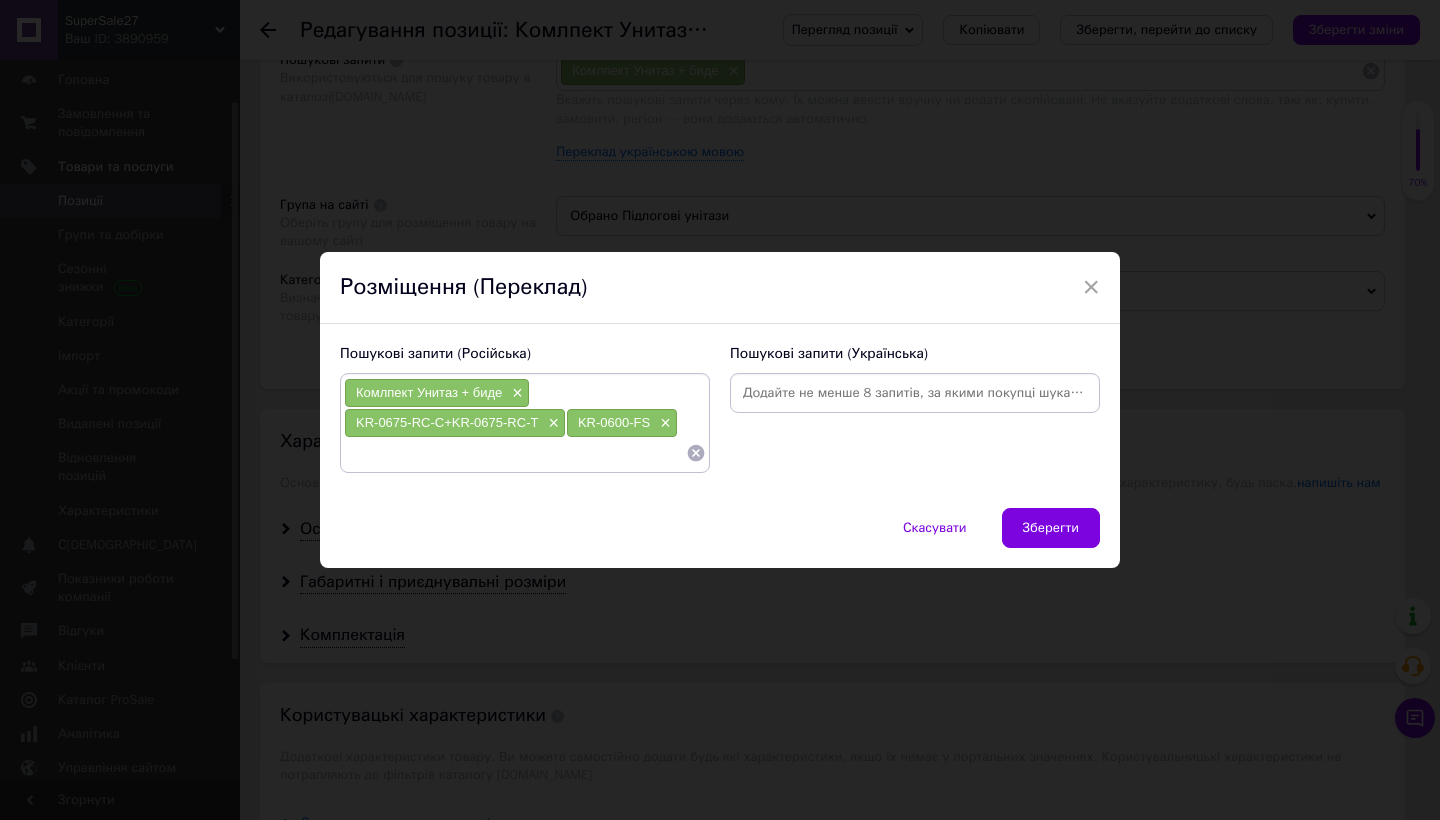 paste on "[PERSON_NAME] POOL" 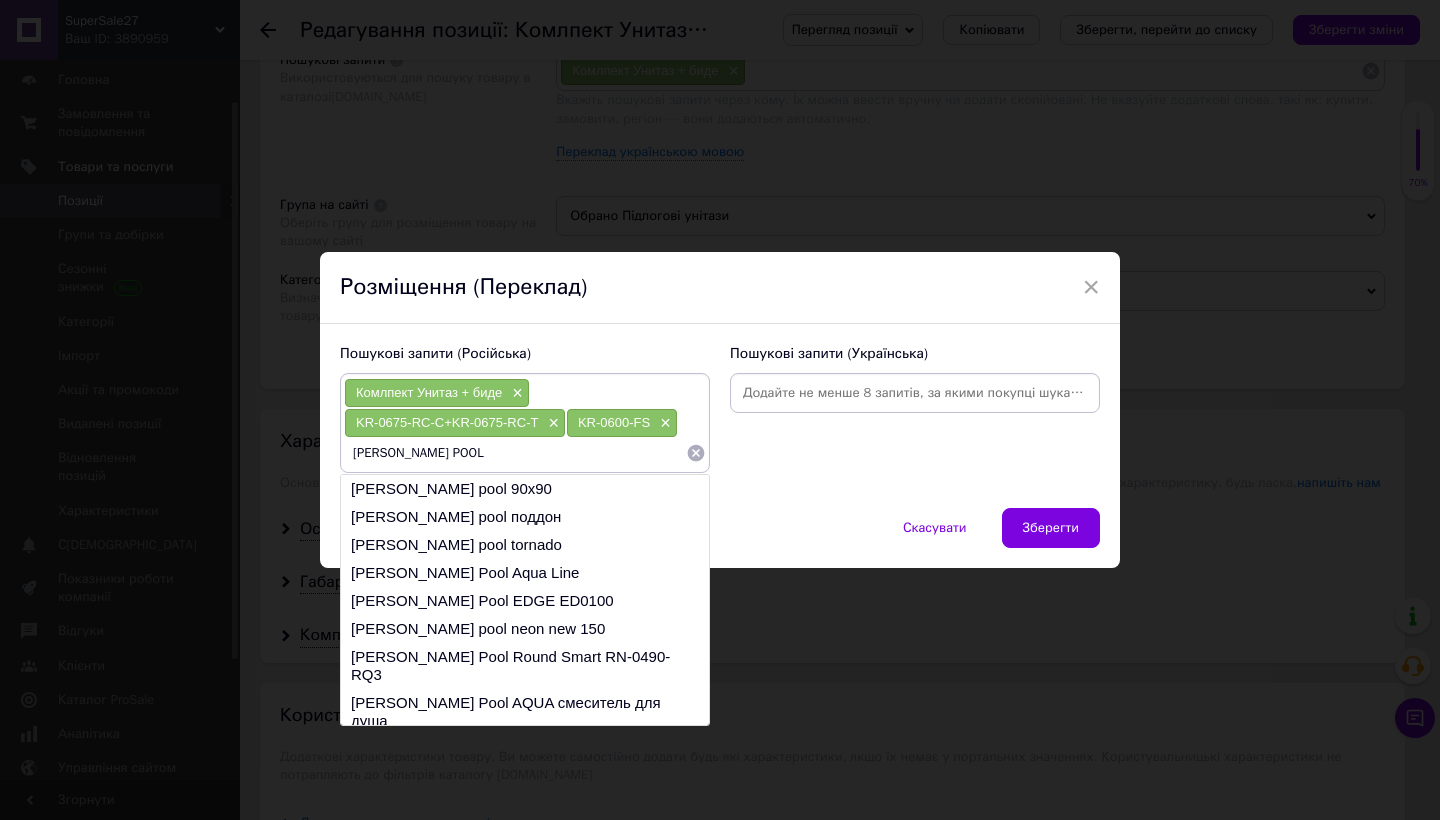 type 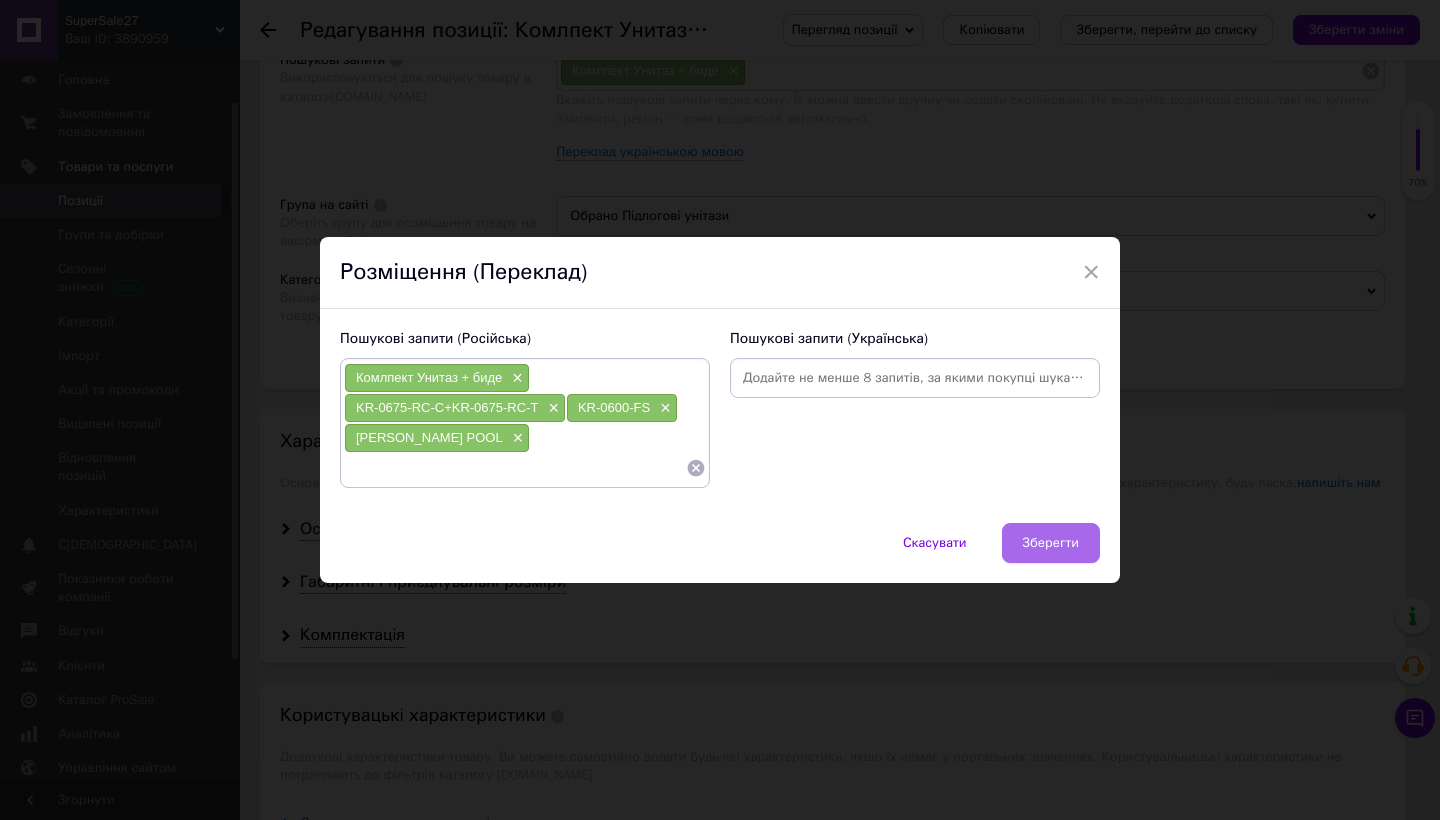 click on "Зберегти" at bounding box center (1051, 543) 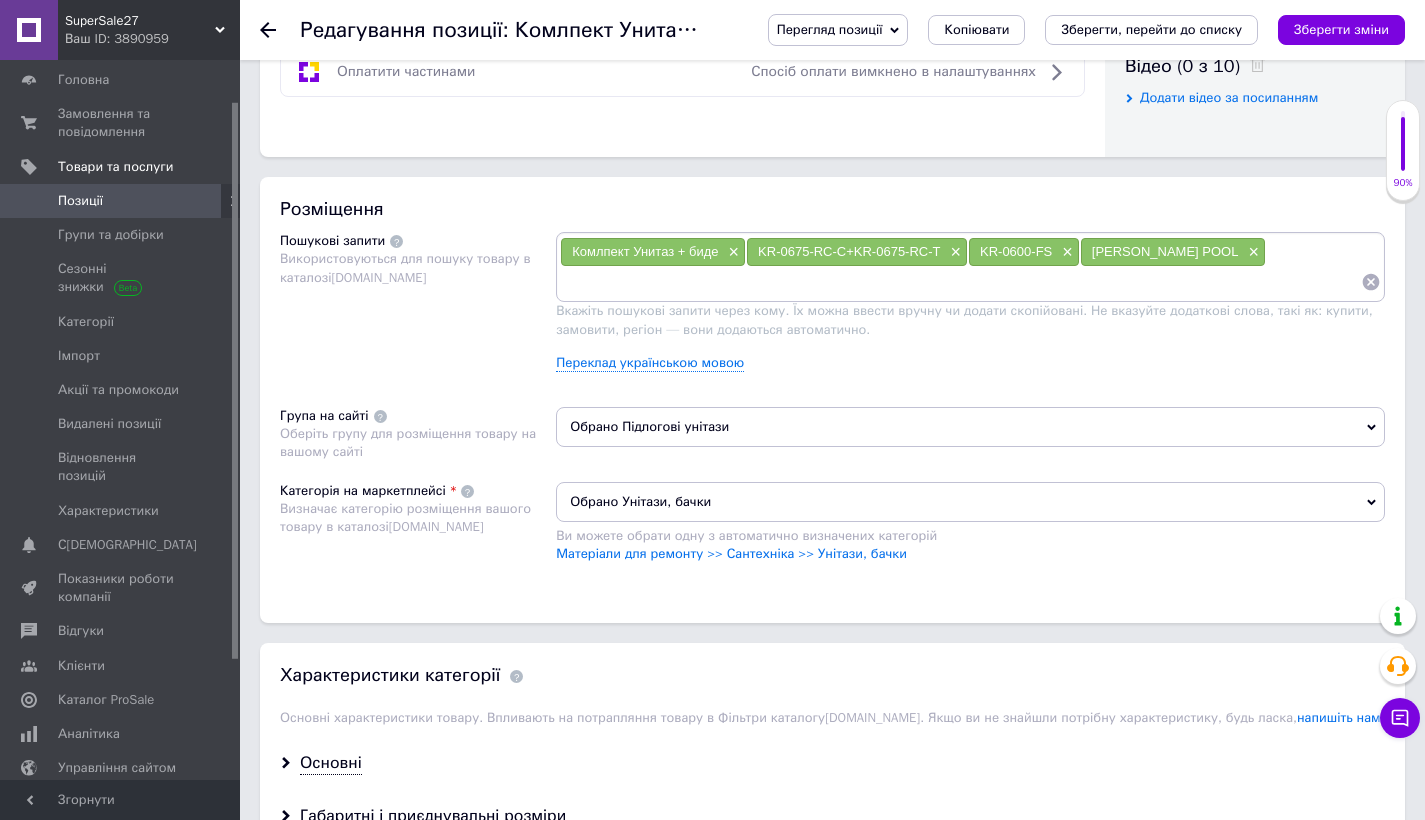scroll, scrollTop: 1326, scrollLeft: 0, axis: vertical 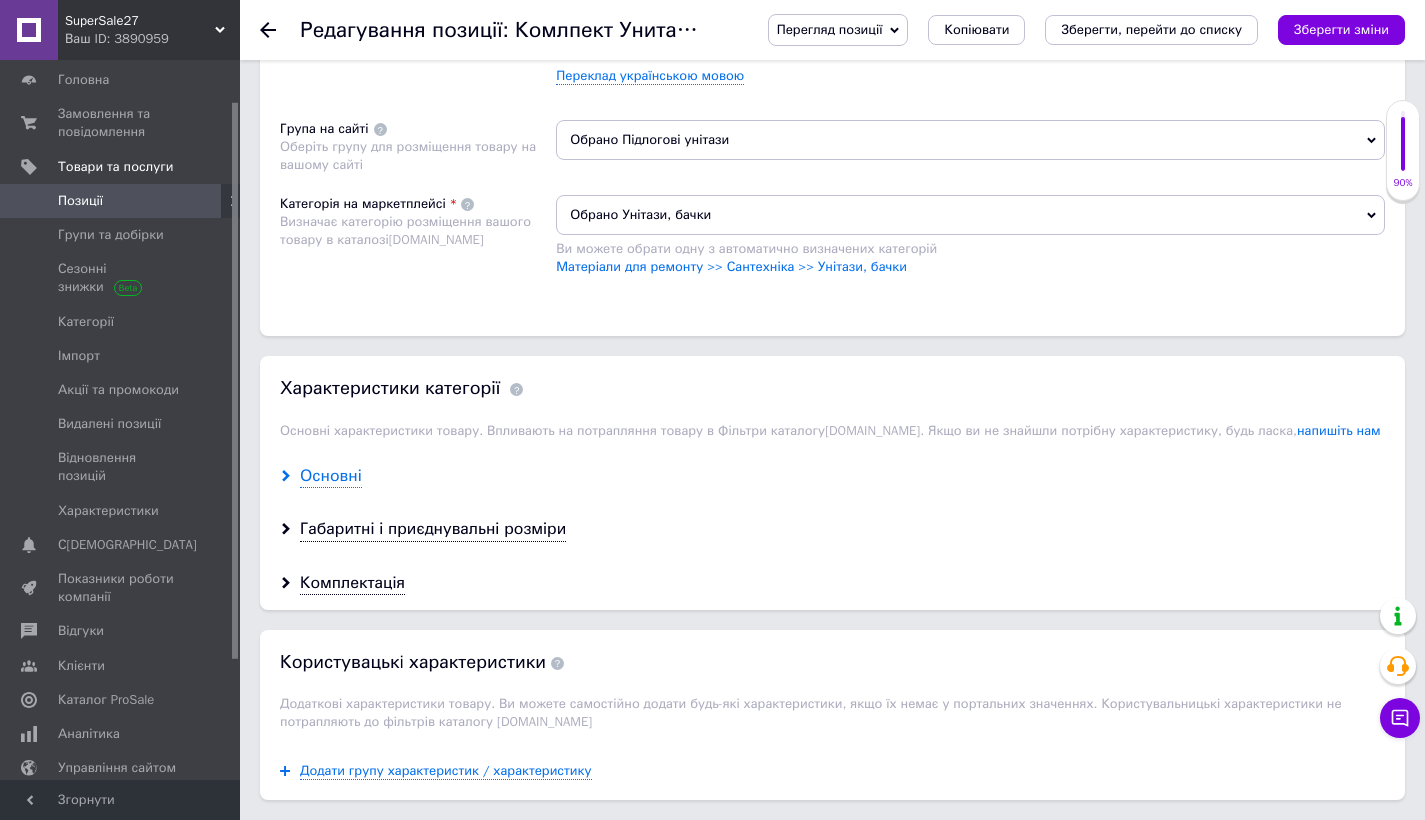 click on "Основні" at bounding box center [331, 476] 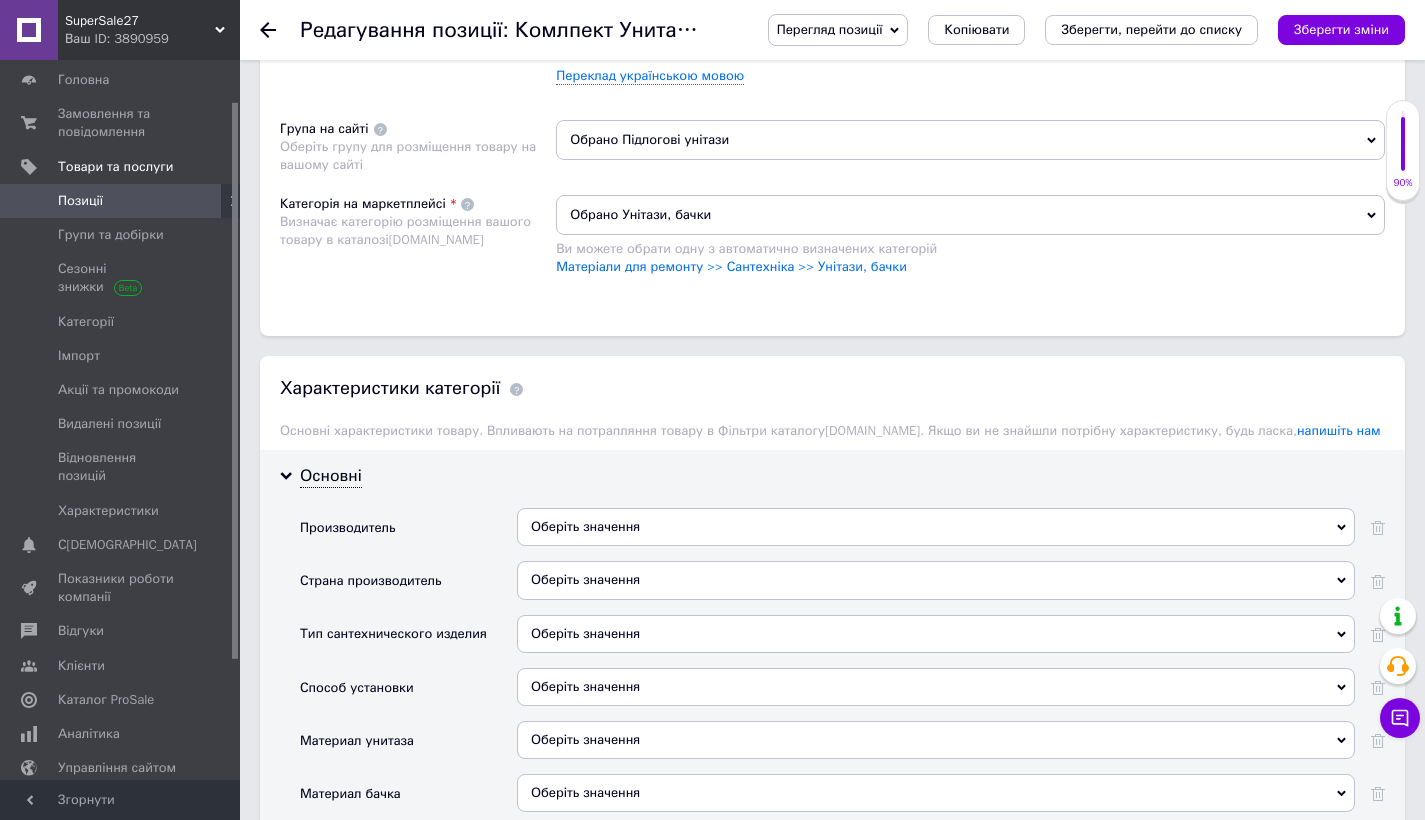 scroll, scrollTop: 1391, scrollLeft: 0, axis: vertical 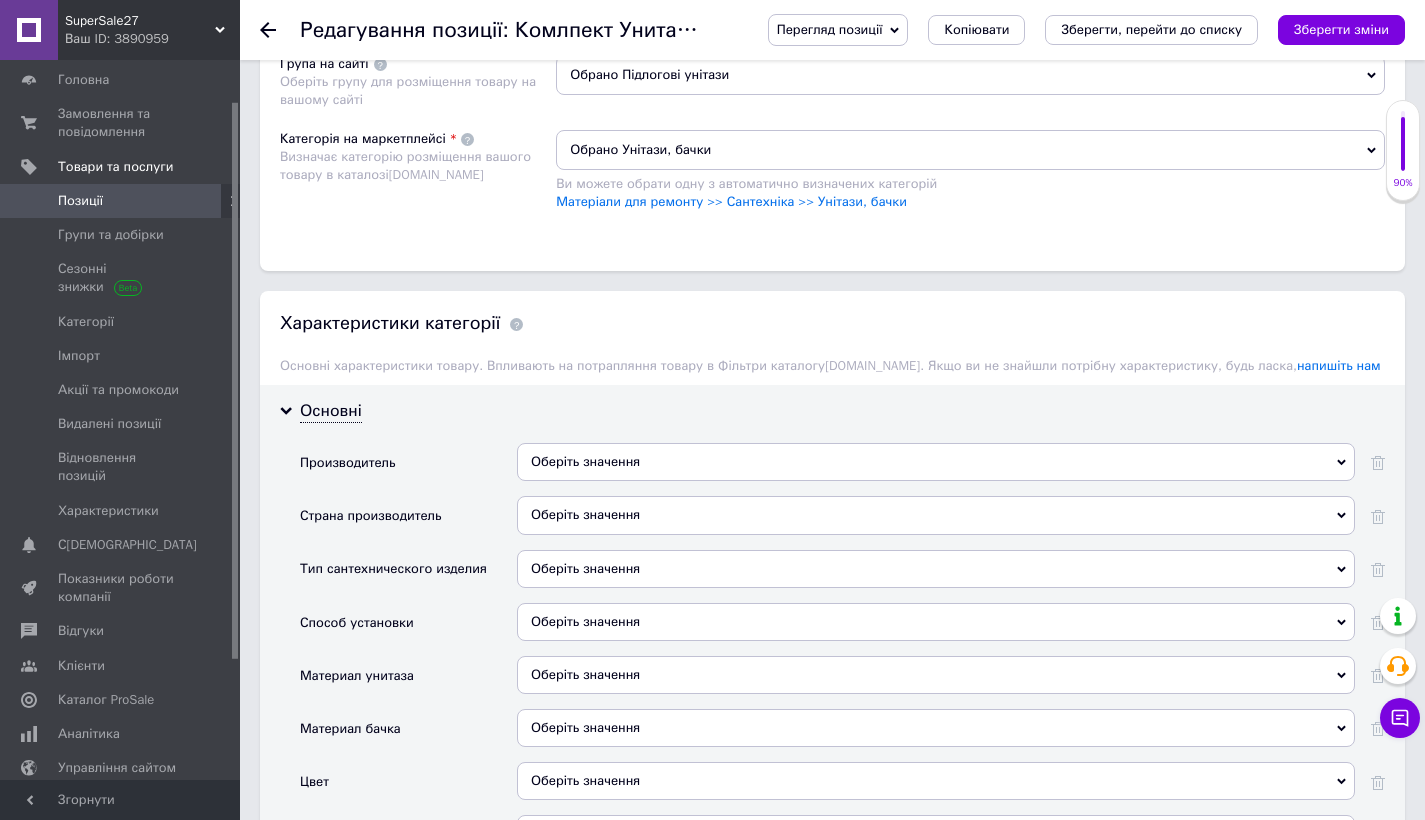 click on "Оберіть значення" at bounding box center (936, 462) 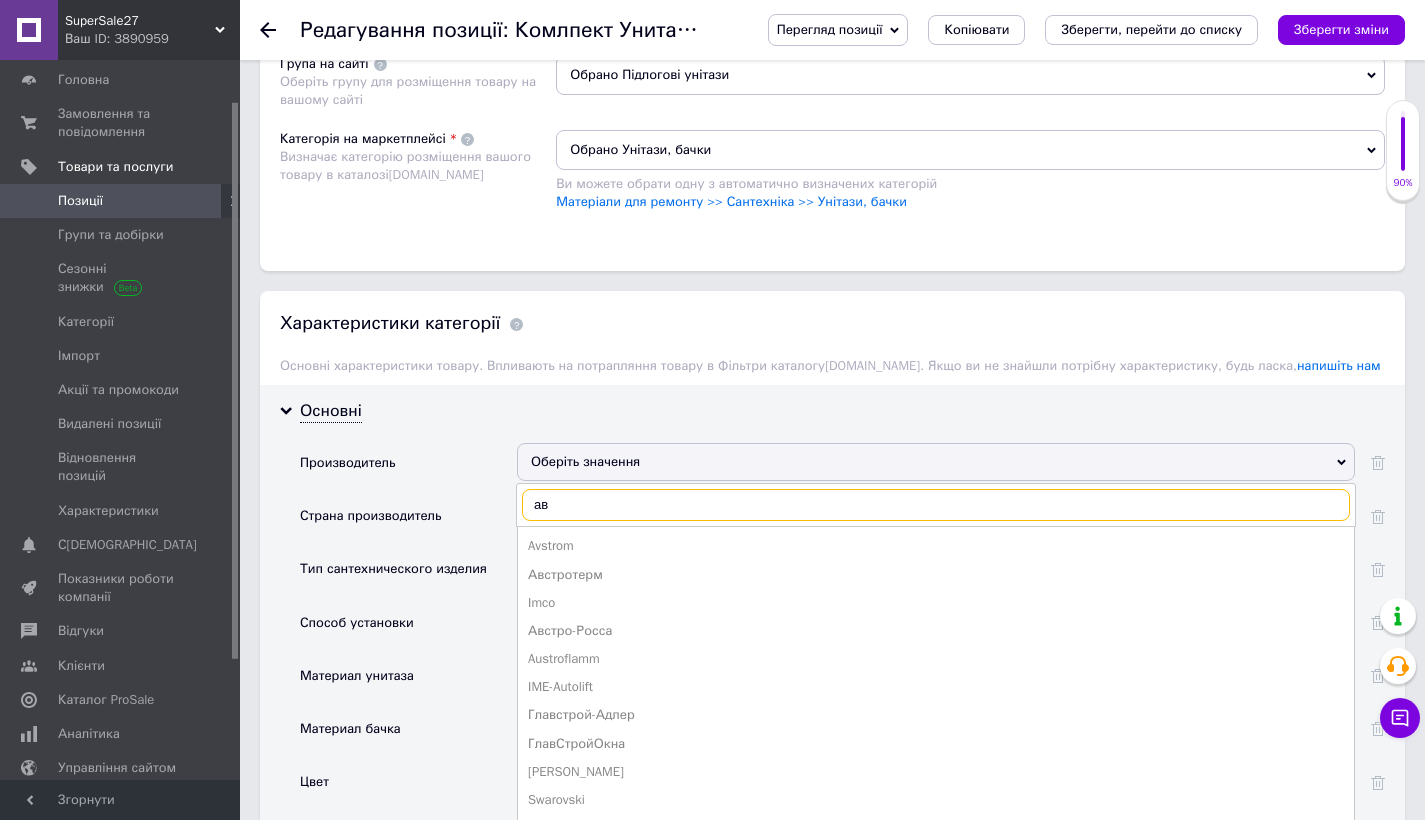 type on "а" 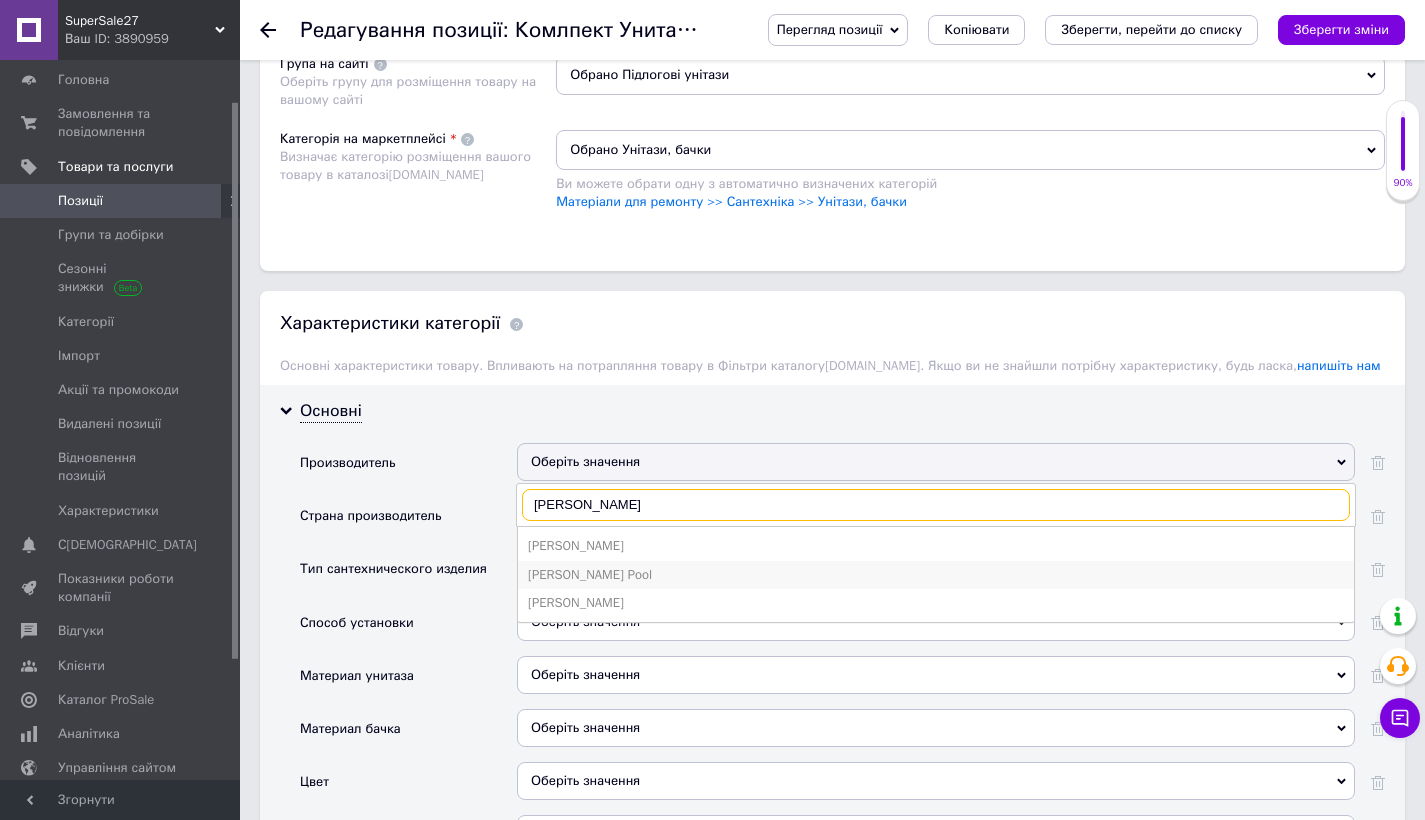 type on "[PERSON_NAME]" 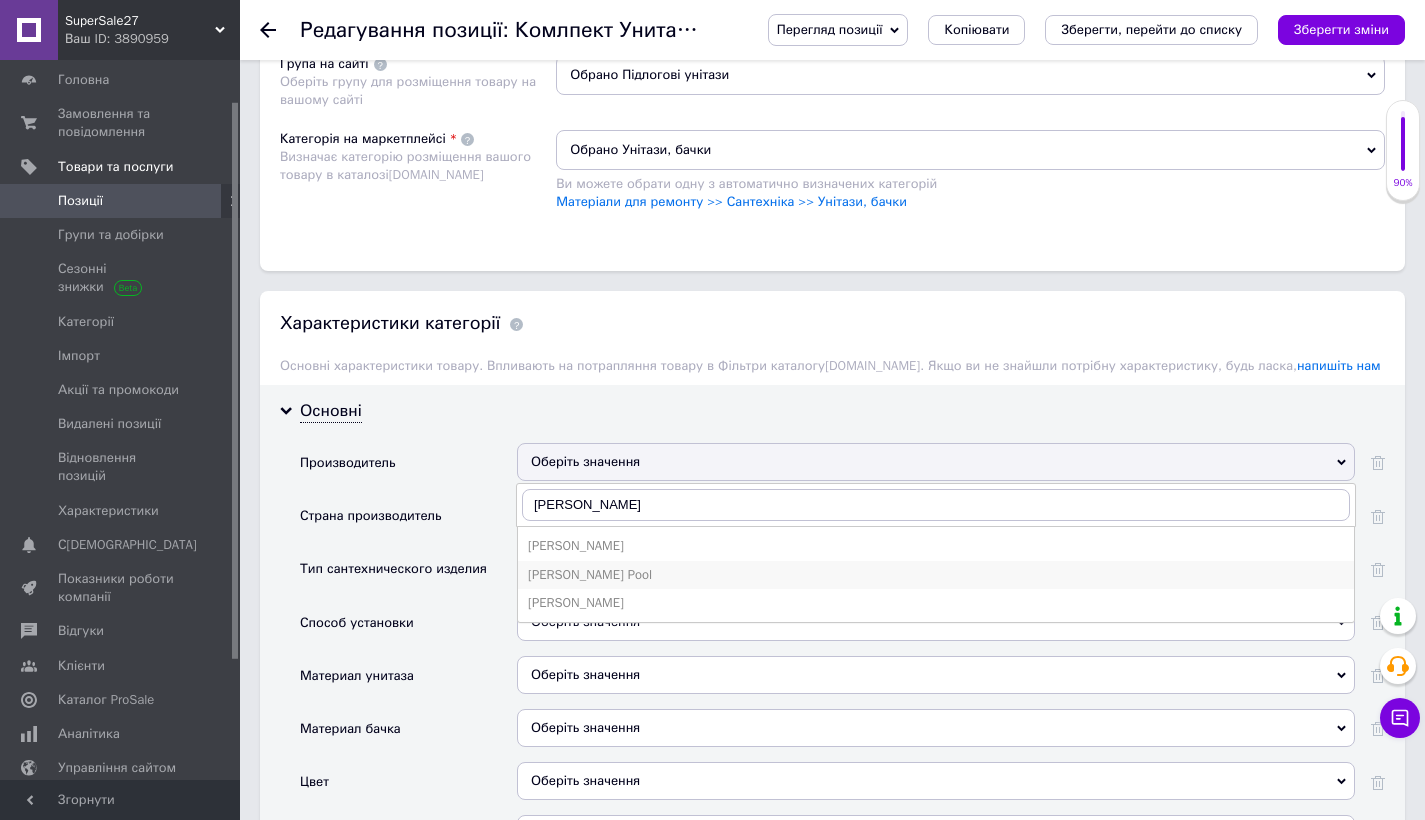 click on "[PERSON_NAME] Pool" at bounding box center [936, 575] 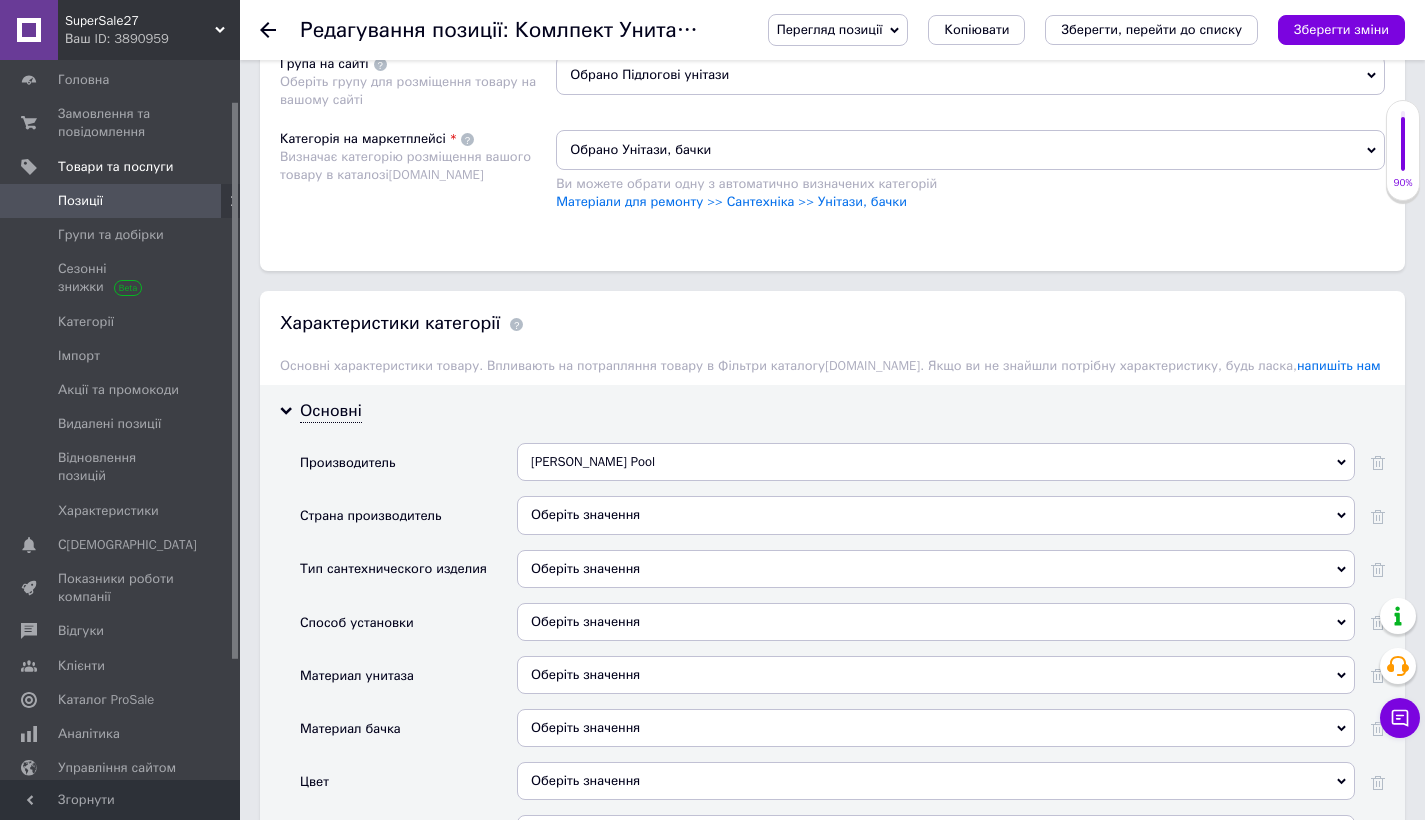 click on "Оберіть значення" at bounding box center (936, 515) 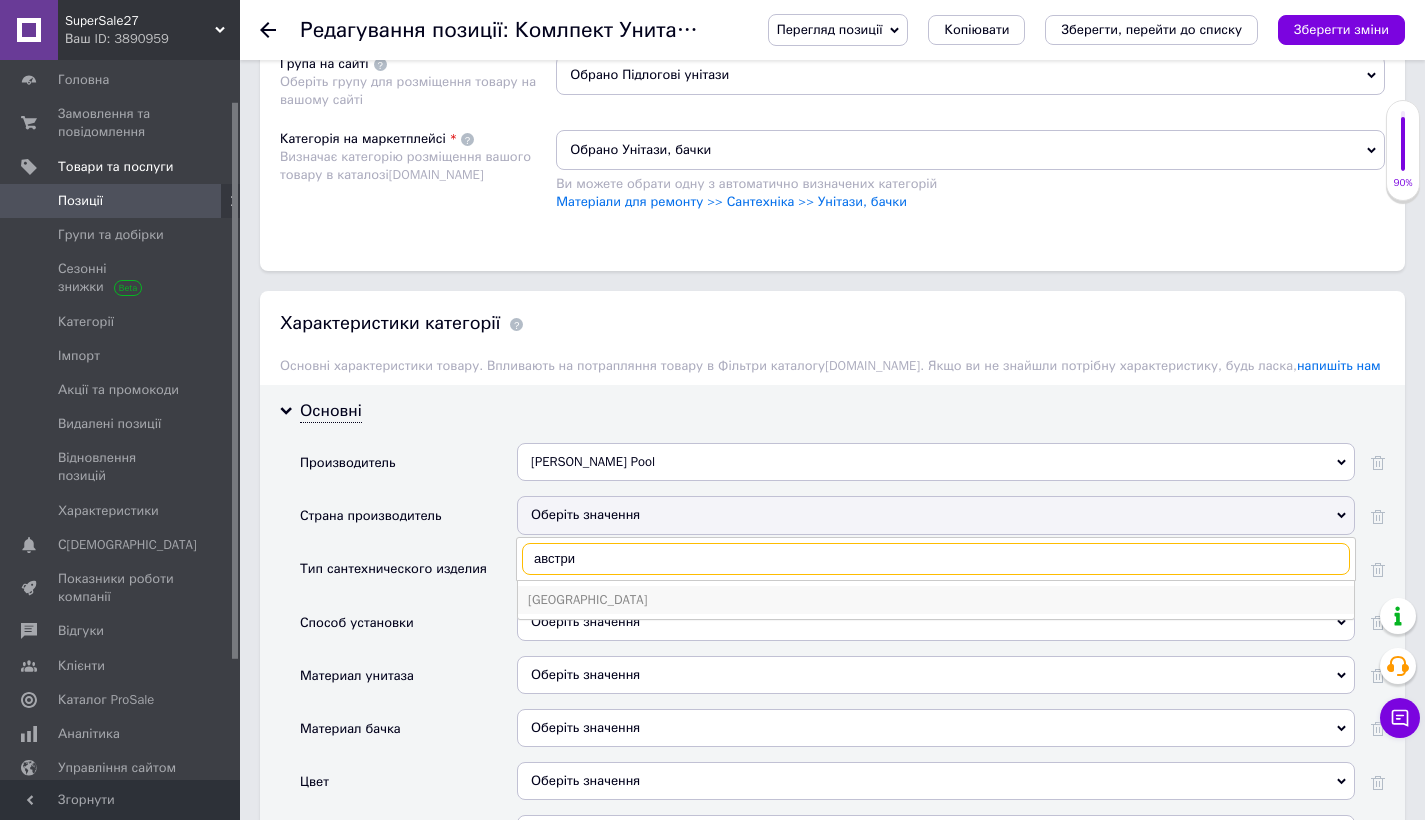 type on "австри" 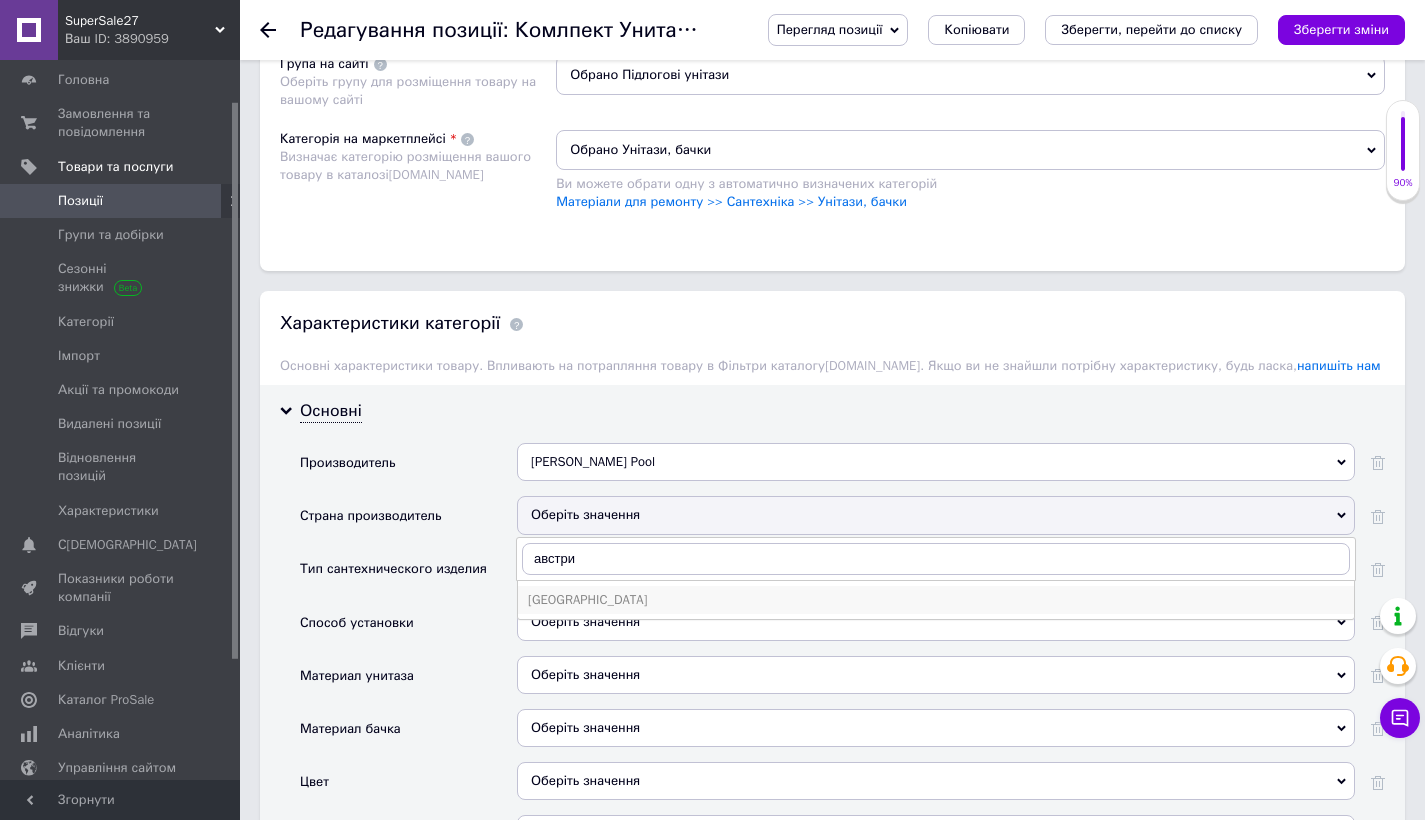 click on "[GEOGRAPHIC_DATA]" at bounding box center (936, 600) 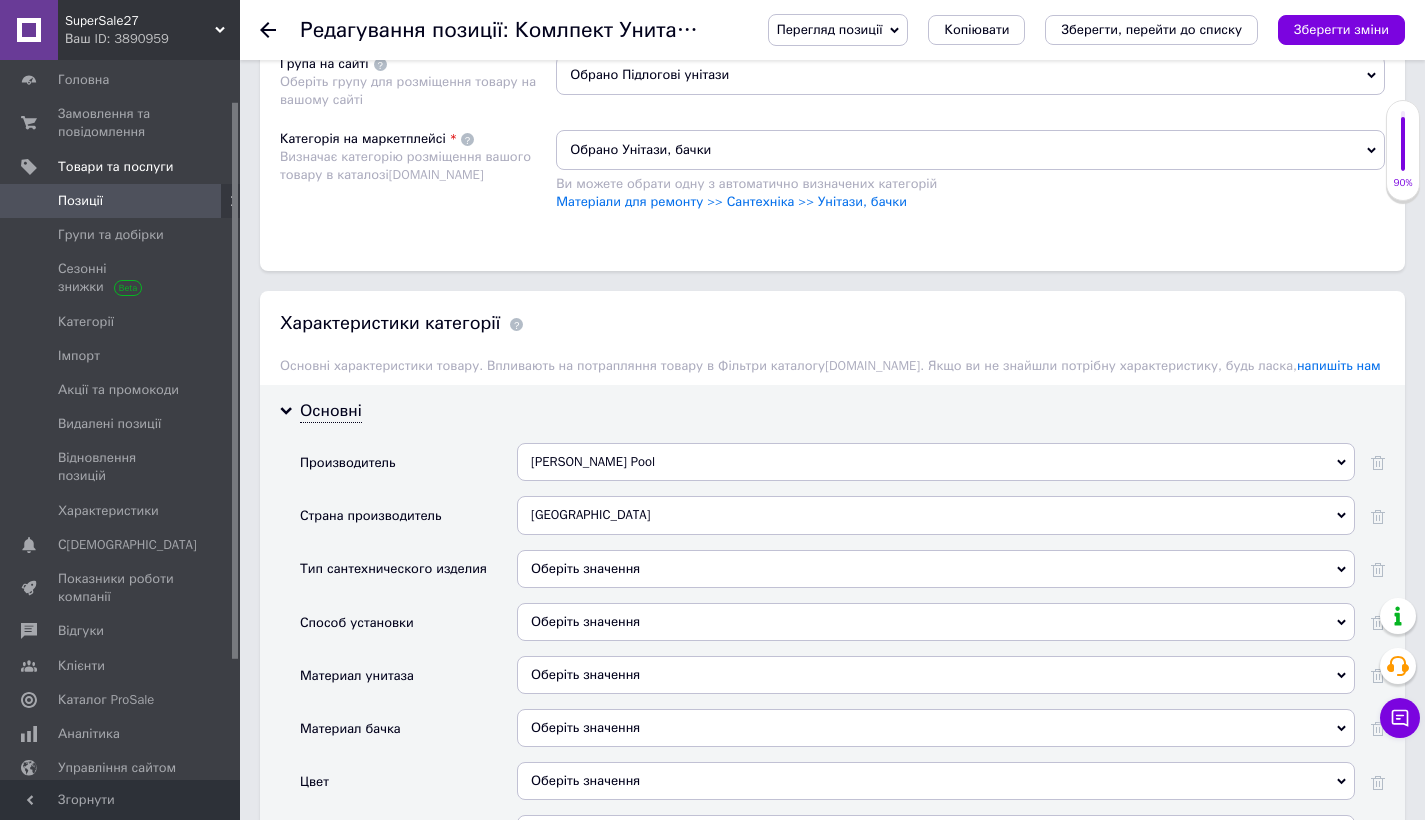 scroll, scrollTop: 1456, scrollLeft: 0, axis: vertical 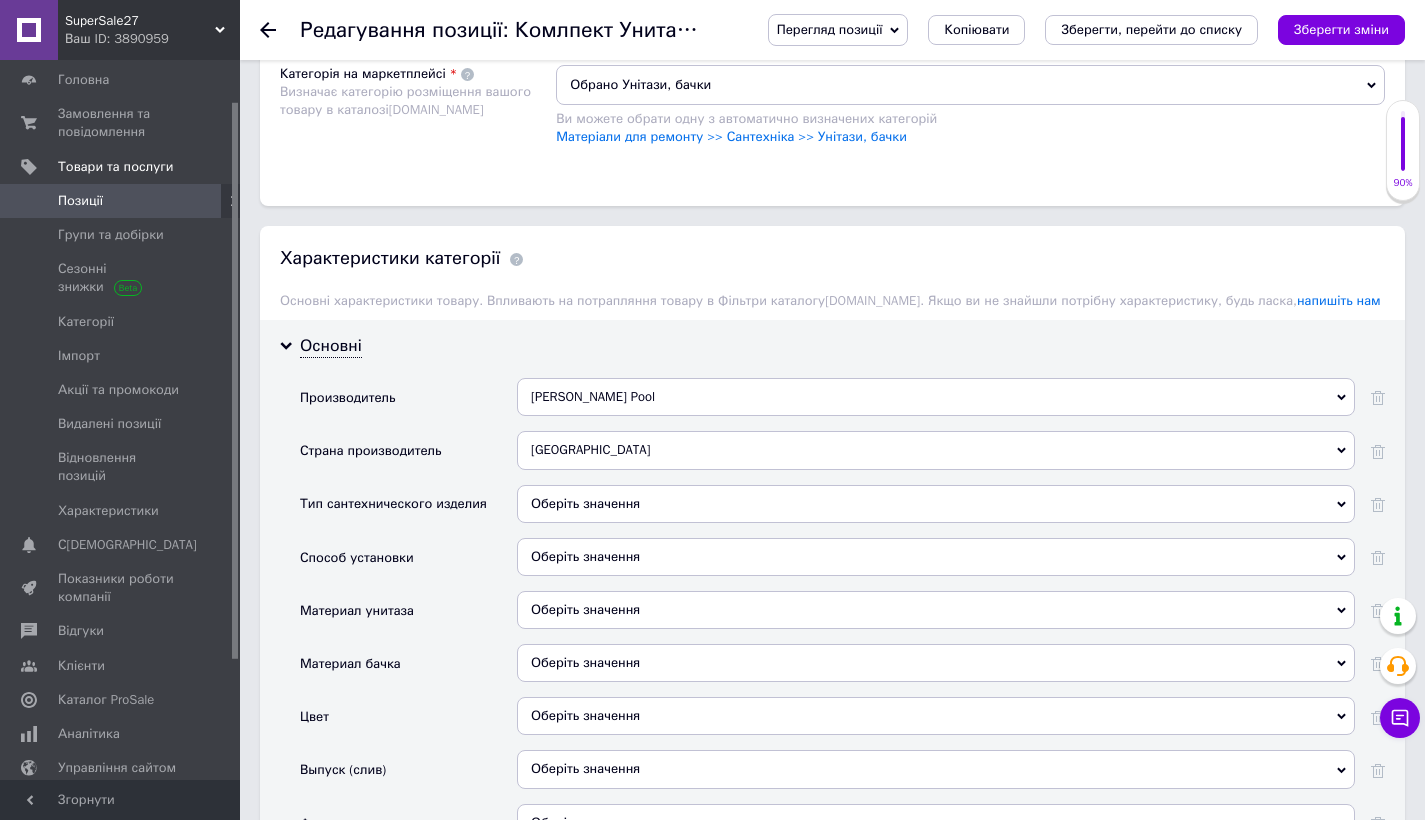 click on "Оберіть значення" at bounding box center (936, 504) 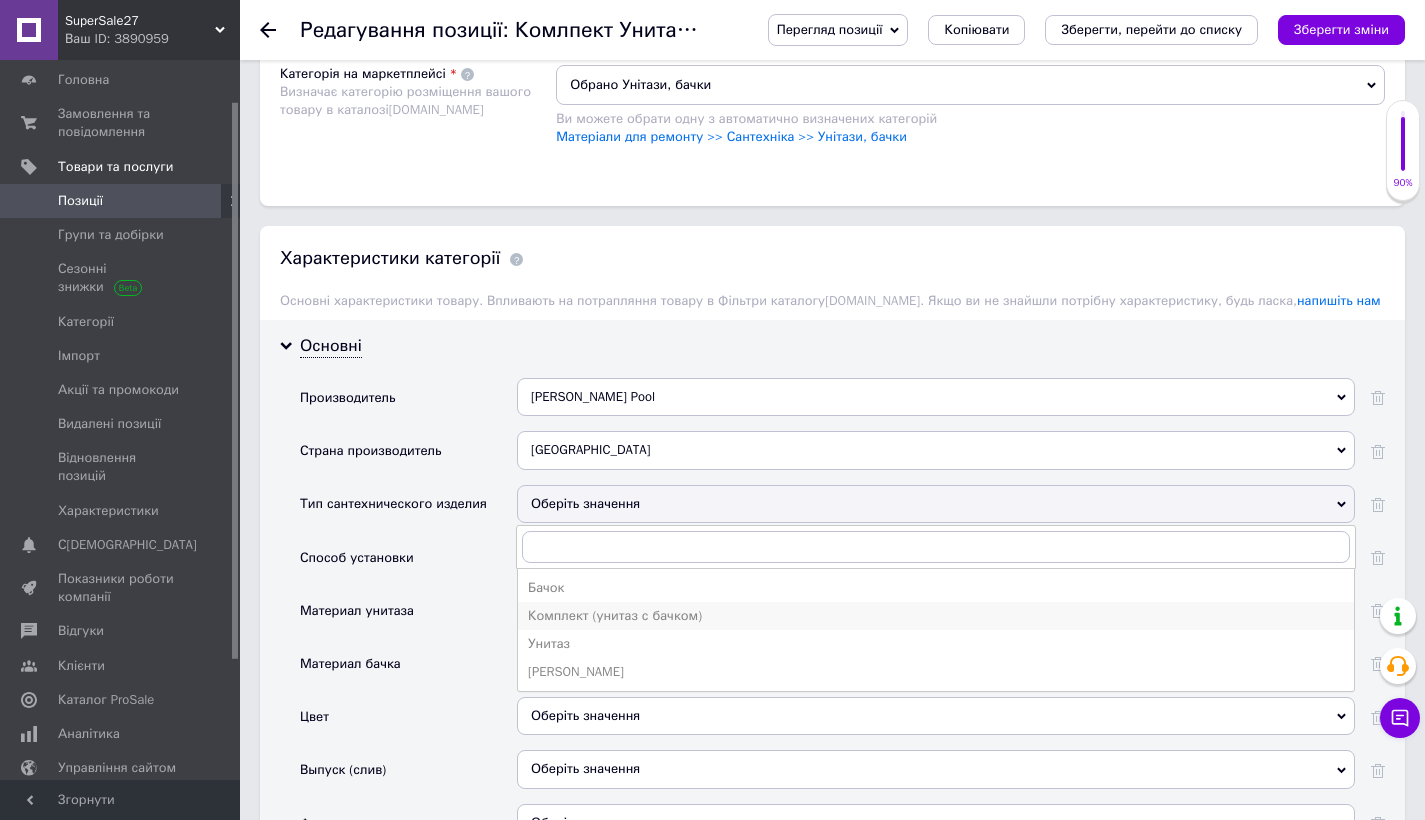 click on "Комплект (унитаз с бачком)" at bounding box center (936, 616) 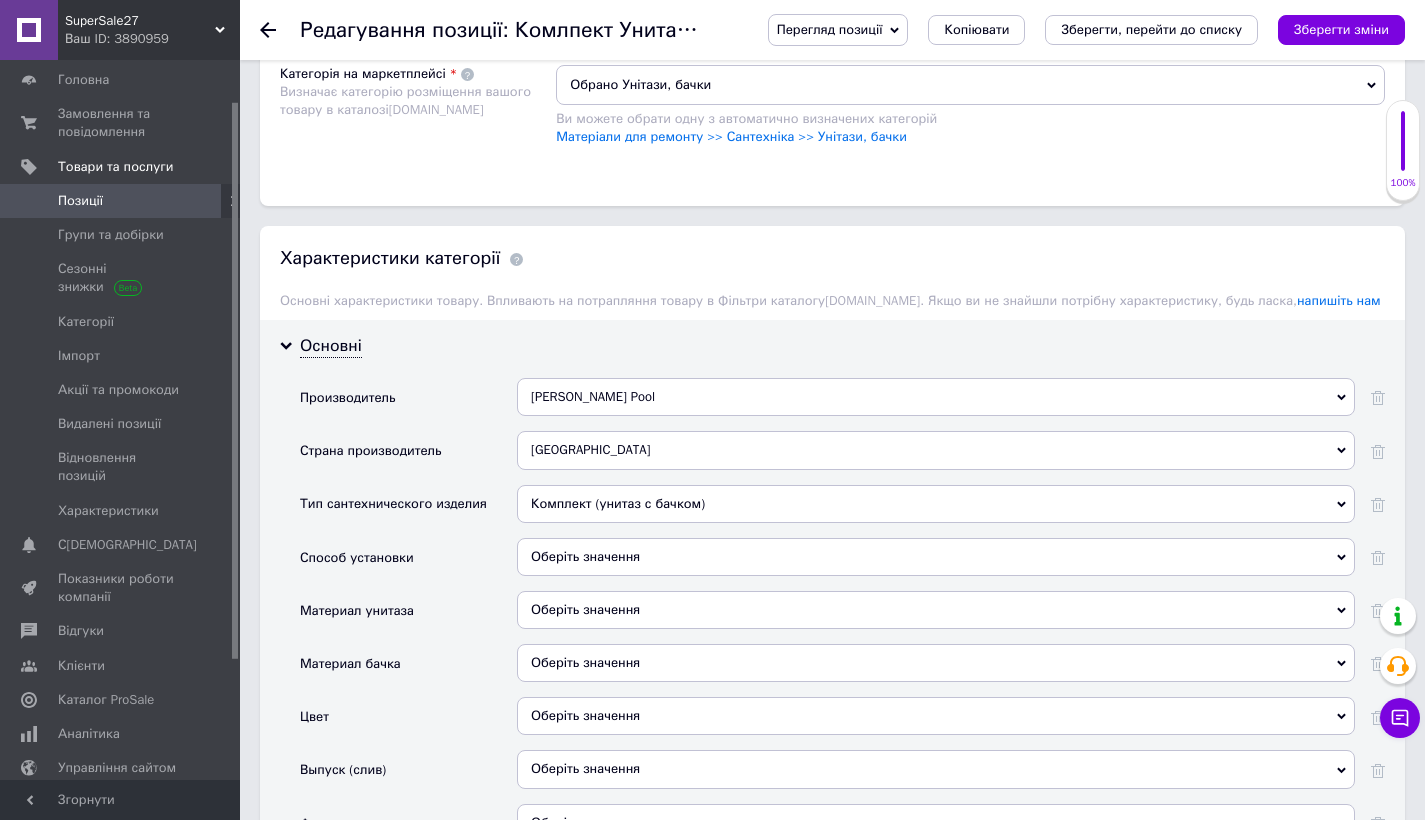 click on "Оберіть значення" at bounding box center [936, 557] 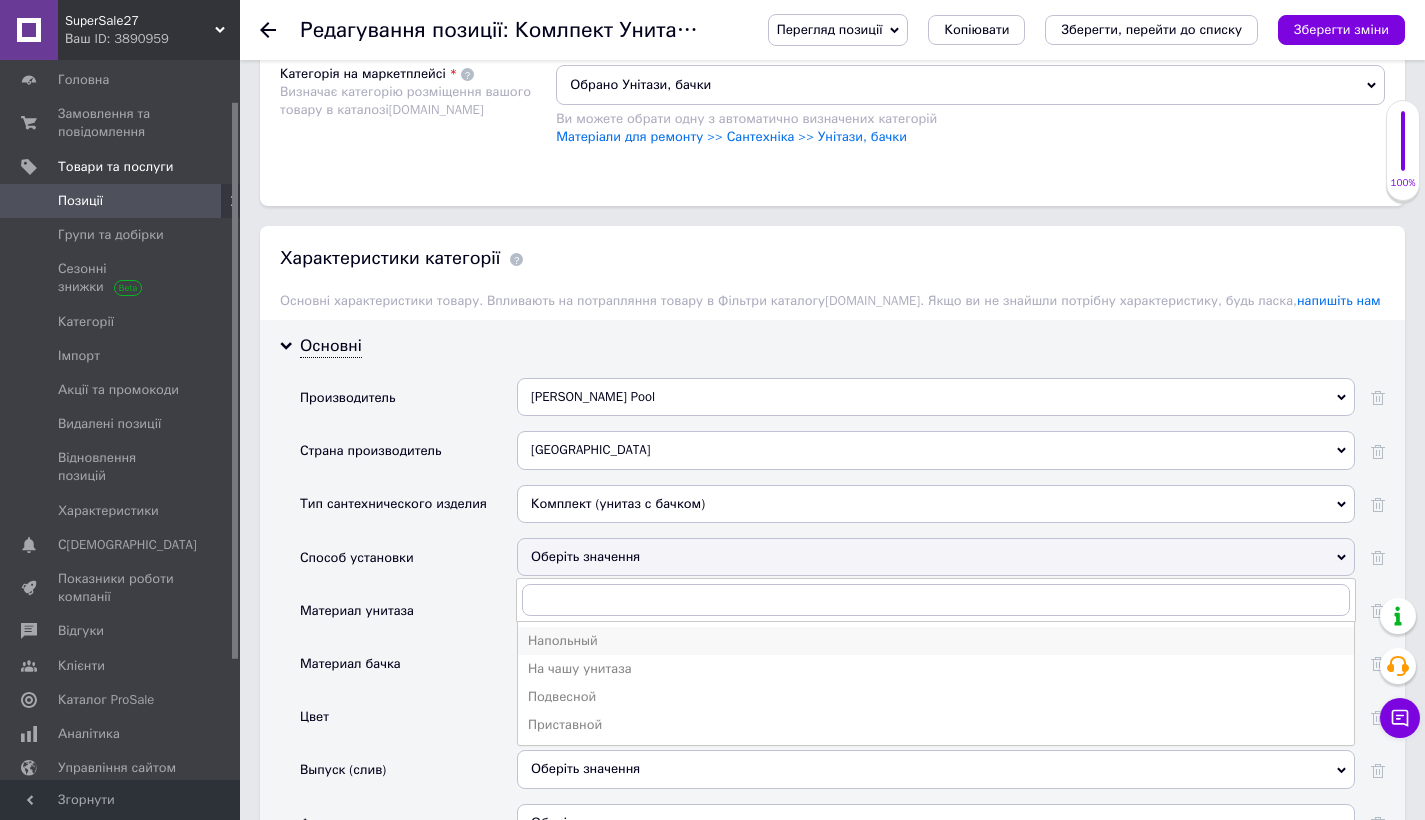 click on "Напольный" at bounding box center (936, 641) 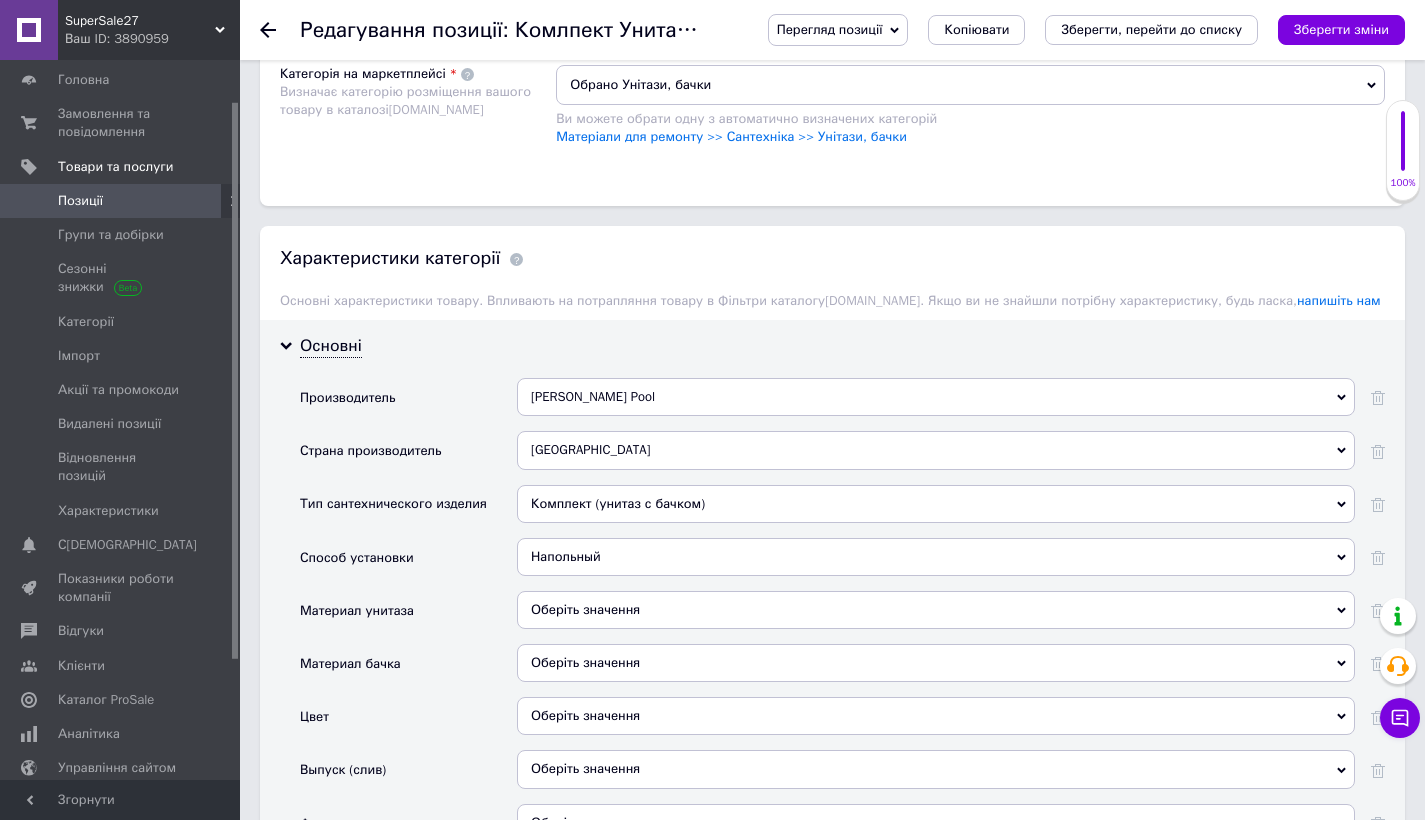 scroll, scrollTop: 1694, scrollLeft: 0, axis: vertical 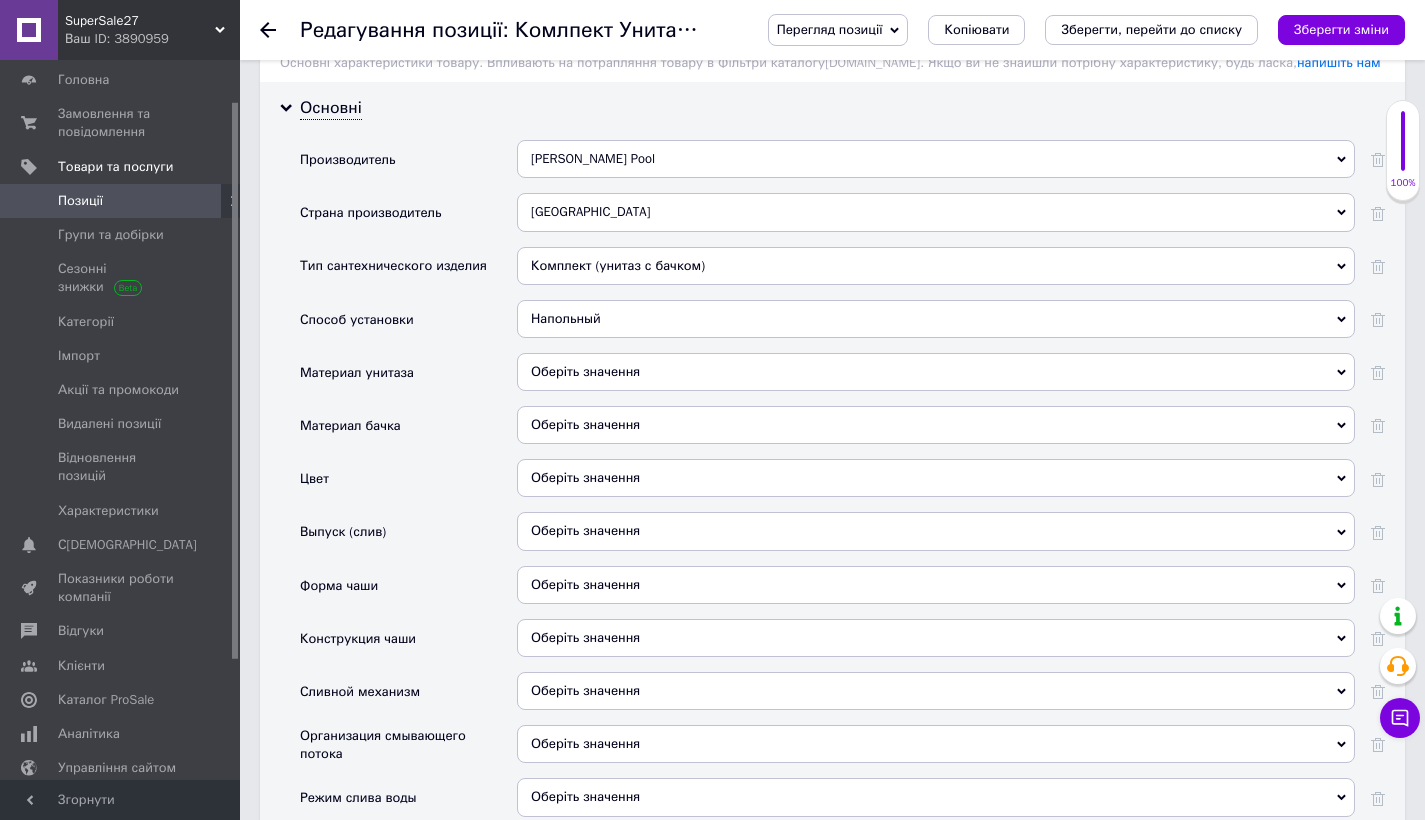 click on "Оберіть значення" at bounding box center [936, 372] 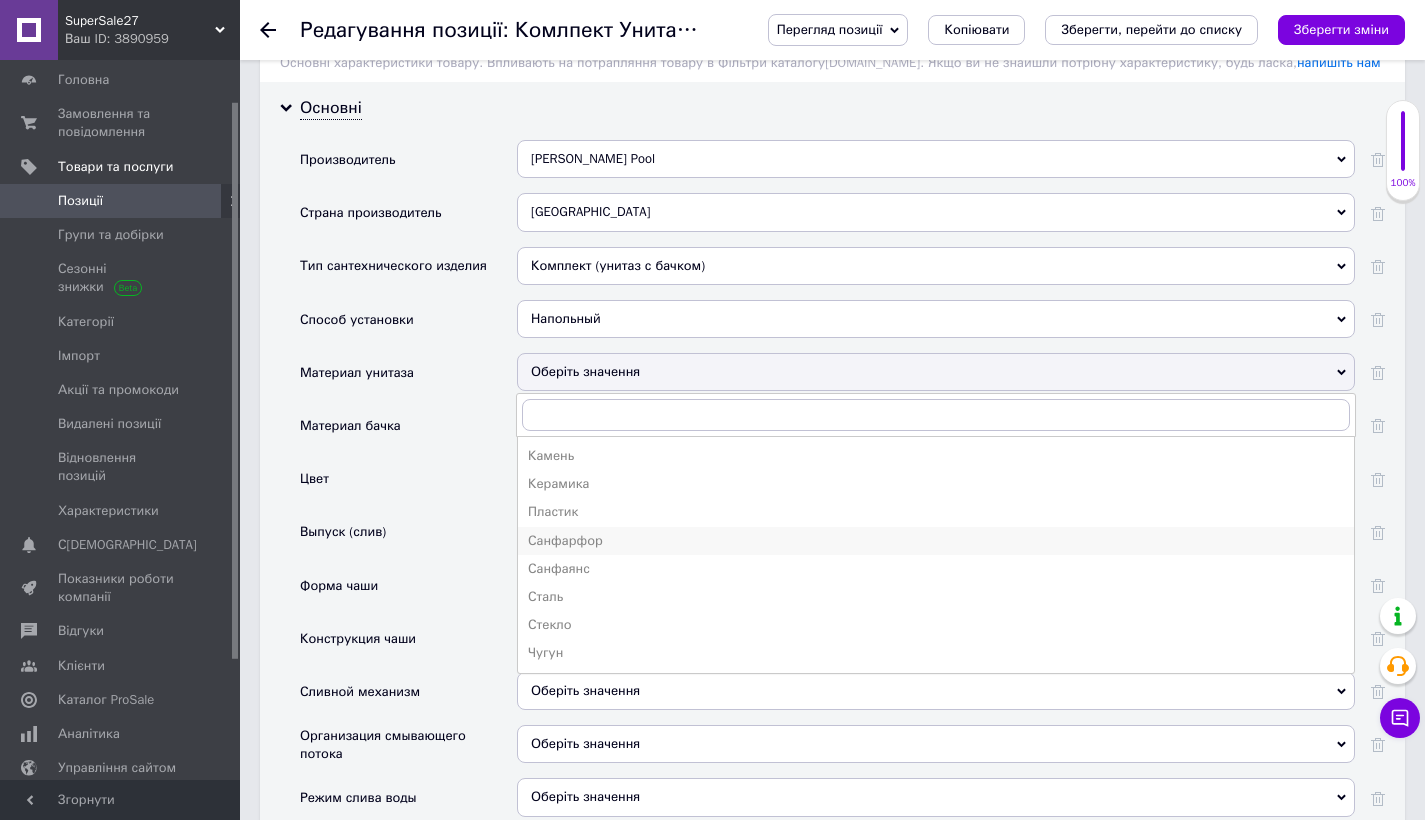 click on "Санфарфор" at bounding box center (936, 541) 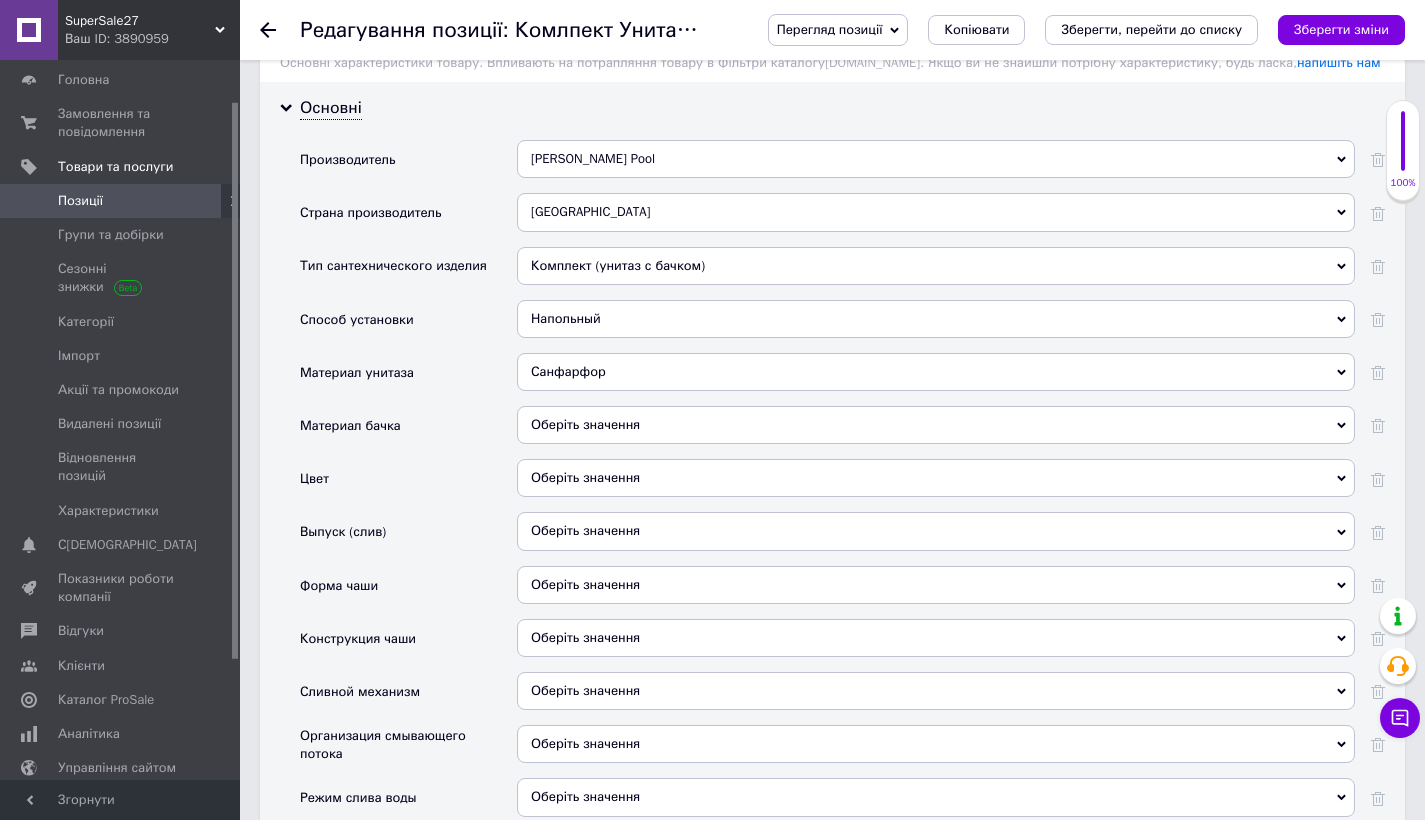 click on "Оберіть значення" at bounding box center (936, 425) 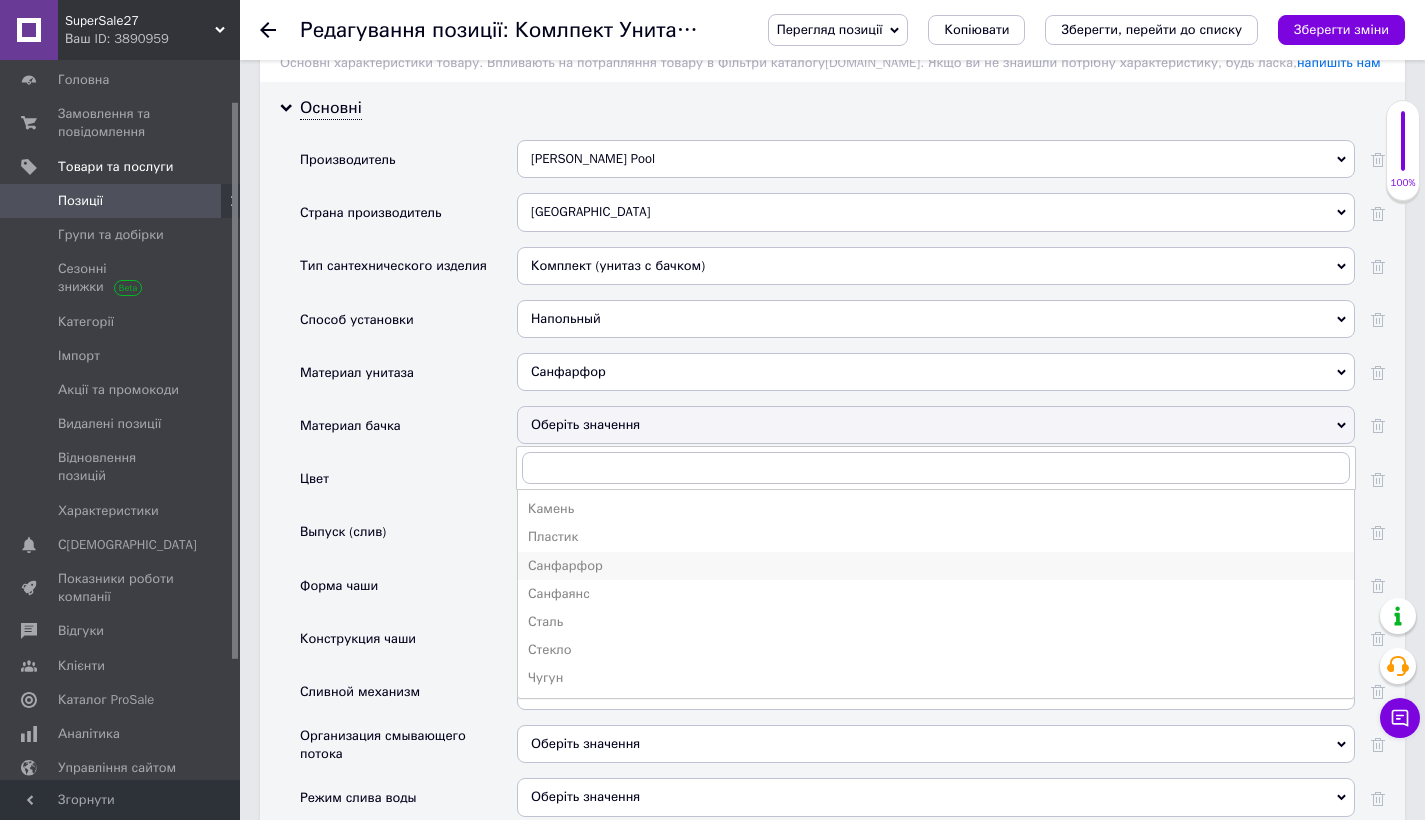 click on "Санфарфор" at bounding box center (936, 566) 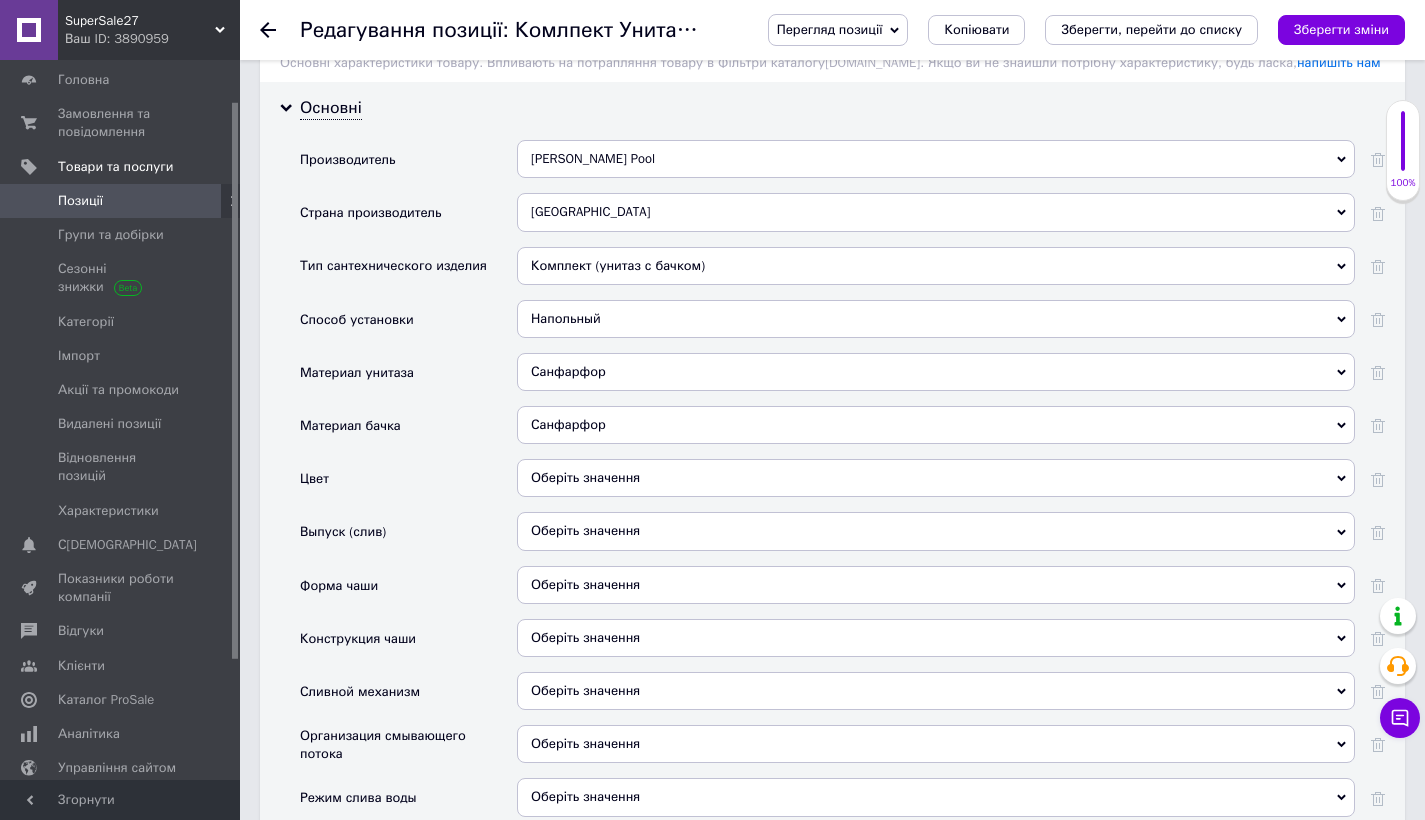 click on "Оберіть значення" at bounding box center (936, 478) 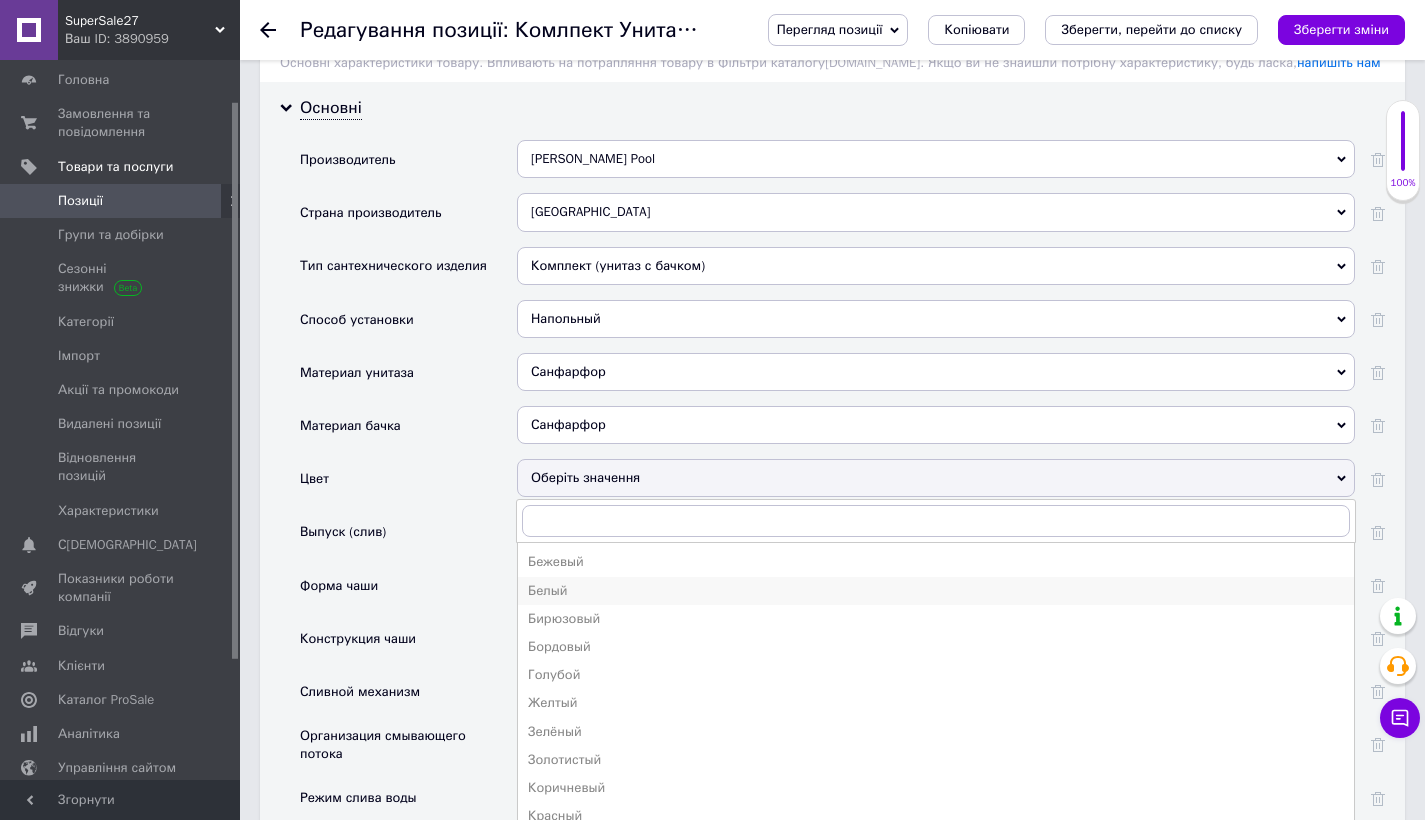 click on "Белый" at bounding box center (936, 591) 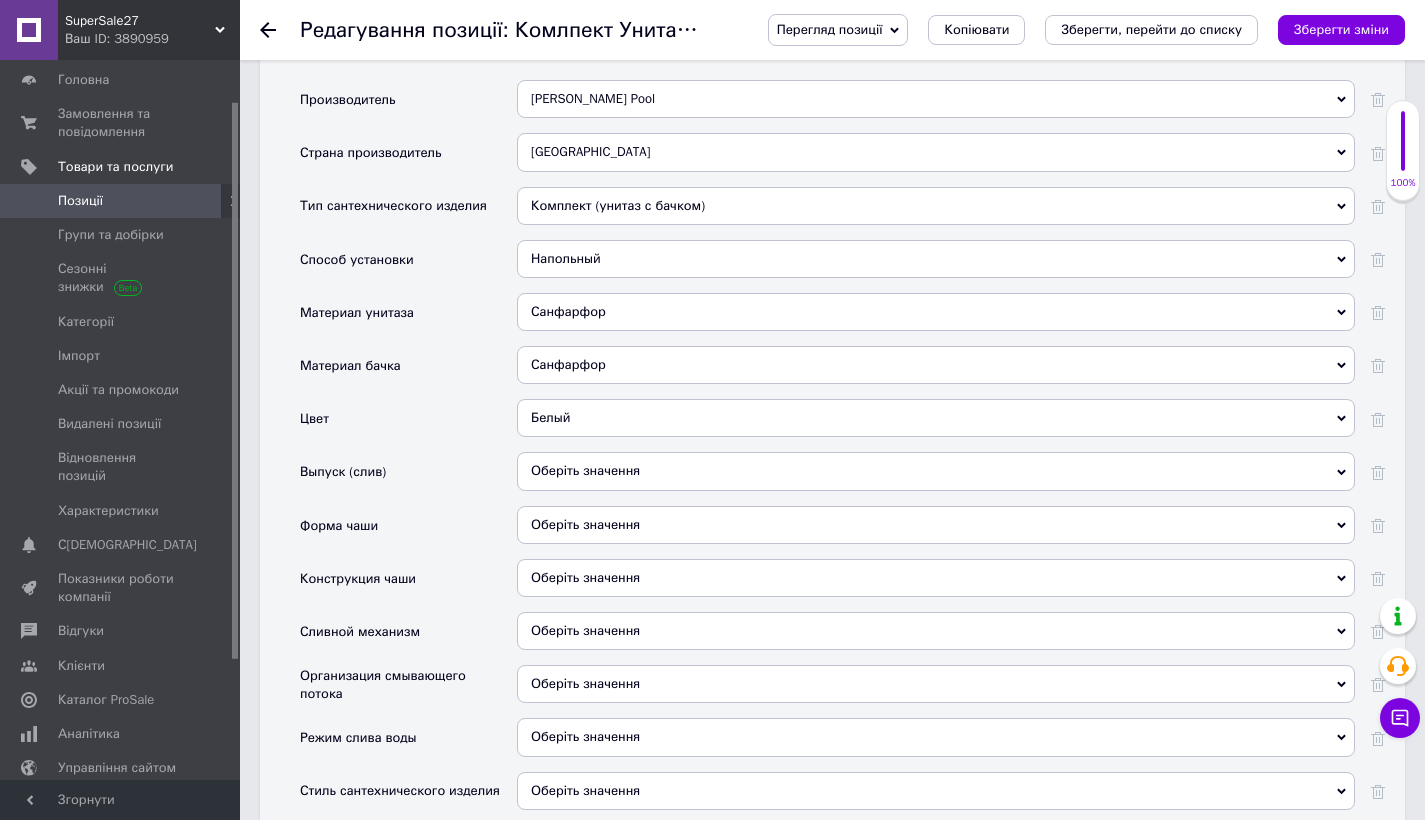 scroll, scrollTop: 1815, scrollLeft: 0, axis: vertical 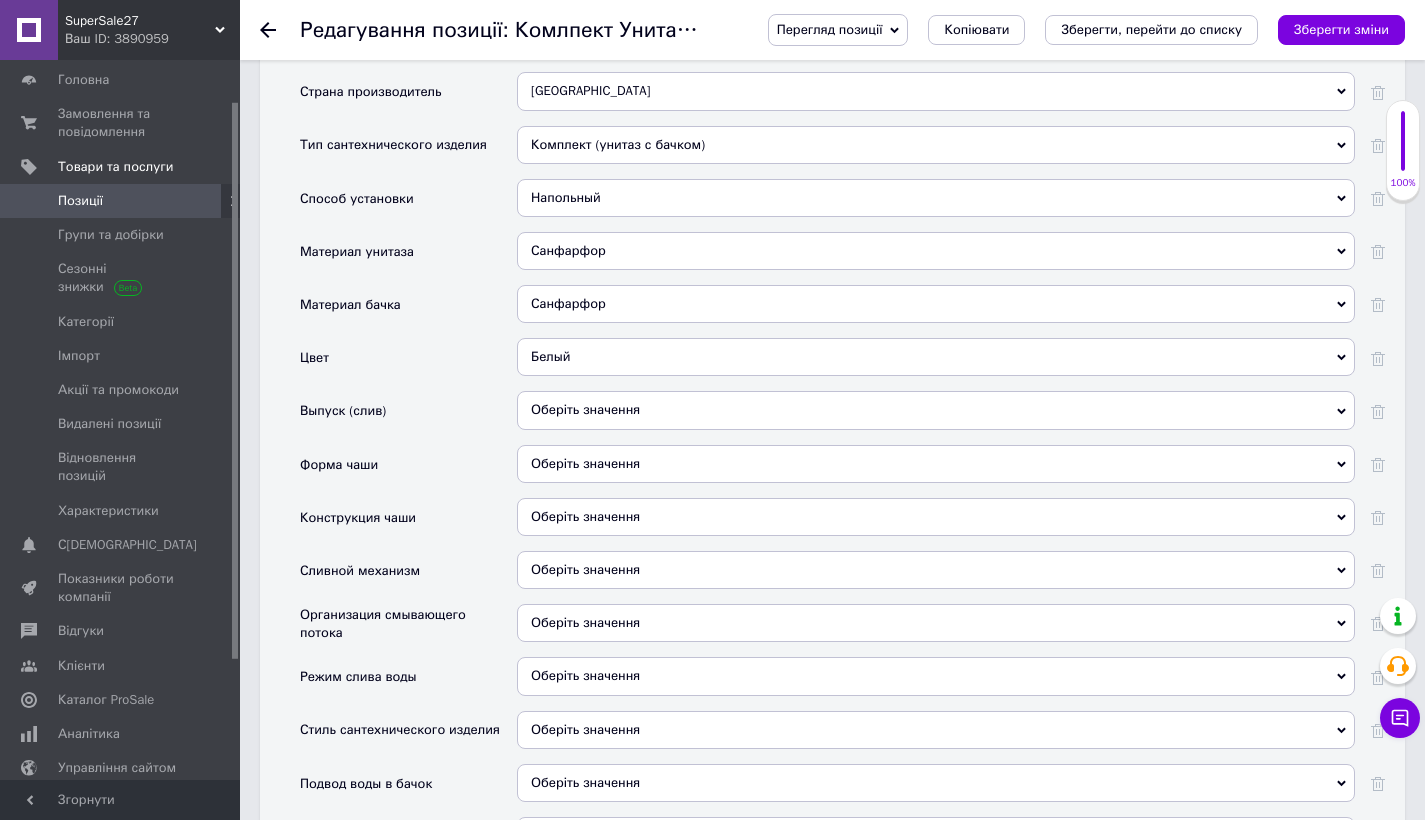 click on "Оберіть значення" at bounding box center (936, 410) 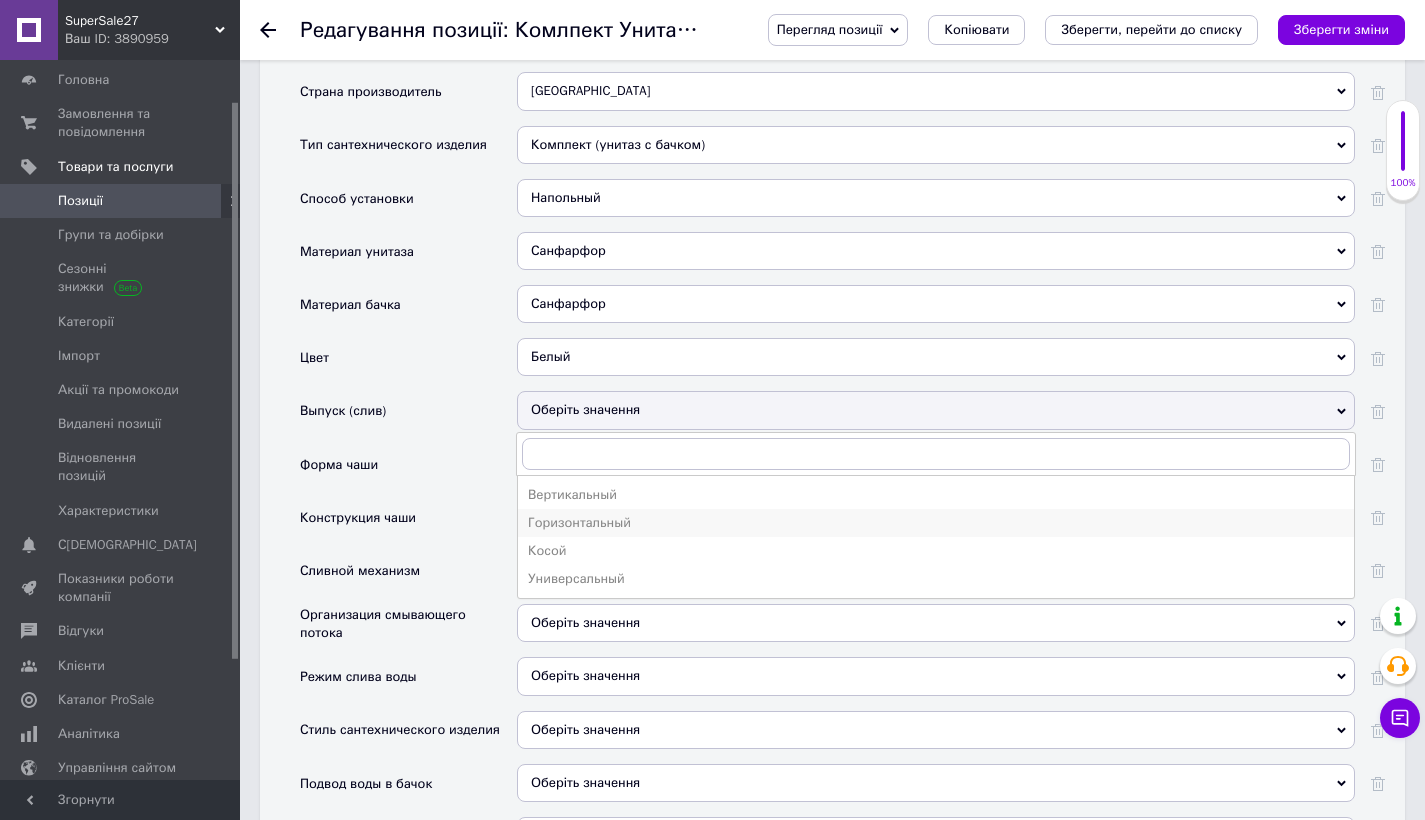 click on "Горизонтальный" at bounding box center (936, 523) 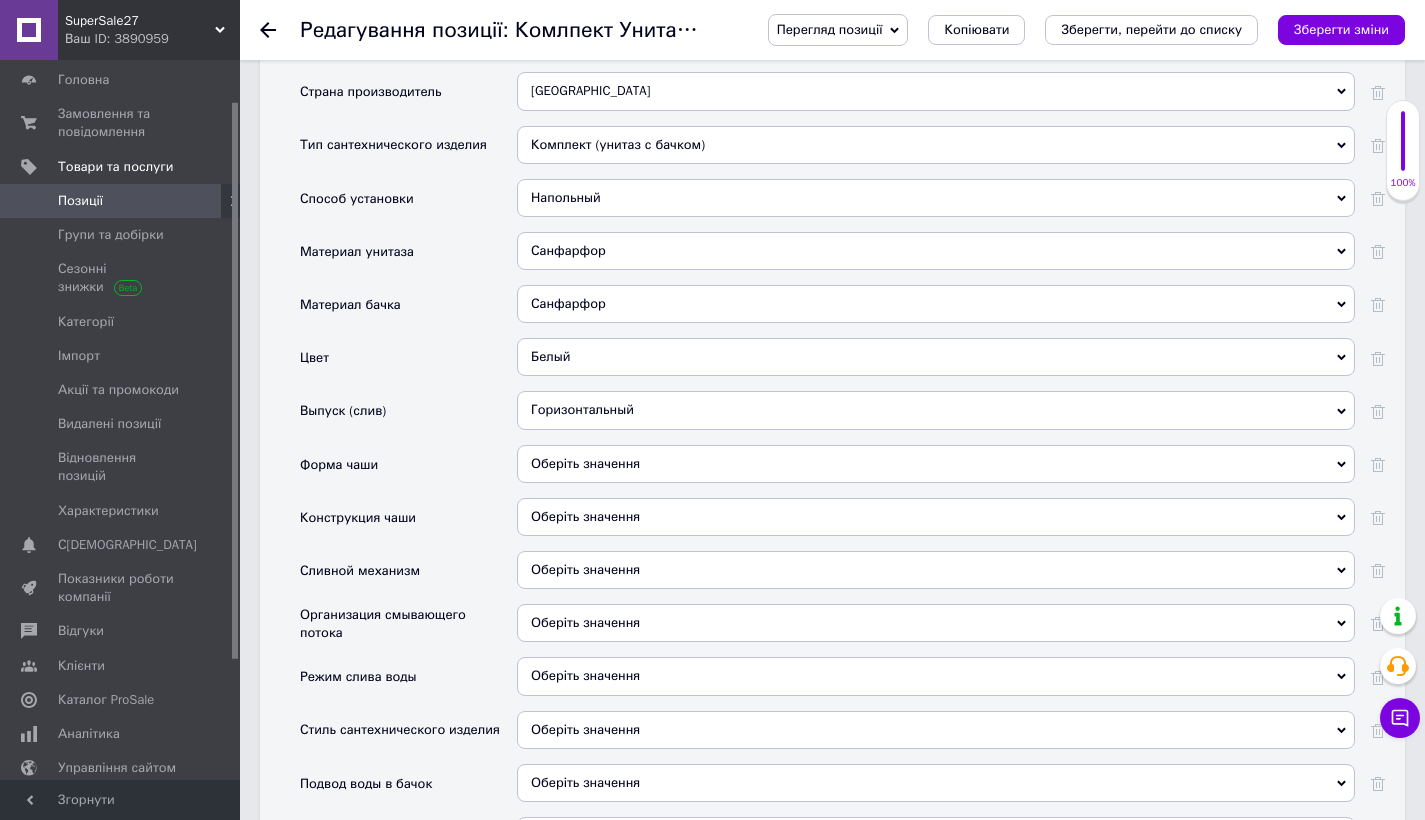 click on "Оберіть значення" at bounding box center (936, 464) 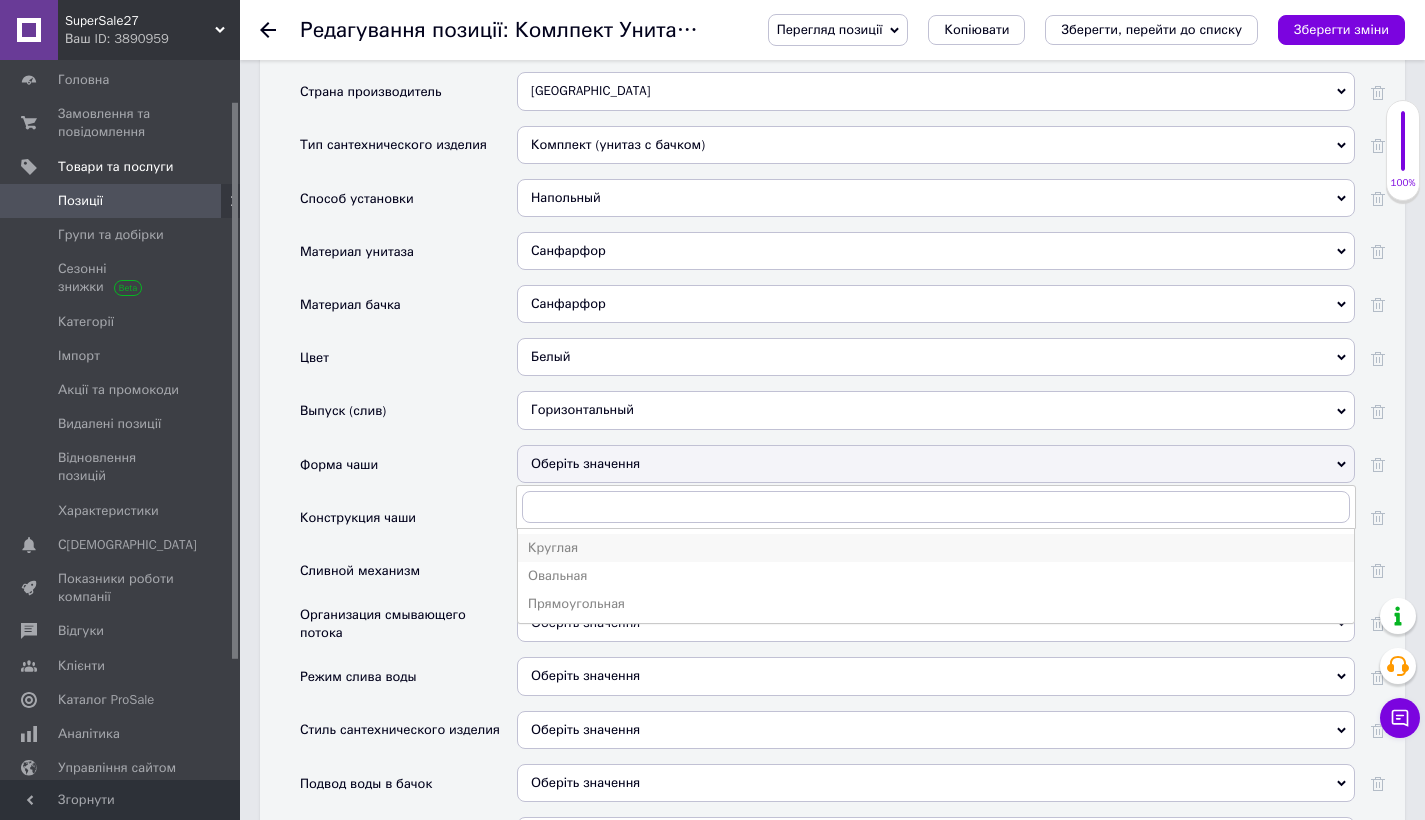 click on "Круглая" at bounding box center (936, 548) 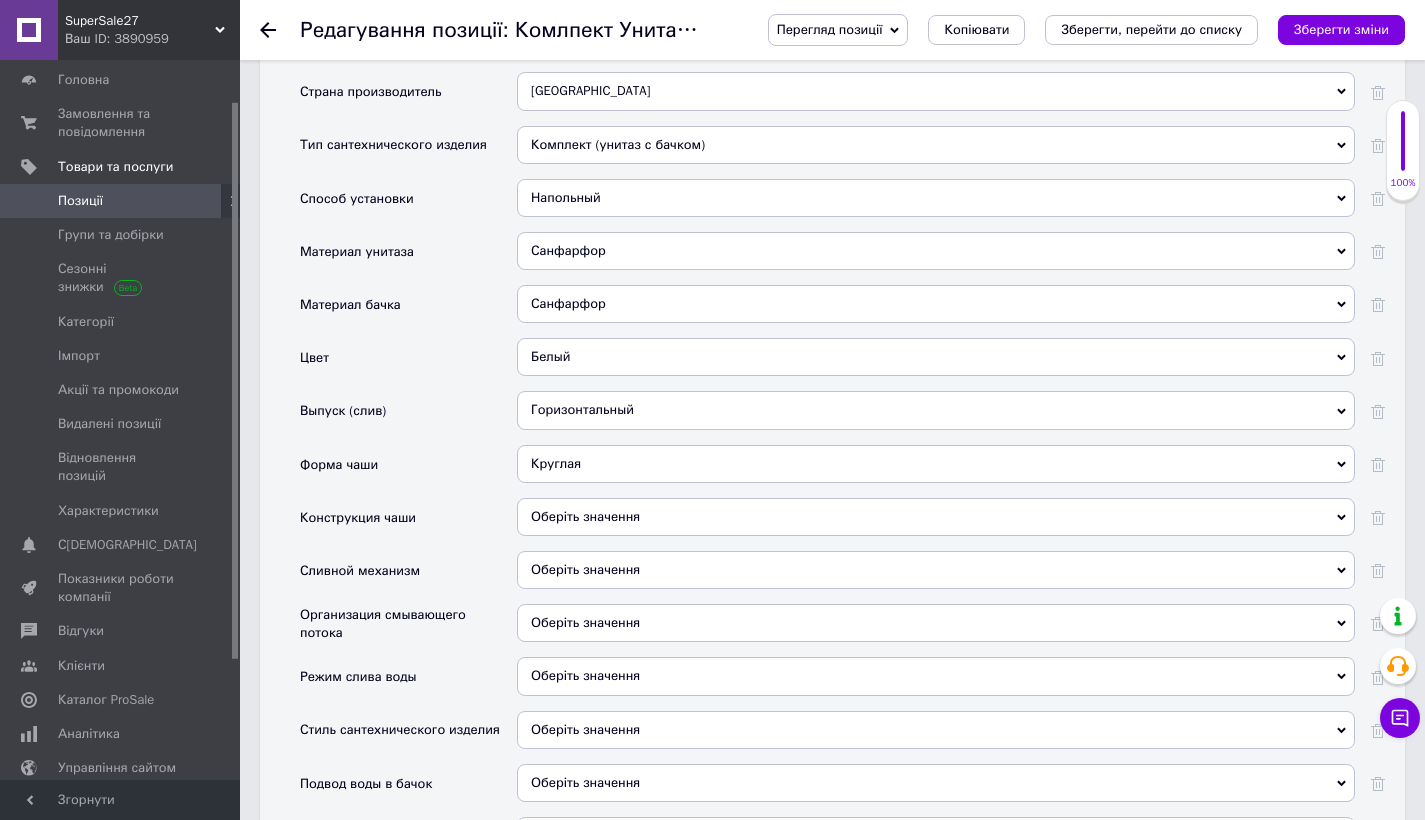 click on "Оберіть значення" at bounding box center [936, 517] 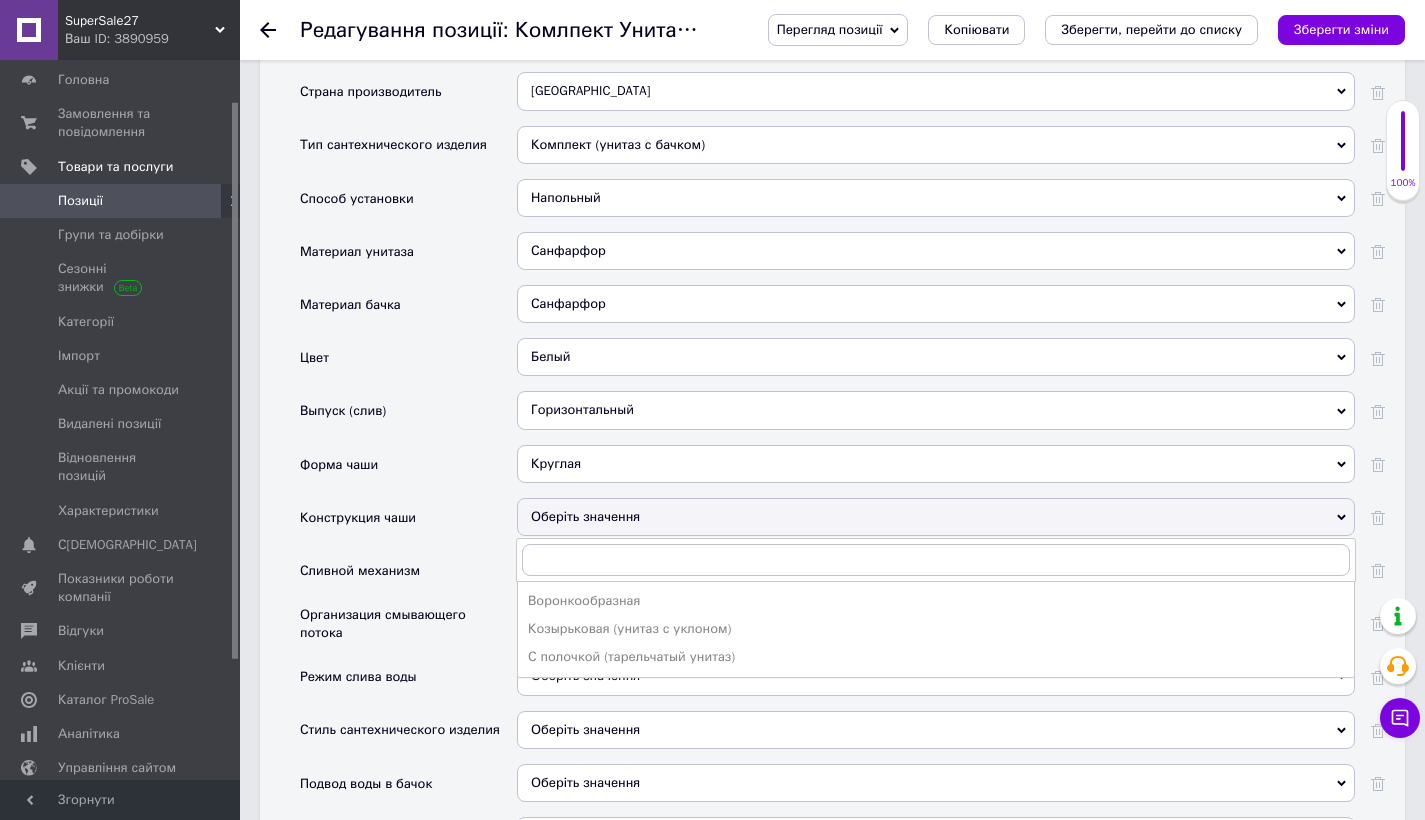 click on "Оберіть значення" at bounding box center (936, 517) 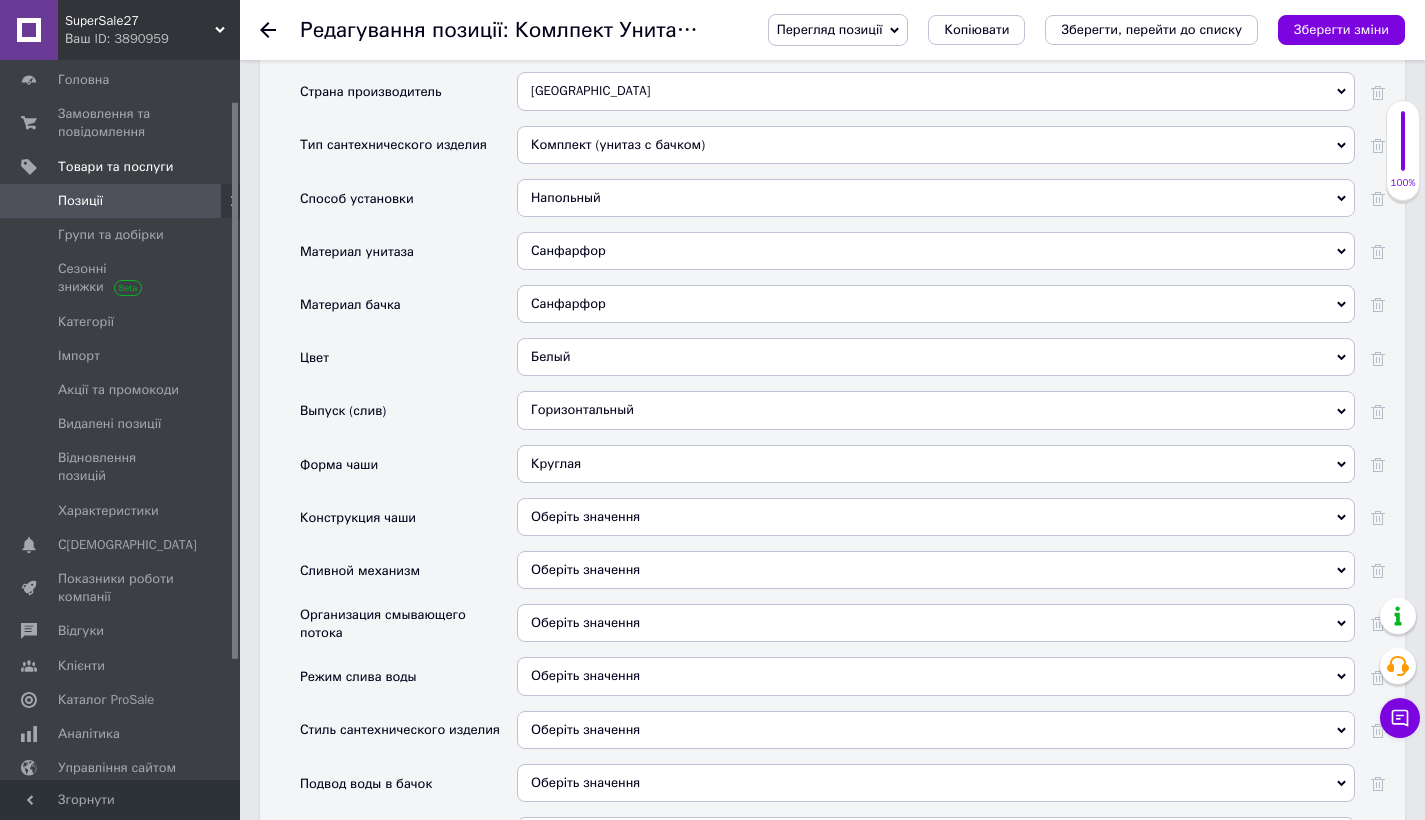 click on "Оберіть значення" at bounding box center (936, 570) 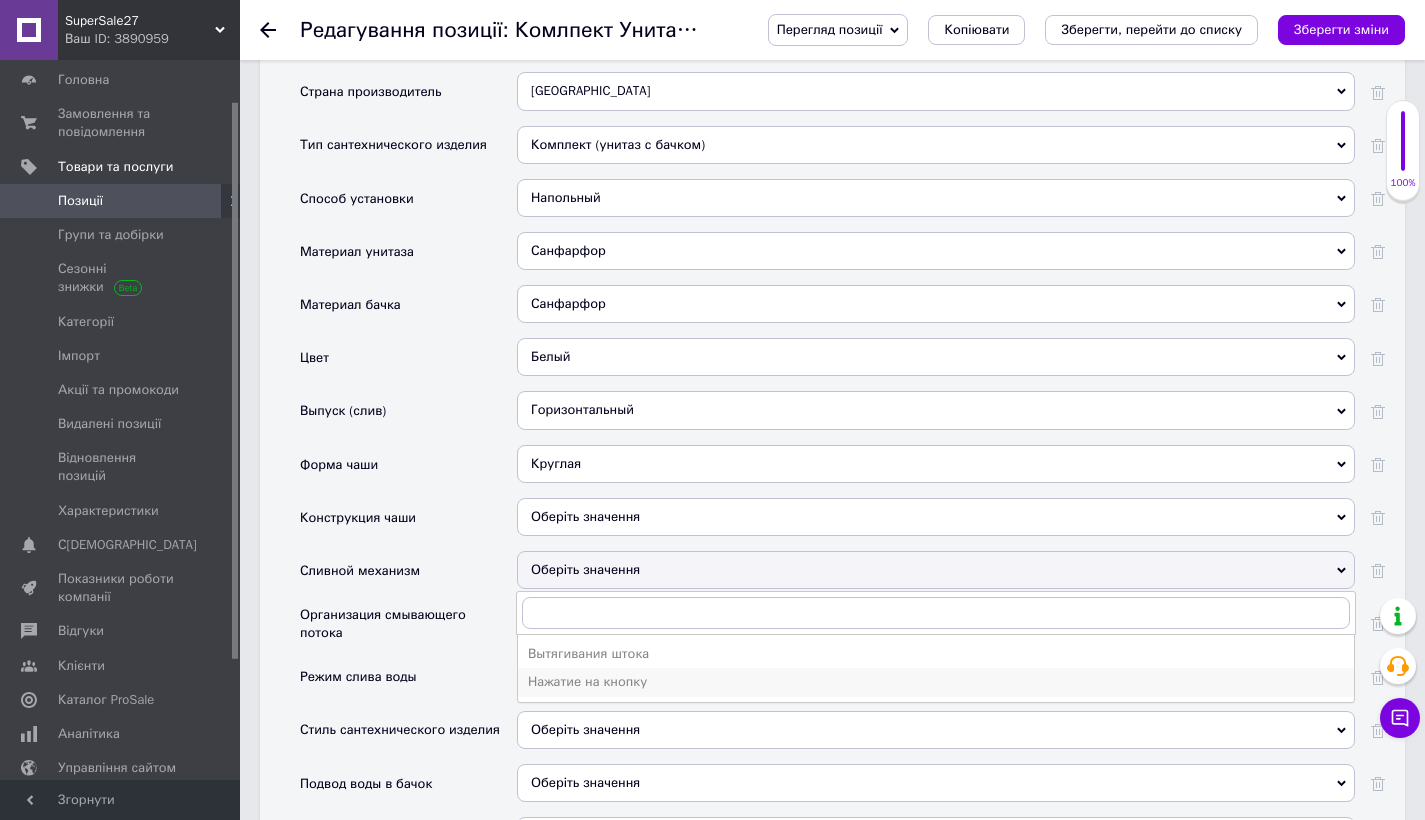 click on "Нажатие на кнопку" at bounding box center (936, 682) 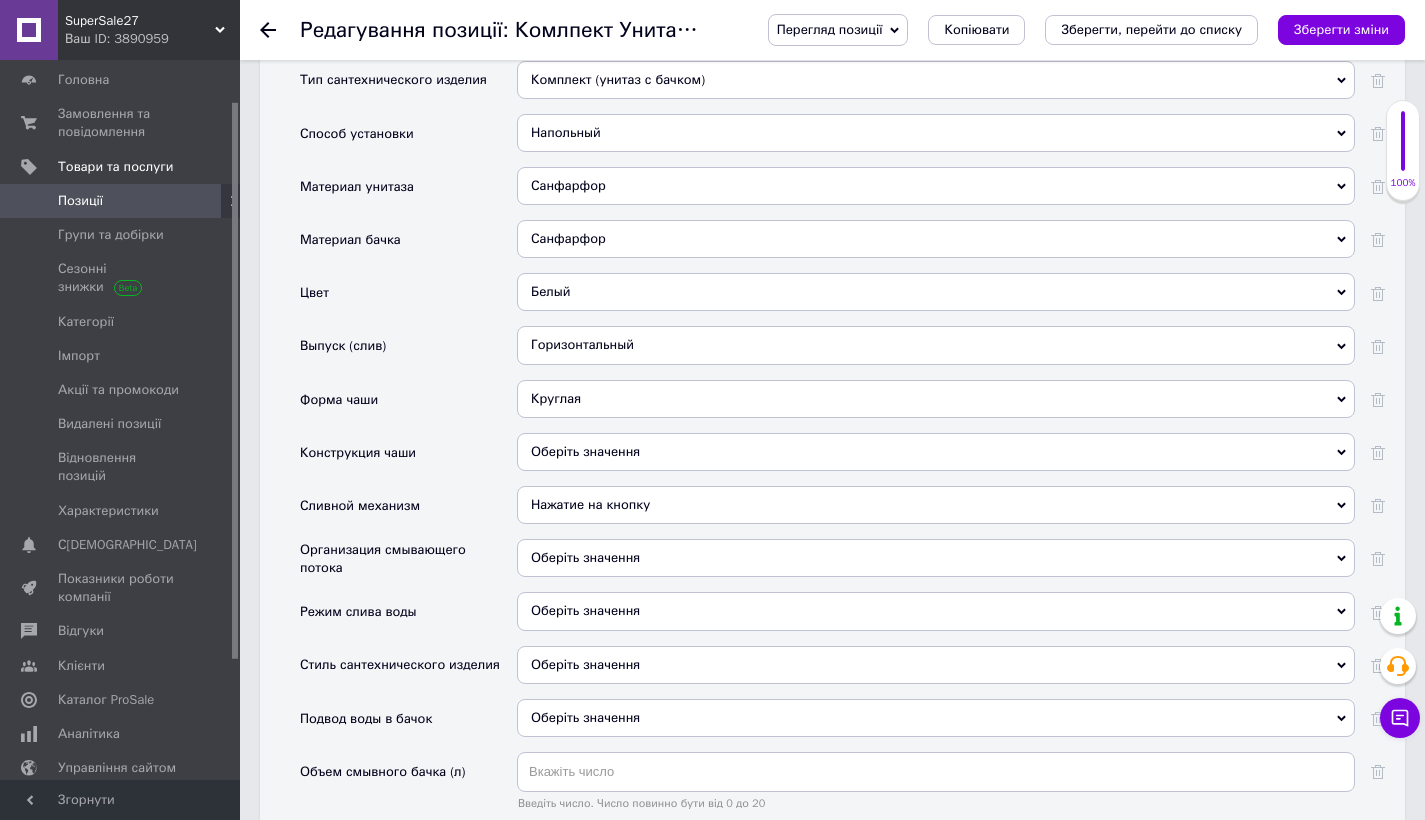 scroll, scrollTop: 1949, scrollLeft: 0, axis: vertical 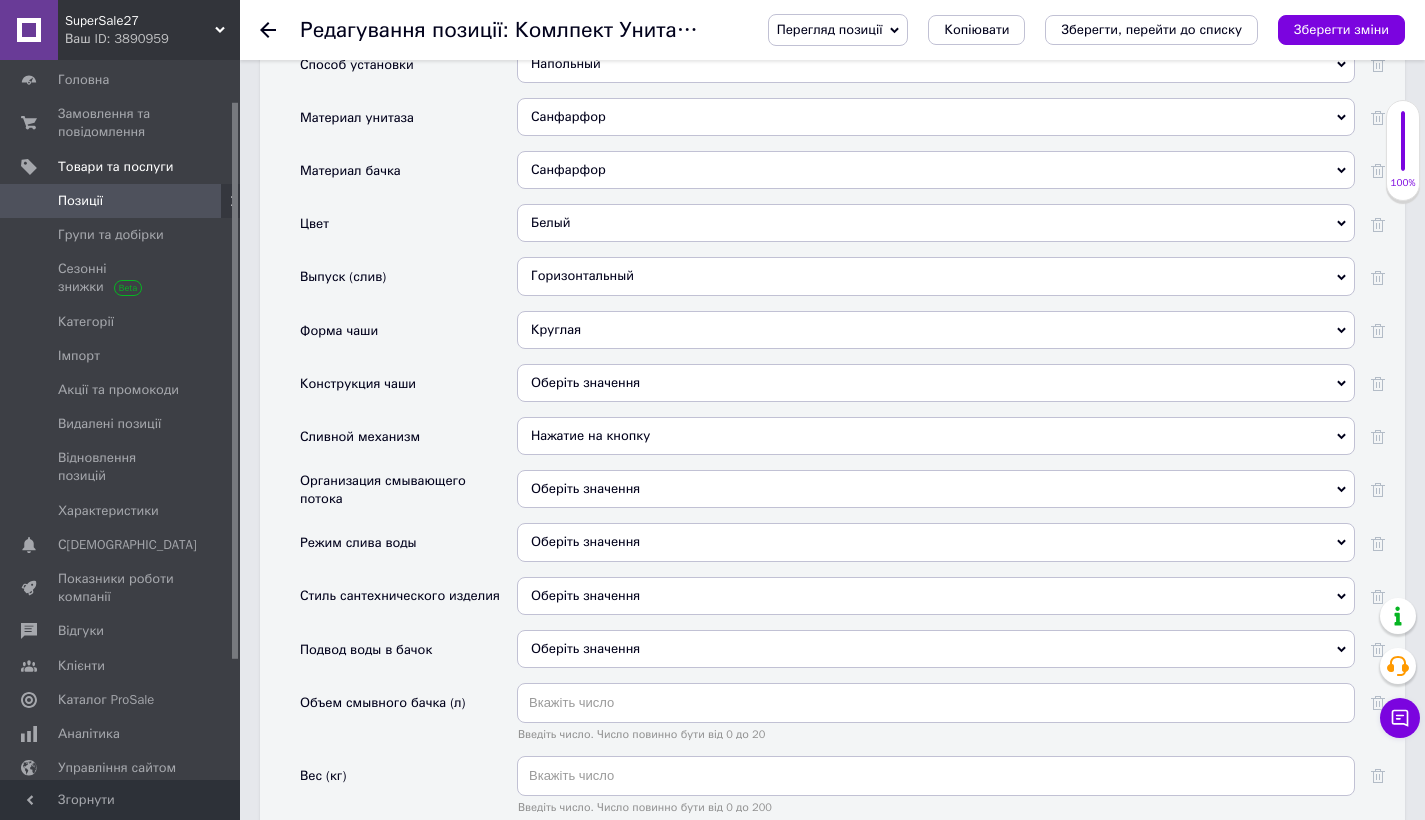 click on "Оберіть значення" at bounding box center [936, 489] 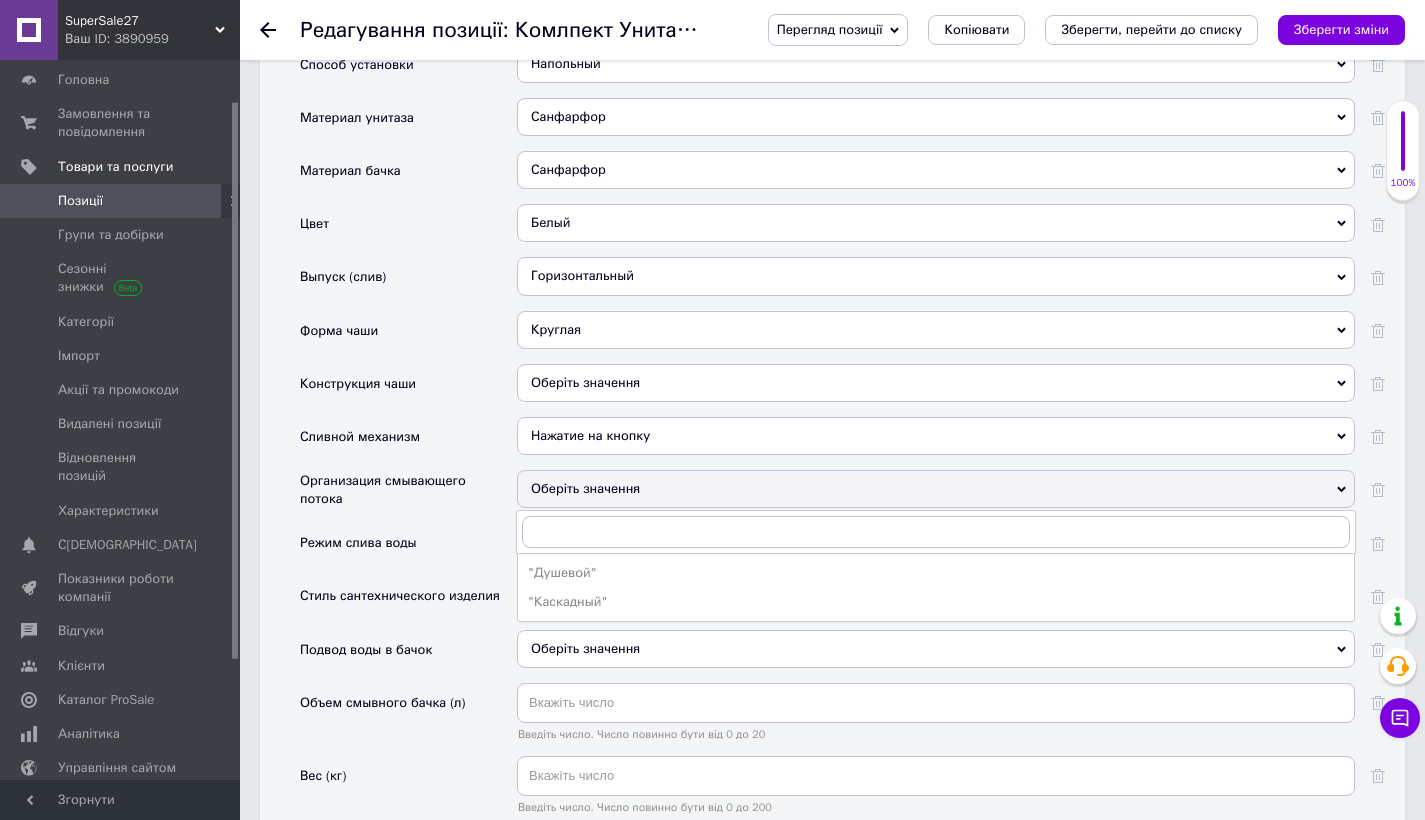 click on "Оберіть значення" at bounding box center [936, 489] 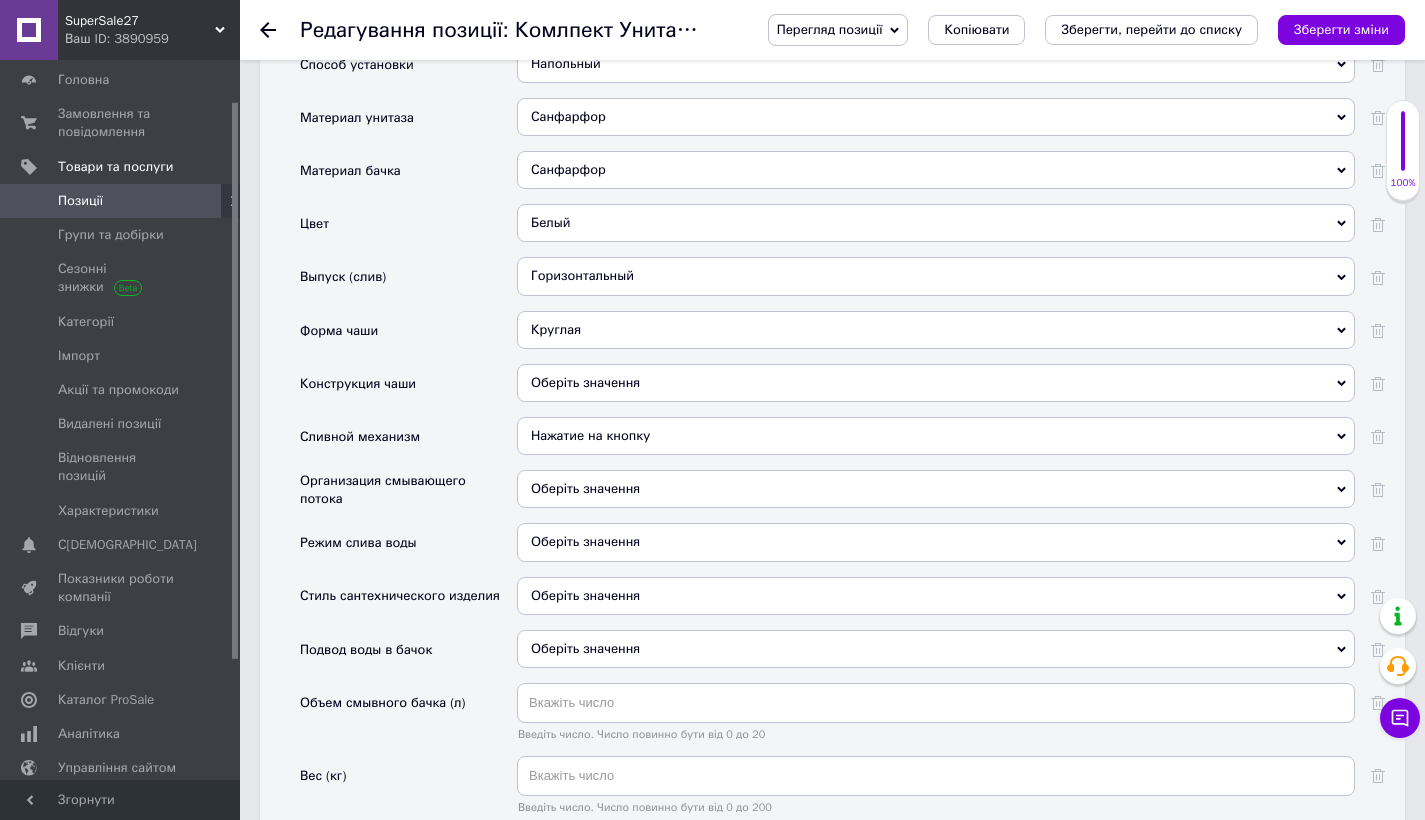 click on "Оберіть значення" at bounding box center (936, 542) 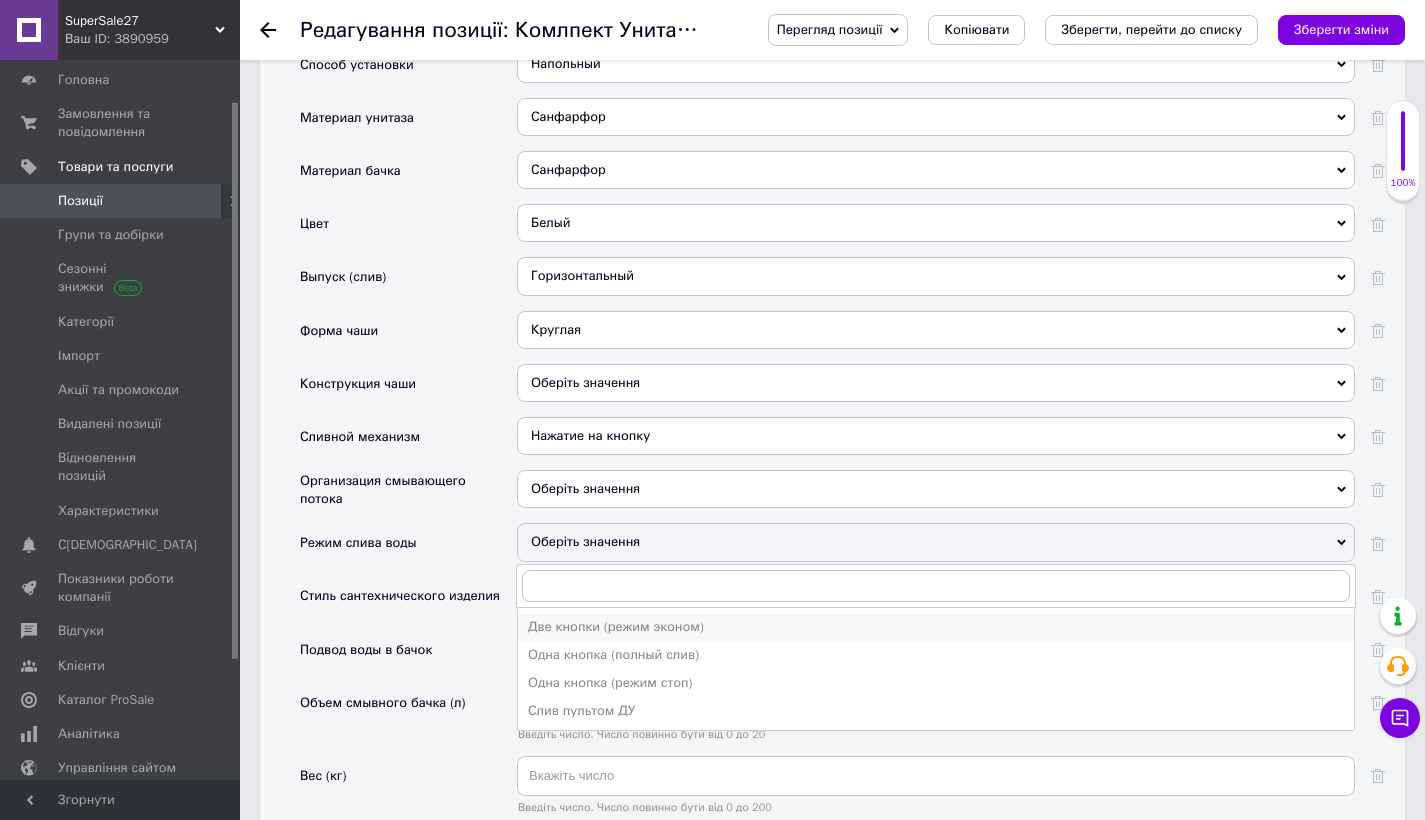 click on "Две кнопки (режим эконом)" at bounding box center (936, 627) 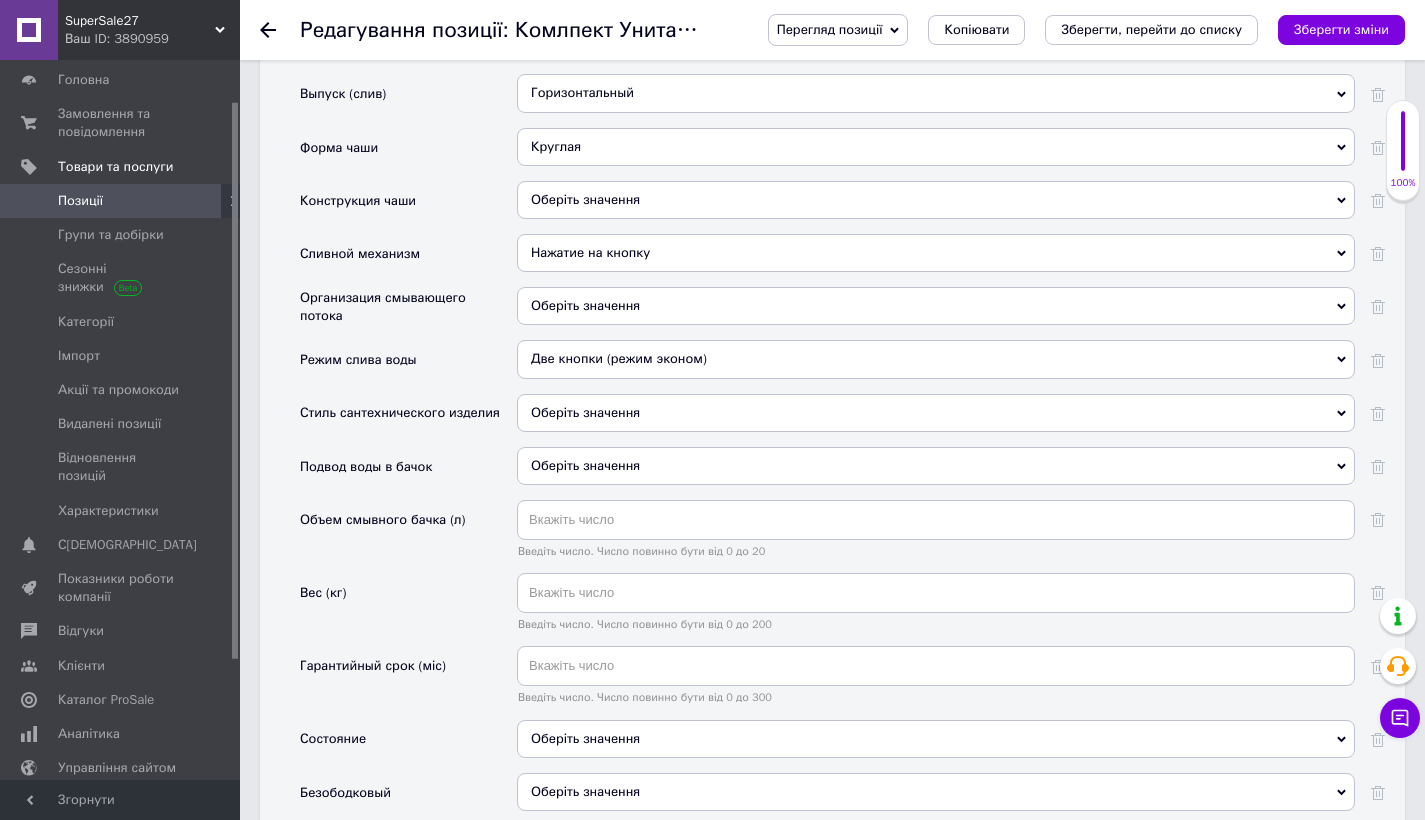 scroll, scrollTop: 2400, scrollLeft: 0, axis: vertical 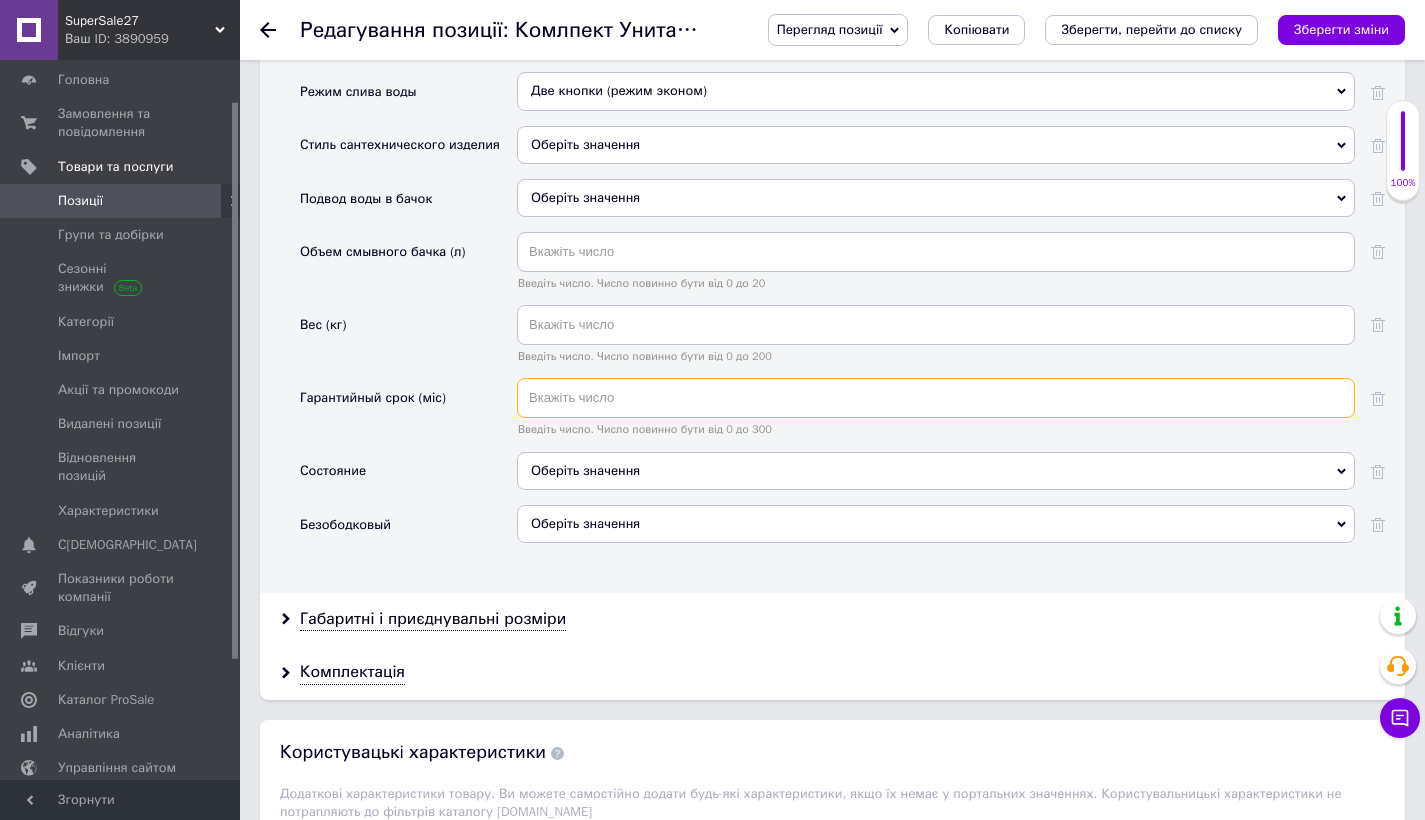 click at bounding box center [936, 398] 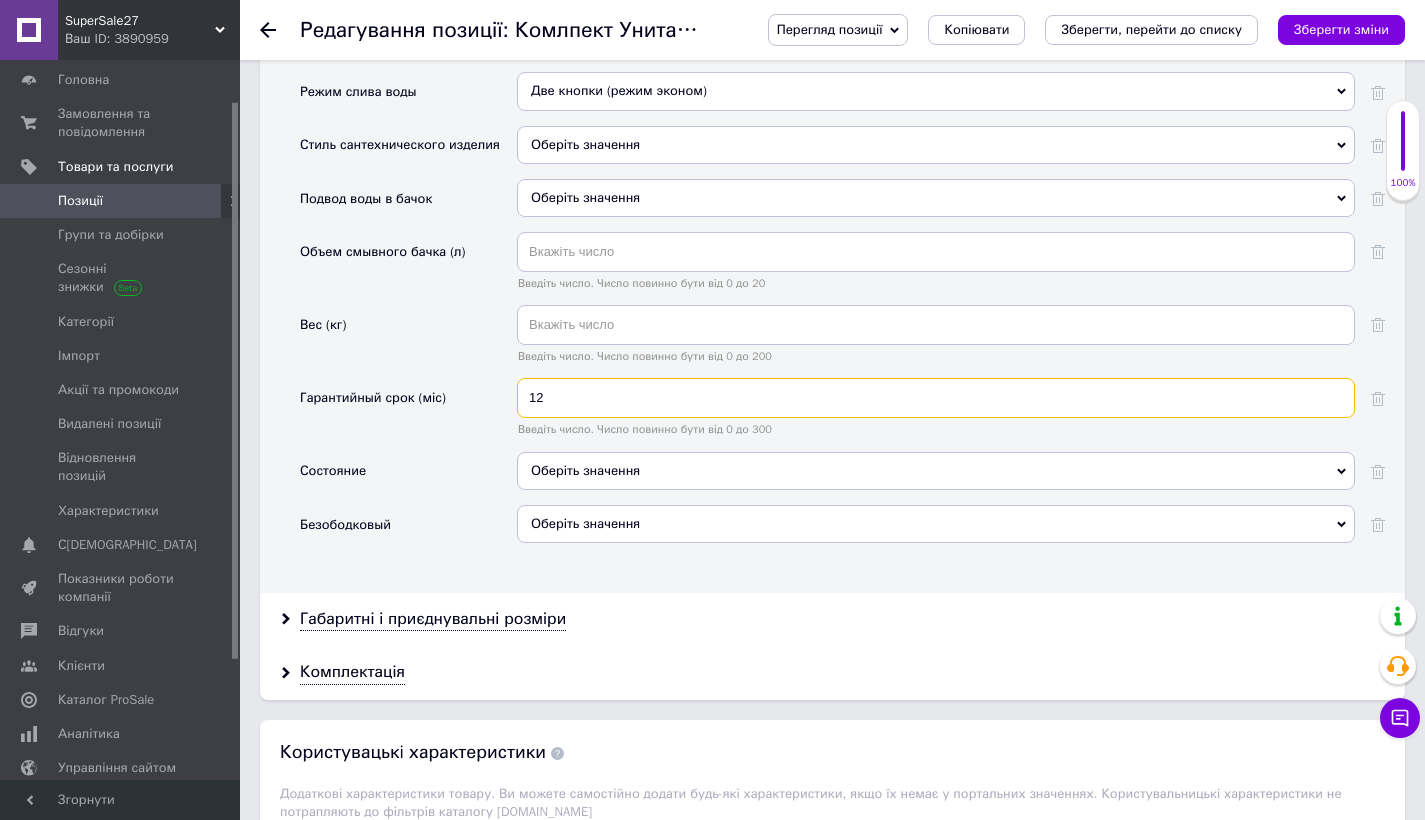 type on "12" 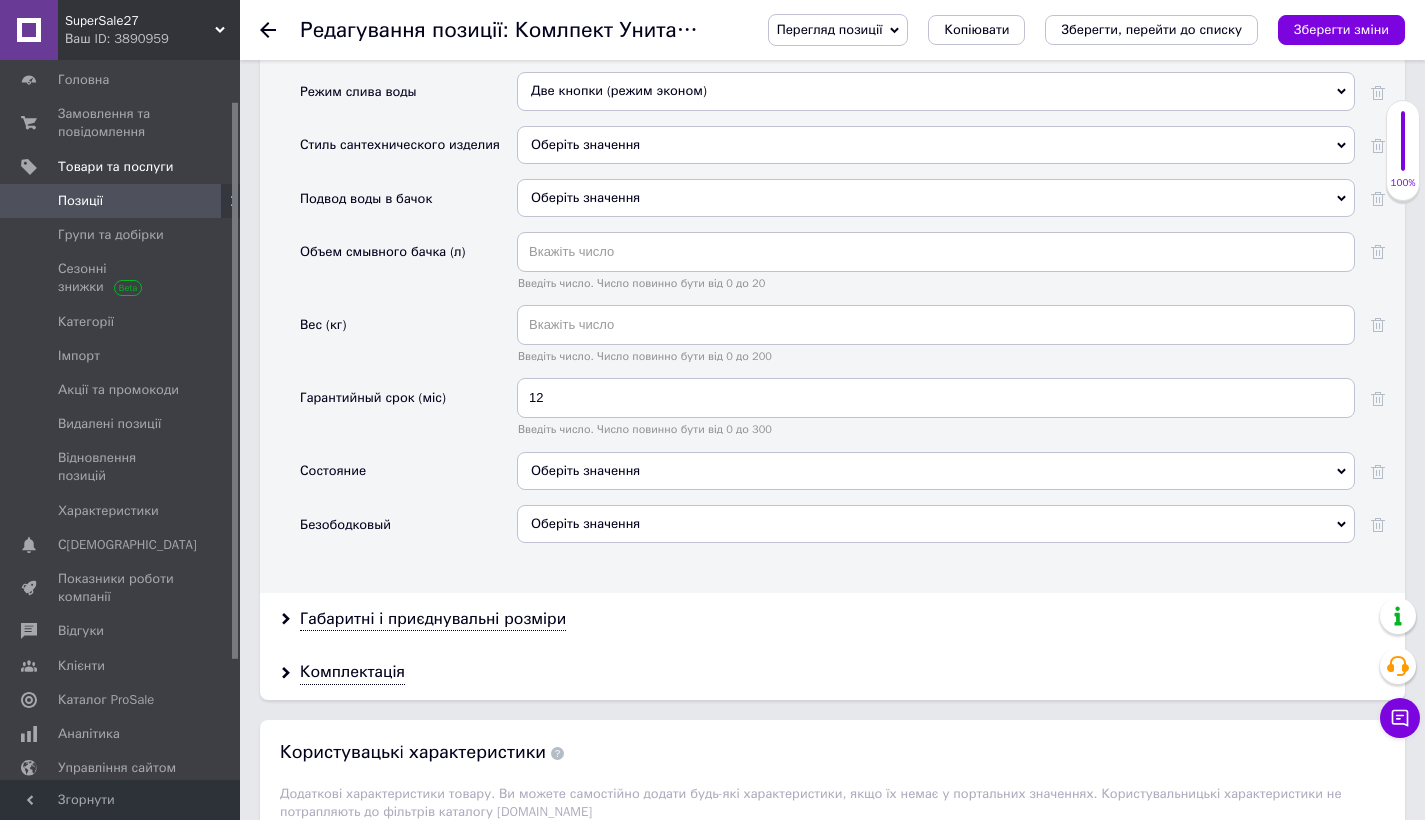click on "Оберіть значення" at bounding box center [936, 471] 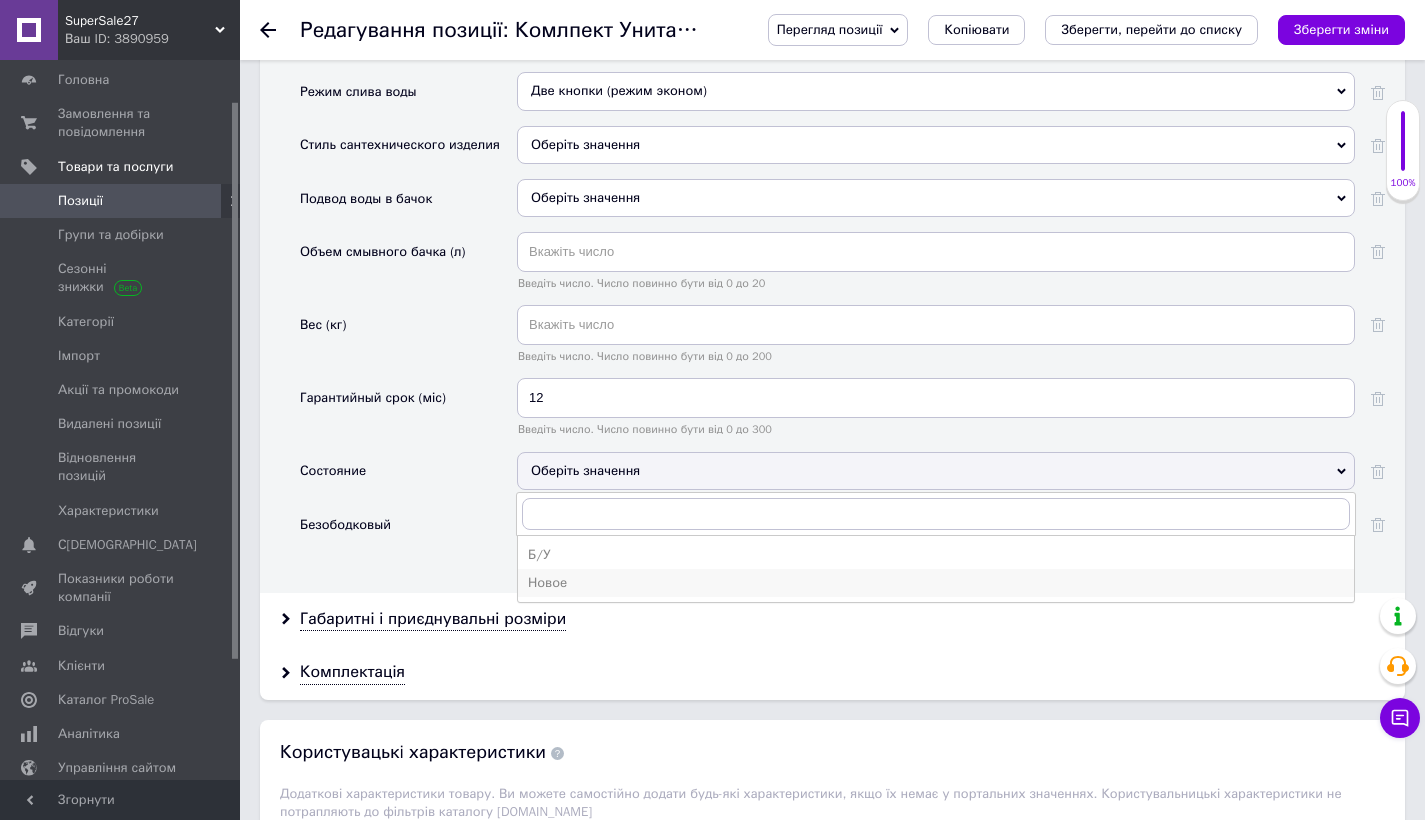 click on "Новое" at bounding box center (936, 583) 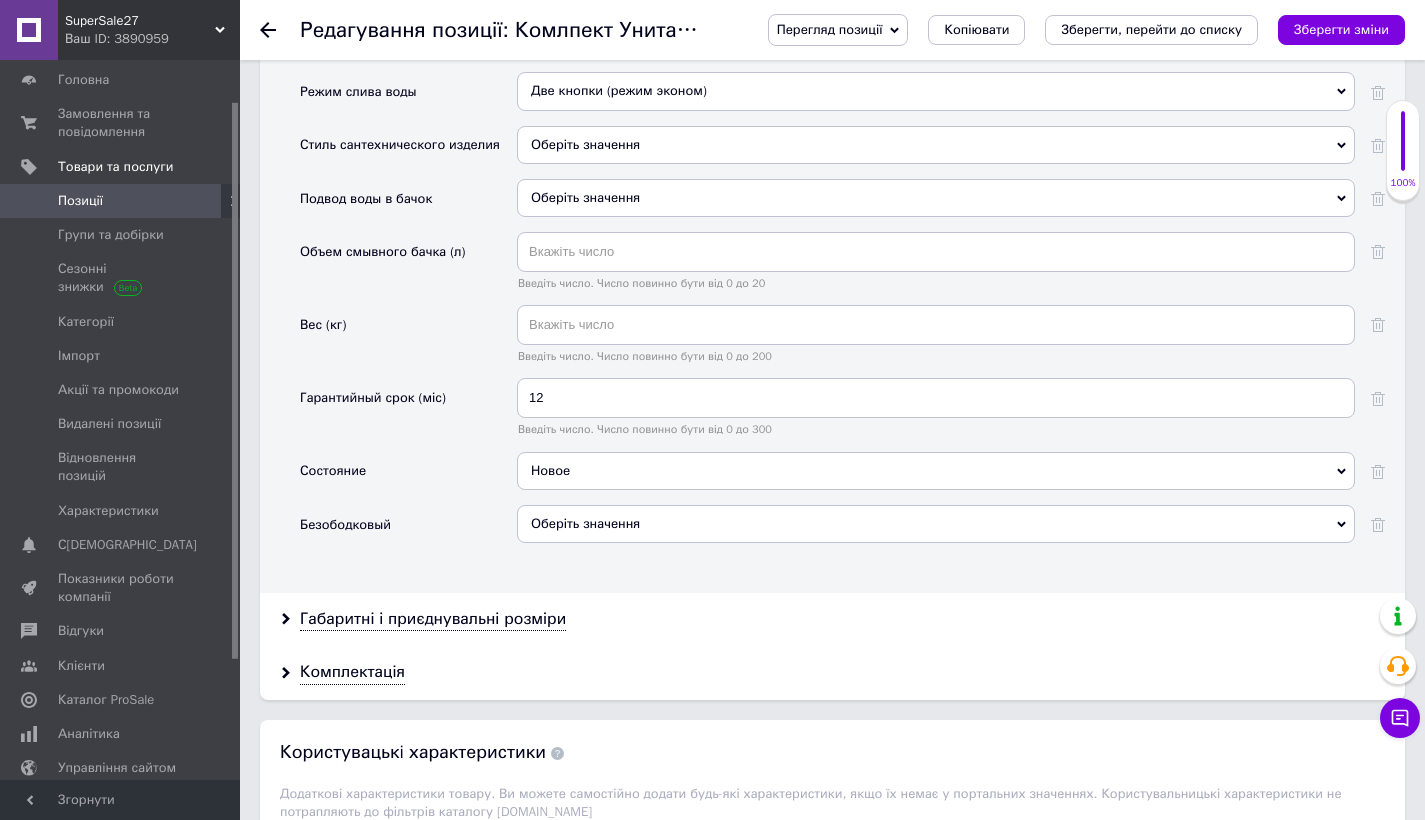 click on "Оберіть значення" at bounding box center (585, 523) 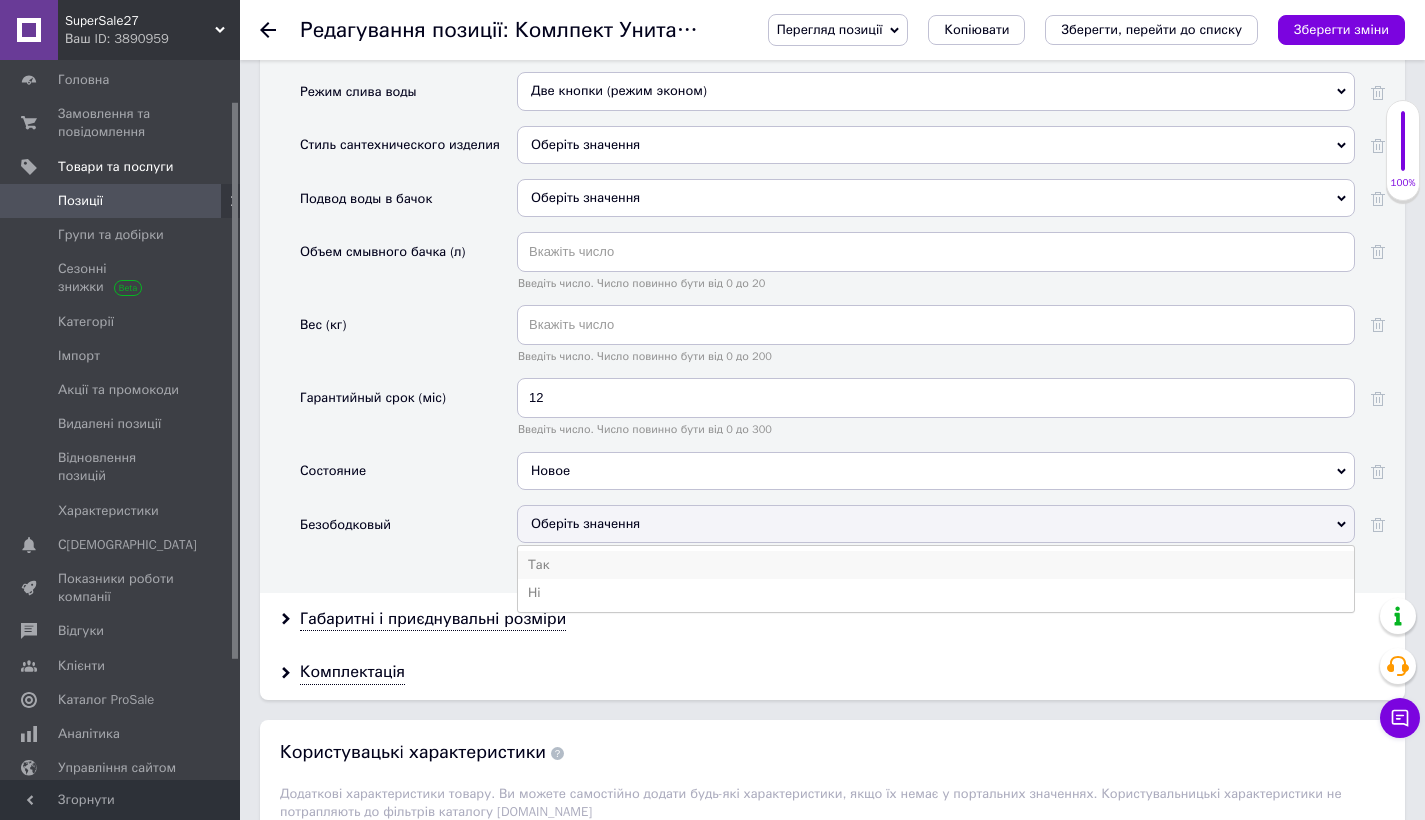 click on "Так" at bounding box center (936, 565) 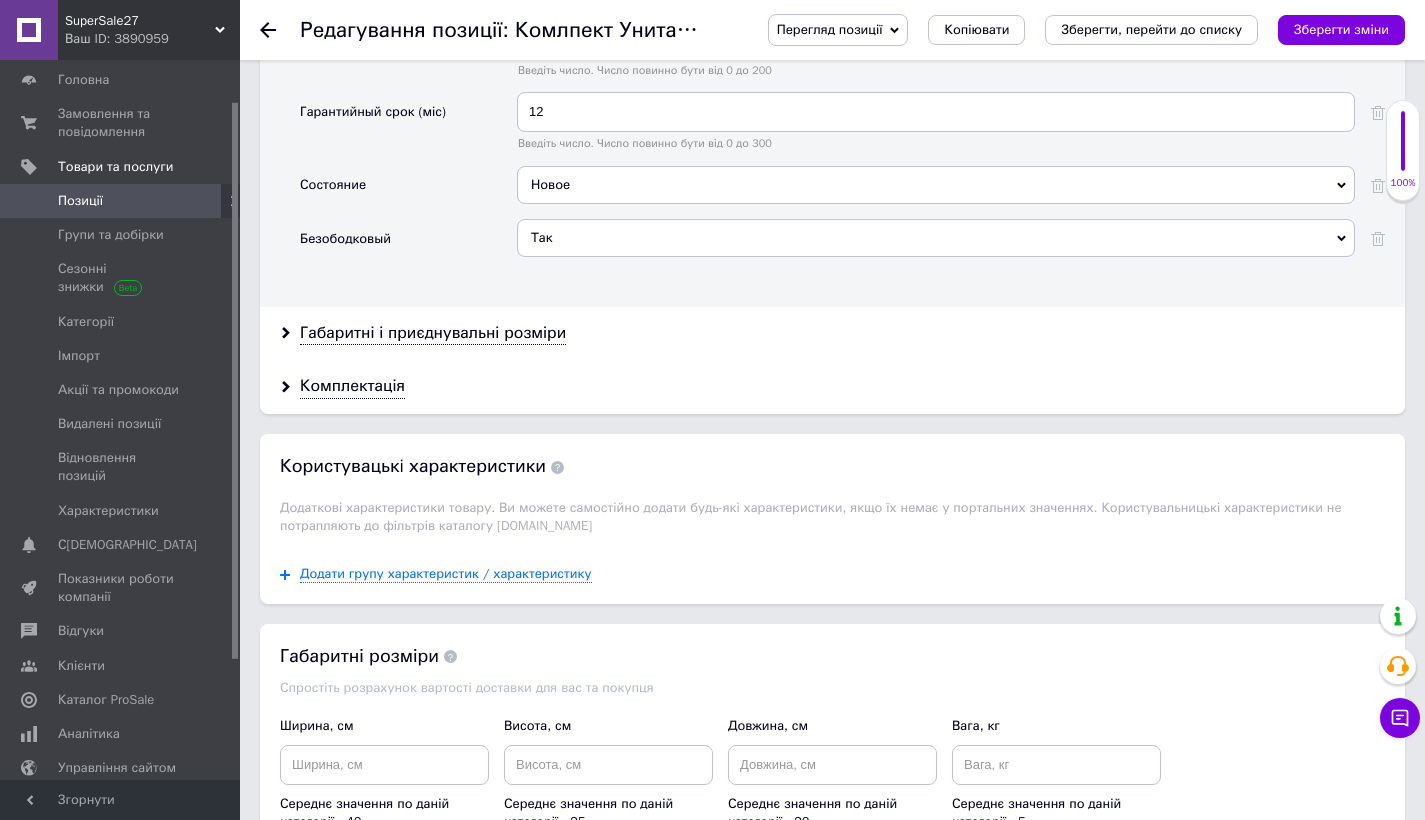 scroll, scrollTop: 2995, scrollLeft: 0, axis: vertical 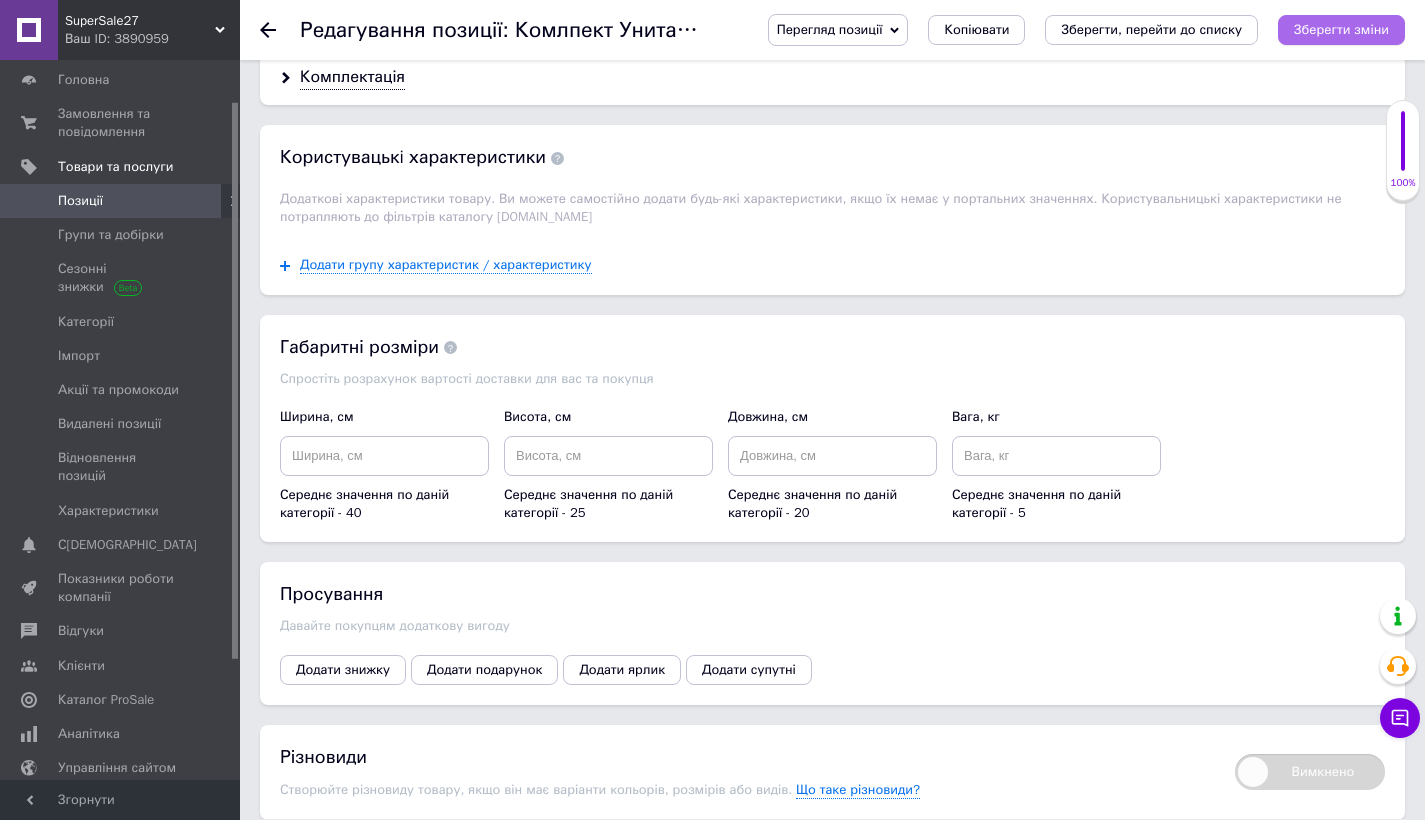 click on "Зберегти зміни" at bounding box center [1341, 29] 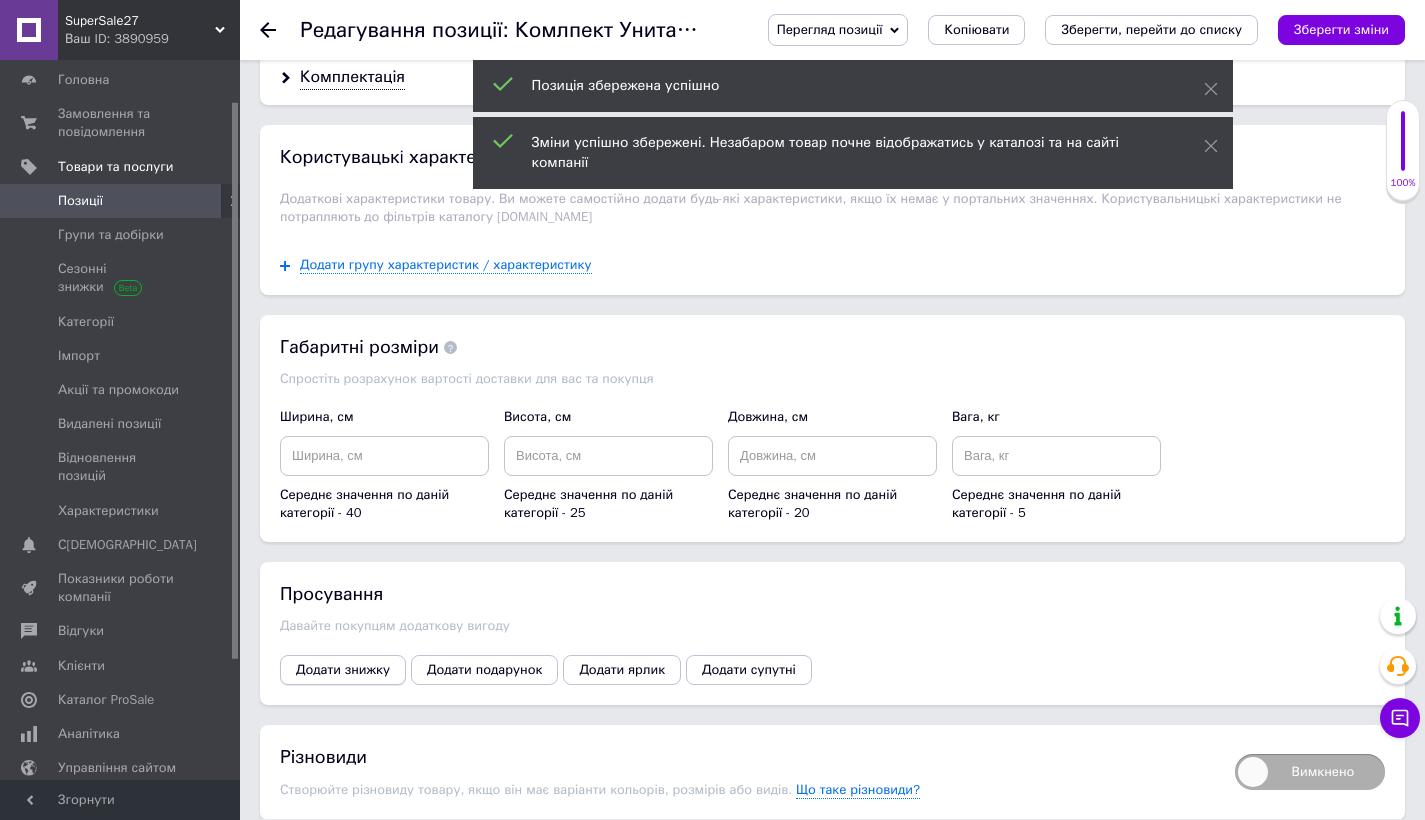 click on "Додати знижку" at bounding box center (343, 670) 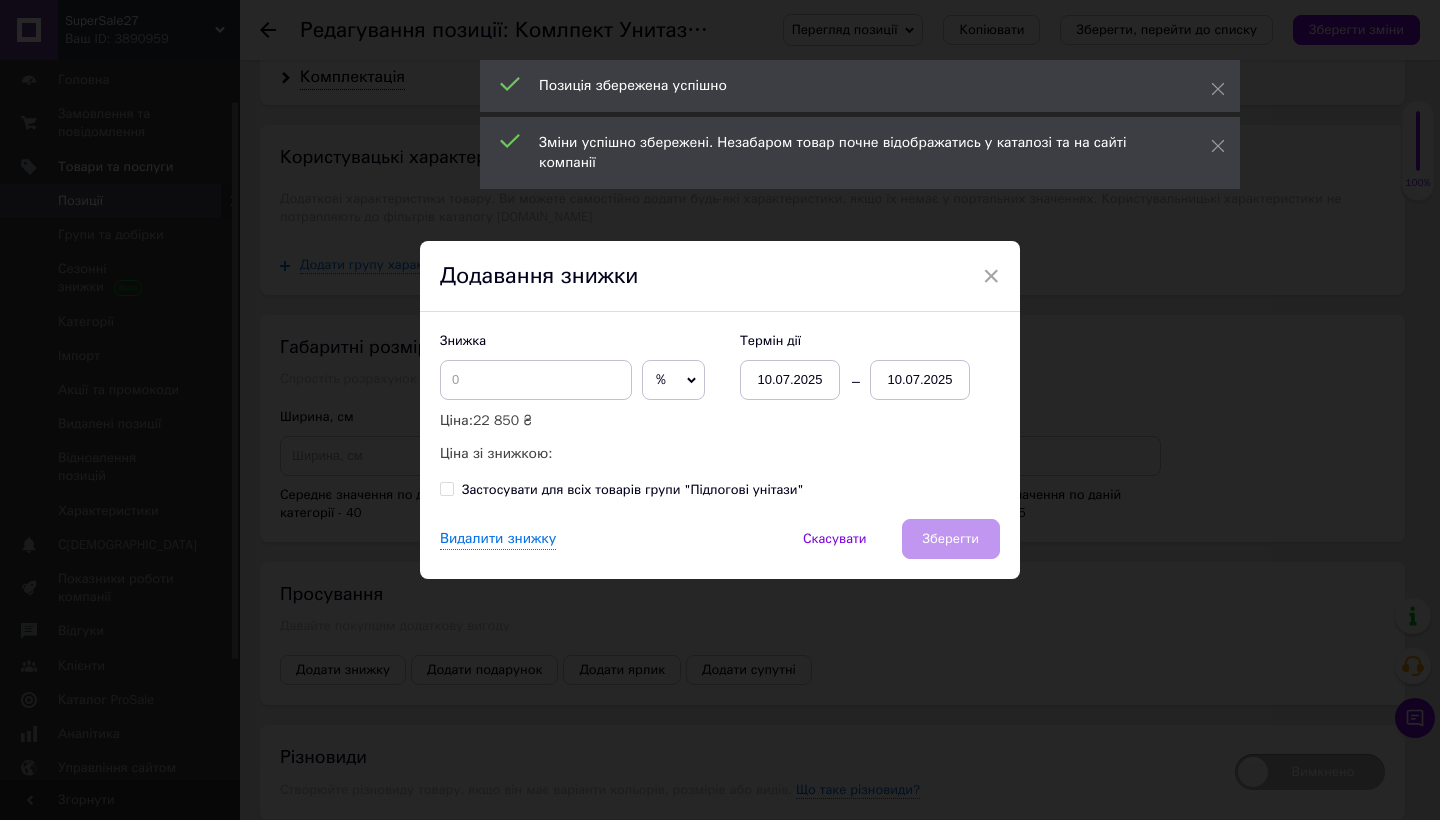 click on "10.07.2025" at bounding box center [920, 380] 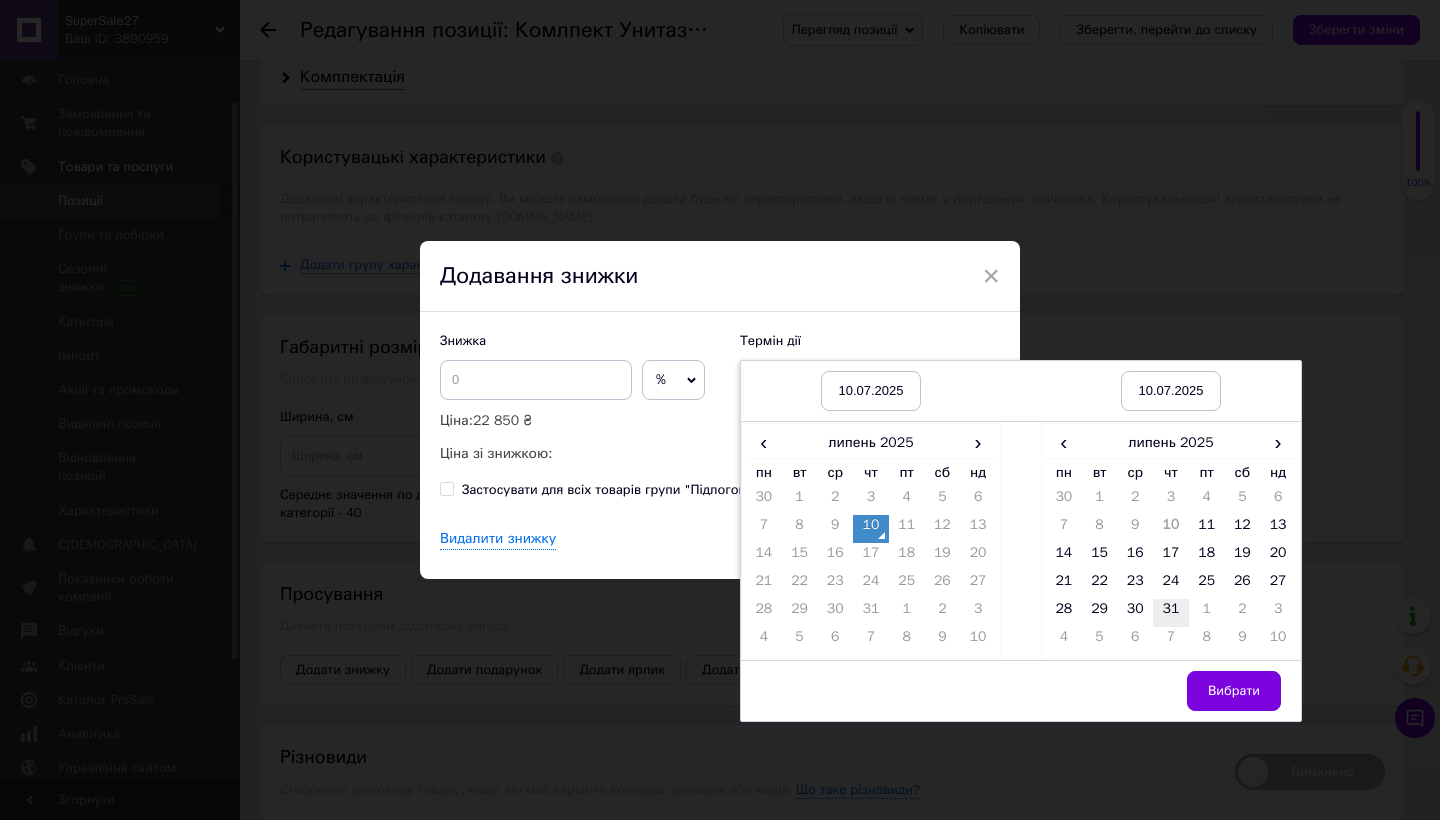 click on "31" at bounding box center [1171, 613] 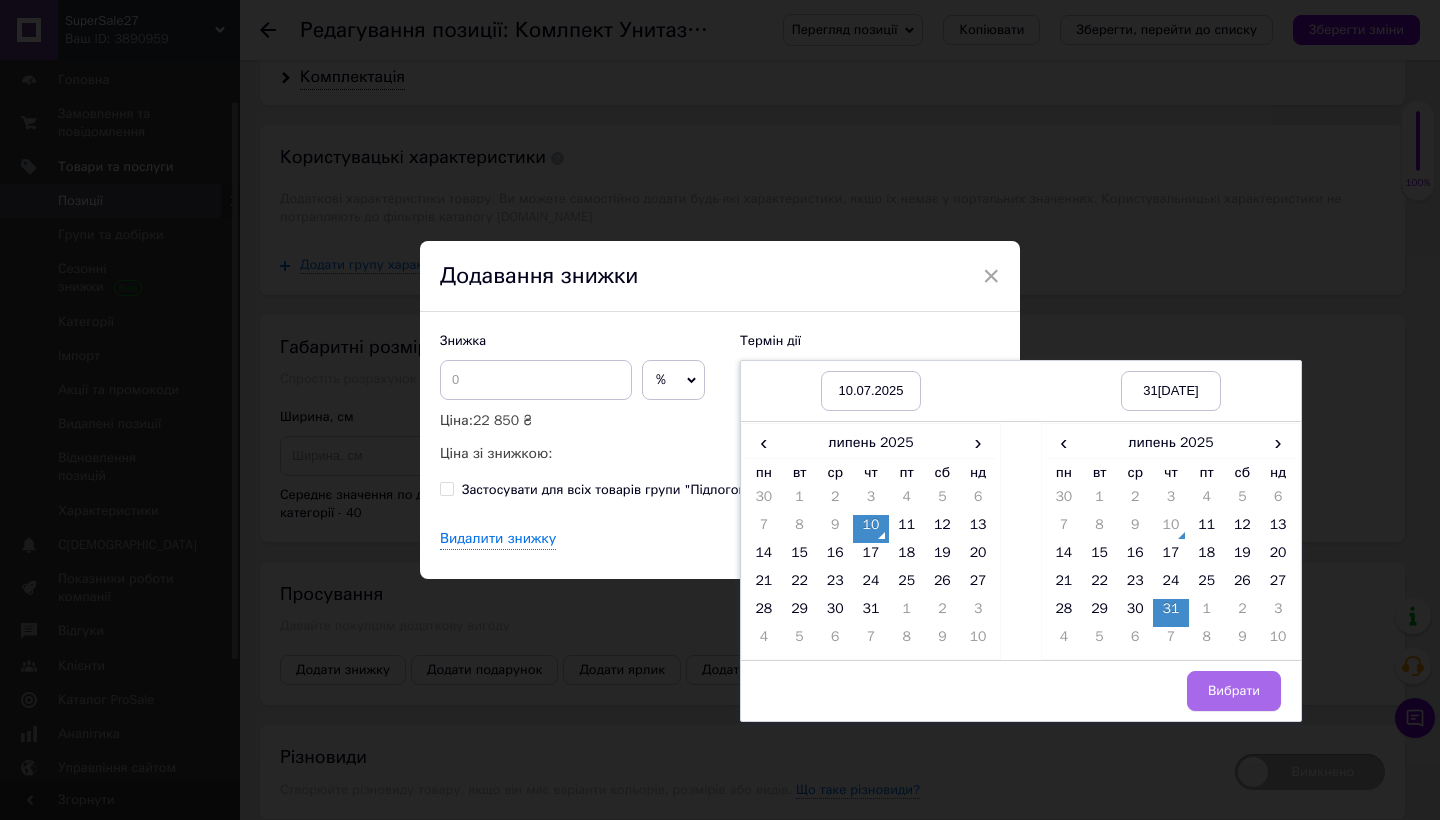 click on "Вибрати" at bounding box center (1234, 691) 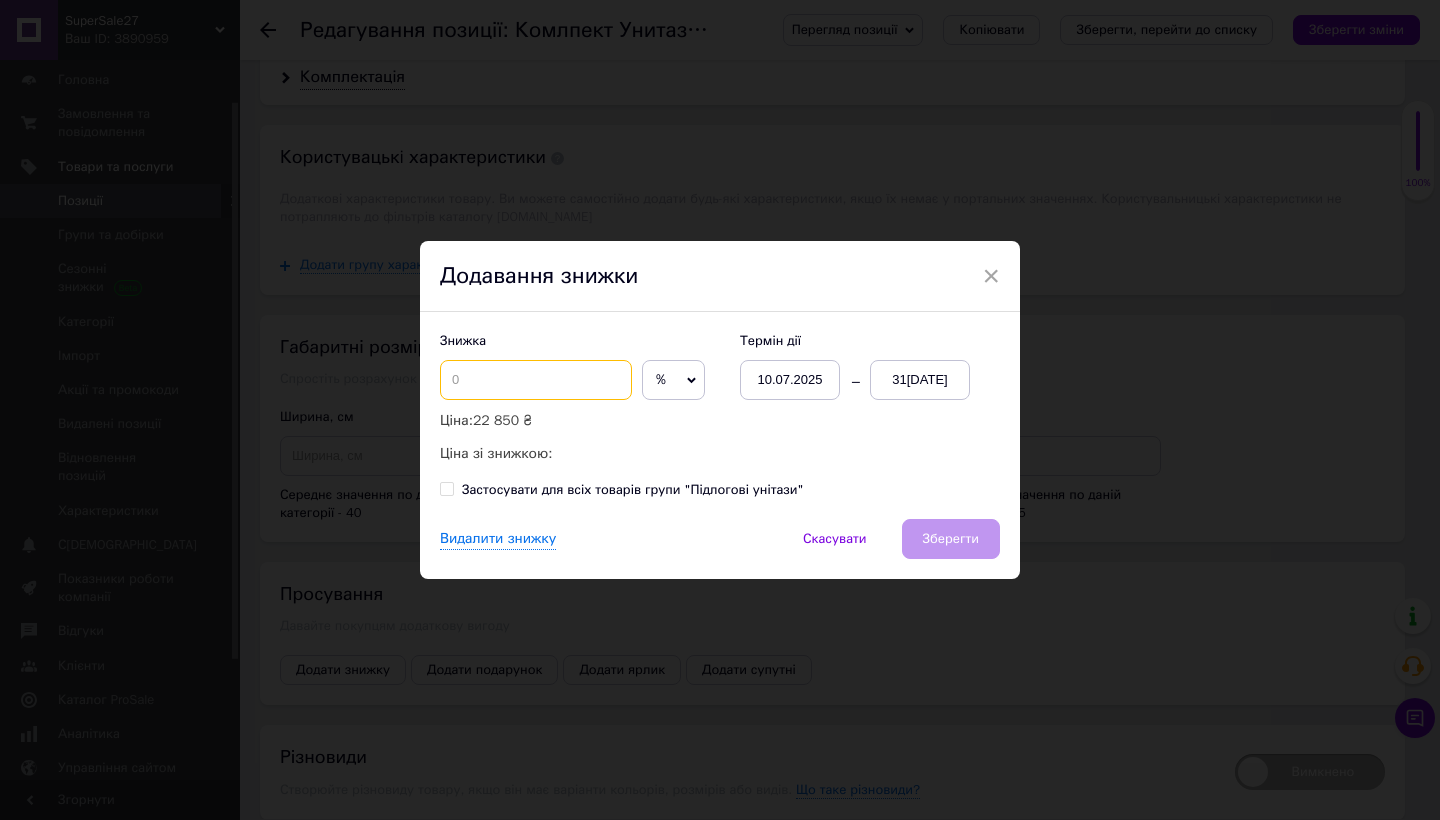 click at bounding box center (536, 380) 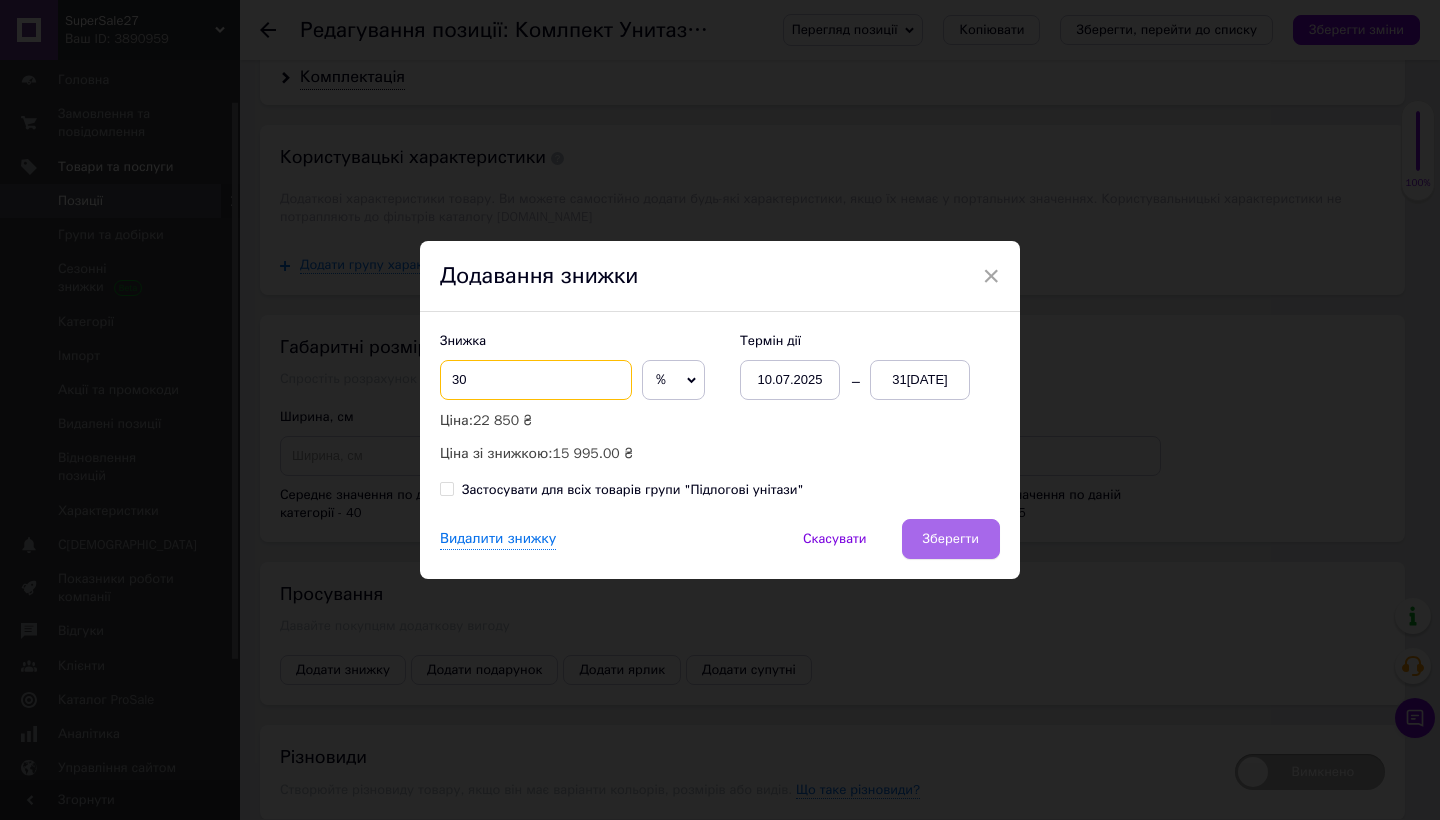type on "30" 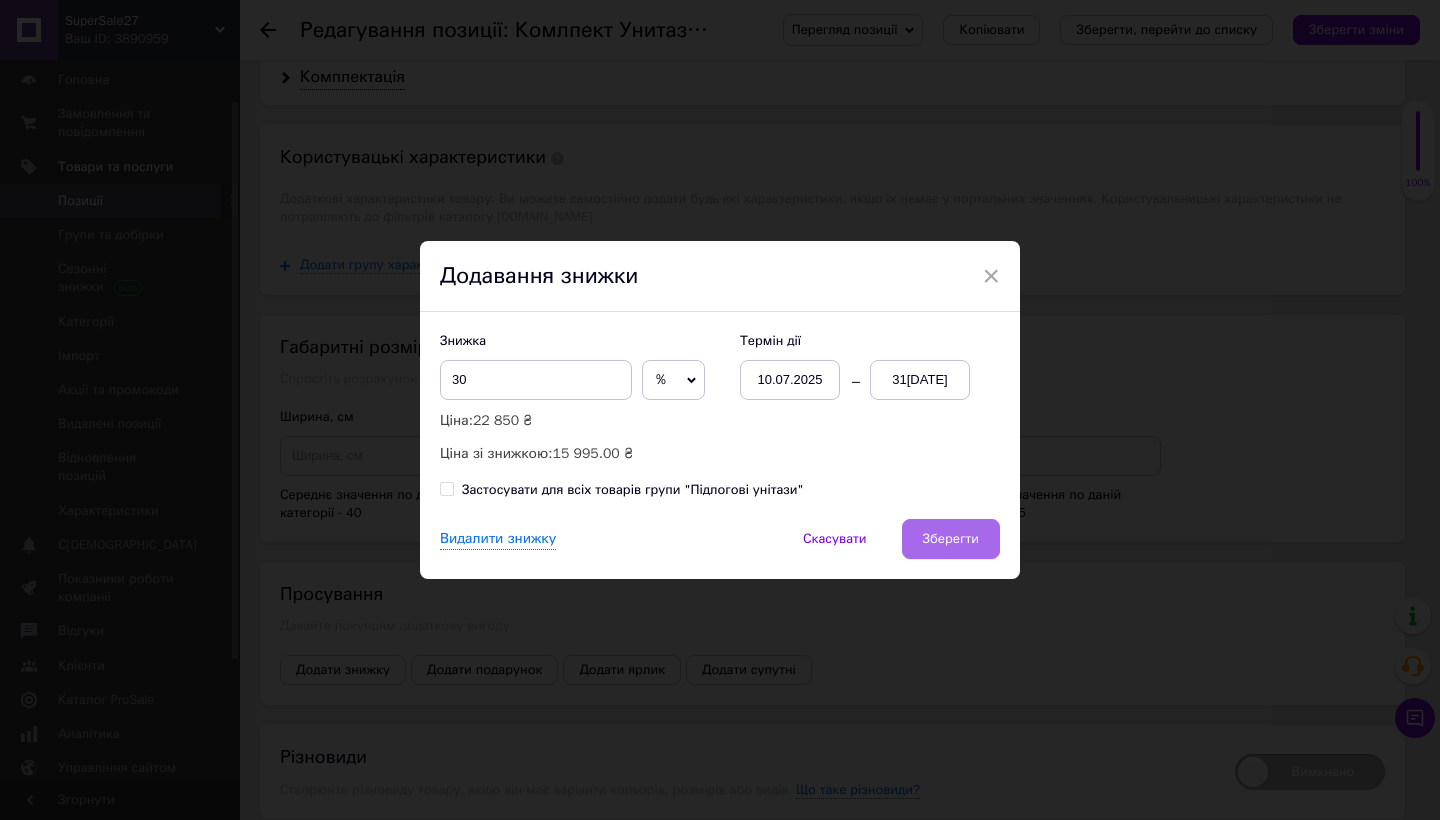 click on "Зберегти" at bounding box center (951, 539) 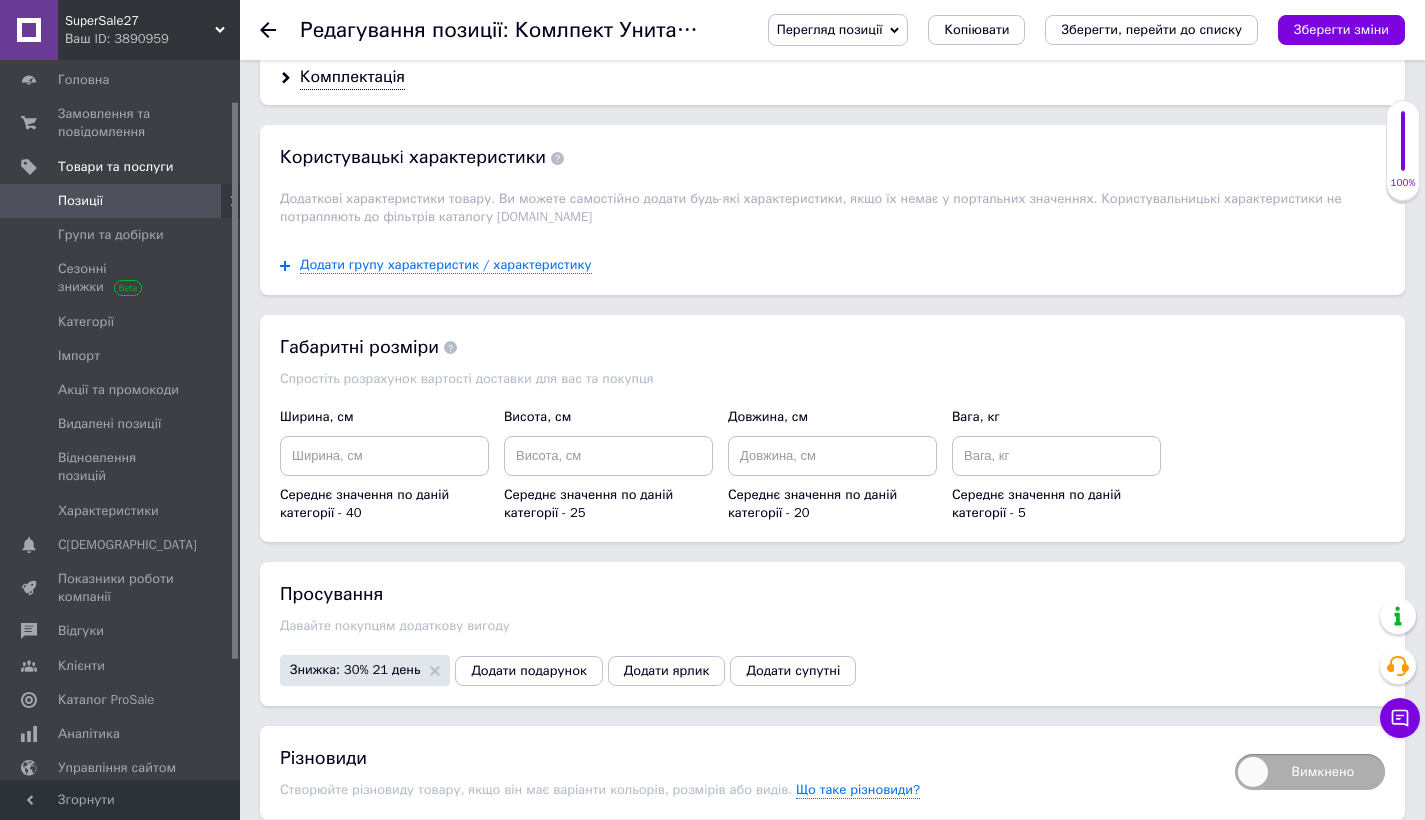 click on "Позиції" at bounding box center (121, 201) 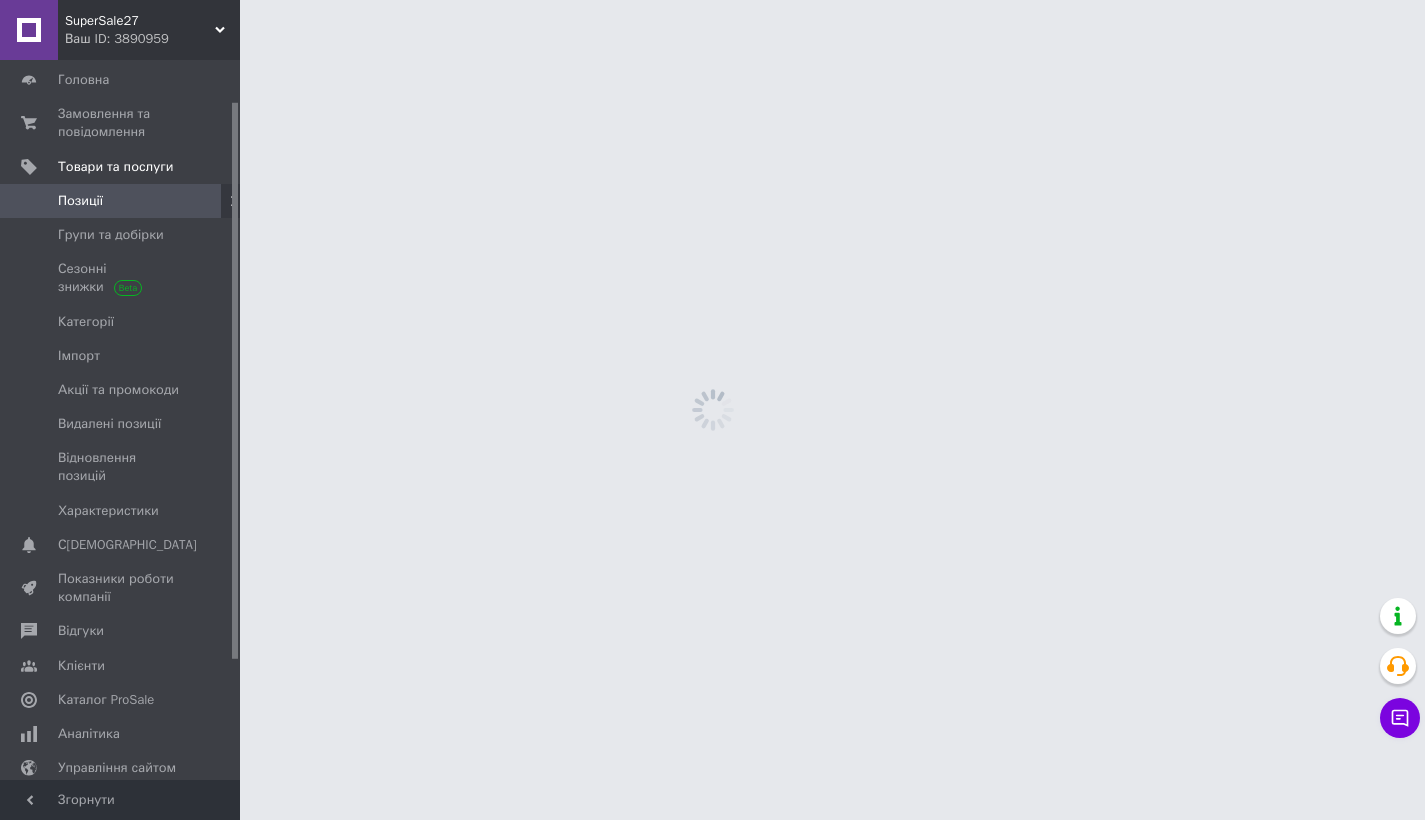scroll, scrollTop: 0, scrollLeft: 0, axis: both 